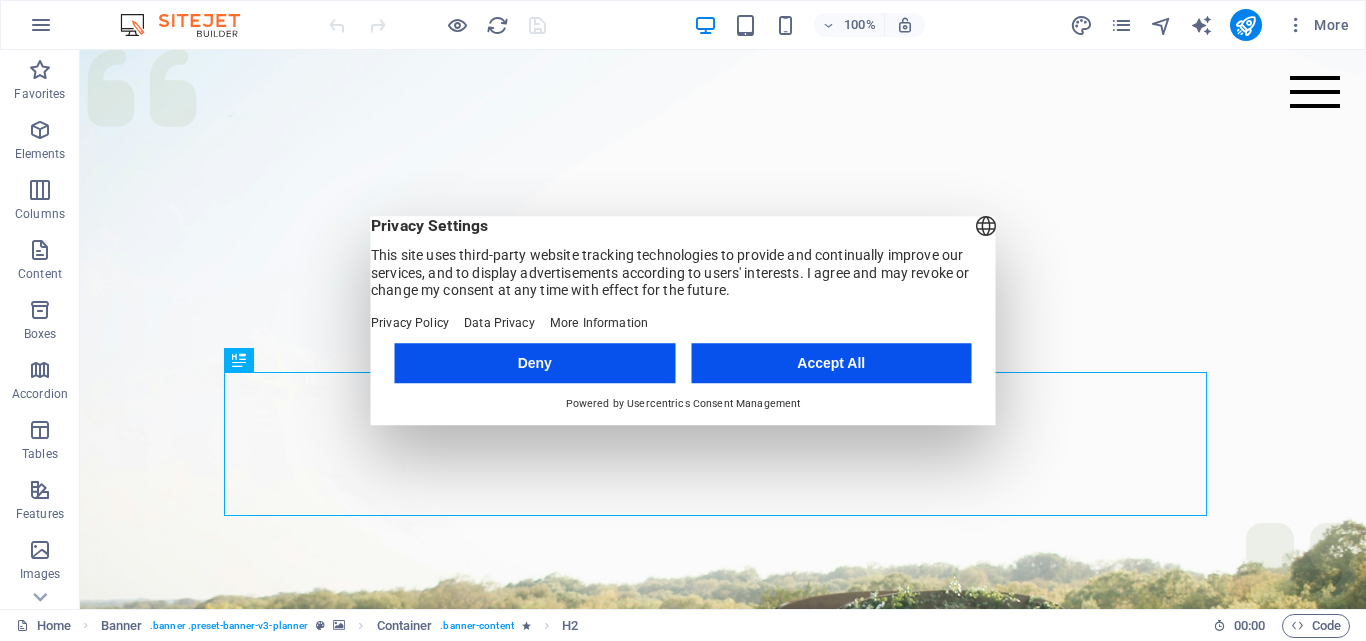 scroll, scrollTop: 0, scrollLeft: 0, axis: both 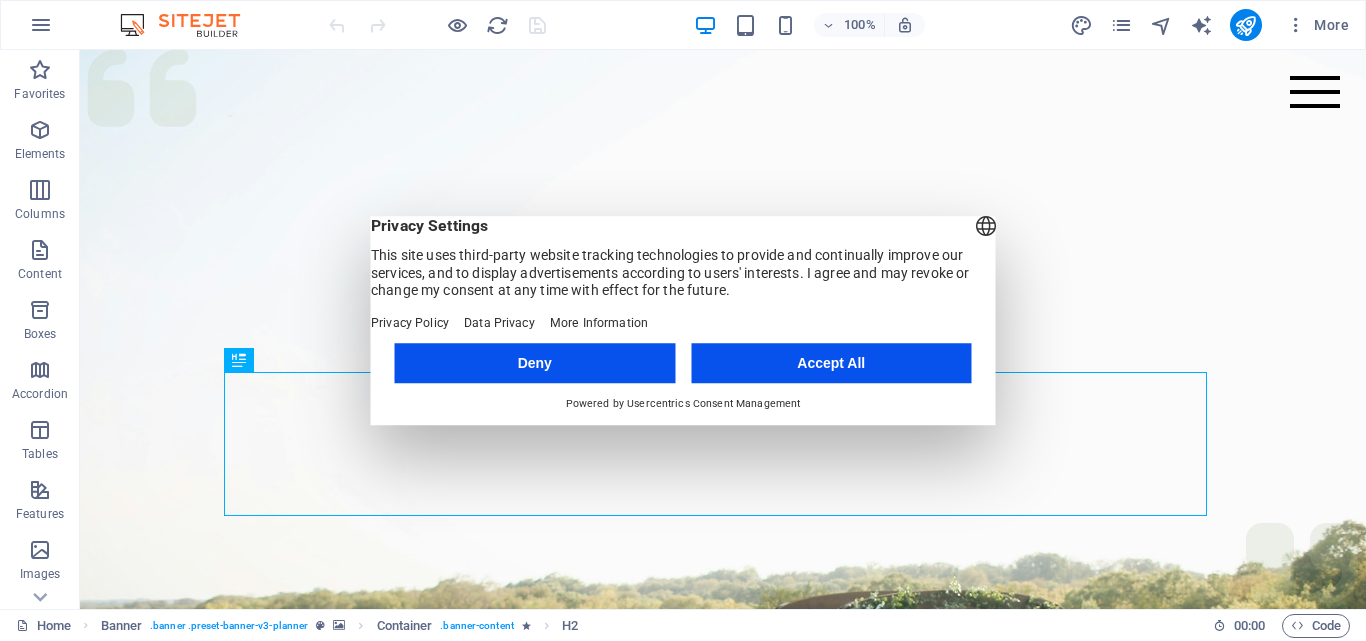 click on "Accept All" at bounding box center (831, 363) 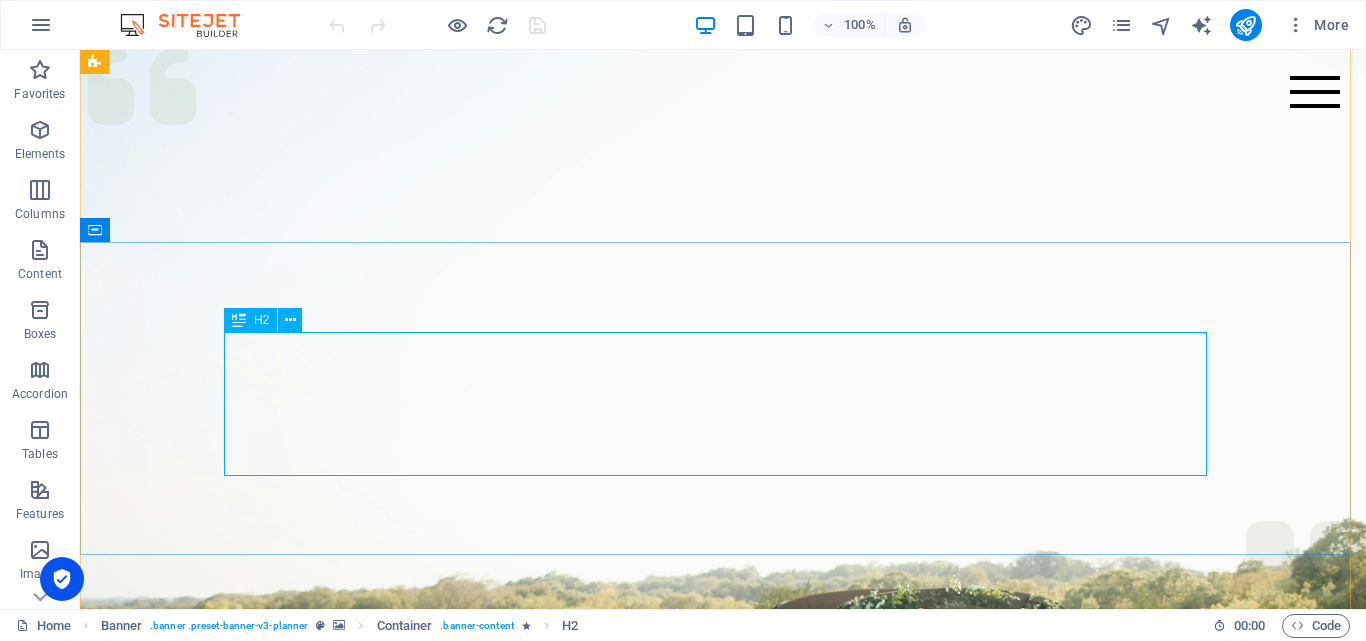 scroll, scrollTop: 0, scrollLeft: 0, axis: both 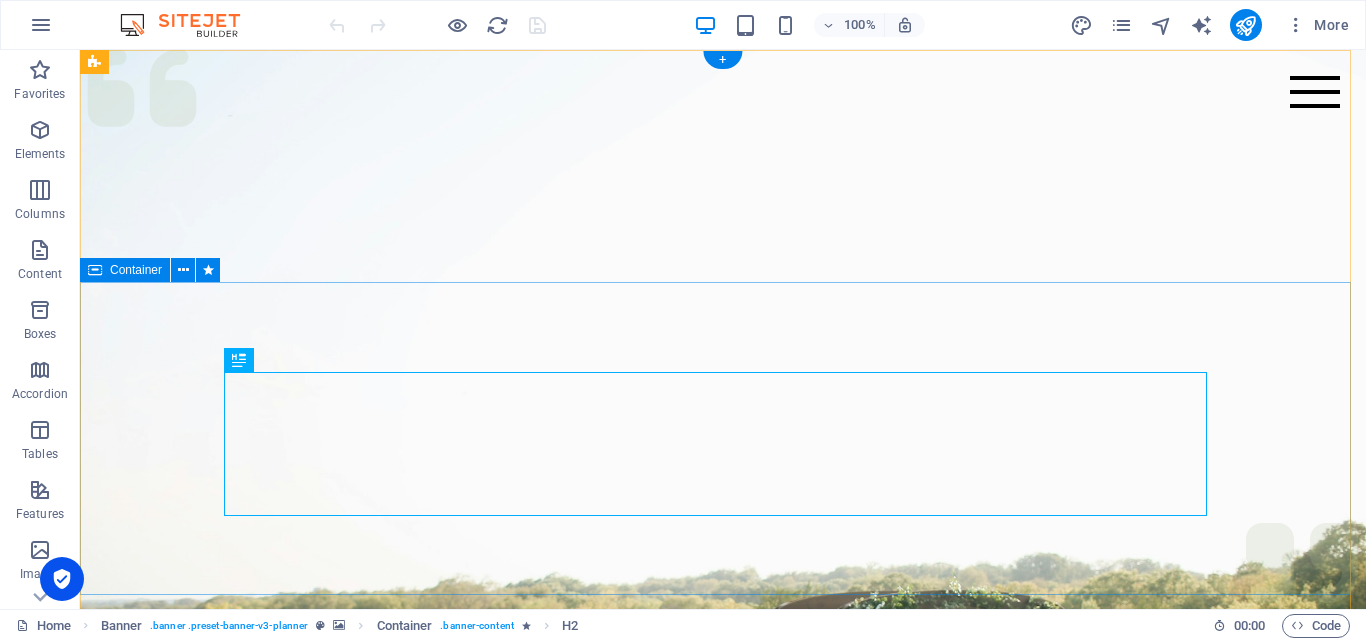 click on "Bantuan sejati bukan hanya memberi, tapi memudahkan. Selesaikan bersama kami untuk kemudahanmu." at bounding box center (723, 1338) 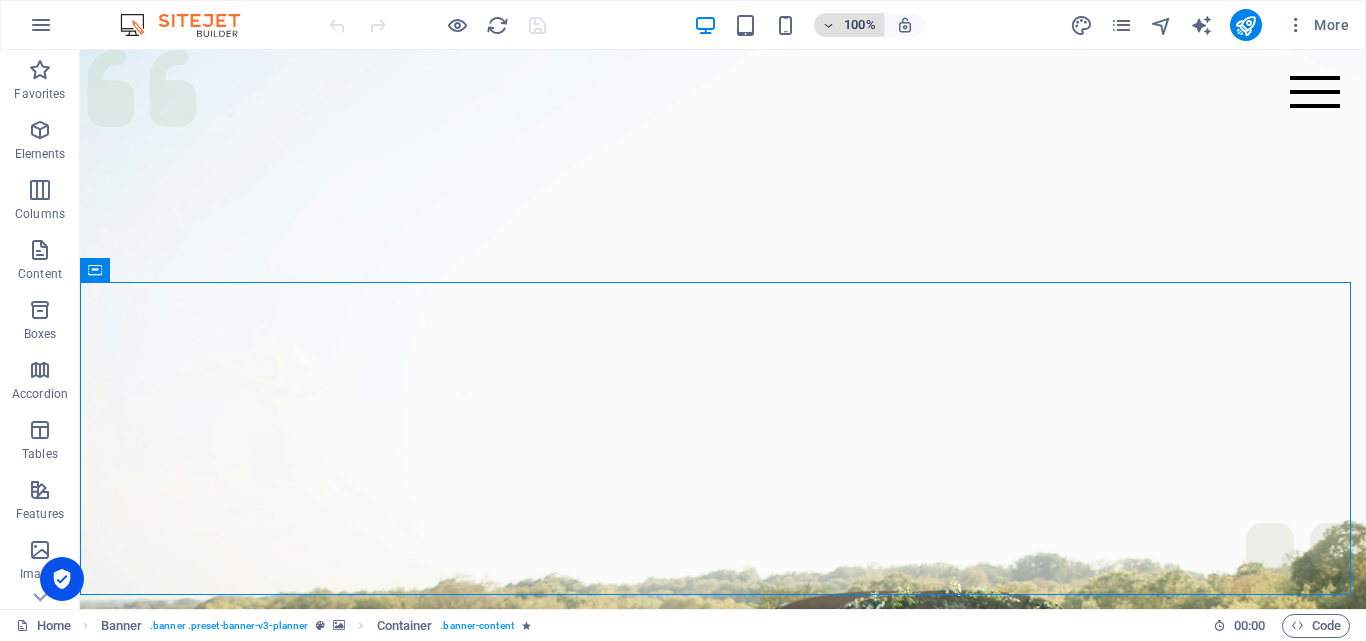 click on "100%" at bounding box center (860, 25) 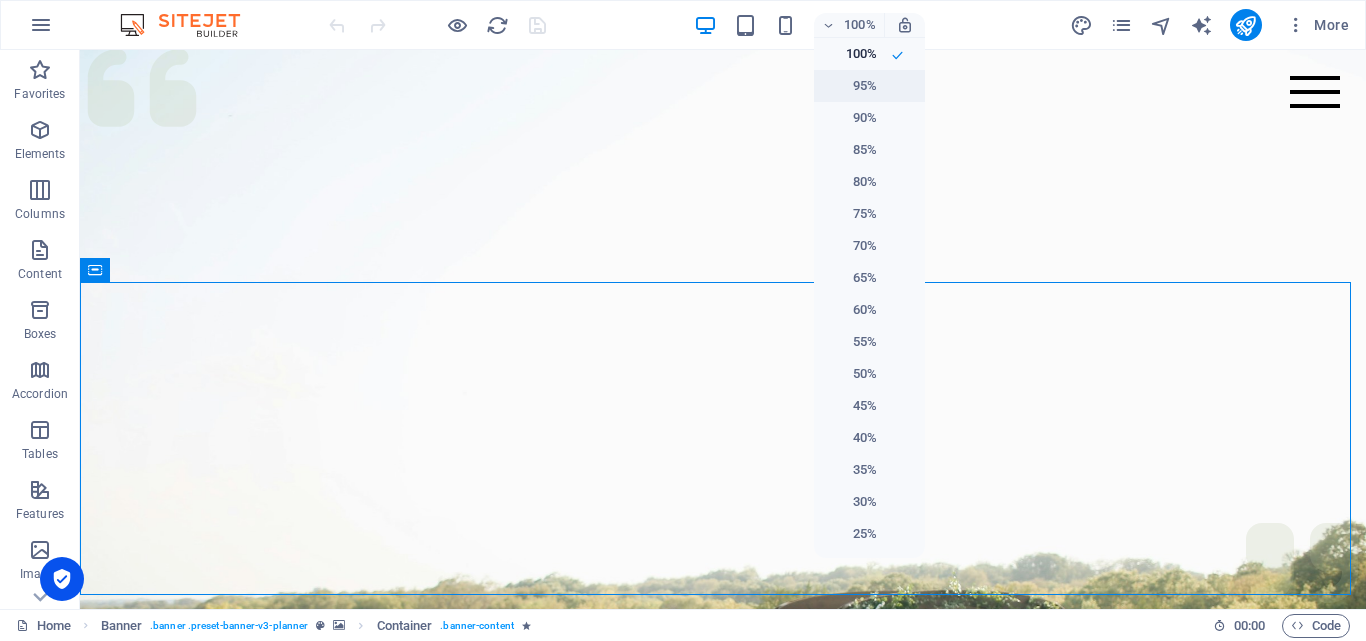 click on "95%" at bounding box center (851, 86) 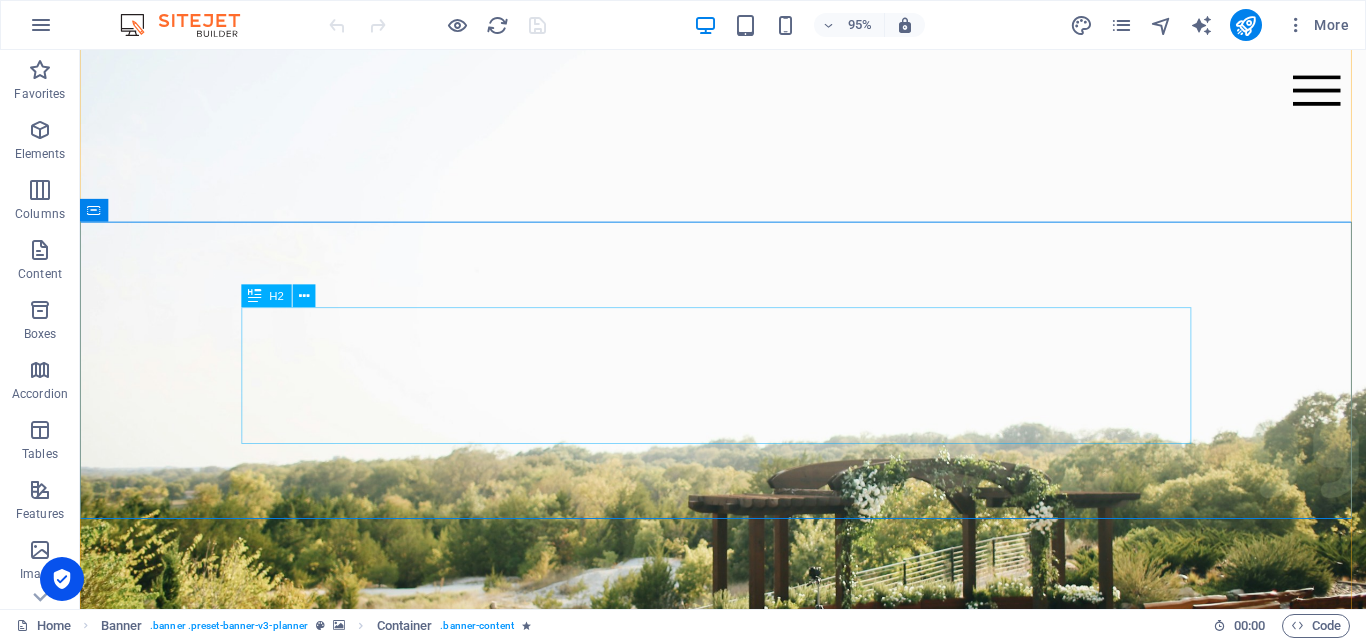scroll, scrollTop: 300, scrollLeft: 0, axis: vertical 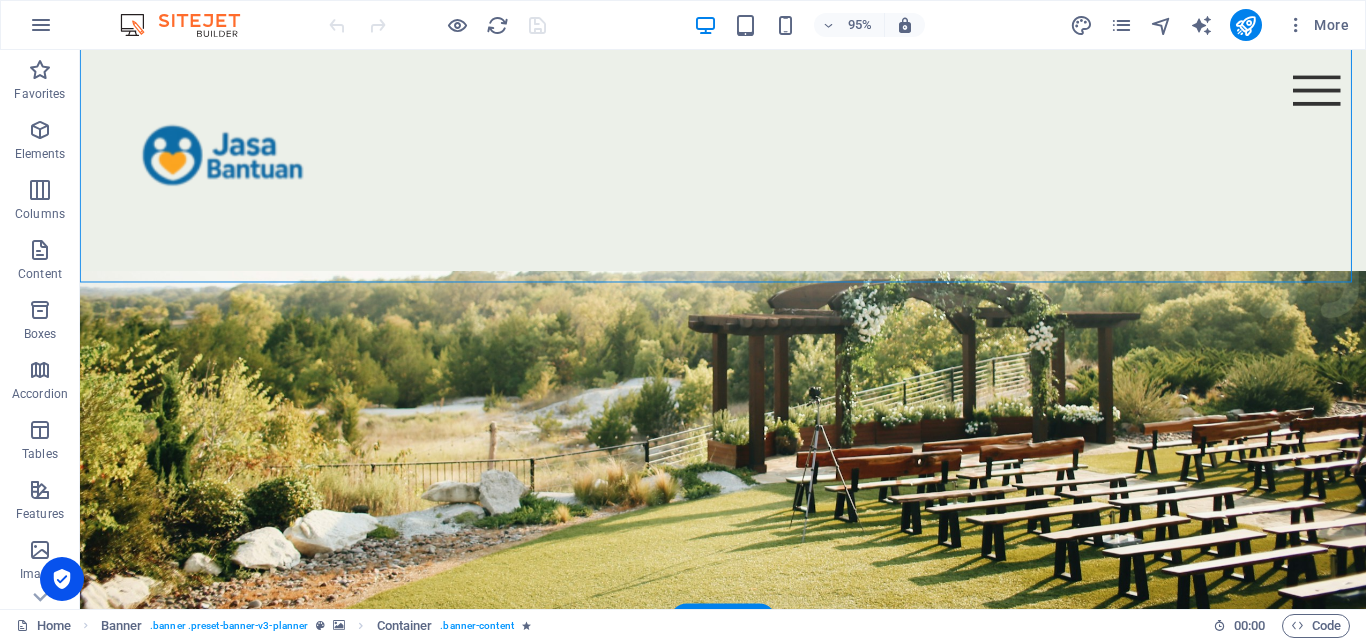 click at bounding box center [757, 200] 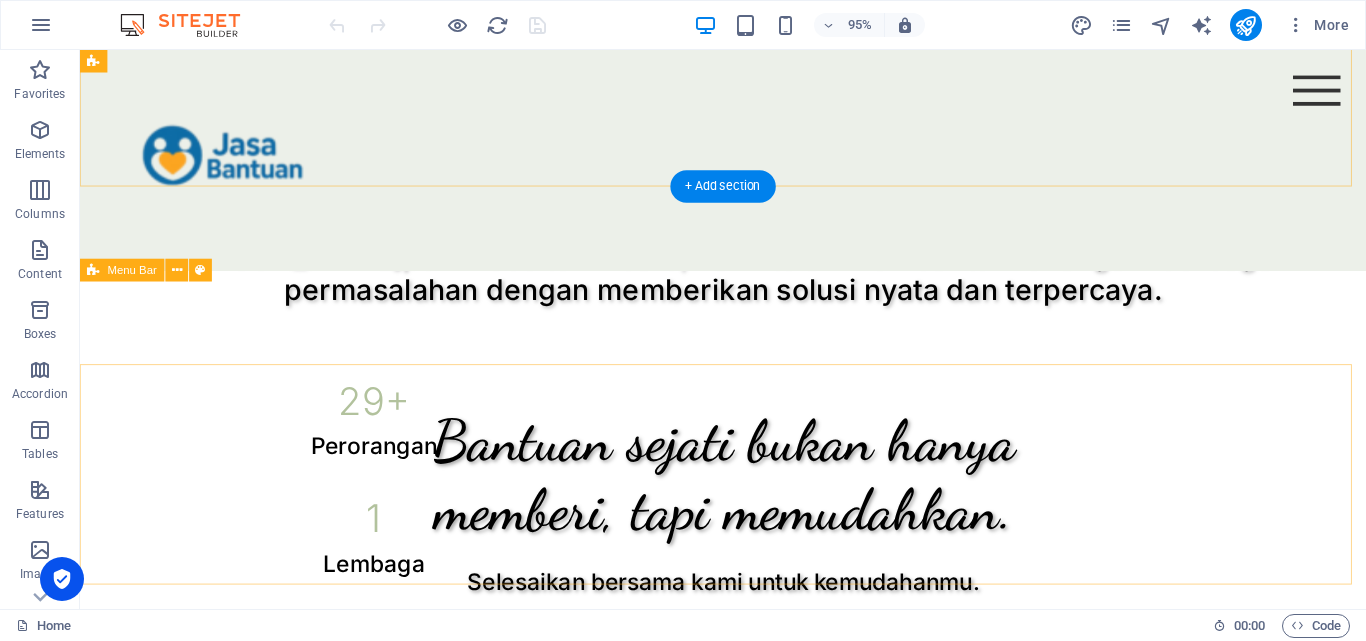 scroll, scrollTop: 700, scrollLeft: 0, axis: vertical 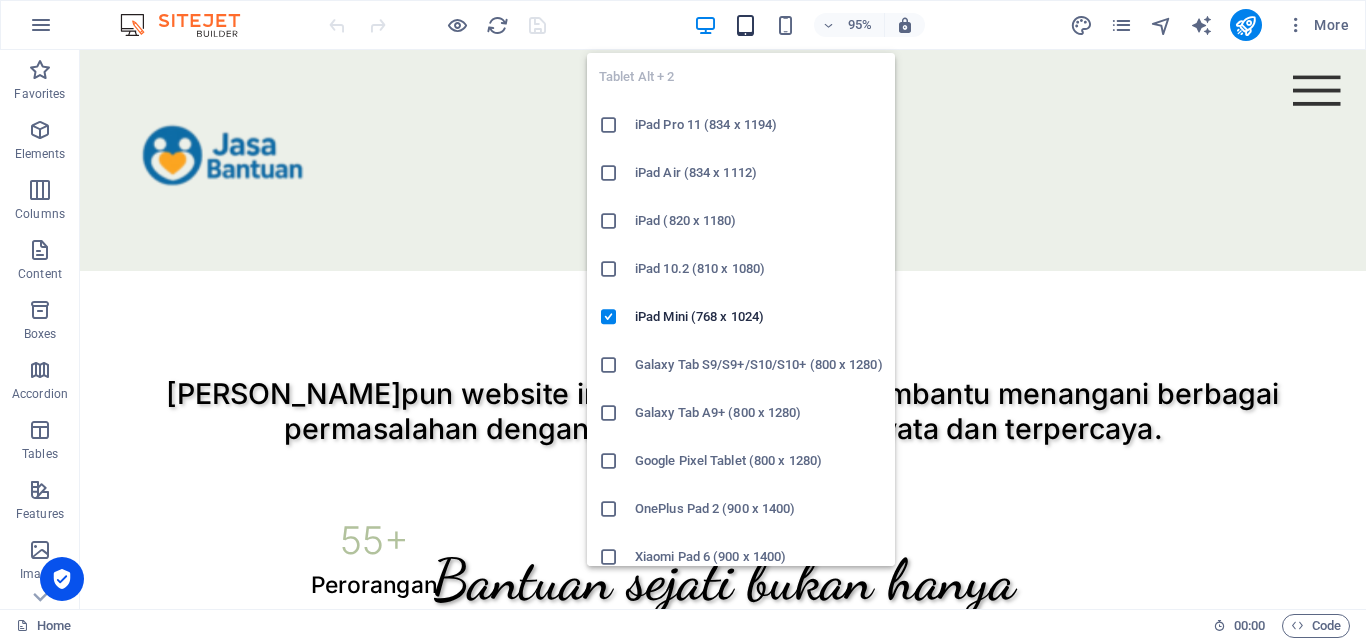 click at bounding box center [745, 25] 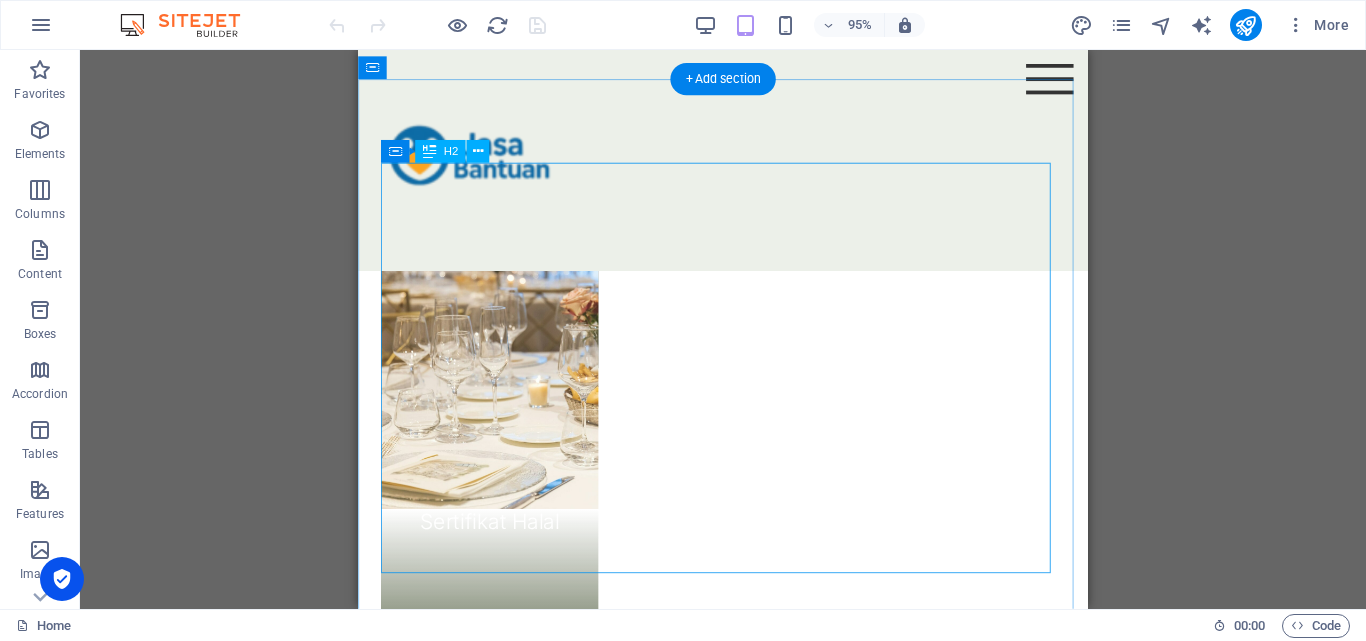 scroll, scrollTop: 2300, scrollLeft: 0, axis: vertical 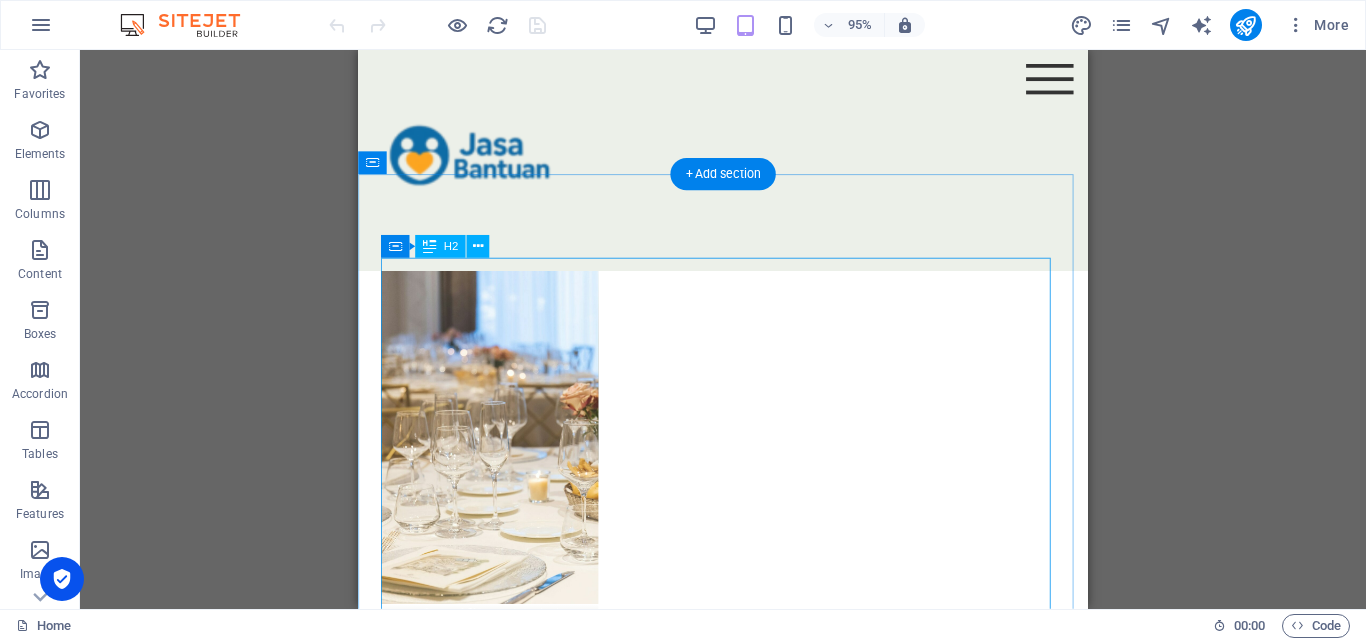 click on "Kami tidak hanya membantu, kami hadir untuk memudahkan." at bounding box center (742, 1625) 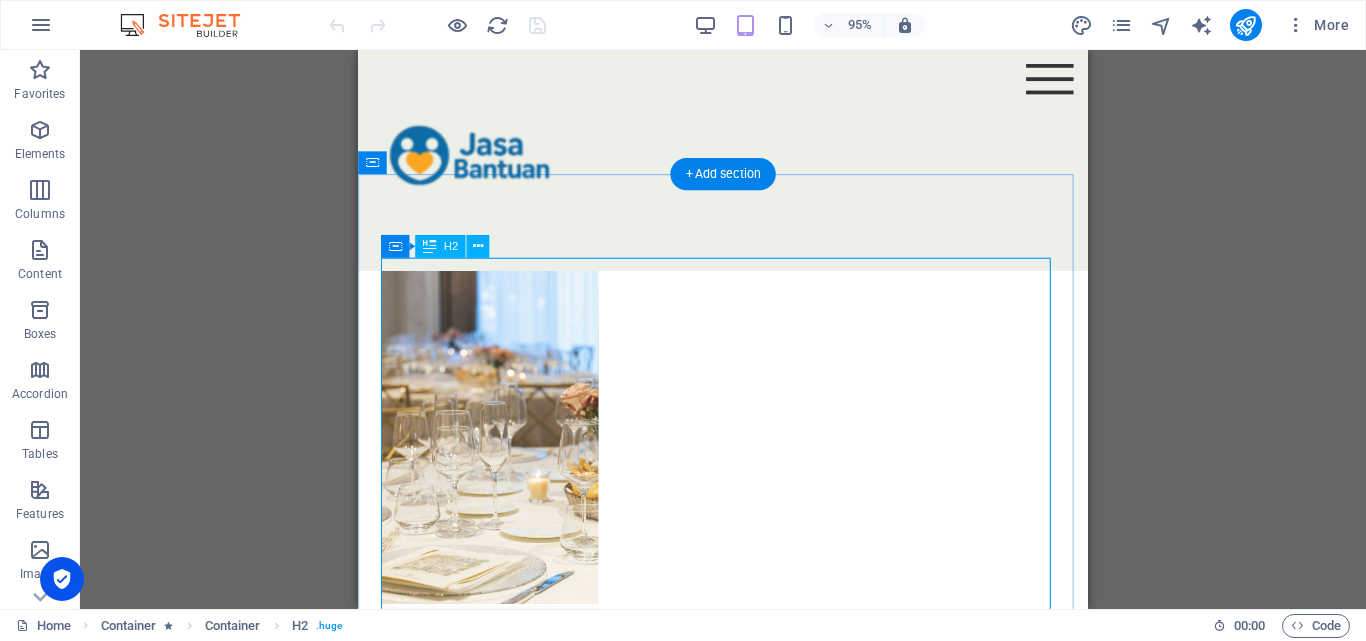 click on "Kami tidak hanya membantu, kami hadir untuk memudahkan." at bounding box center (742, 1625) 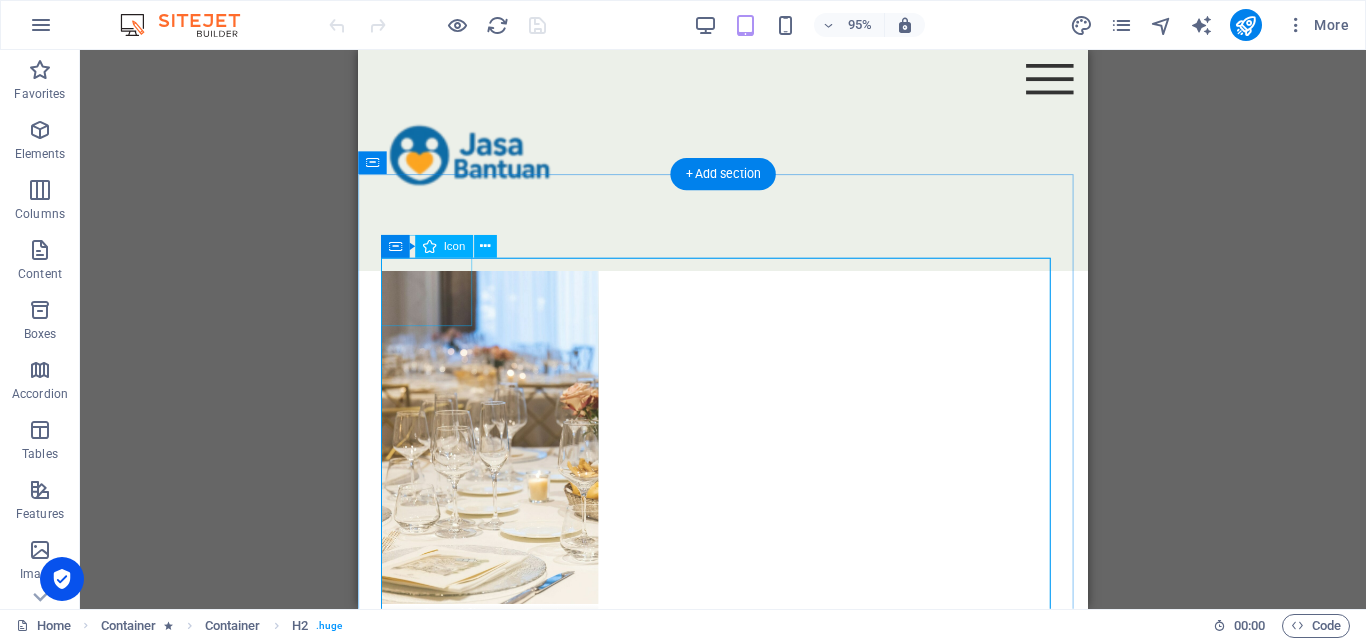 click at bounding box center (406, -2224) 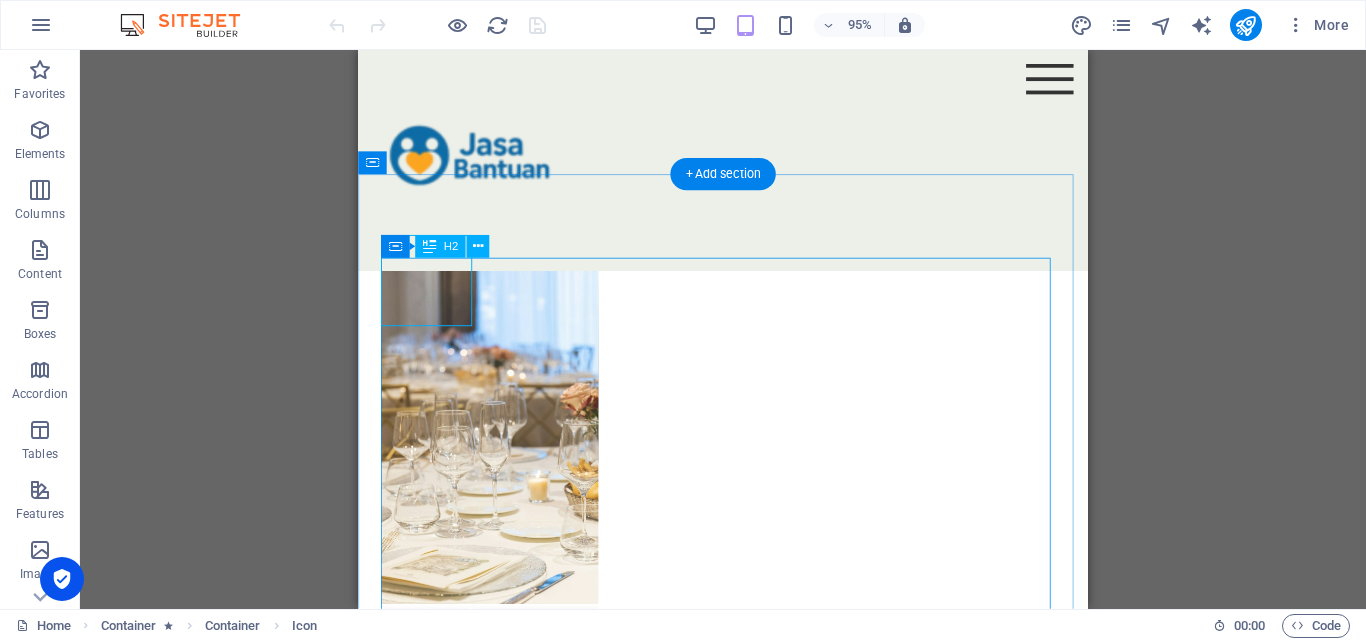 click on "Kami tidak hanya membantu, kami hadir untuk memudahkan." at bounding box center (742, 1625) 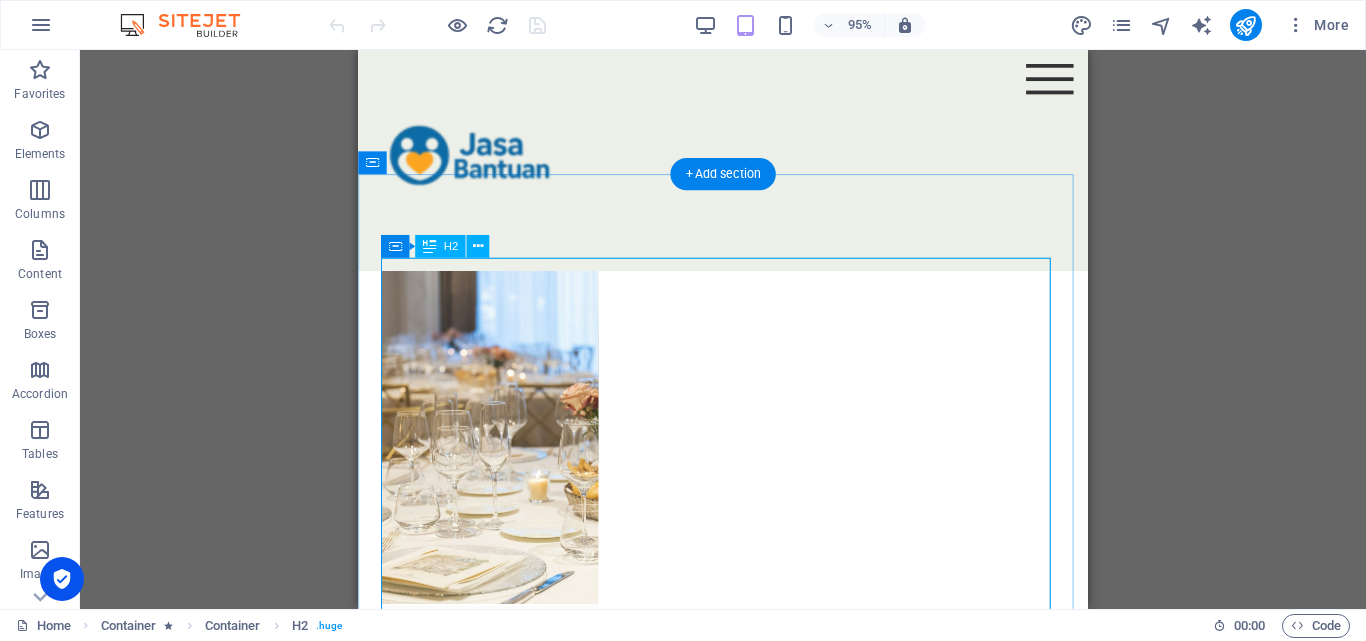 click on "Kami tidak hanya membantu, kami hadir untuk memudahkan." at bounding box center [742, 1625] 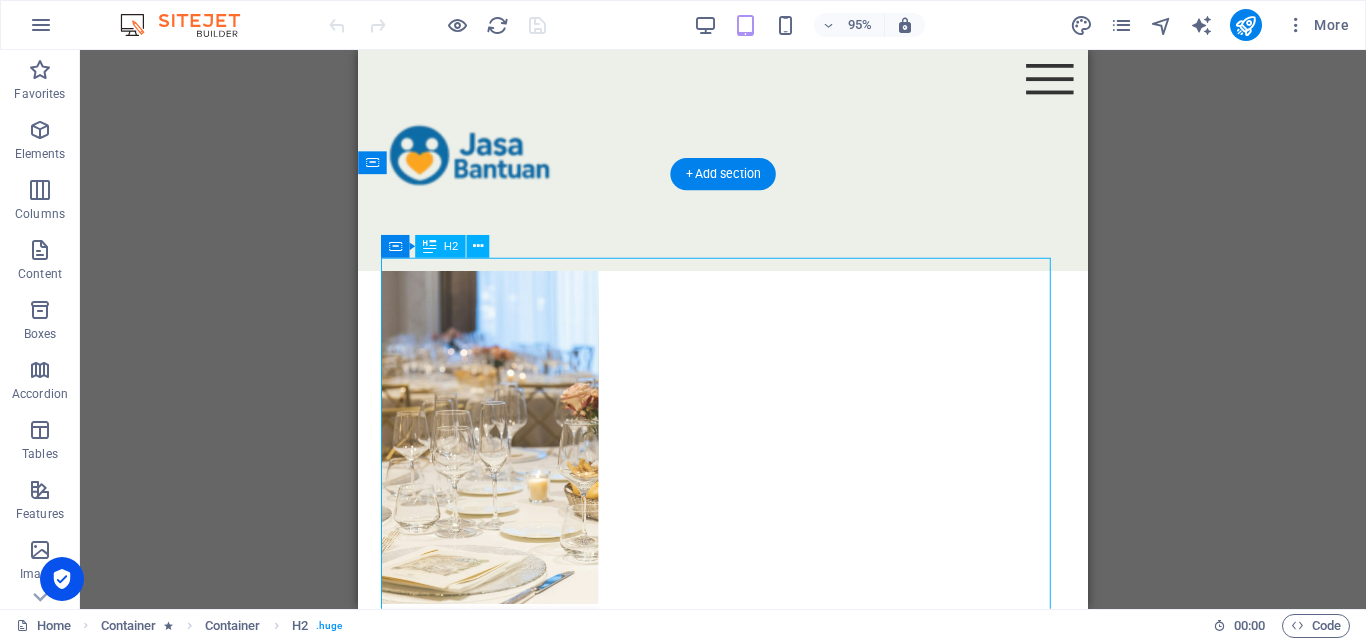 click on "Kami tidak hanya membantu, kami hadir untuk memudahkan." at bounding box center [742, 1625] 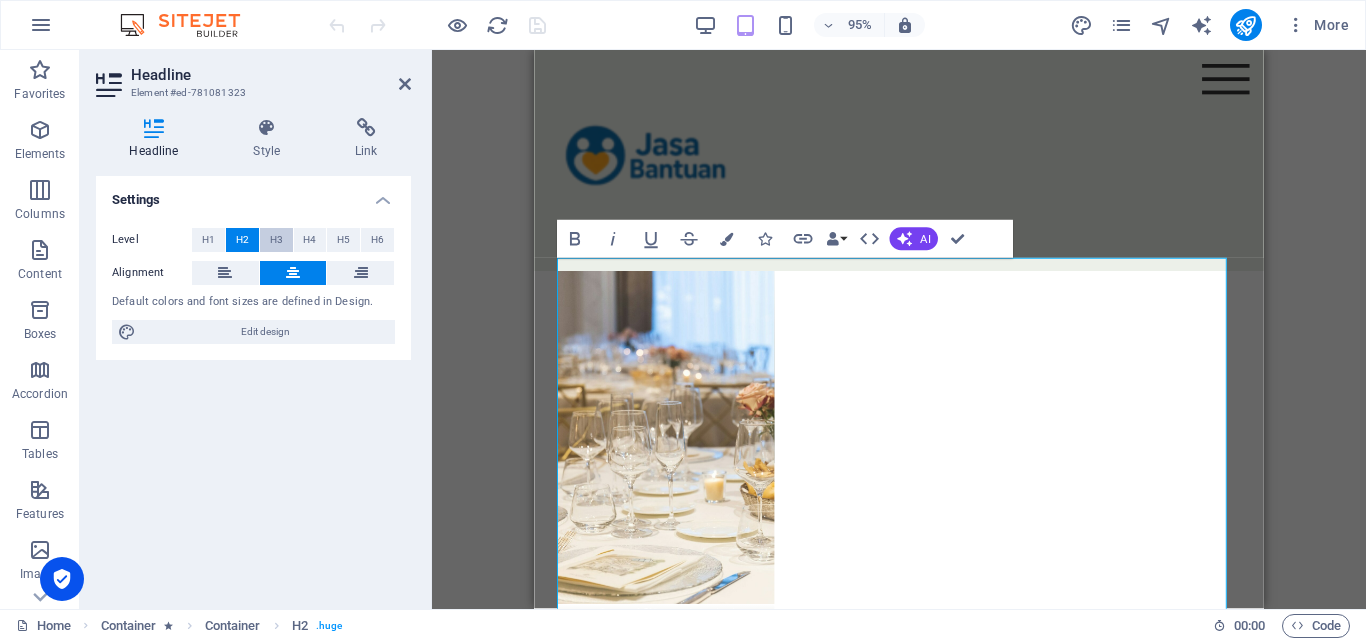 click on "H3" at bounding box center (276, 240) 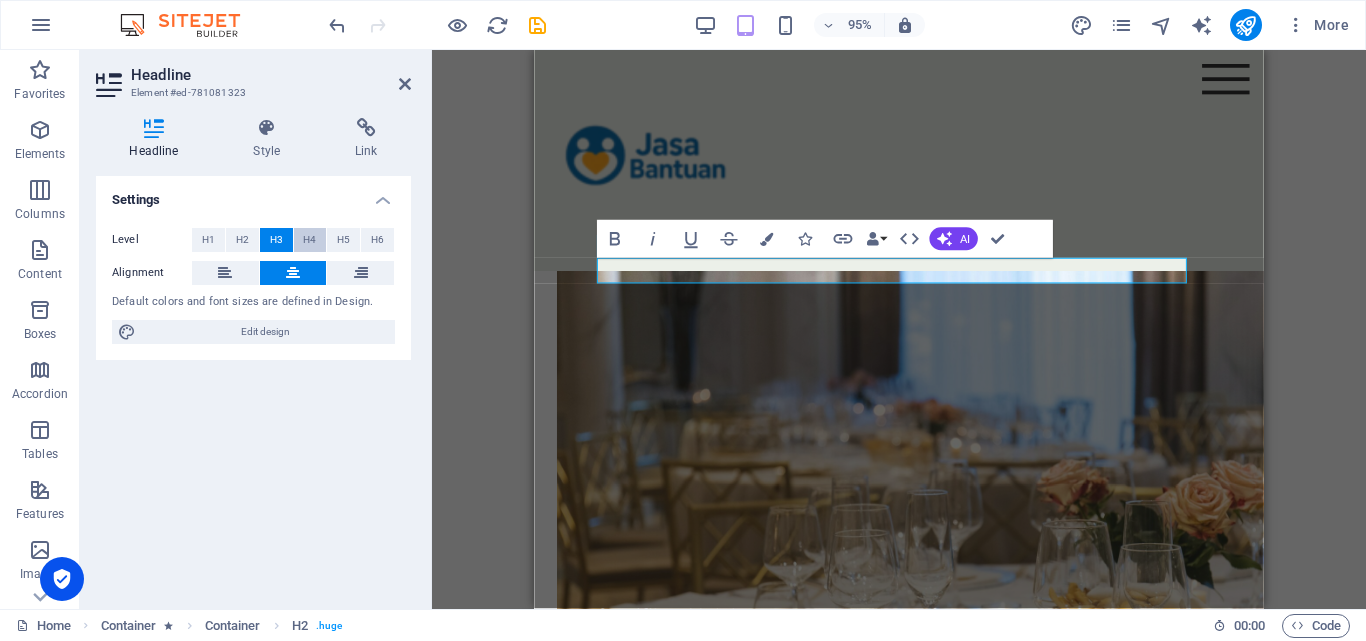 click on "H4" at bounding box center [309, 240] 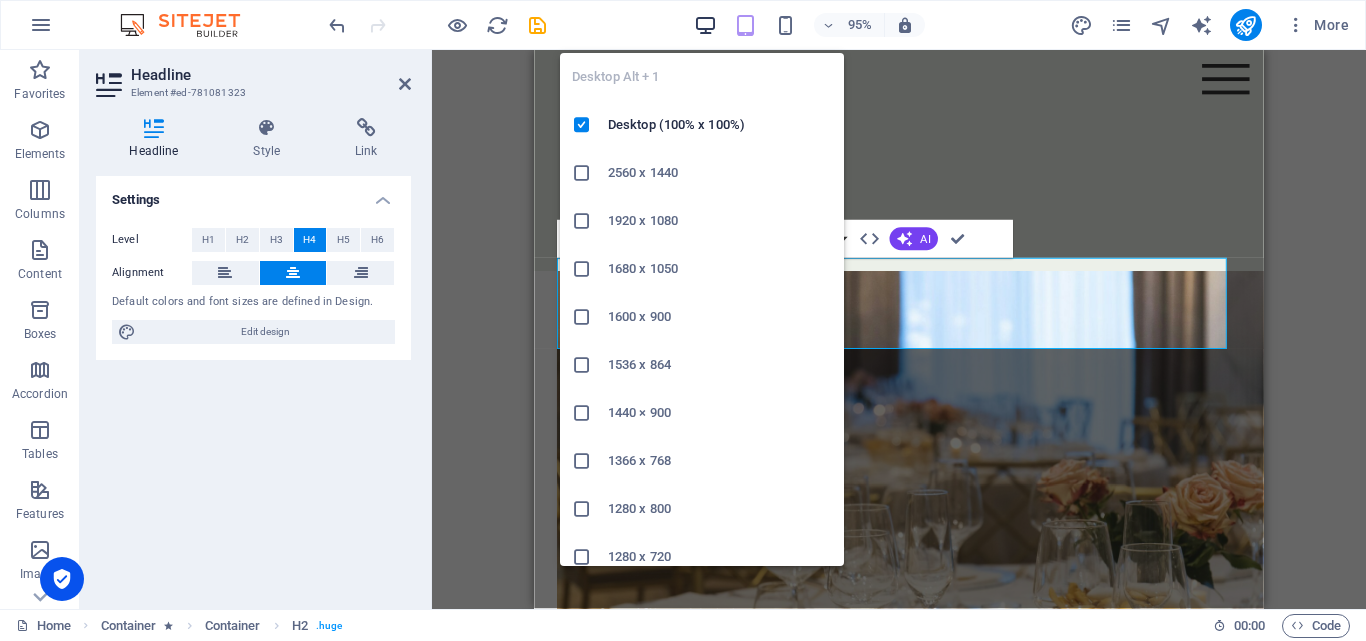 click at bounding box center (705, 25) 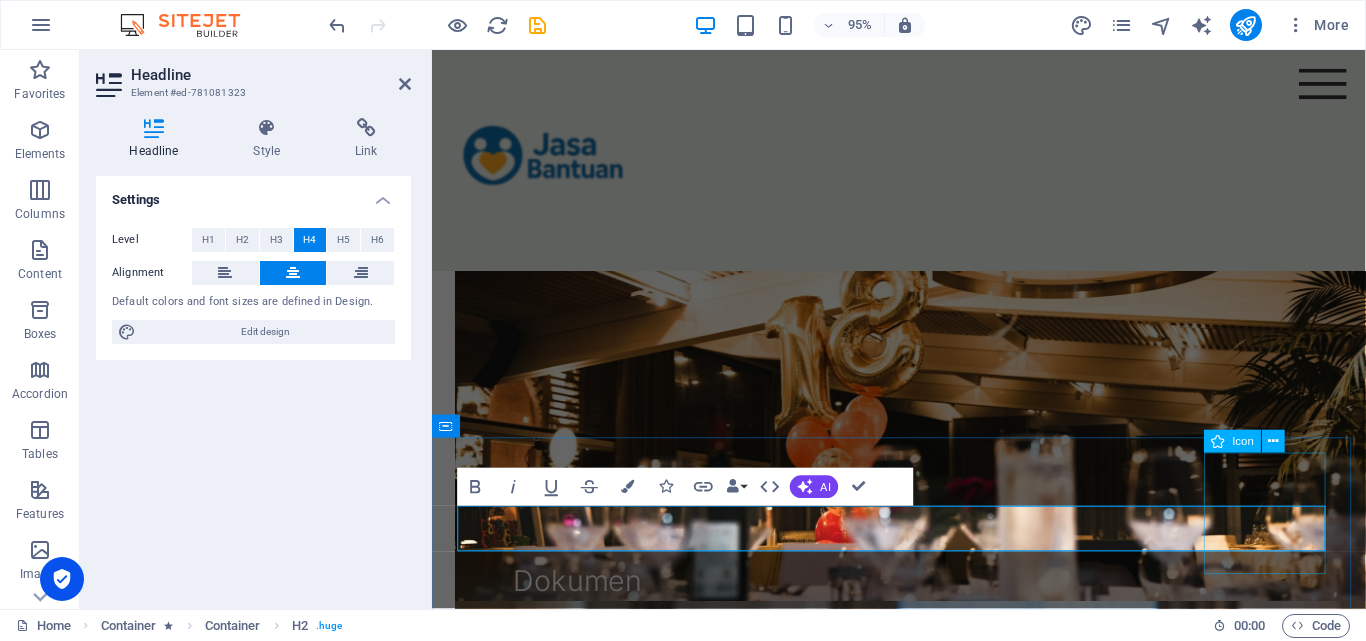 scroll, scrollTop: 2500, scrollLeft: 0, axis: vertical 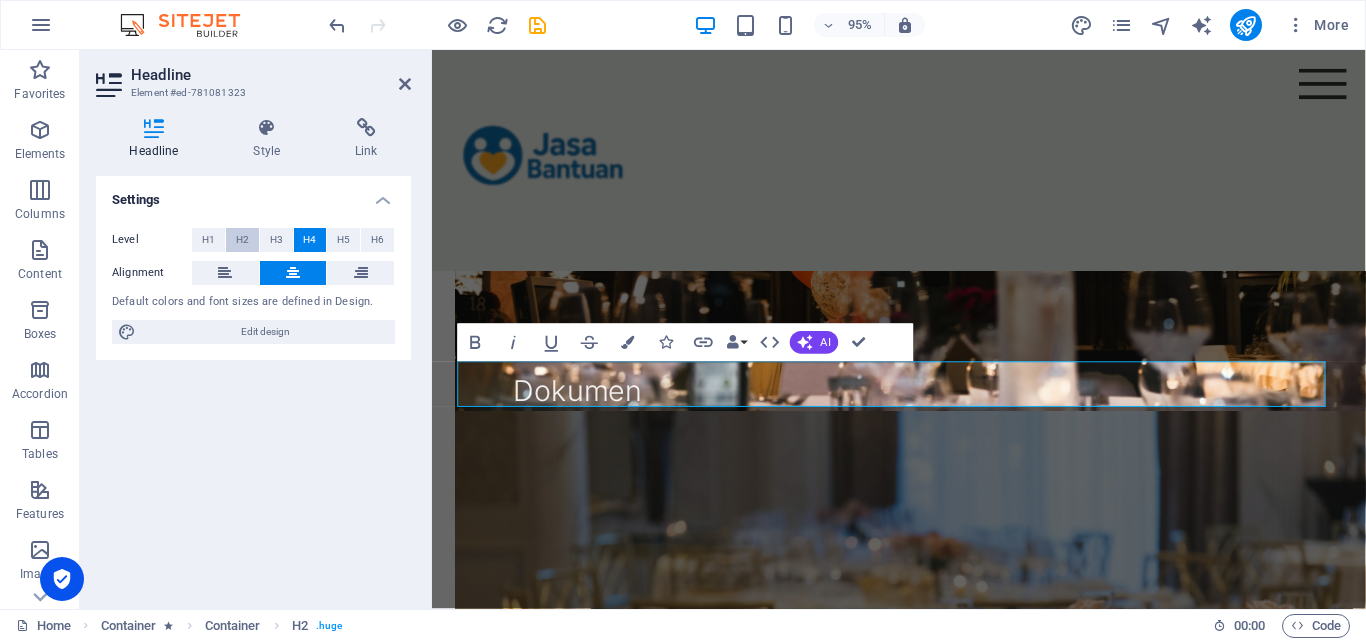 click on "H2" at bounding box center (242, 240) 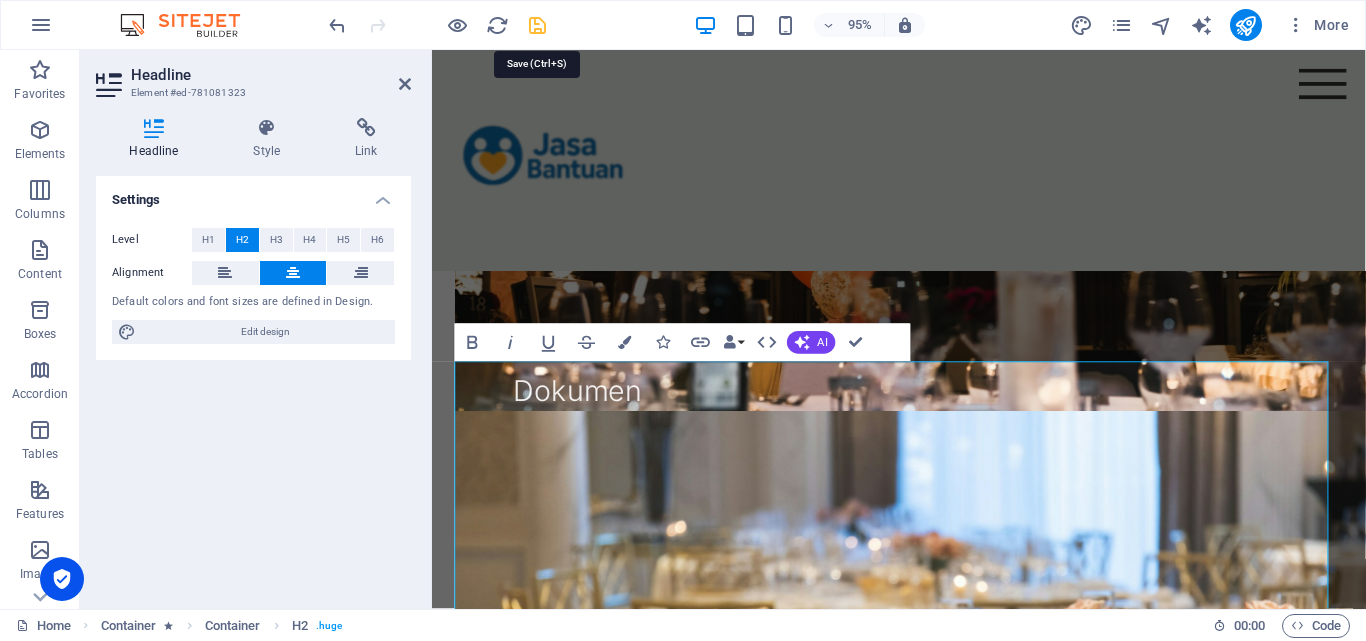click at bounding box center (537, 25) 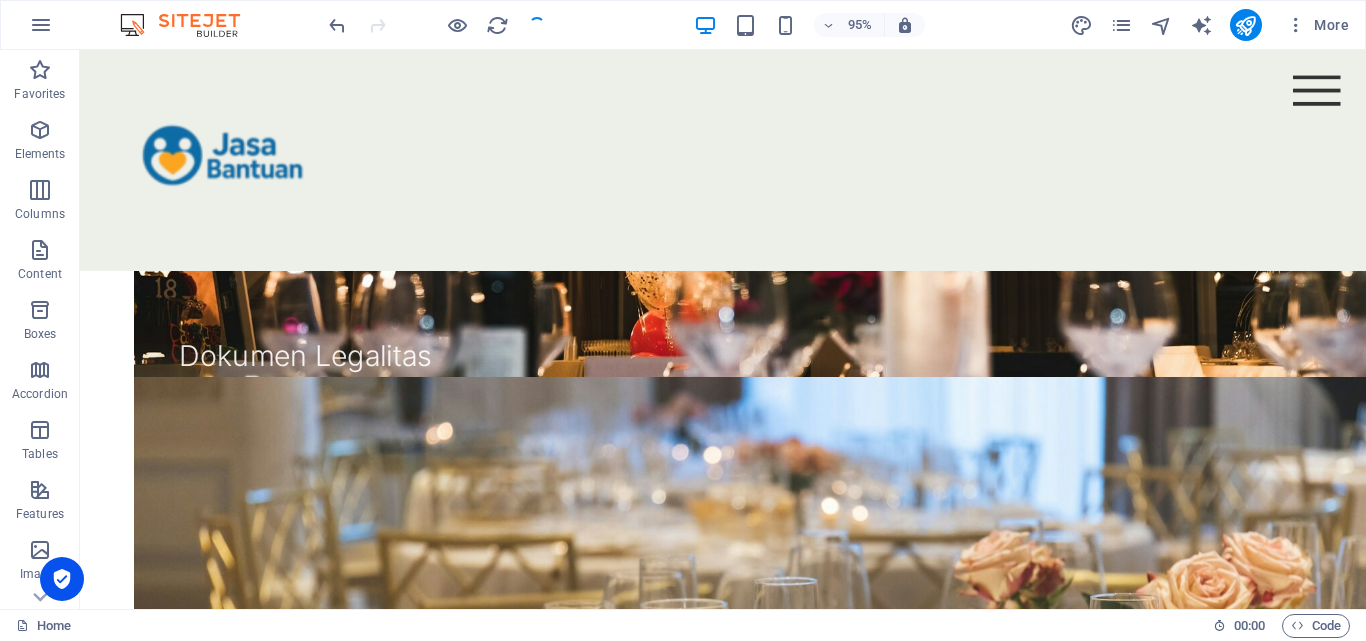 scroll, scrollTop: 2464, scrollLeft: 0, axis: vertical 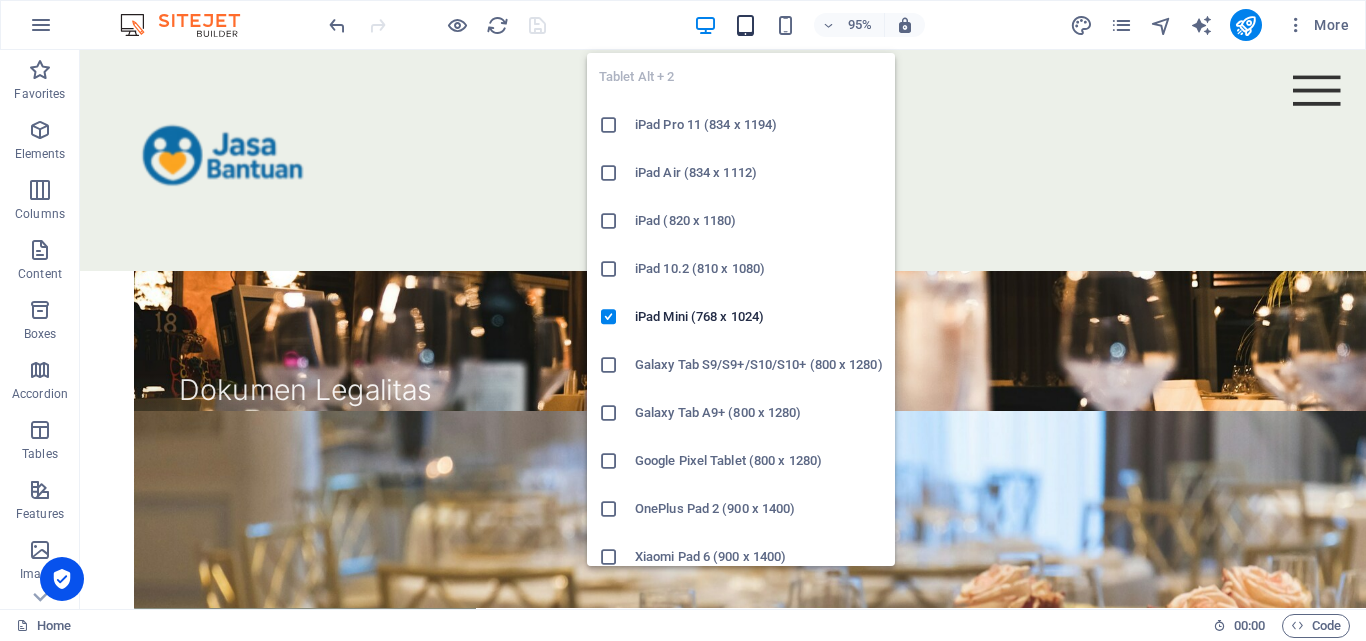 click at bounding box center (745, 25) 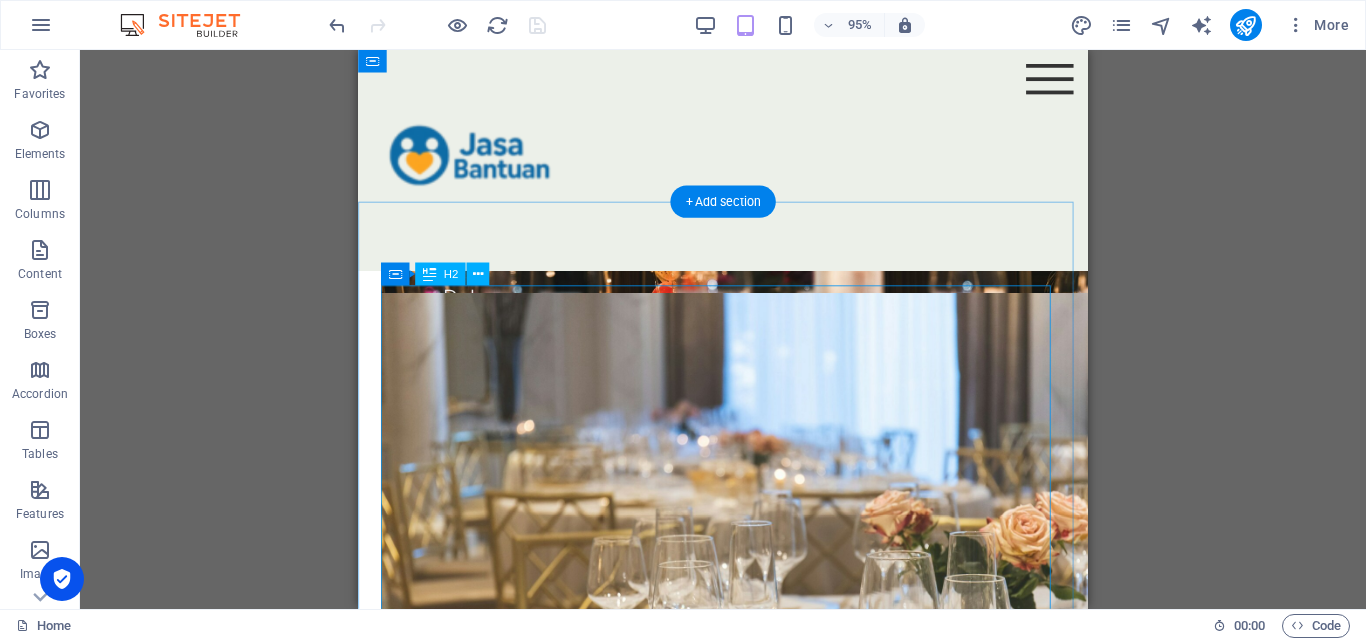 scroll, scrollTop: 2264, scrollLeft: 0, axis: vertical 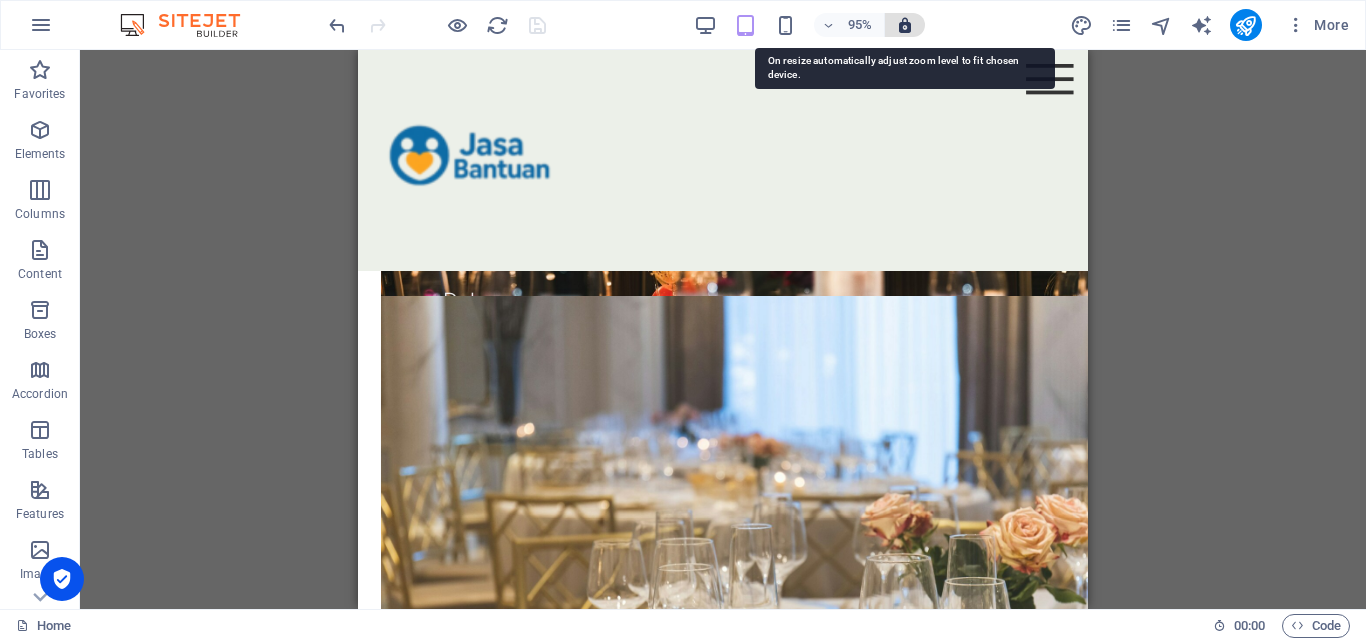 click at bounding box center [905, 25] 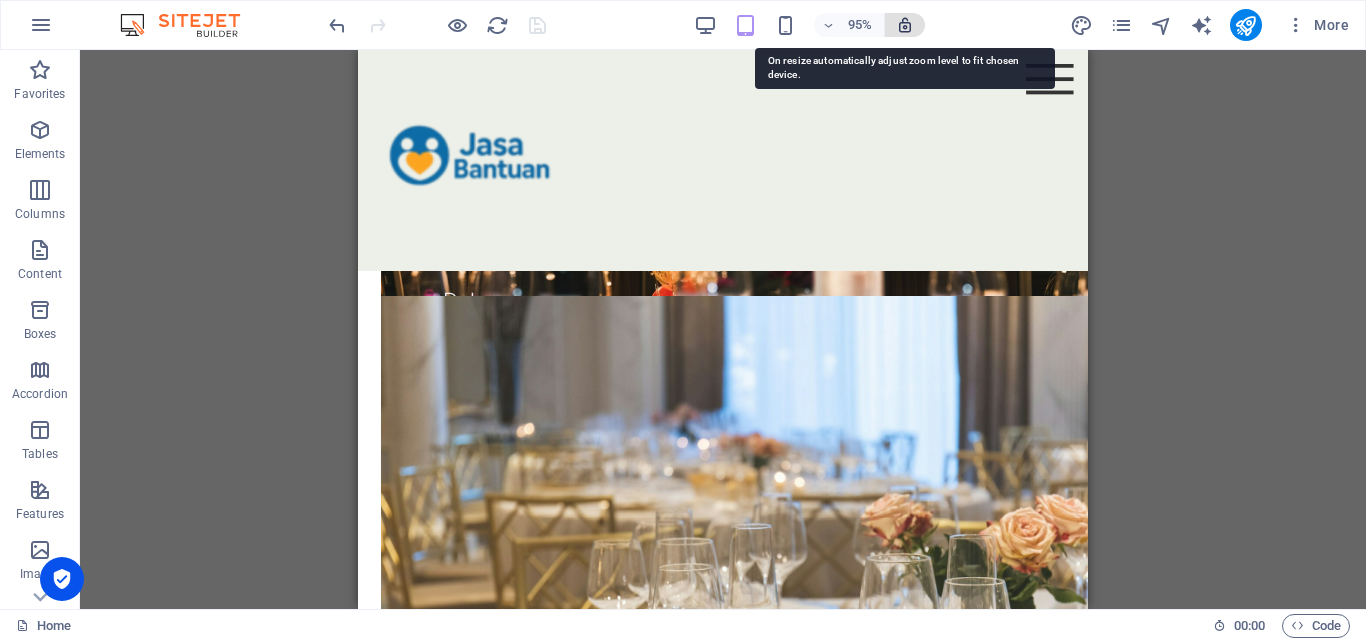 click at bounding box center (905, 25) 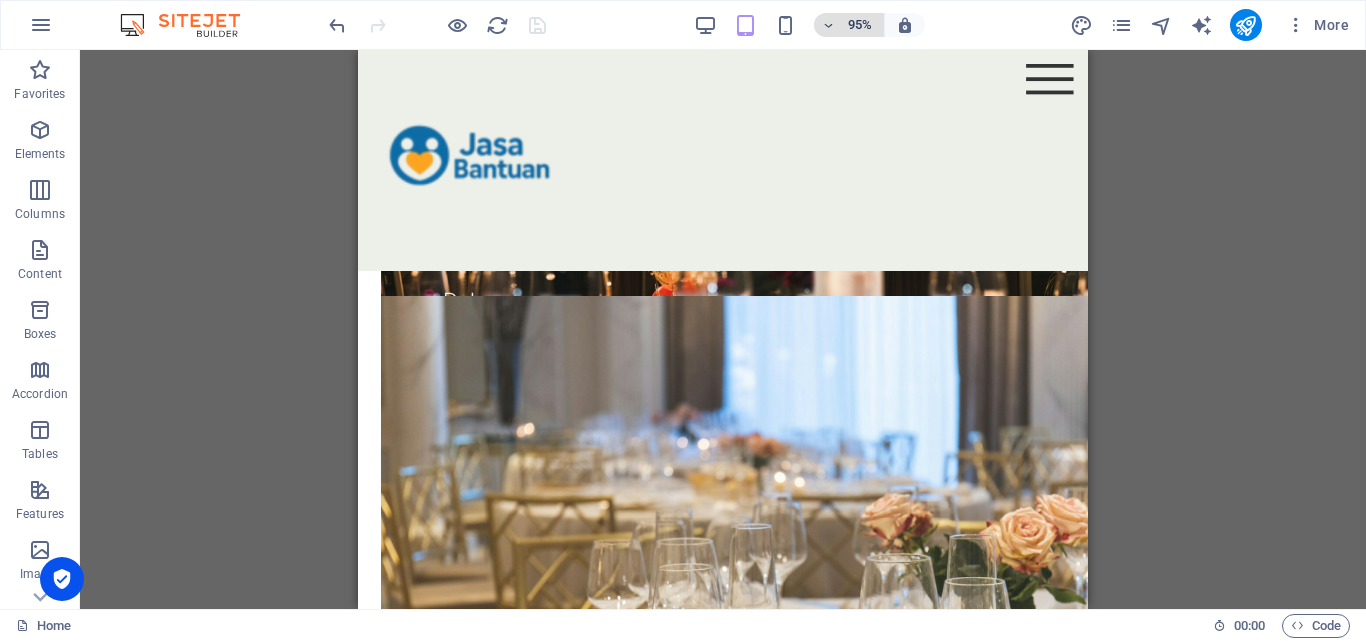 click at bounding box center [829, 25] 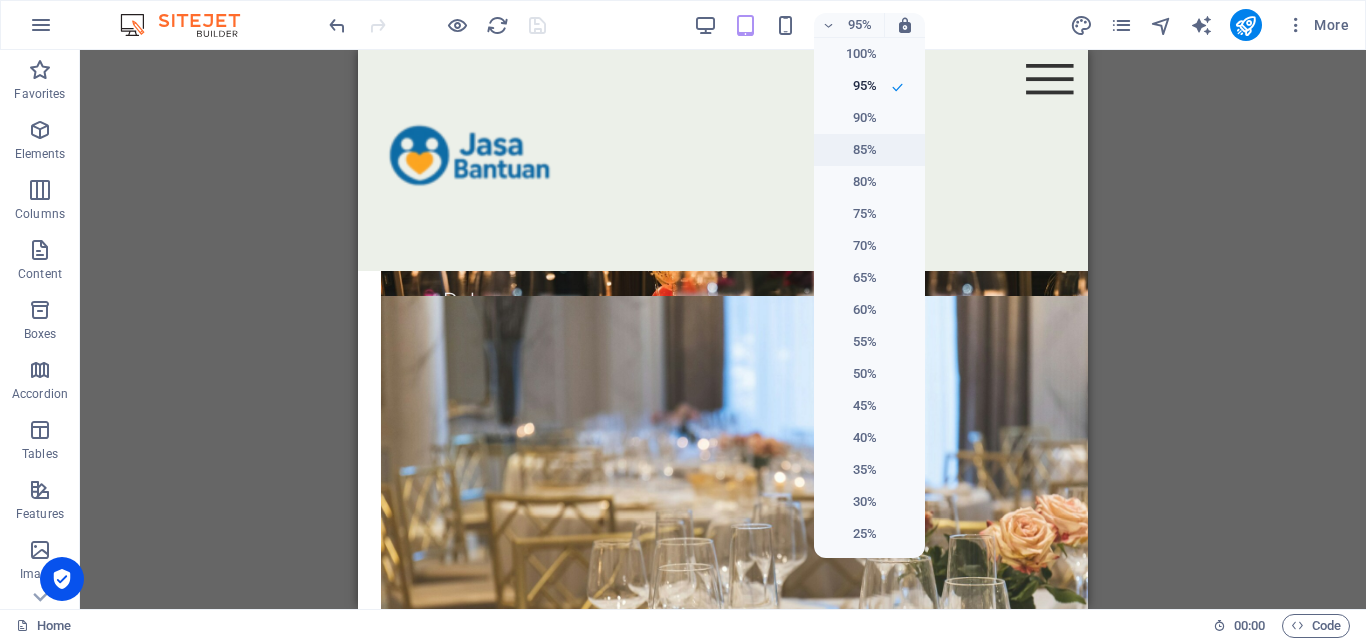 click on "85%" at bounding box center [851, 150] 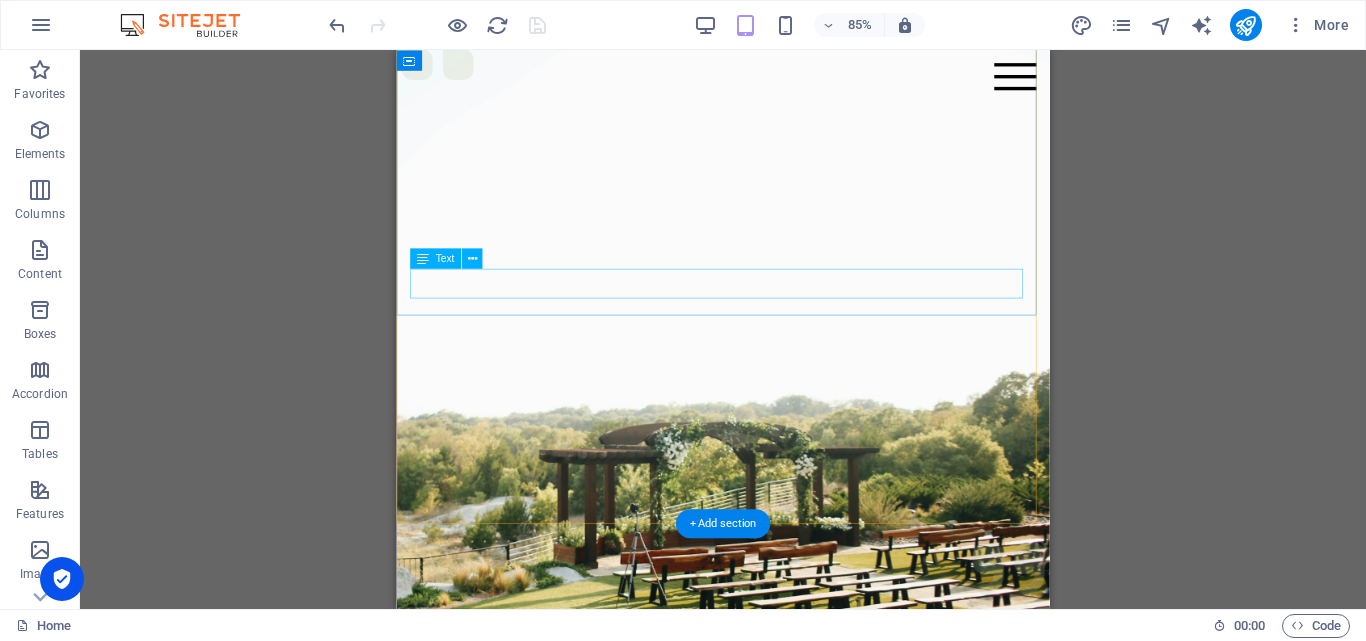 scroll, scrollTop: 0, scrollLeft: 0, axis: both 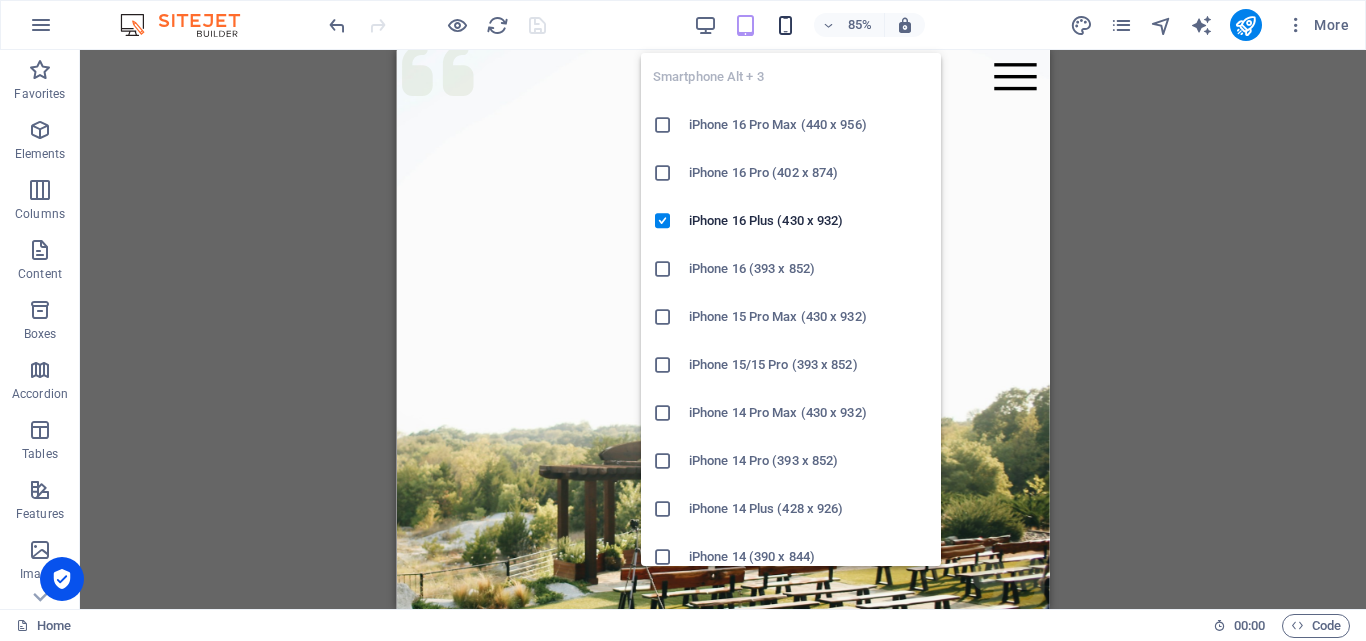 click at bounding box center (785, 25) 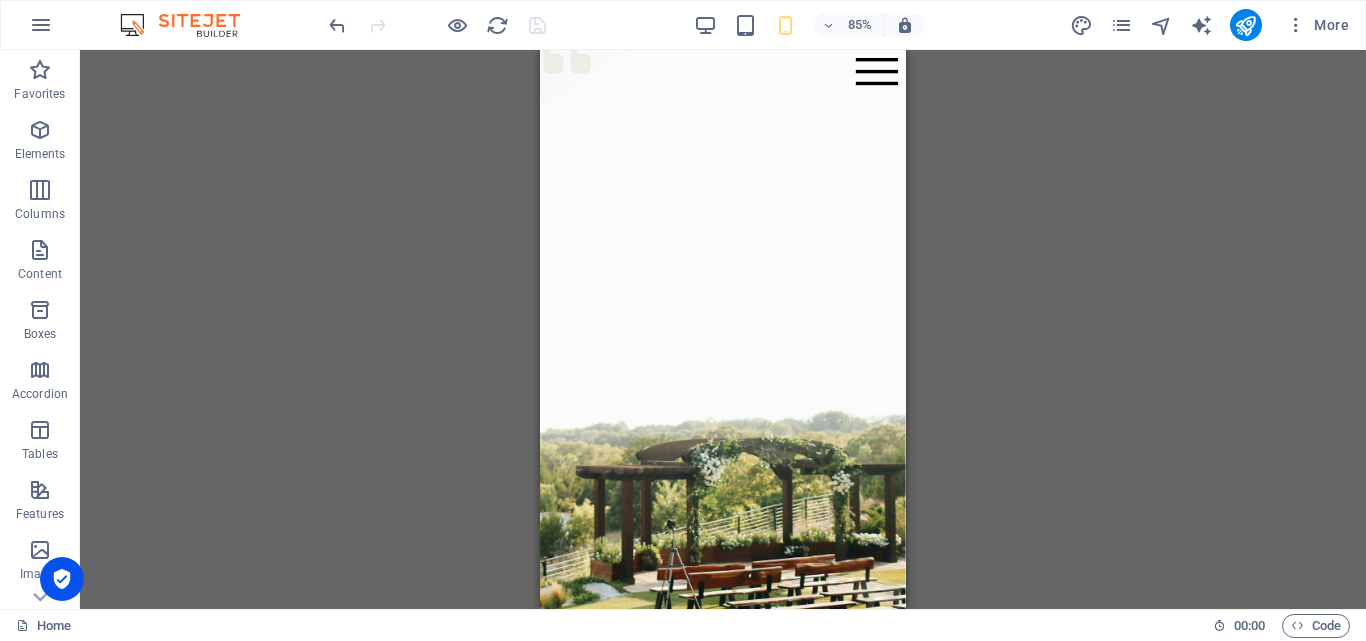 click on "Drag here to replace the existing content. Press “Ctrl” if you want to create a new element.
H2   Banner   Container   Text   Banner   Menu Bar   Spacer   Container   H3   Spacer   HTML   Counter   Container   Text   Container   H2   Spacer   Container   3 columns   Container   Container   H2   Spacer   Container   Spacer   Slider   Slider   Slider   Slider   Slider   Preset   Container   Container   H4   Spacer   Text   Spacer   Container   Container   H2   Container   Container   H2   Spacer   Text   Spacer   Form   Contact Form   Input   Date   Email   H3   HTML   Container   HTML   Container   Container   Container   H3   Text   Logo   Container   Icon   Icon" at bounding box center (723, 329) 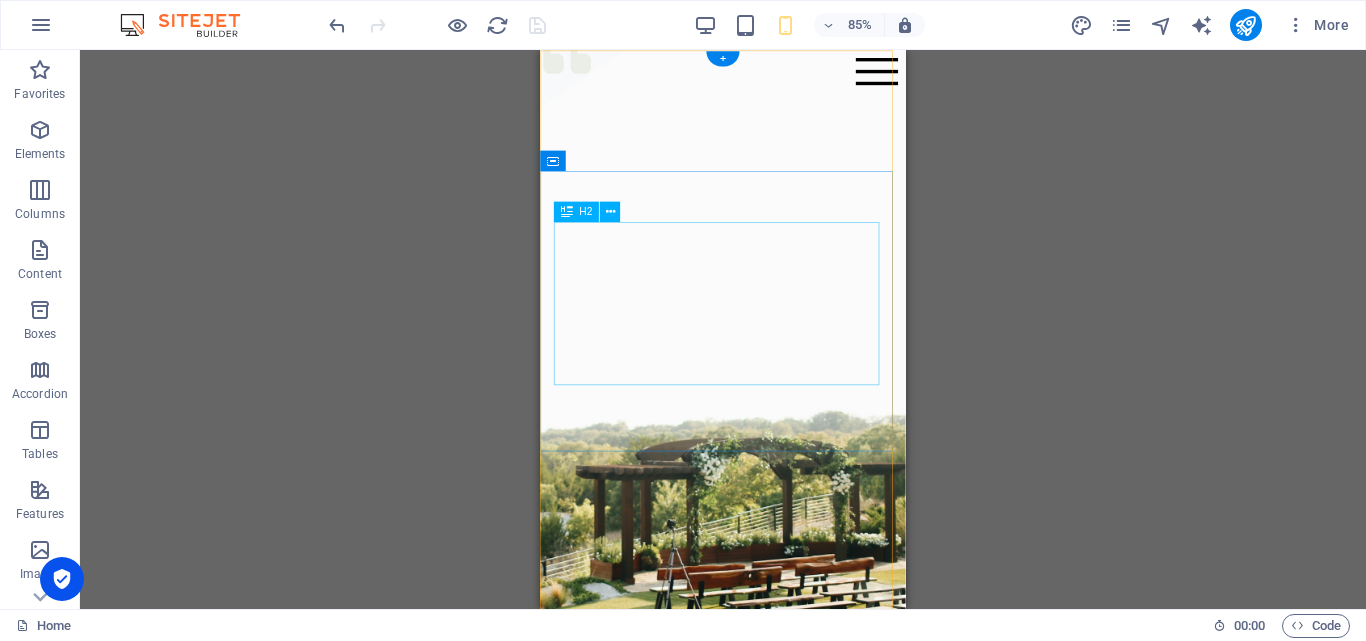 click on "Bantuan sejati bukan hanya memberi, tapi memudahkan." at bounding box center [755, 1108] 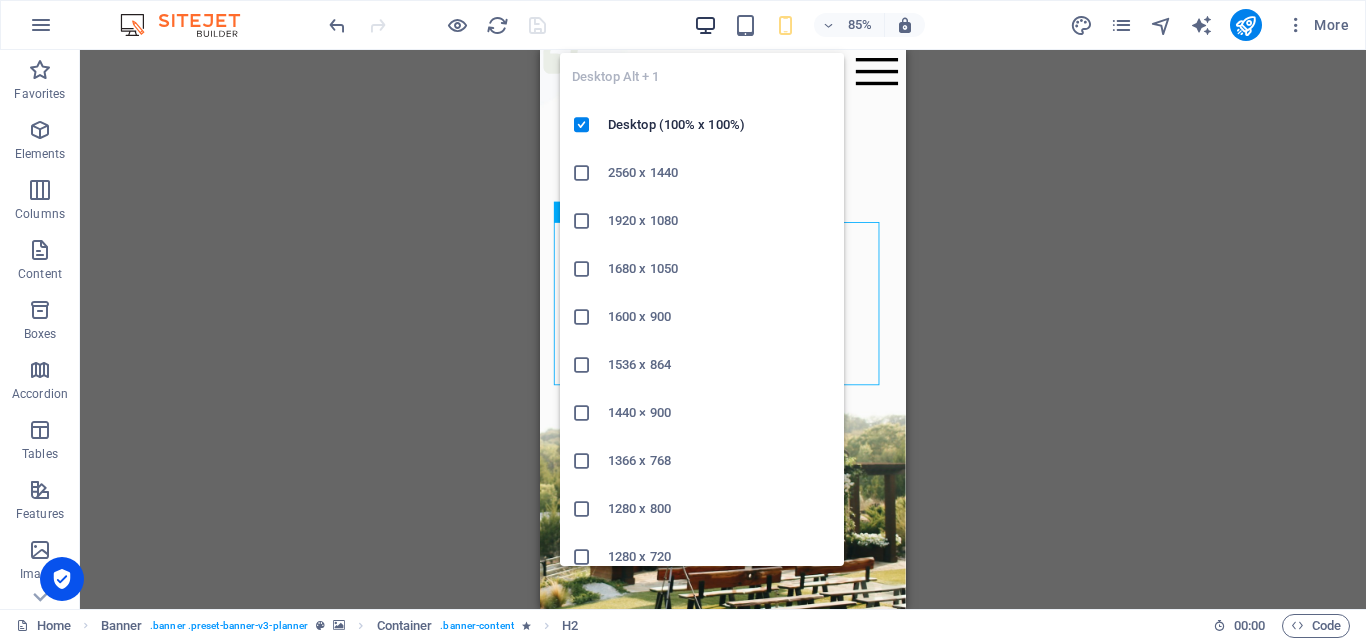 click at bounding box center (705, 25) 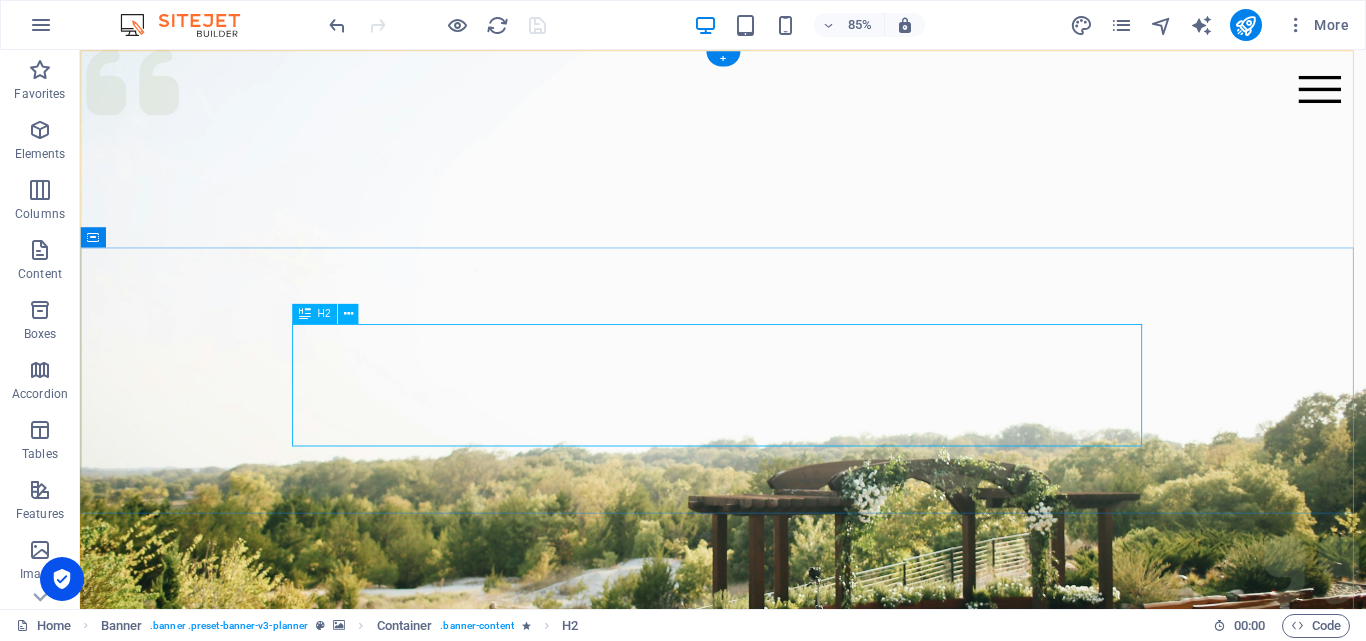 click on "Bantuan sejati bukan hanya memberi, tapi memudahkan." at bounding box center (837, 1204) 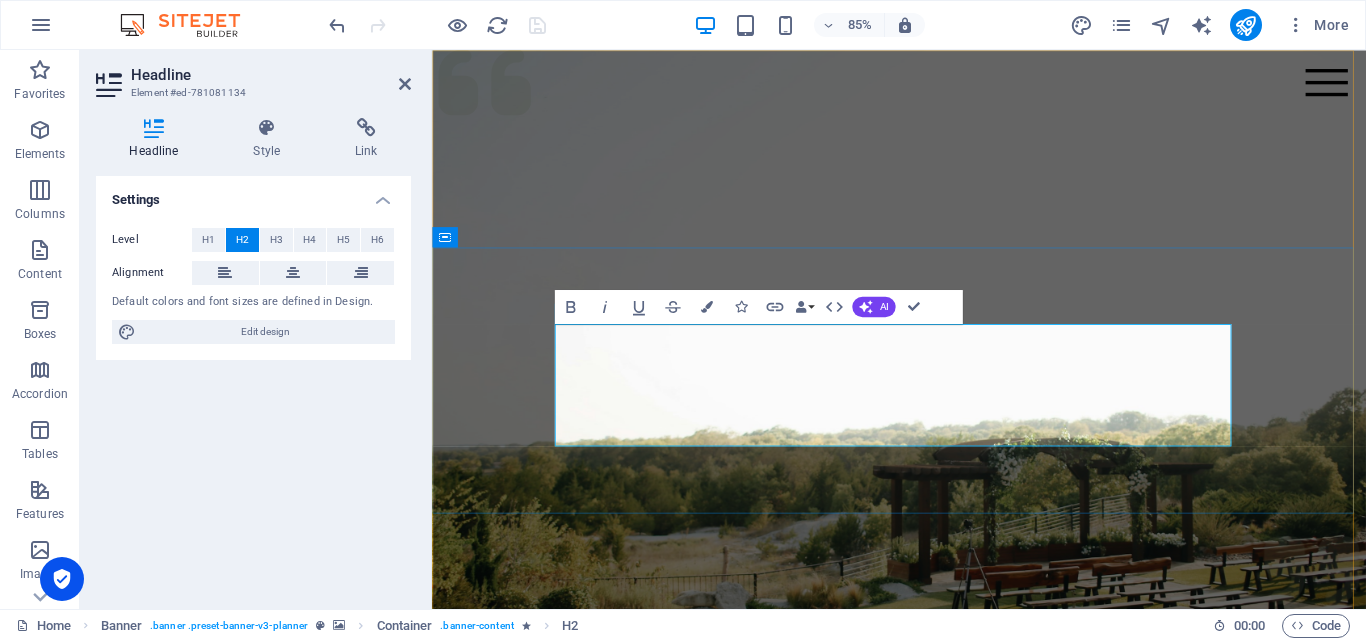 click on "Bantuan sejati bukan hanya memberi, tapi memudahkan." at bounding box center (981, 1204) 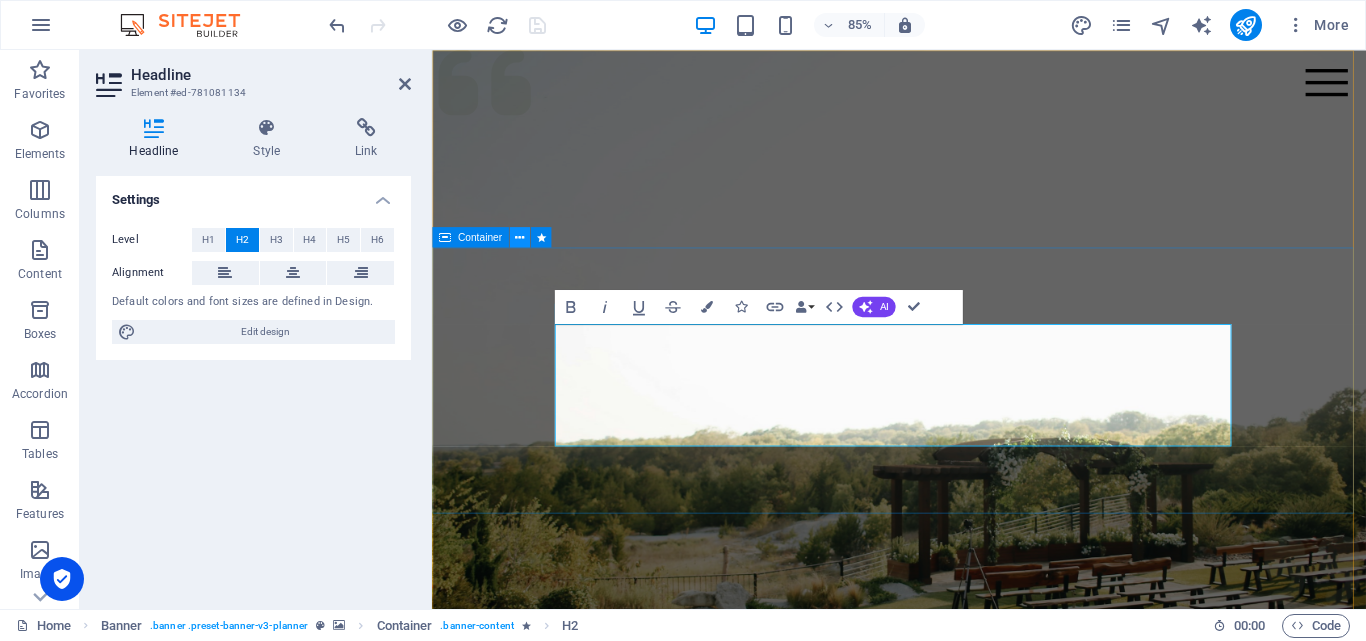 click at bounding box center [519, 237] 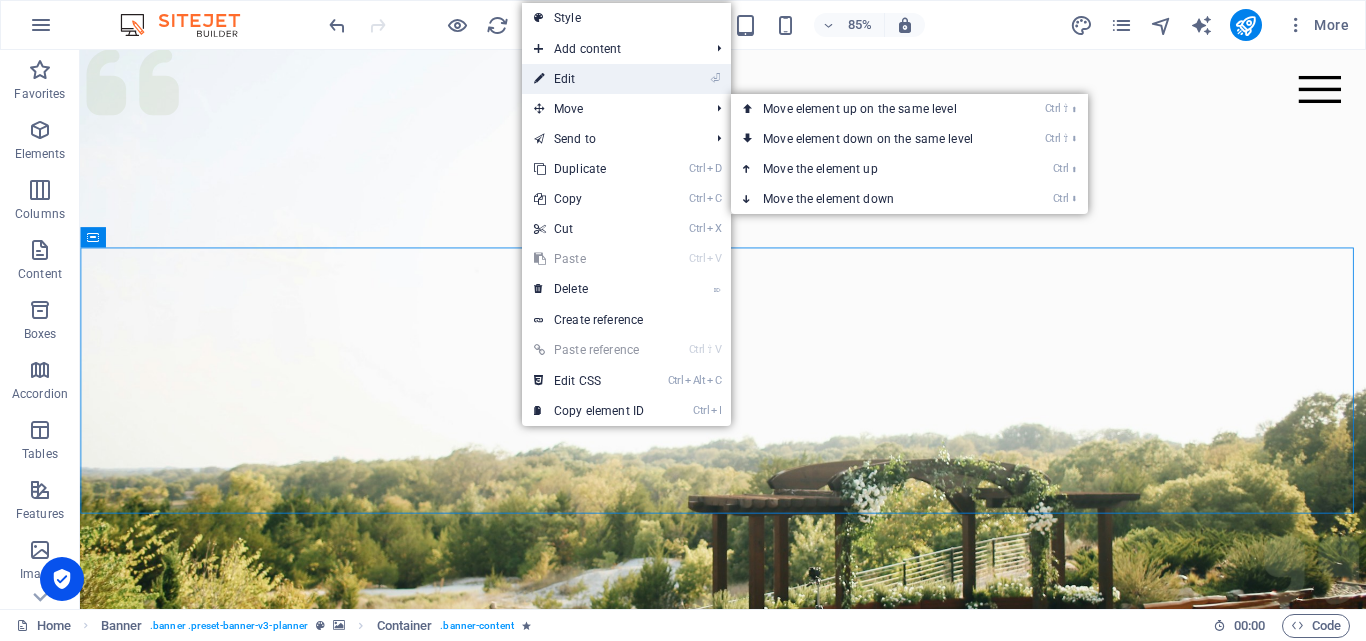 click on "⏎  Edit" at bounding box center (589, 79) 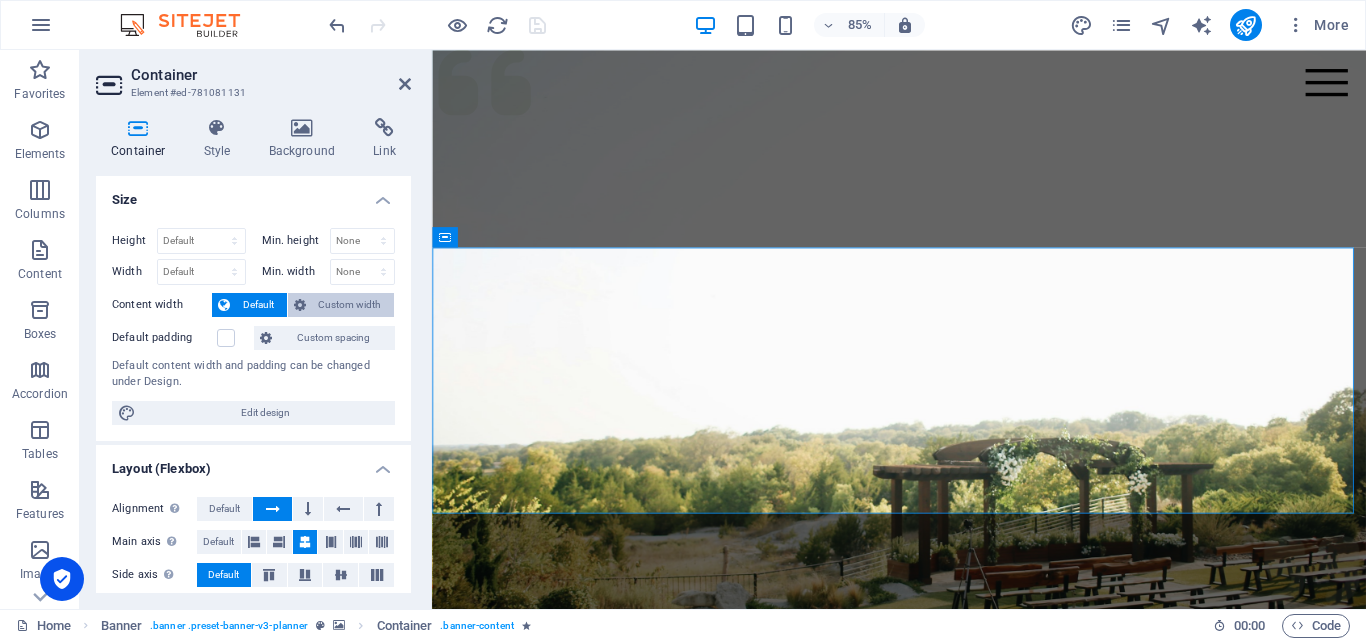 click at bounding box center [300, 305] 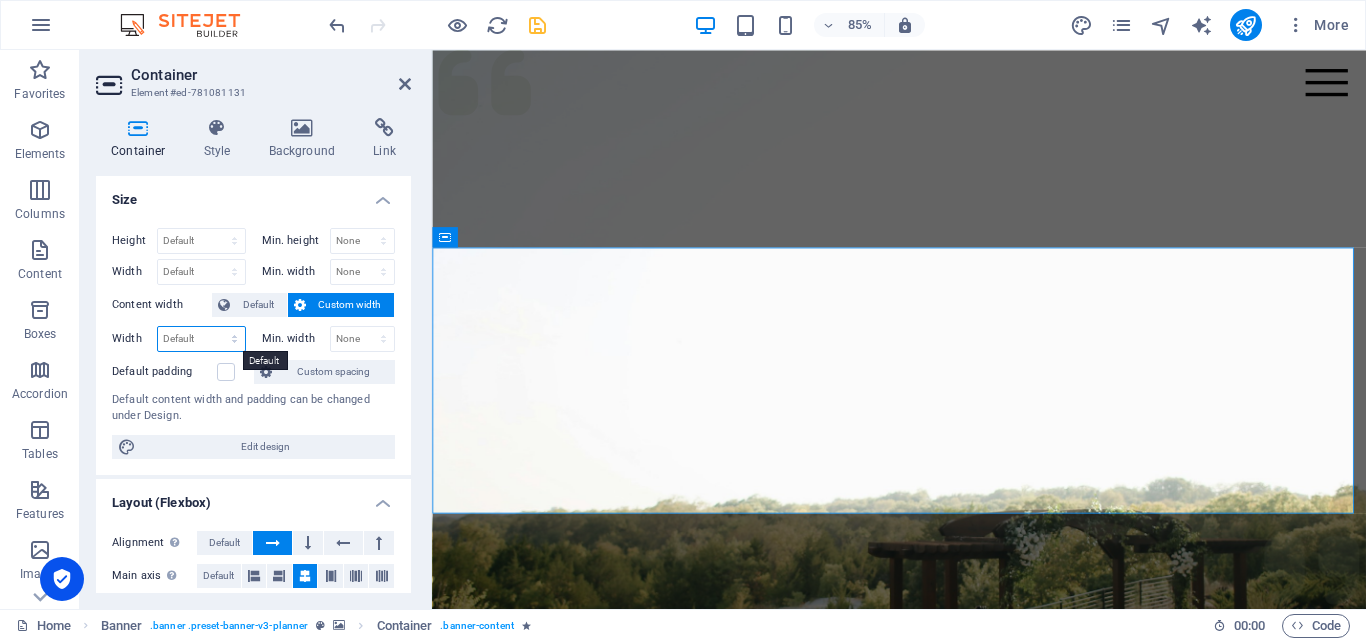 click on "Default px rem % em vh vw" at bounding box center [201, 339] 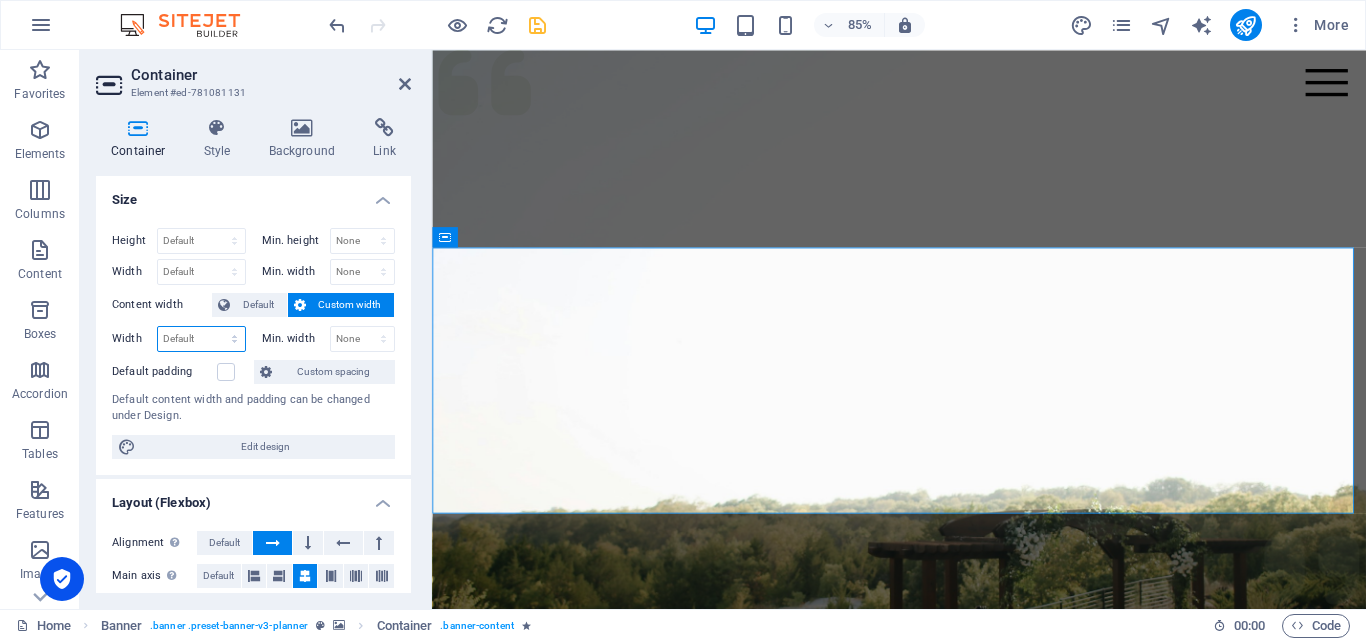 select on "%" 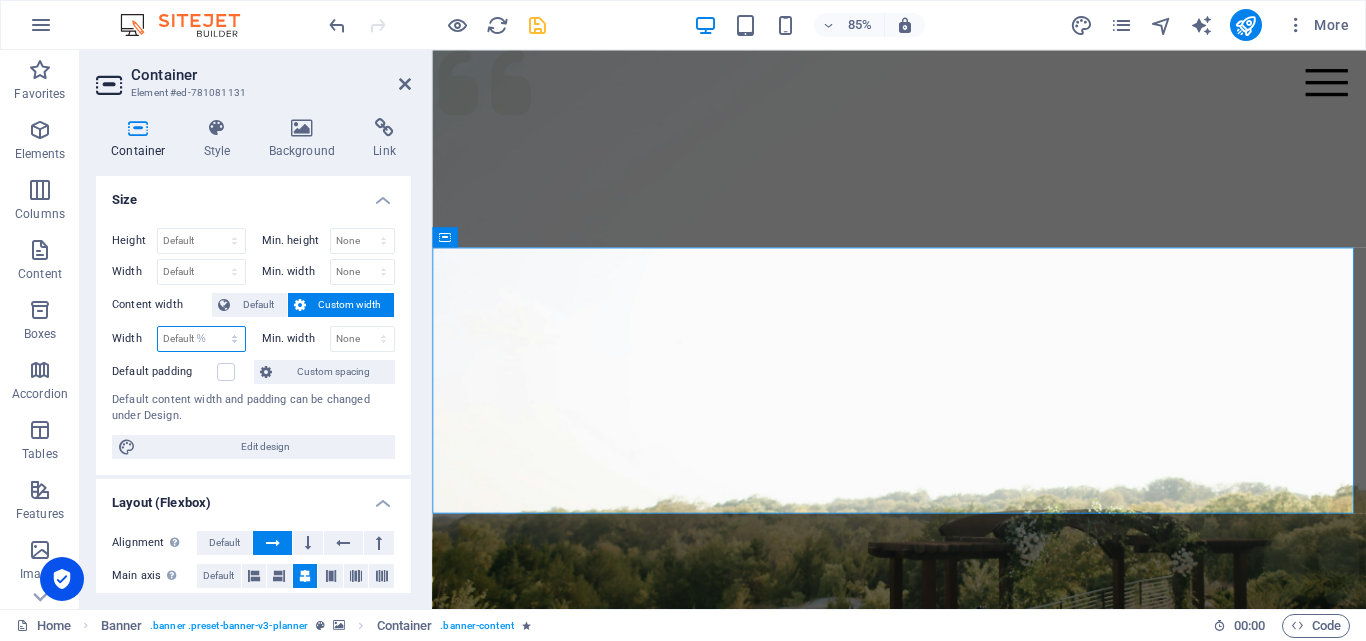 click on "Default px rem % em vh vw" at bounding box center (201, 339) 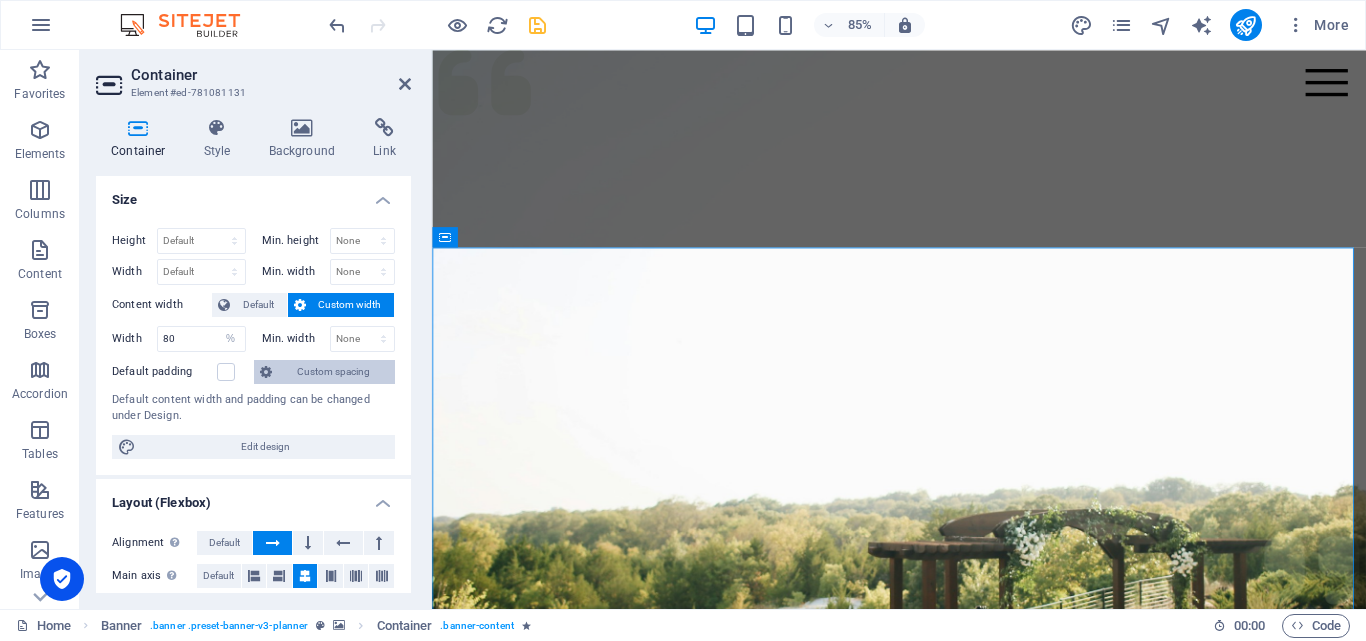 type on "100" 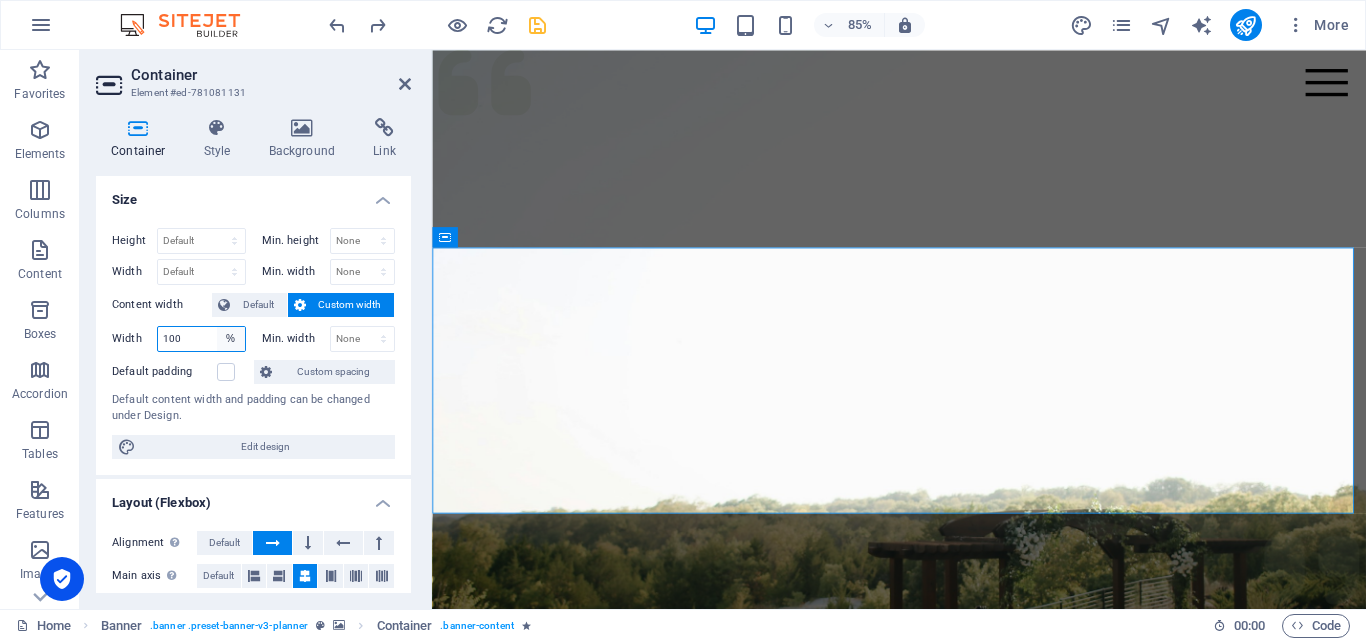 click on "Default px rem % em vh vw" at bounding box center (231, 339) 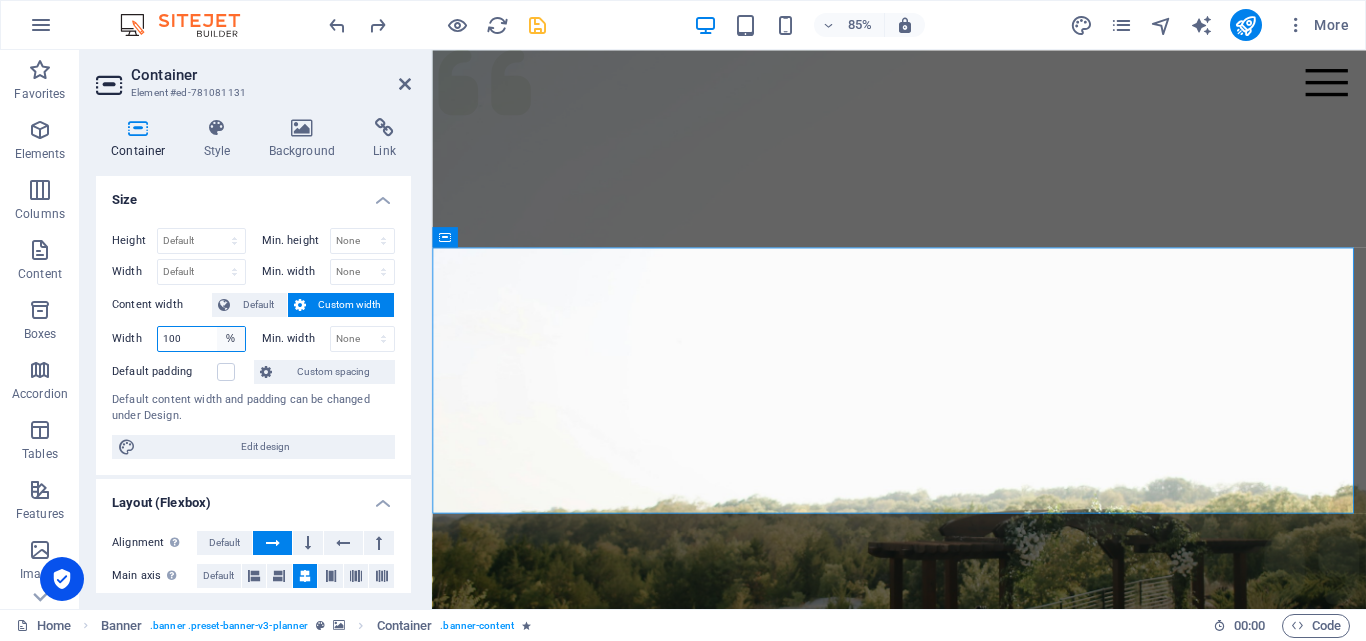 select on "4nle4jkr0c" 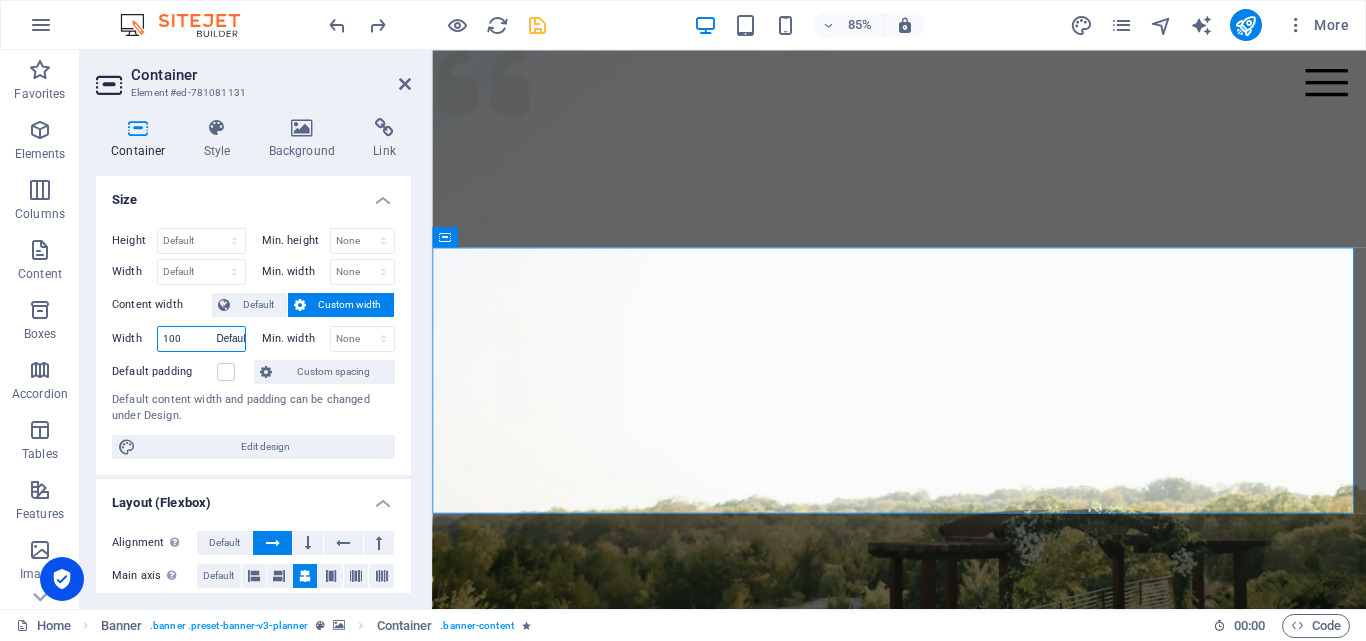 click on "Default px rem % em vh vw" at bounding box center [231, 339] 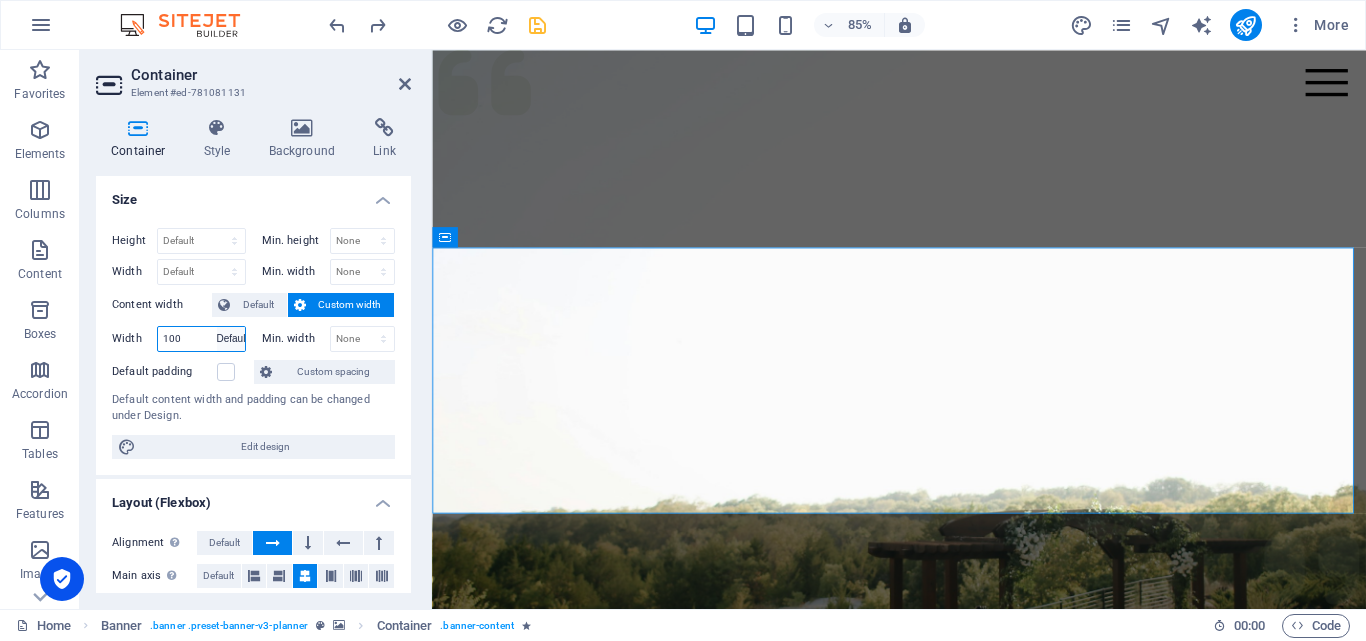 type 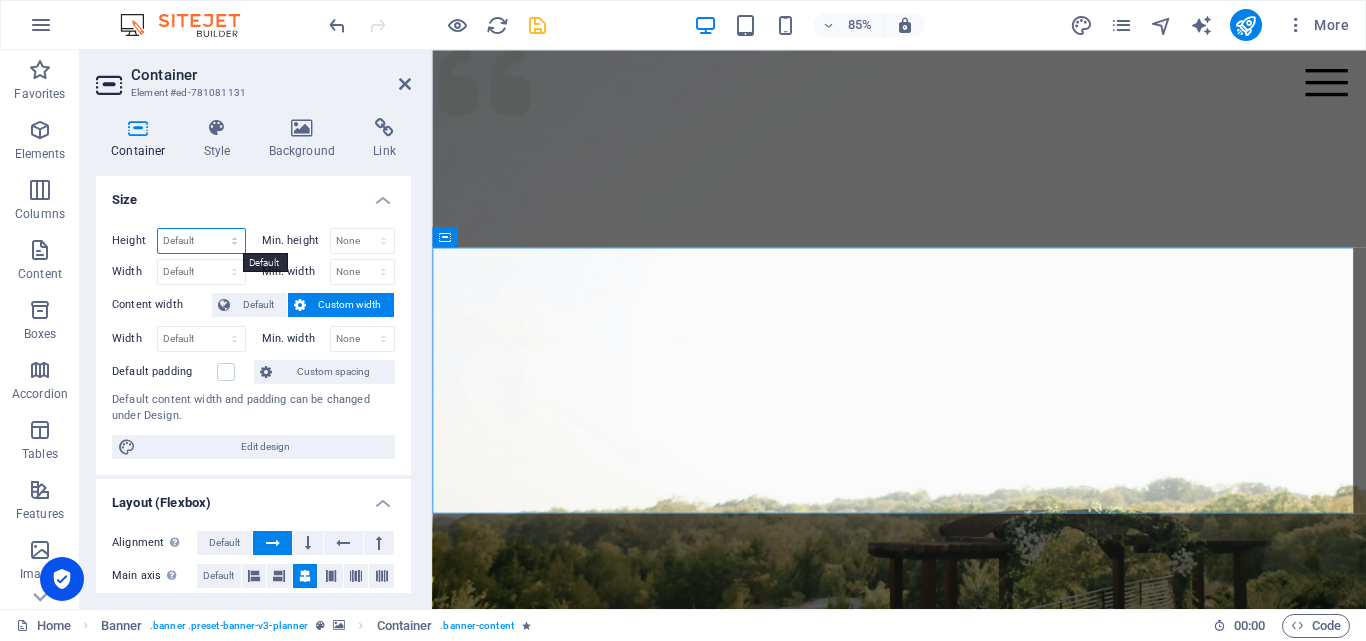 click on "Default px rem % vh vw" at bounding box center (201, 241) 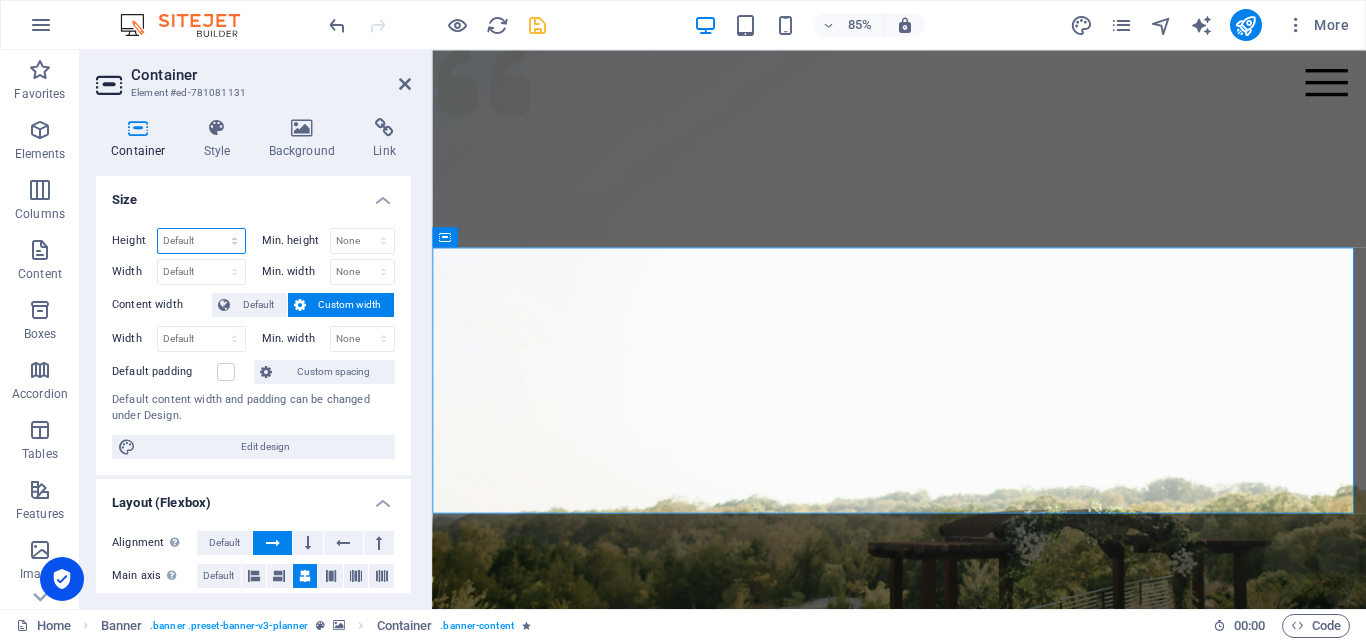select on "%" 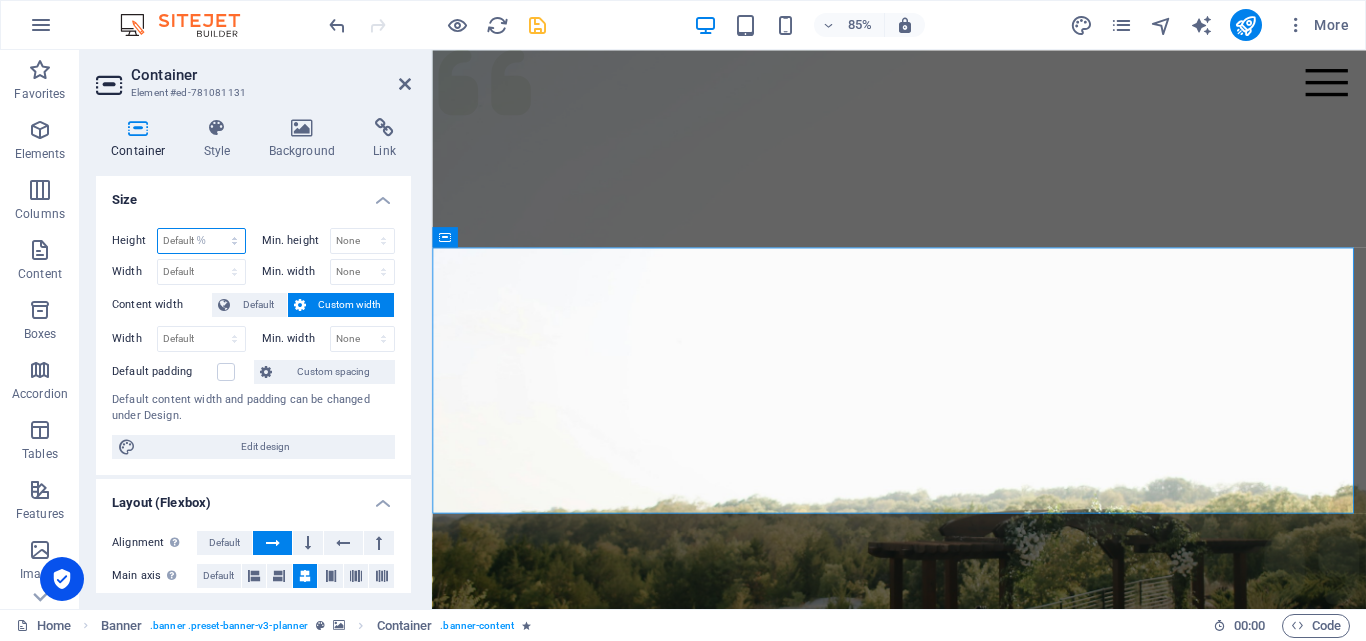 click on "Default px rem % vh vw" at bounding box center [201, 241] 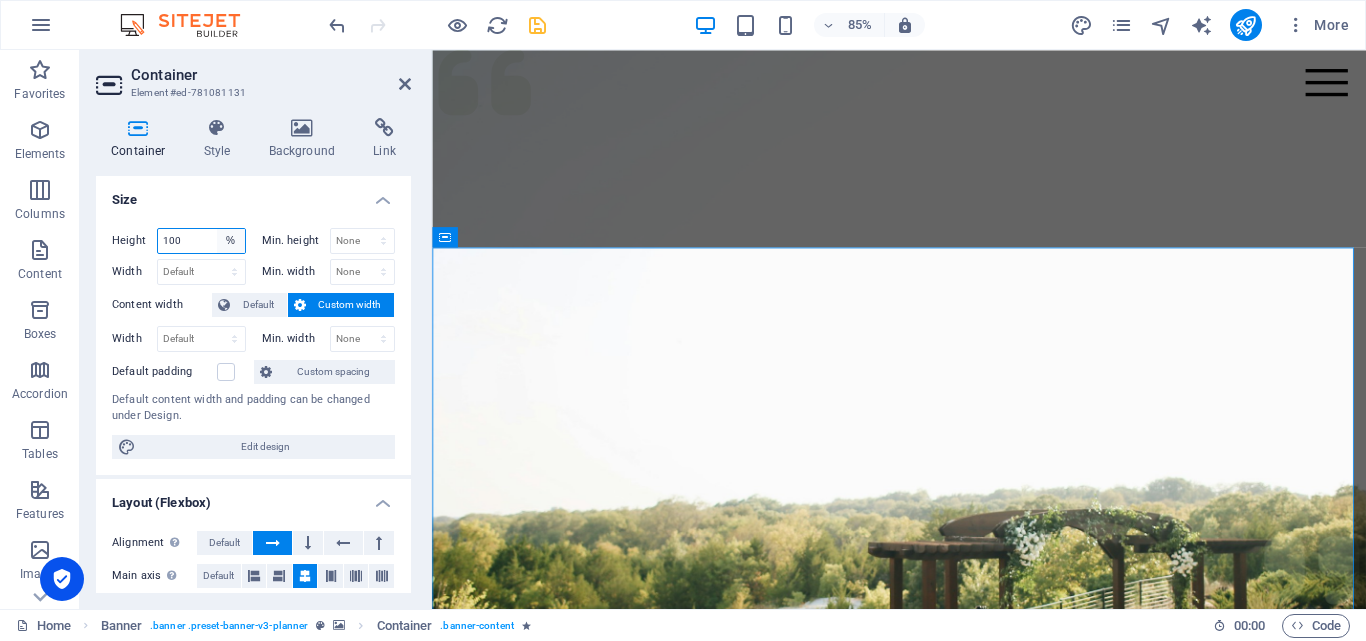click on "Default px rem % vh vw" at bounding box center (231, 241) 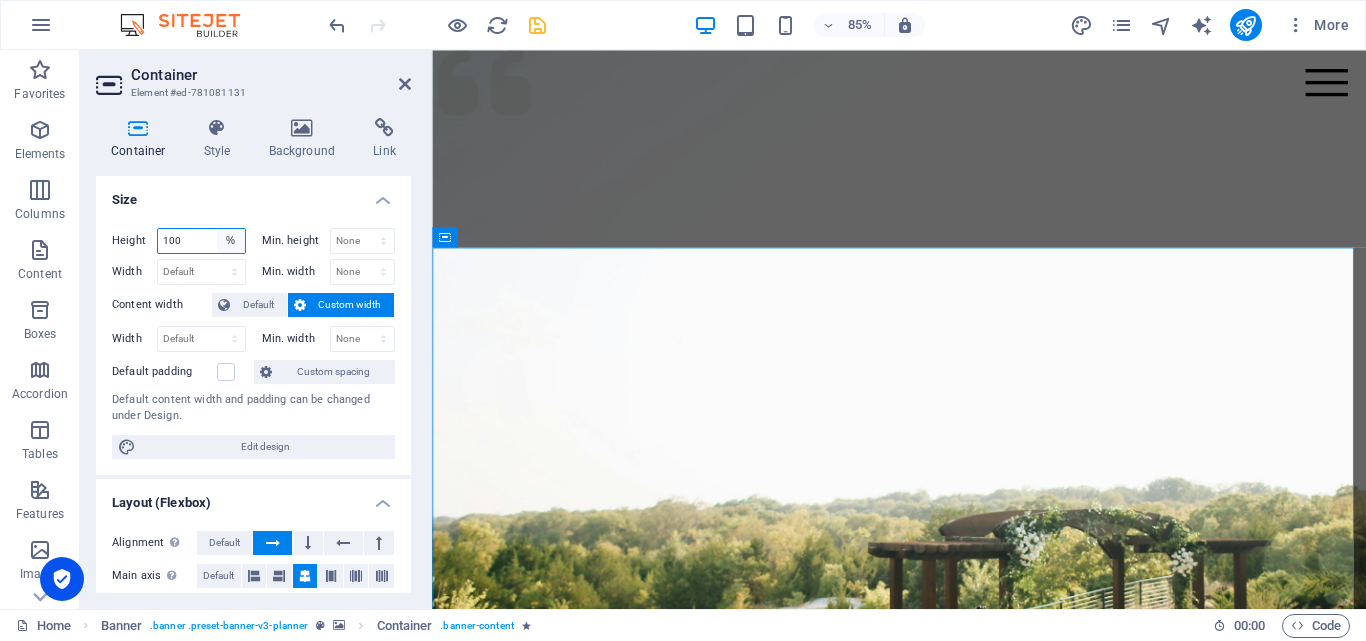 select on "default" 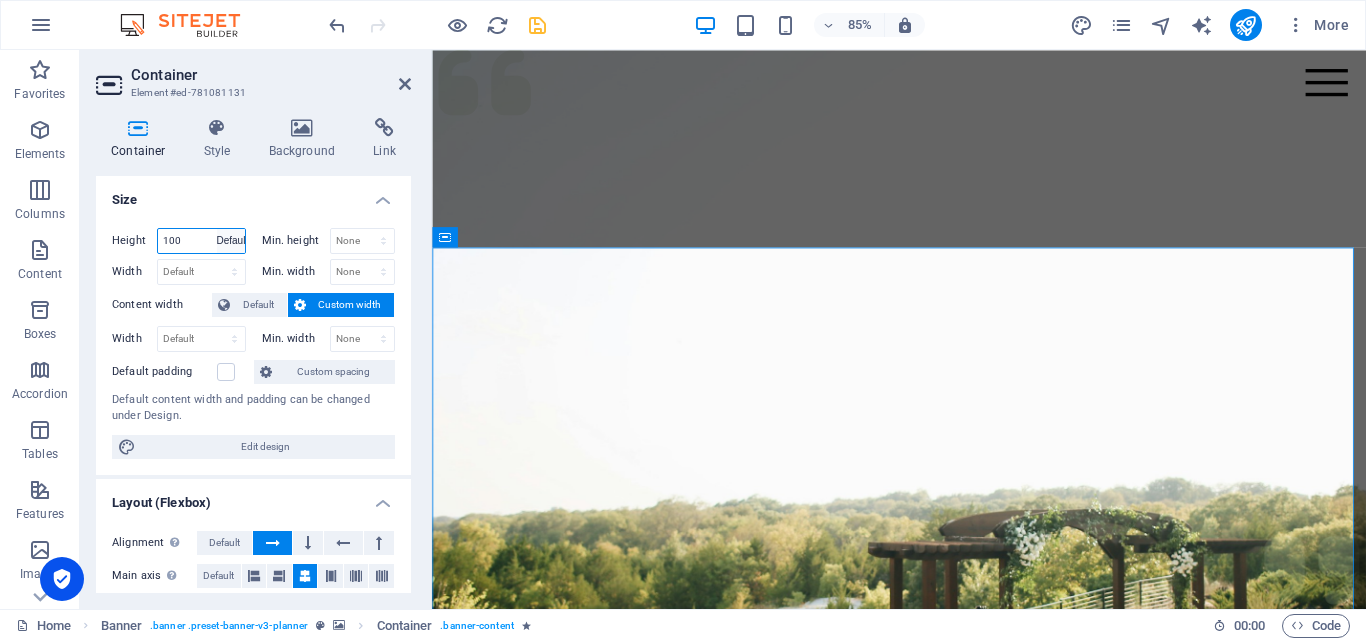 click on "Default px rem % vh vw" at bounding box center [231, 241] 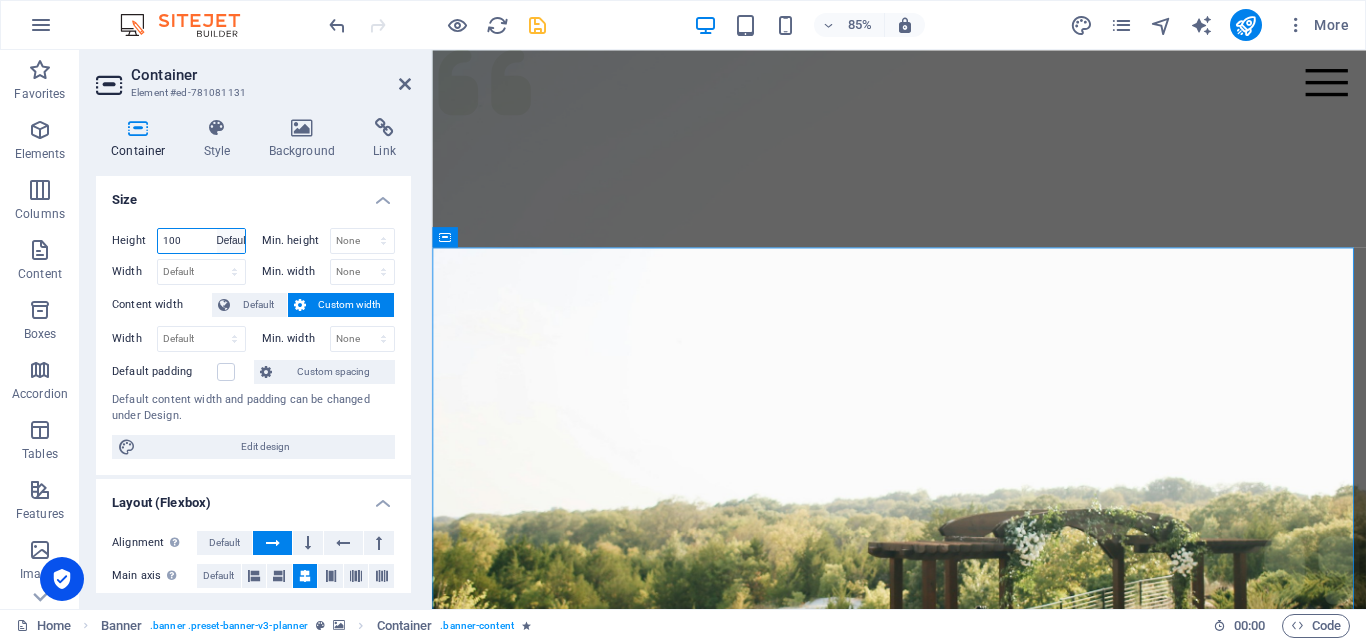 select on "DISABLED_OPTION_VALUE" 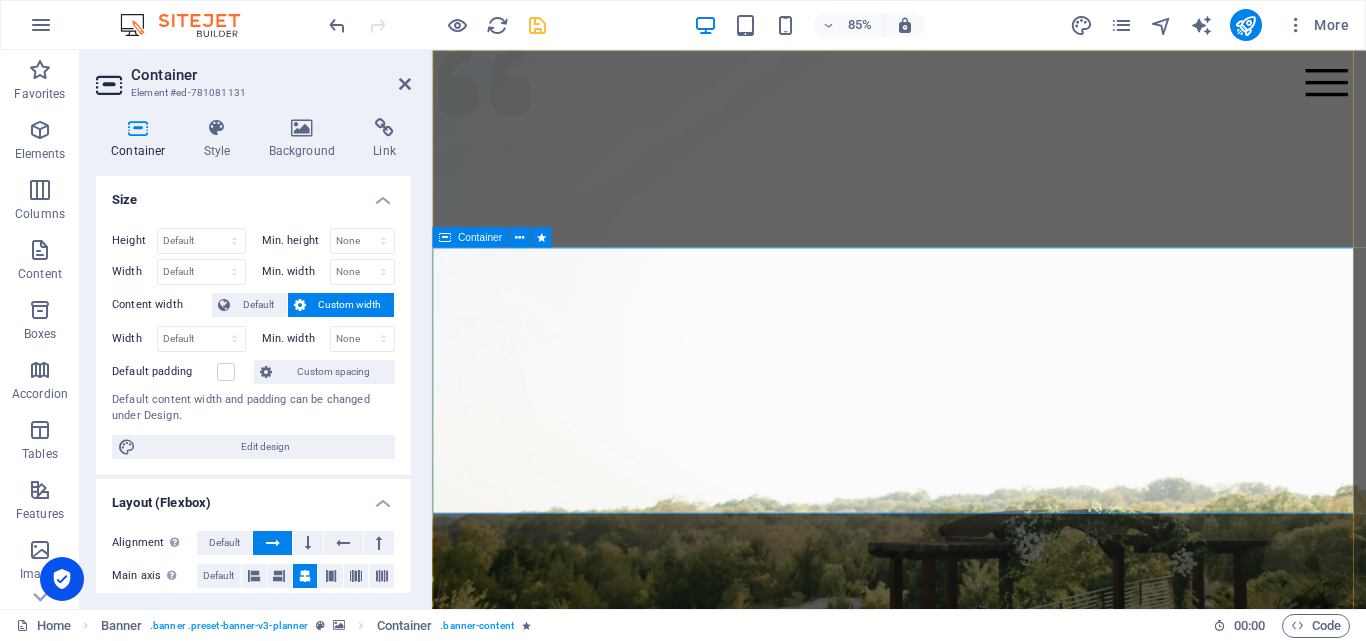 click on "Bantuan sejati bukan hanya memberi, tapi memudahkan. Selesaikan bersama kami untuk kemudahanmu." at bounding box center (981, 1338) 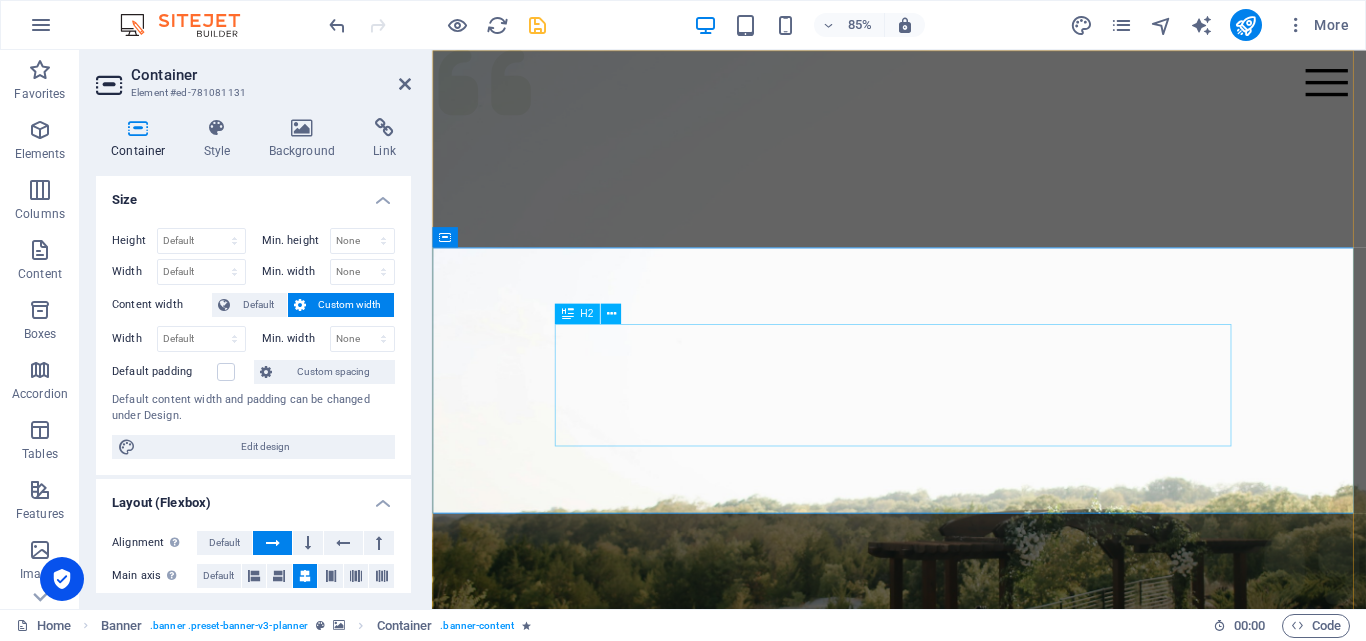 click on "Bantuan sejati bukan hanya memberi, tapi memudahkan." at bounding box center (981, 1344) 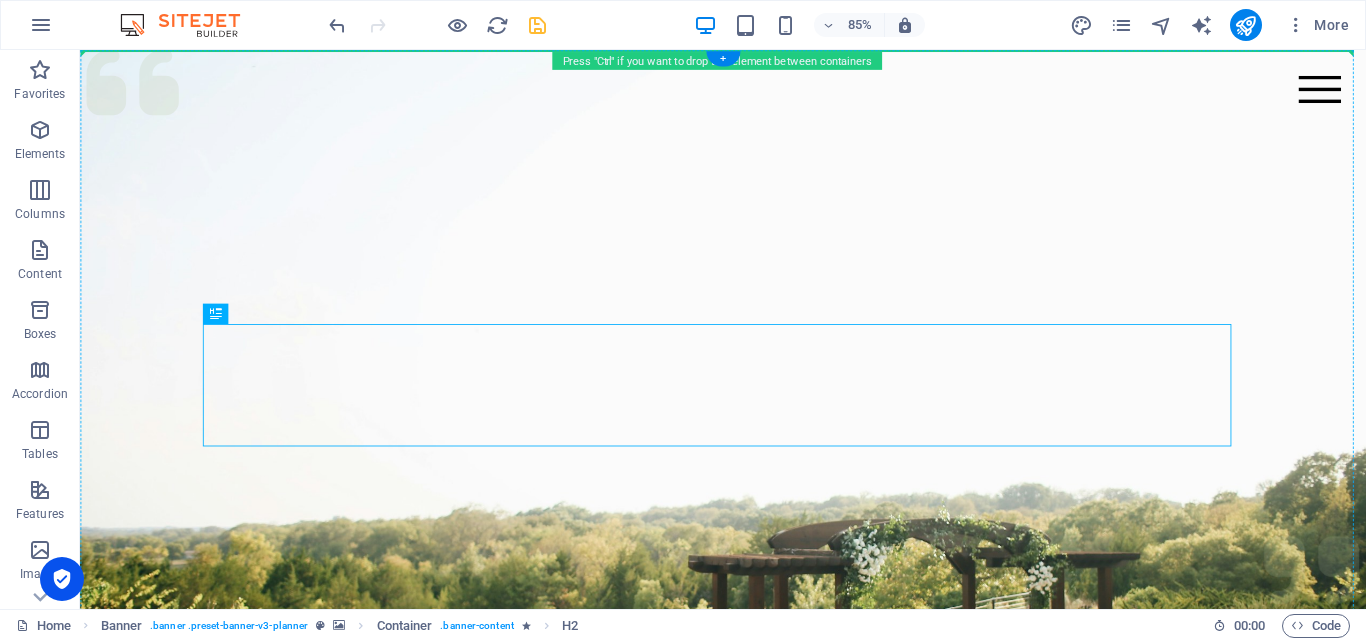 drag, startPoint x: 552, startPoint y: 374, endPoint x: 943, endPoint y: 272, distance: 404.0854 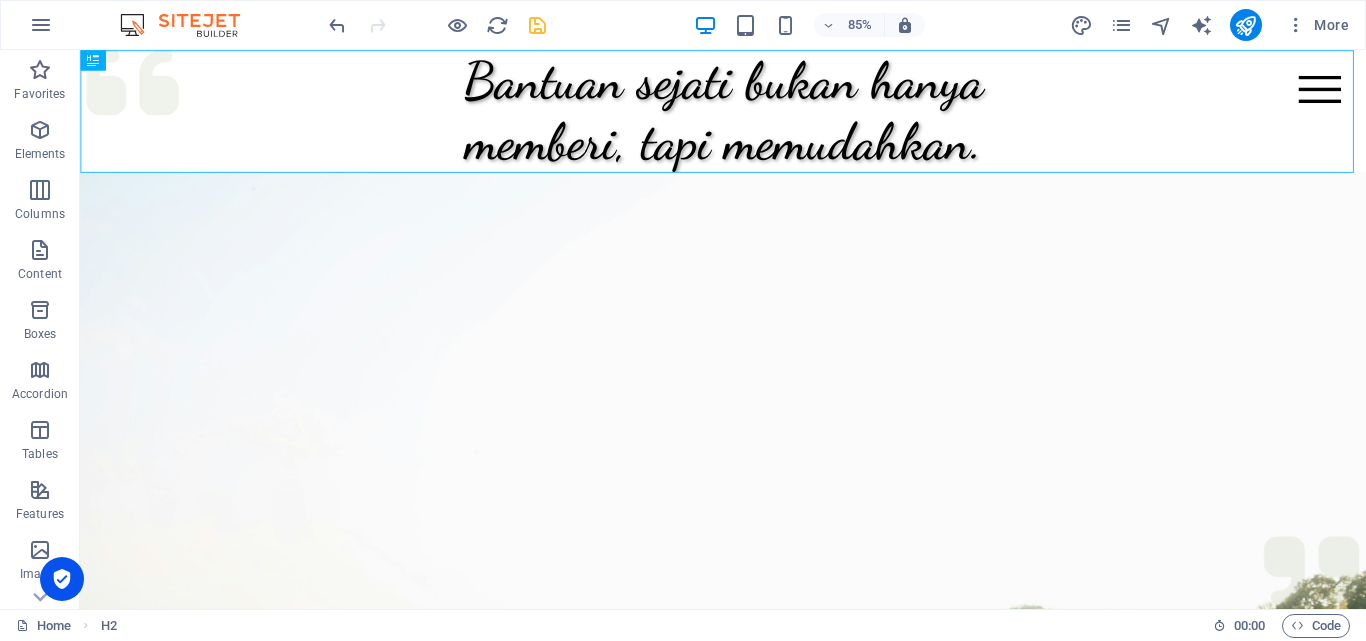 click at bounding box center (437, 25) 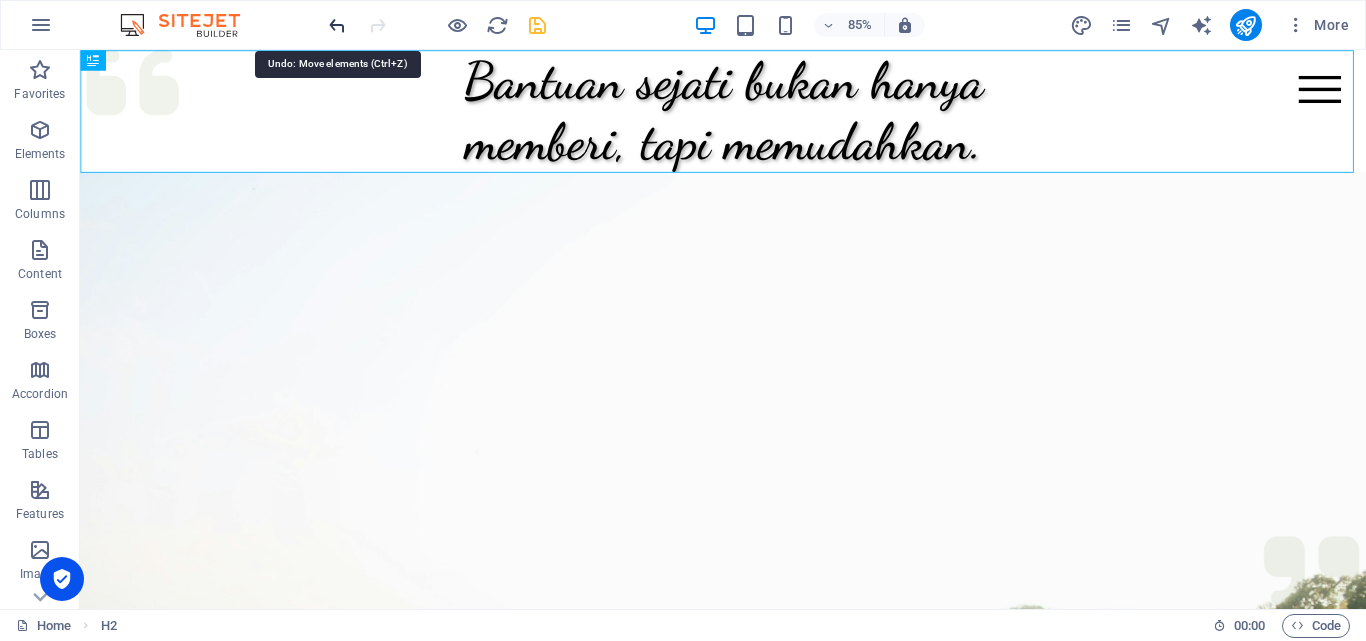 click at bounding box center [337, 25] 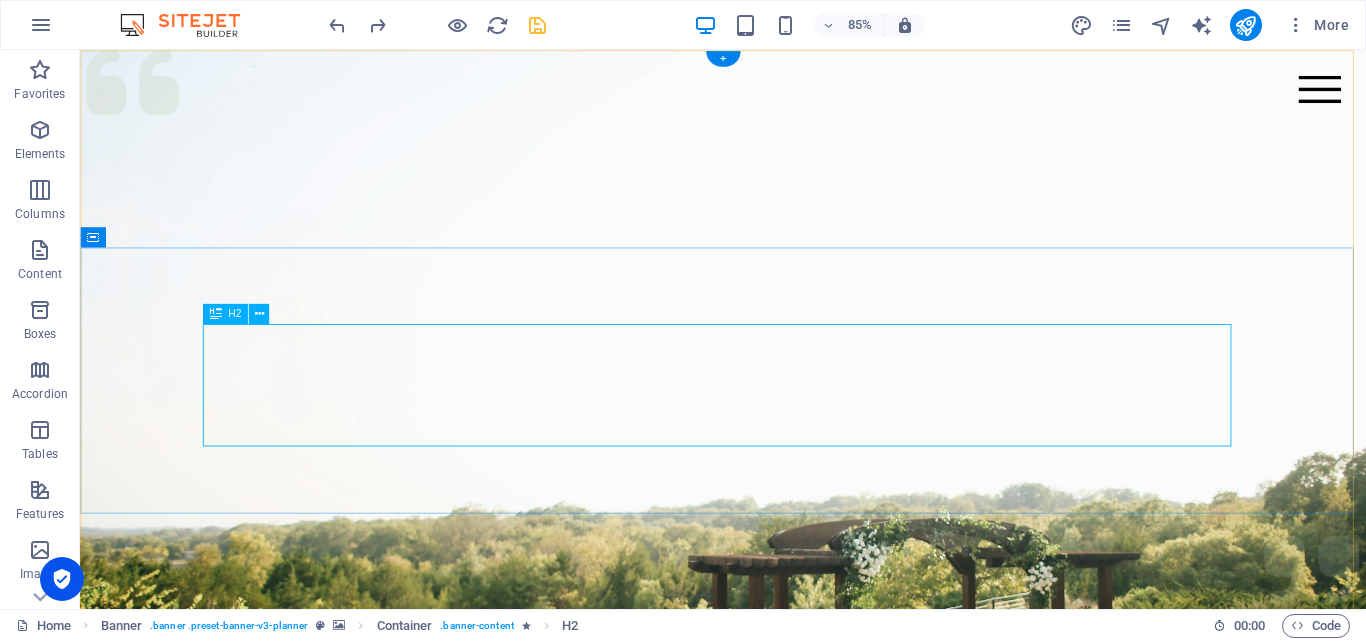 click on "Bantuan sejati bukan hanya memberi, tapi memudahkan." at bounding box center [836, 1344] 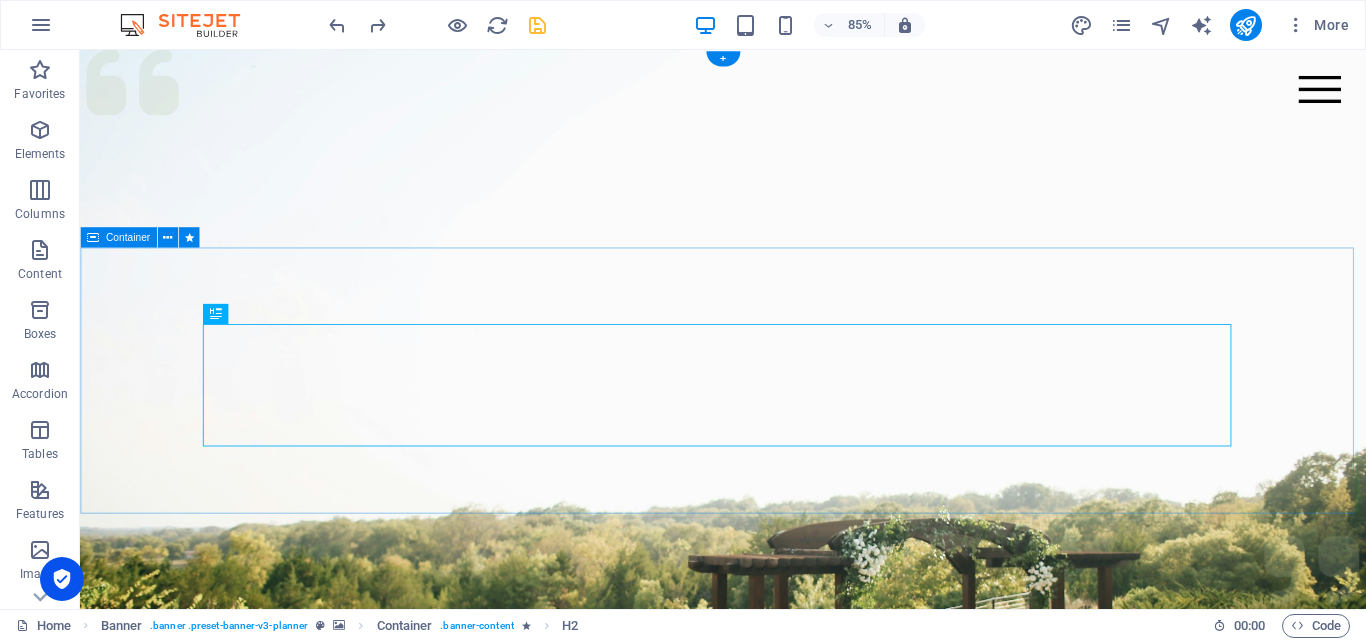 click on "Bantuan sejati bukan hanya memberi, tapi memudahkan. Selesaikan bersama kami untuk kemudahanmu." at bounding box center [836, 1338] 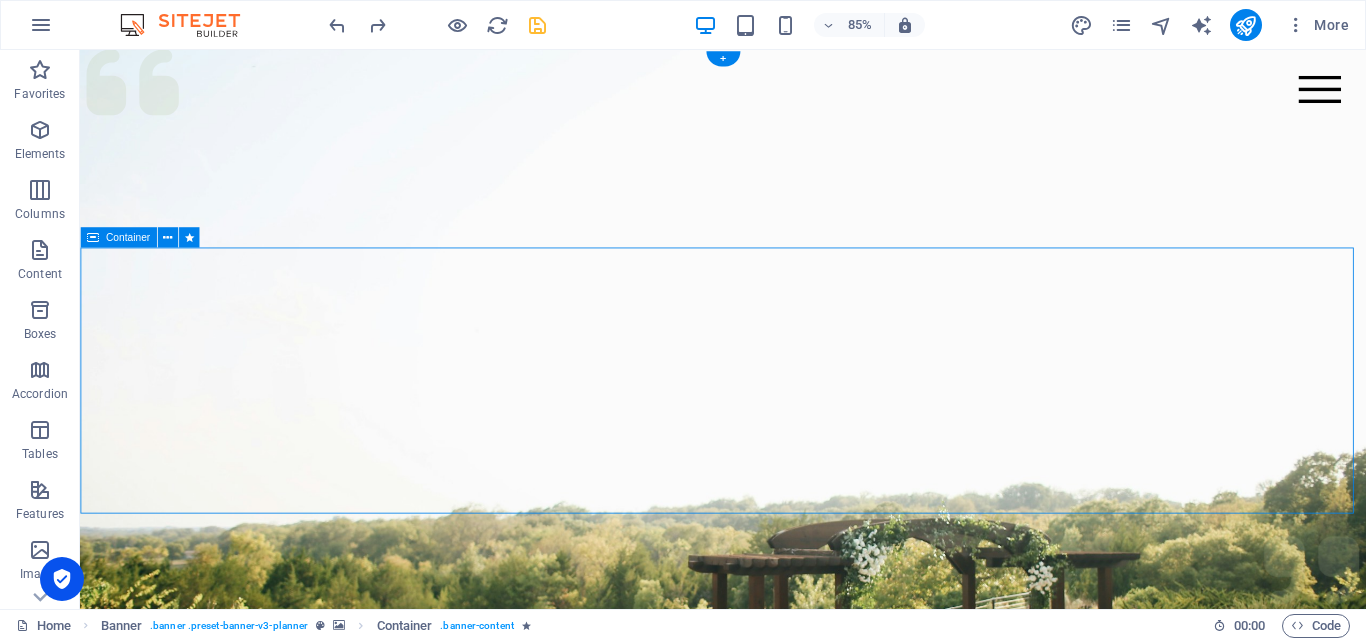 click on "Bantuan sejati bukan hanya memberi, tapi memudahkan. Selesaikan bersama kami untuk kemudahanmu." at bounding box center [836, 1338] 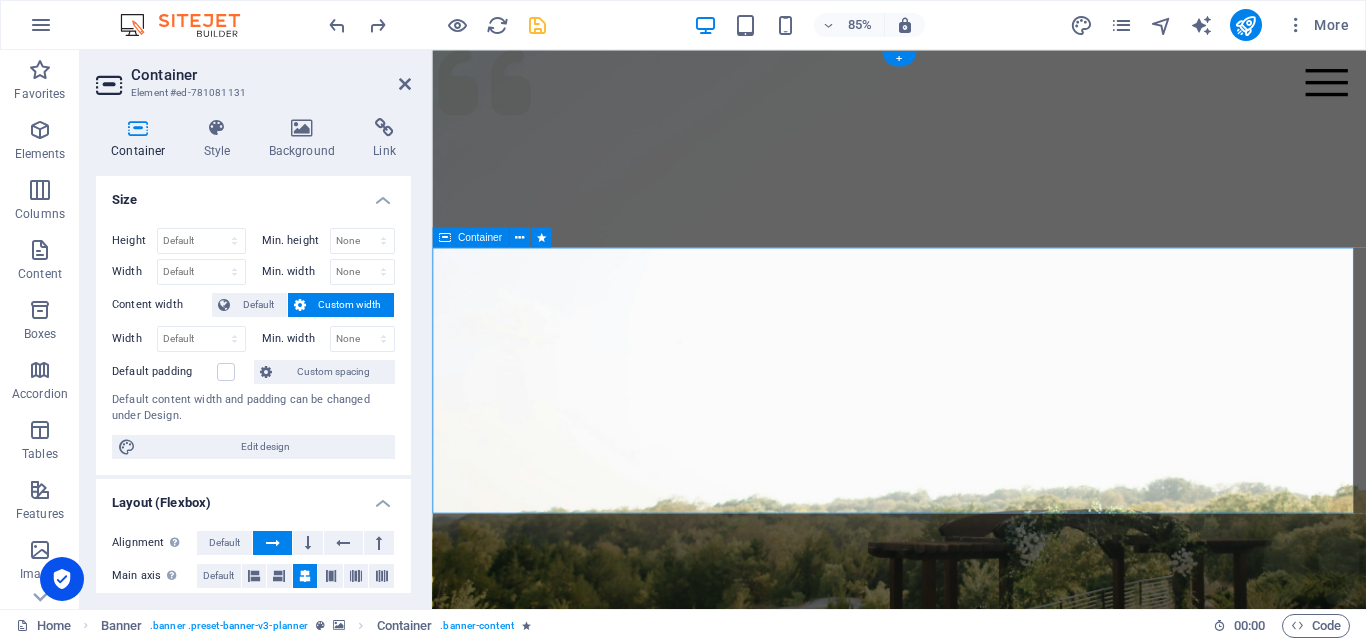 click on "Bantuan sejati bukan hanya memberi, tapi memudahkan. Selesaikan bersama kami untuk kemudahanmu." at bounding box center (981, 1338) 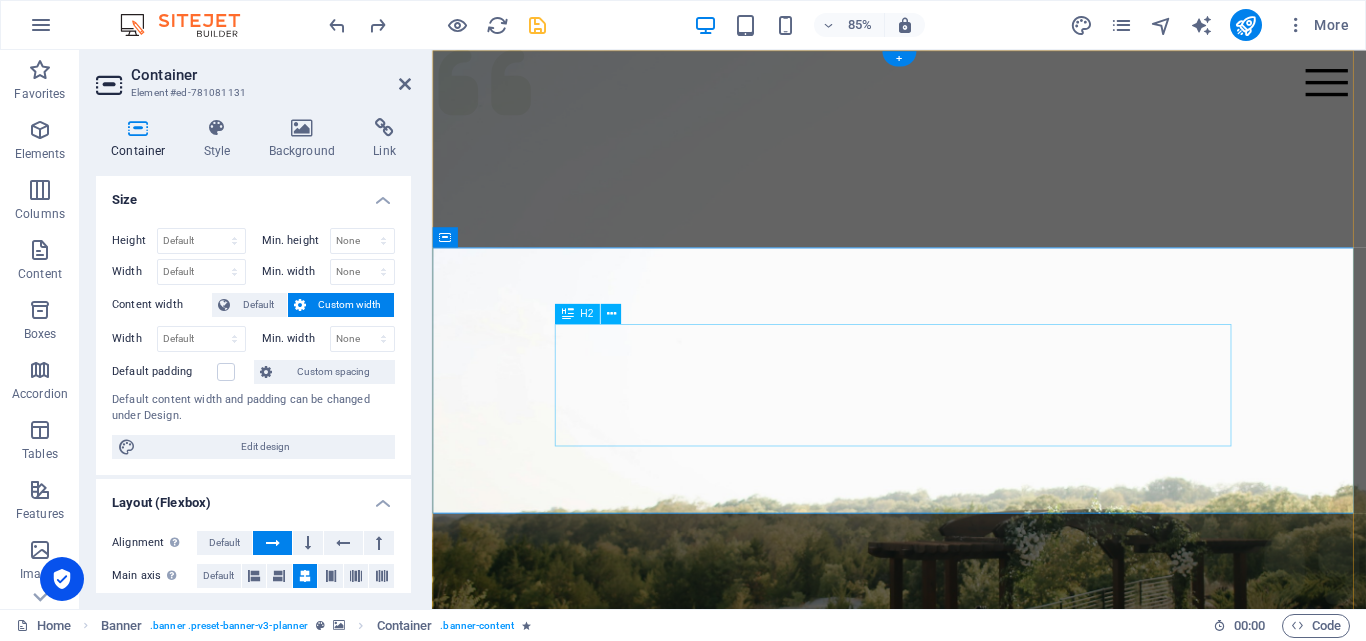 click on "Bantuan sejati bukan hanya memberi, tapi memudahkan." at bounding box center [981, 1344] 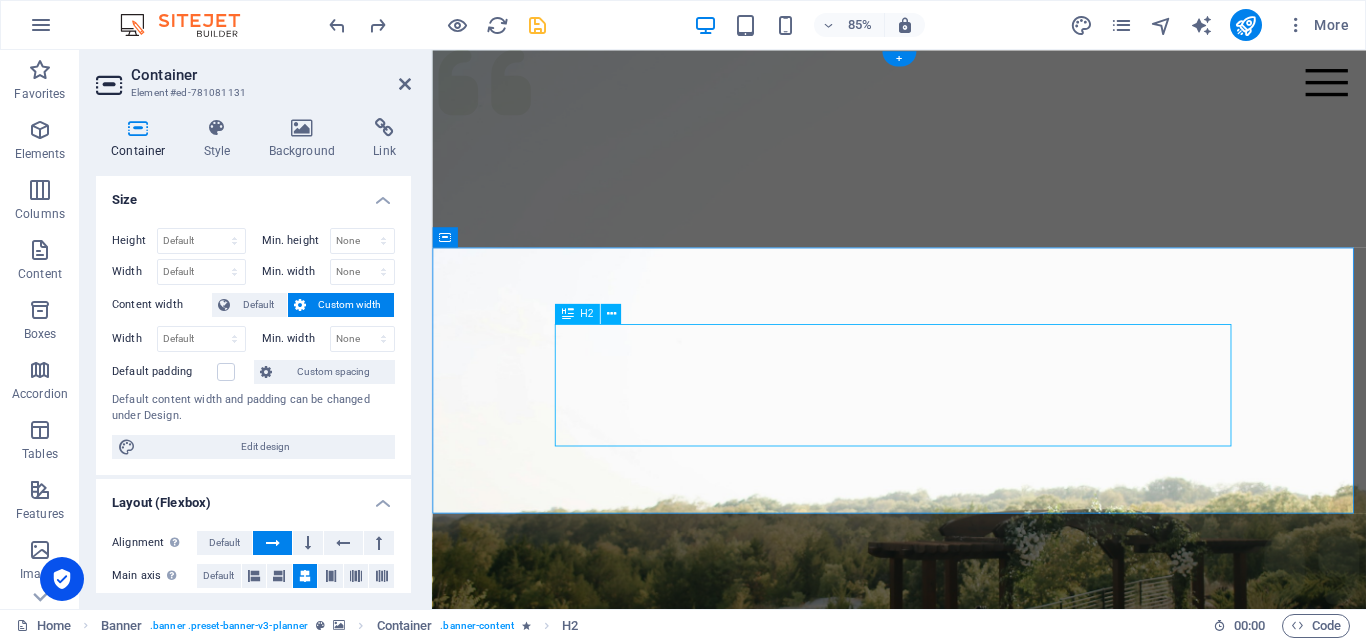 click on "Bantuan sejati bukan hanya memberi, tapi memudahkan." at bounding box center (981, 1344) 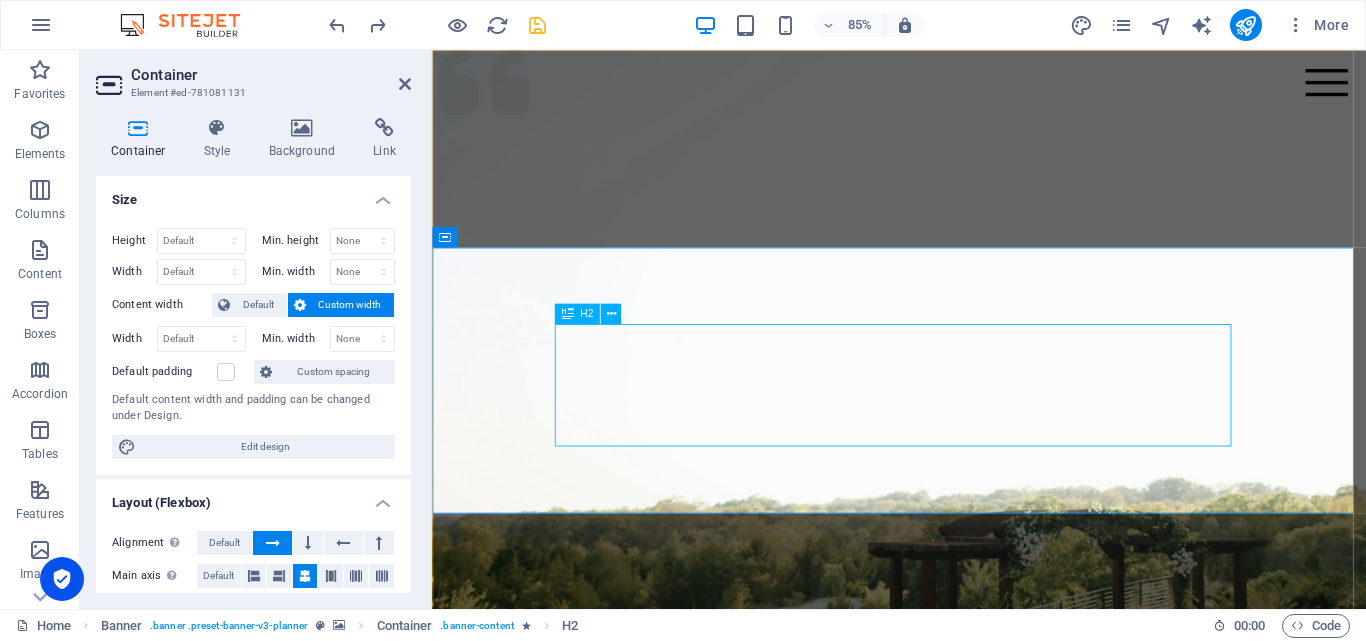 click on "Bantuan sejati bukan hanya memberi, tapi memudahkan." at bounding box center (981, 1344) 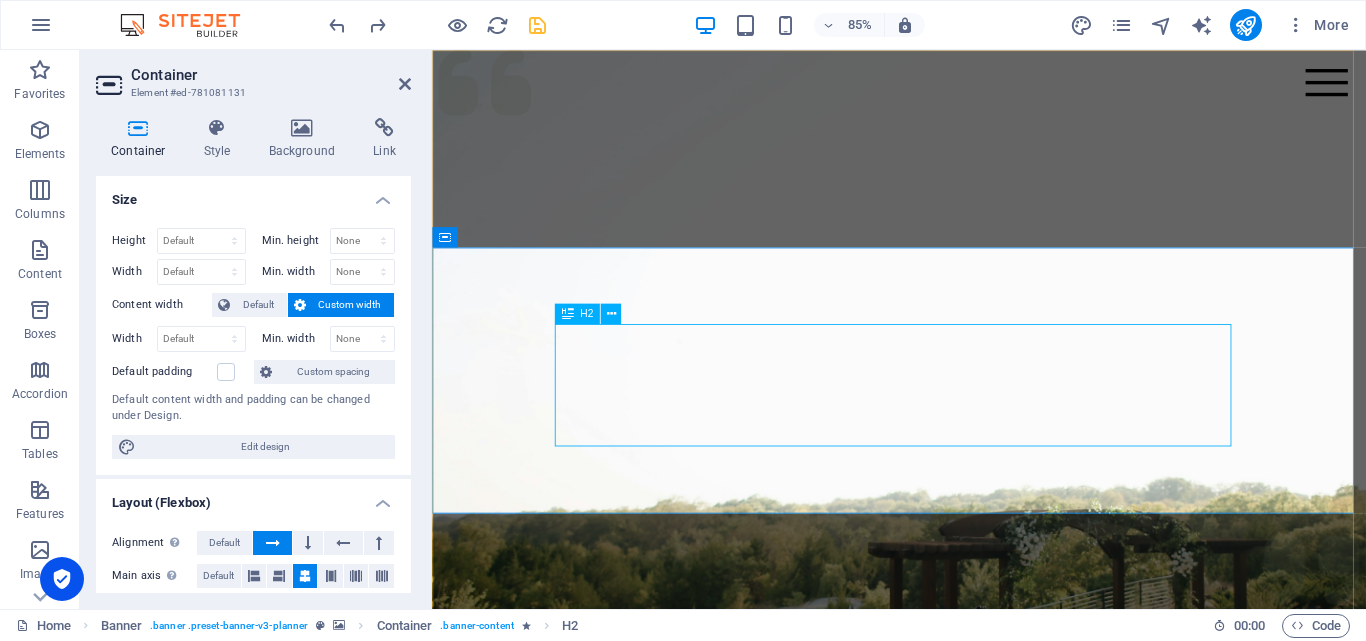 click on "Bantuan sejati bukan hanya memberi, tapi memudahkan." at bounding box center (981, 1344) 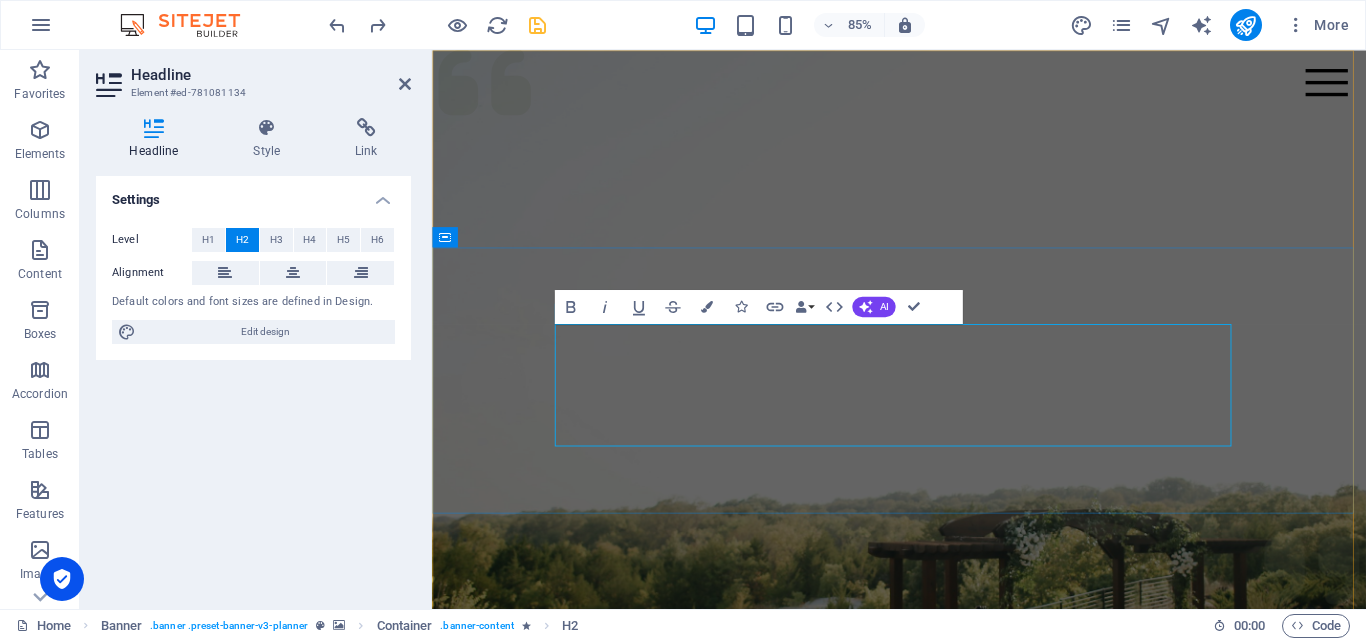 click on "Bantuan sejati bukan hanya memberi, tapi memudahkan." at bounding box center (981, 1344) 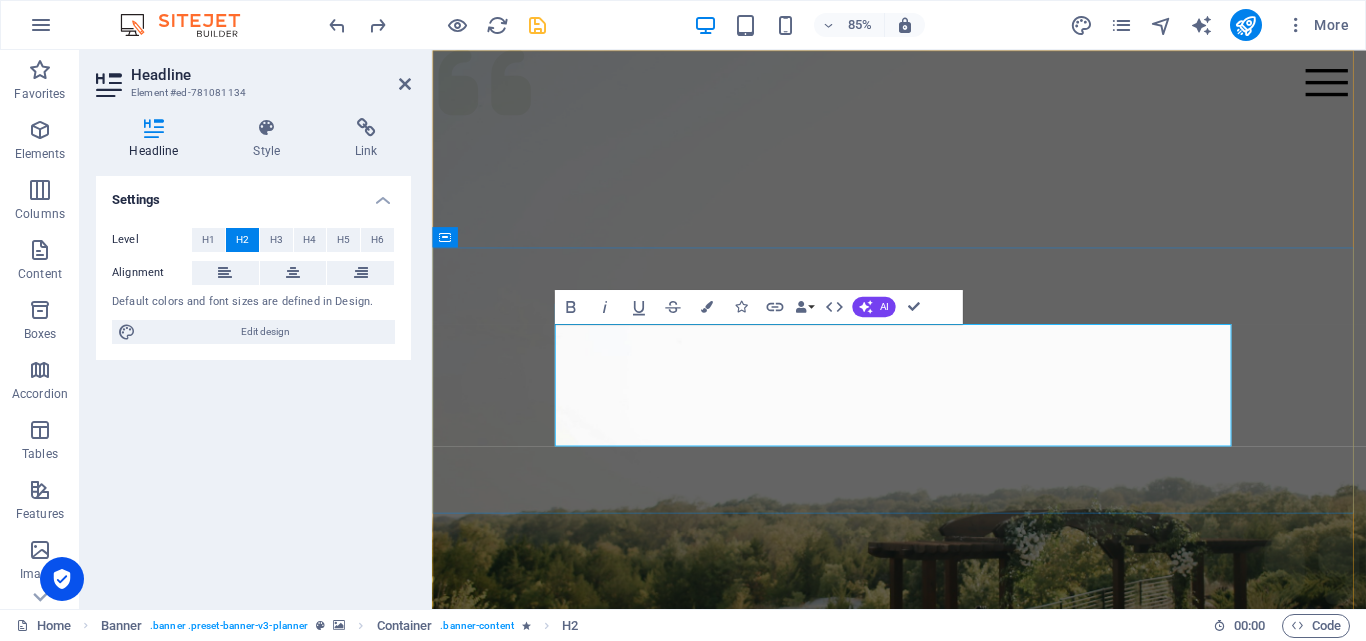 click on "Bantuan sejati bukan hanya memberi, tapi memudahkan." at bounding box center (981, 1344) 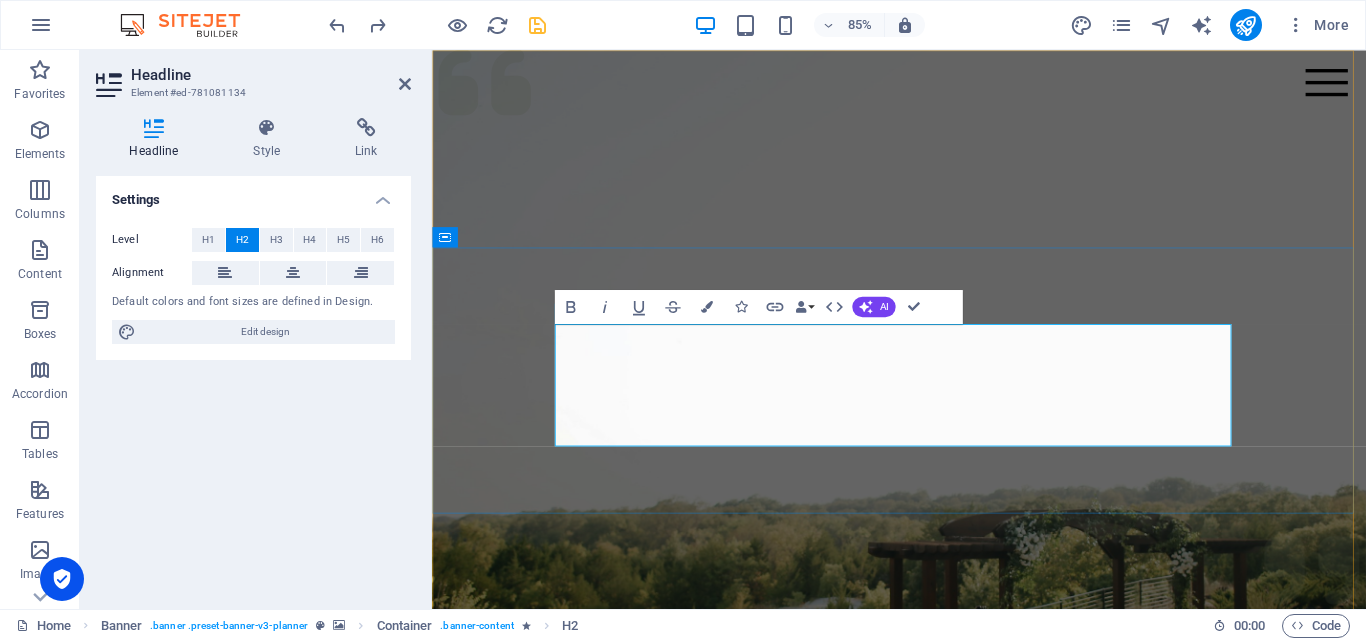 click on "Bantuan sejati bukan hanya memberi, tapi memudahkan." at bounding box center [981, 1344] 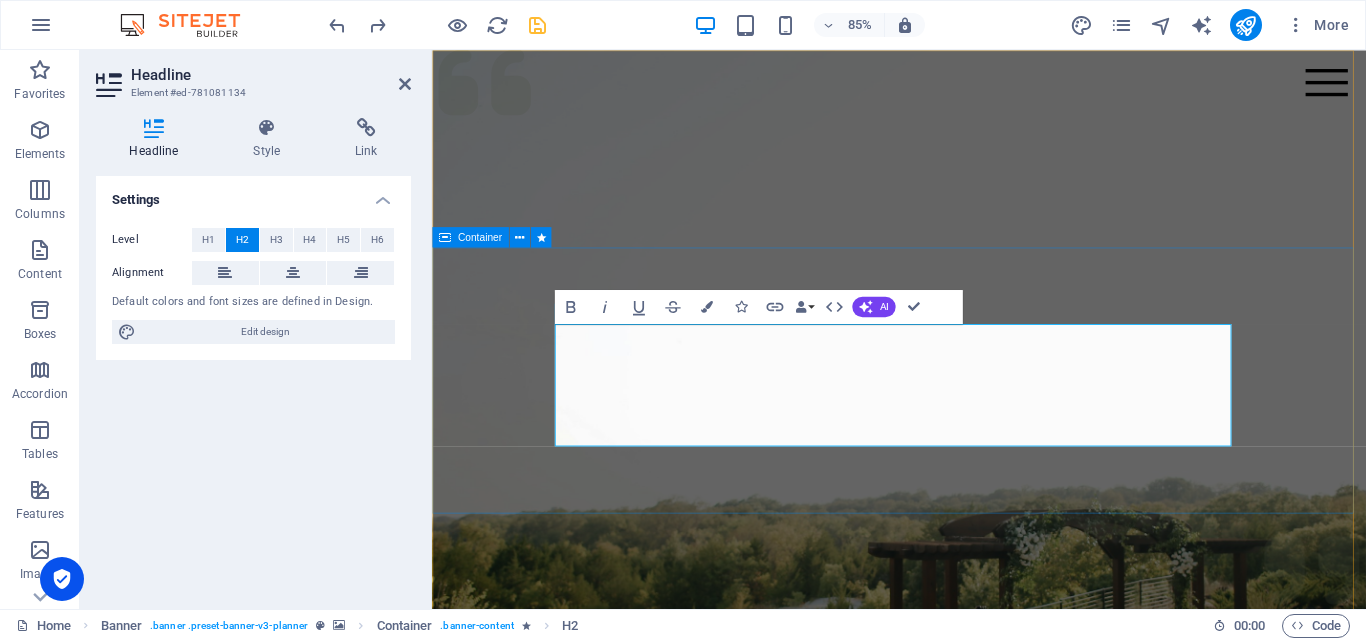 click on "Bantuan sejati bukan hanya memberi, tapi memudahkan. Selesaikan bersama kami untuk kemudahanmu." at bounding box center [981, 1338] 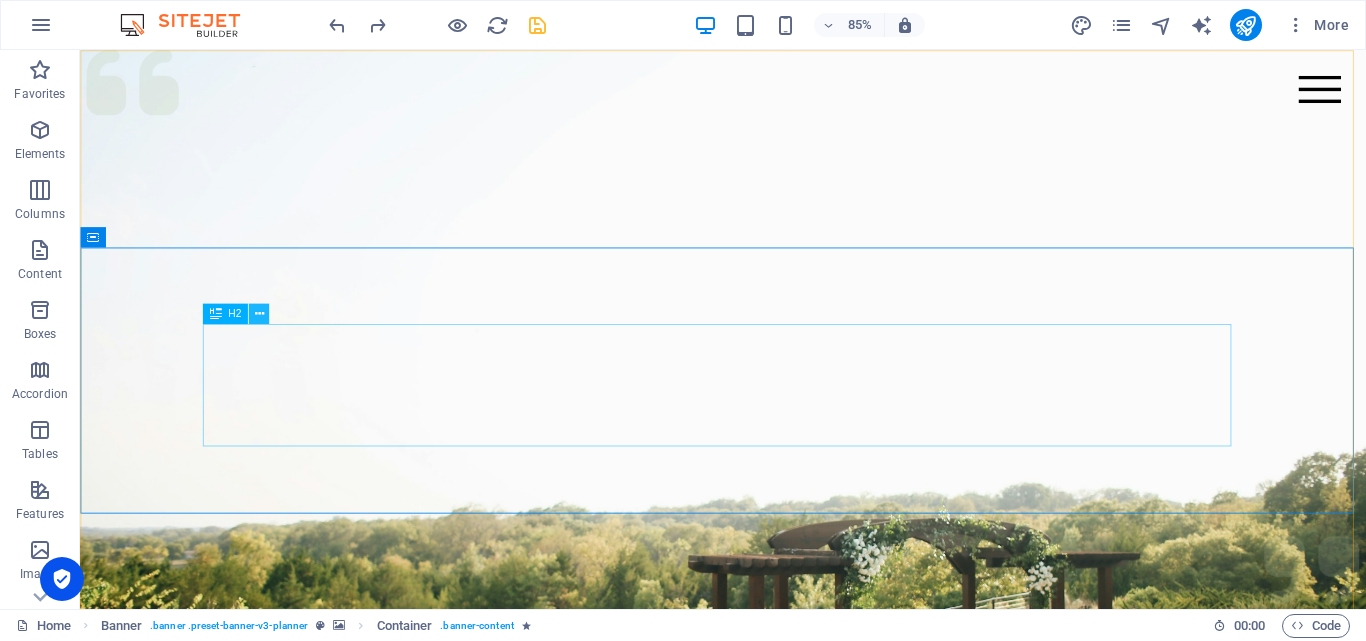 click at bounding box center (258, 314) 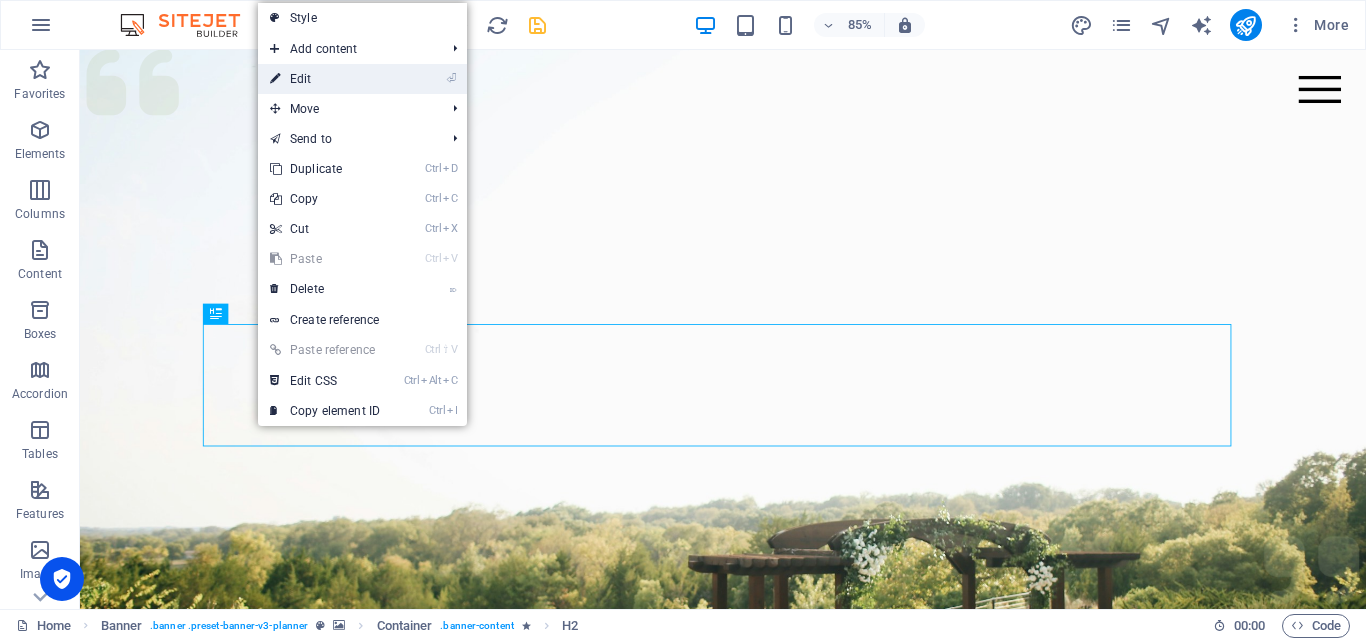 click on "⏎  Edit" at bounding box center (325, 79) 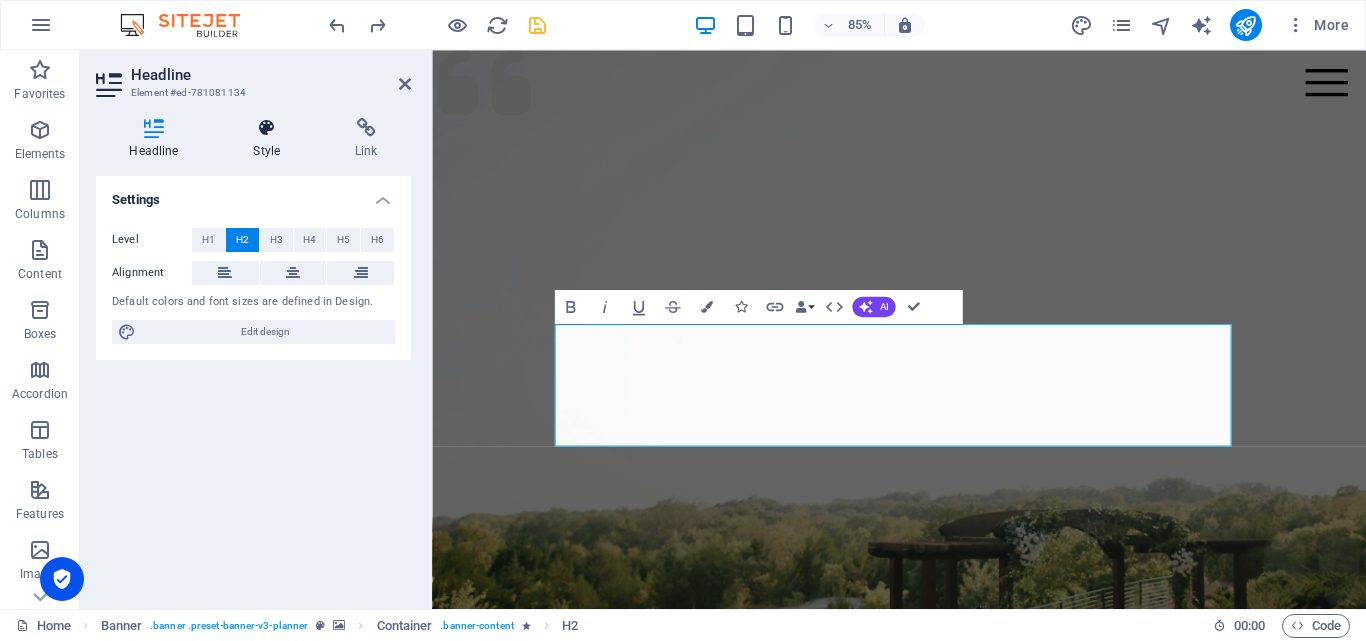 click on "Style" at bounding box center (271, 139) 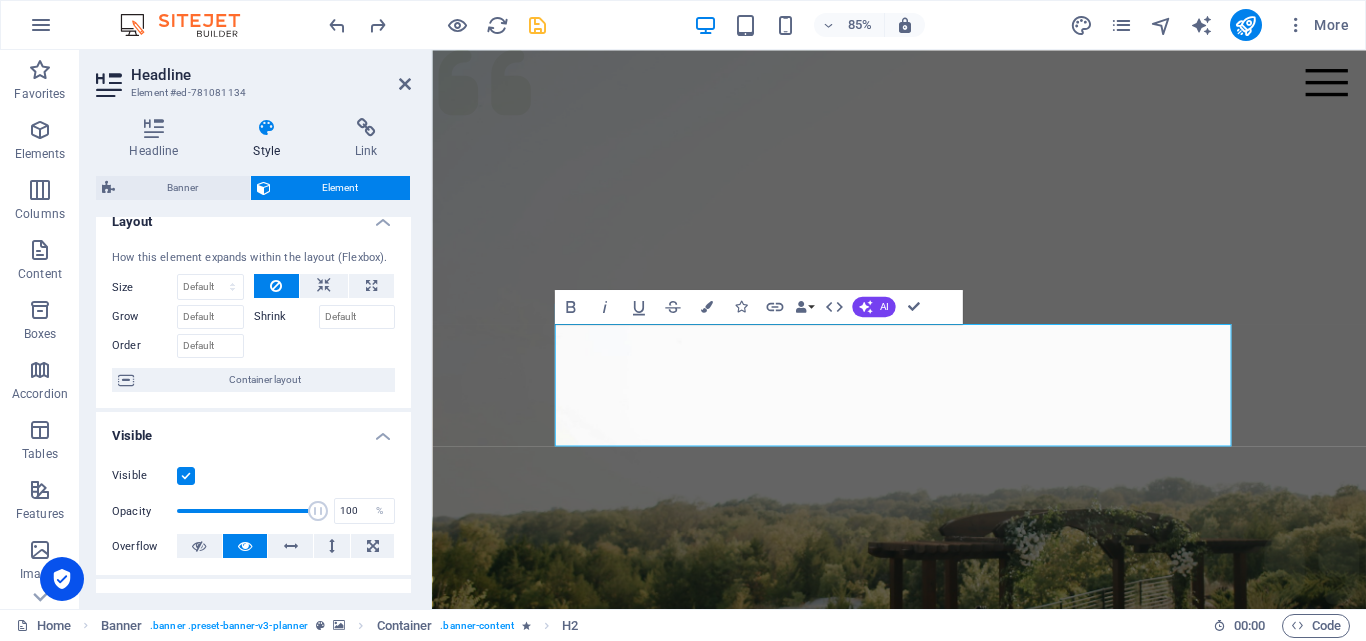 scroll, scrollTop: 0, scrollLeft: 0, axis: both 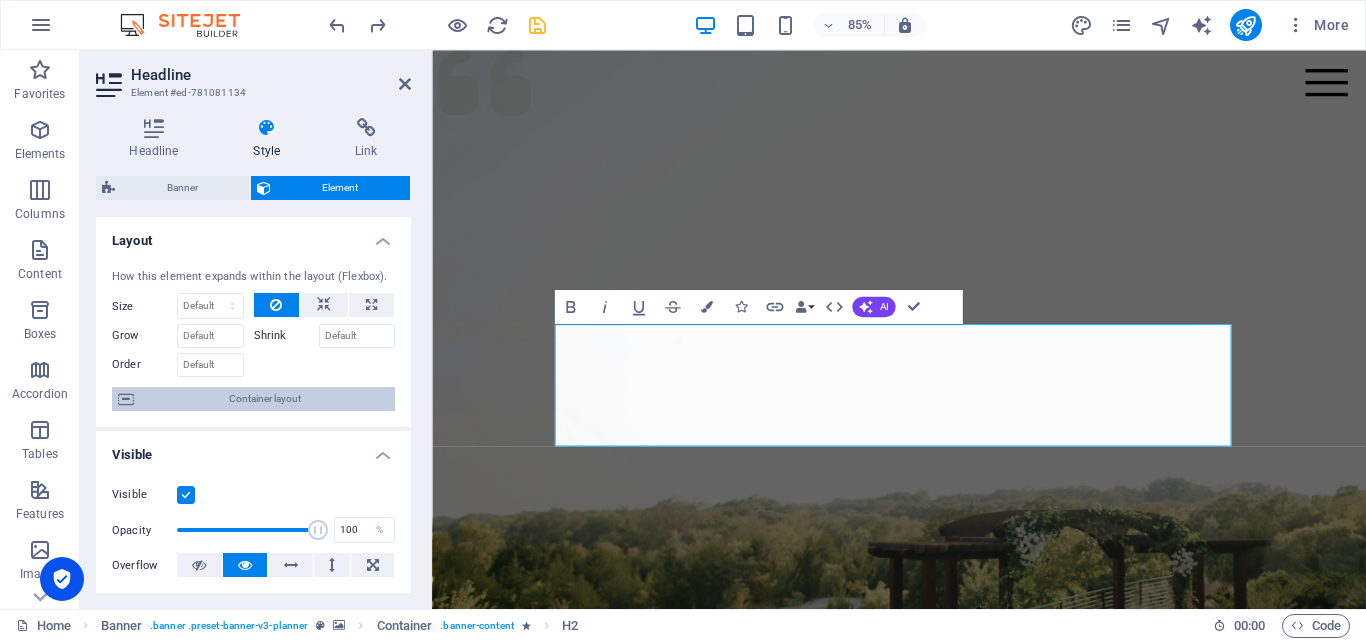 click on "Container layout" at bounding box center (264, 399) 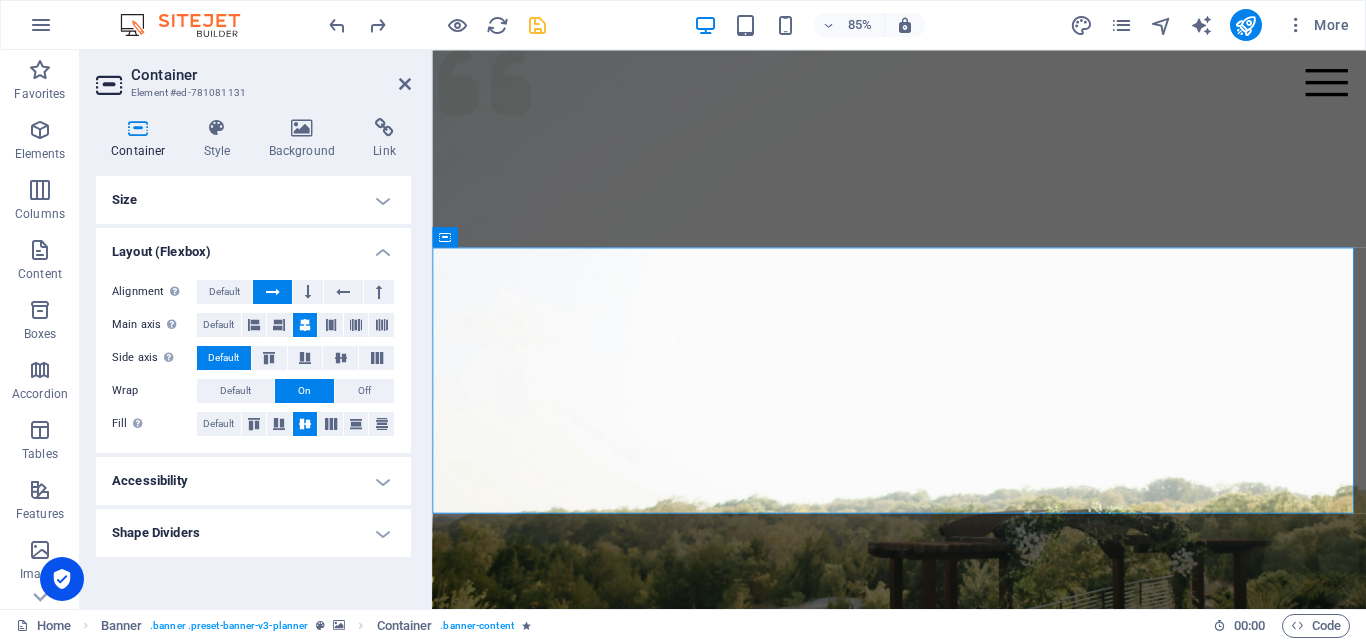 click on "Accessibility" at bounding box center (253, 481) 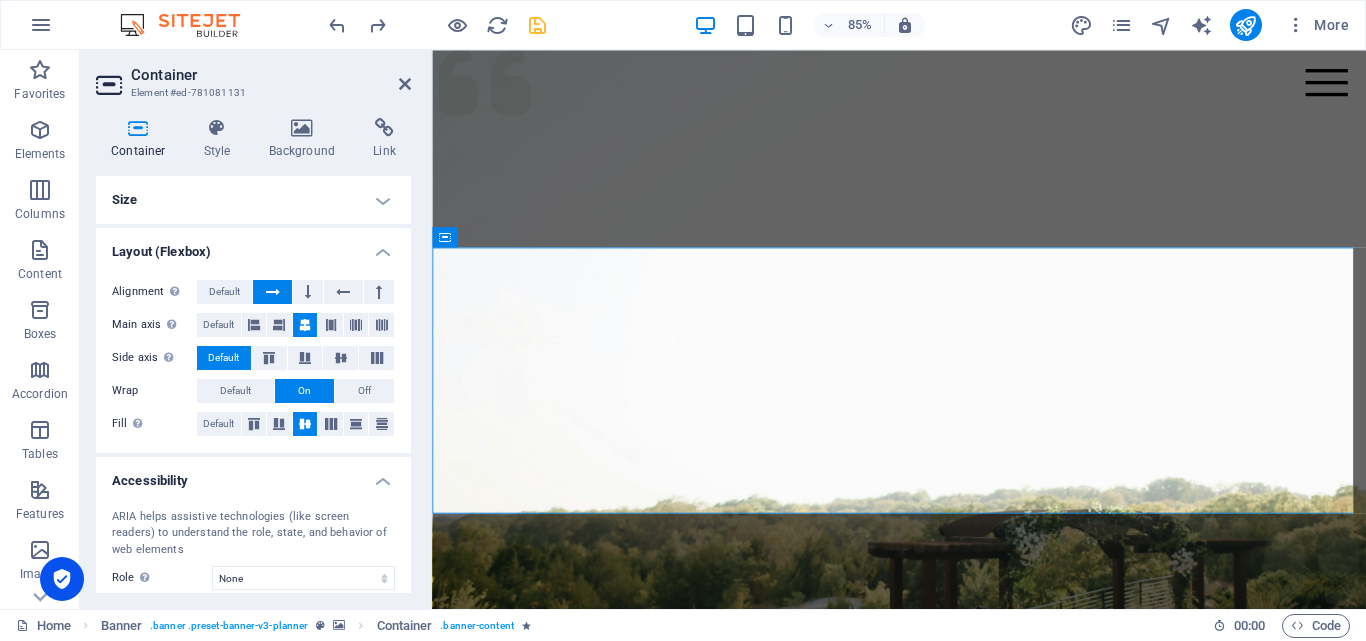 click on "Size" at bounding box center (253, 200) 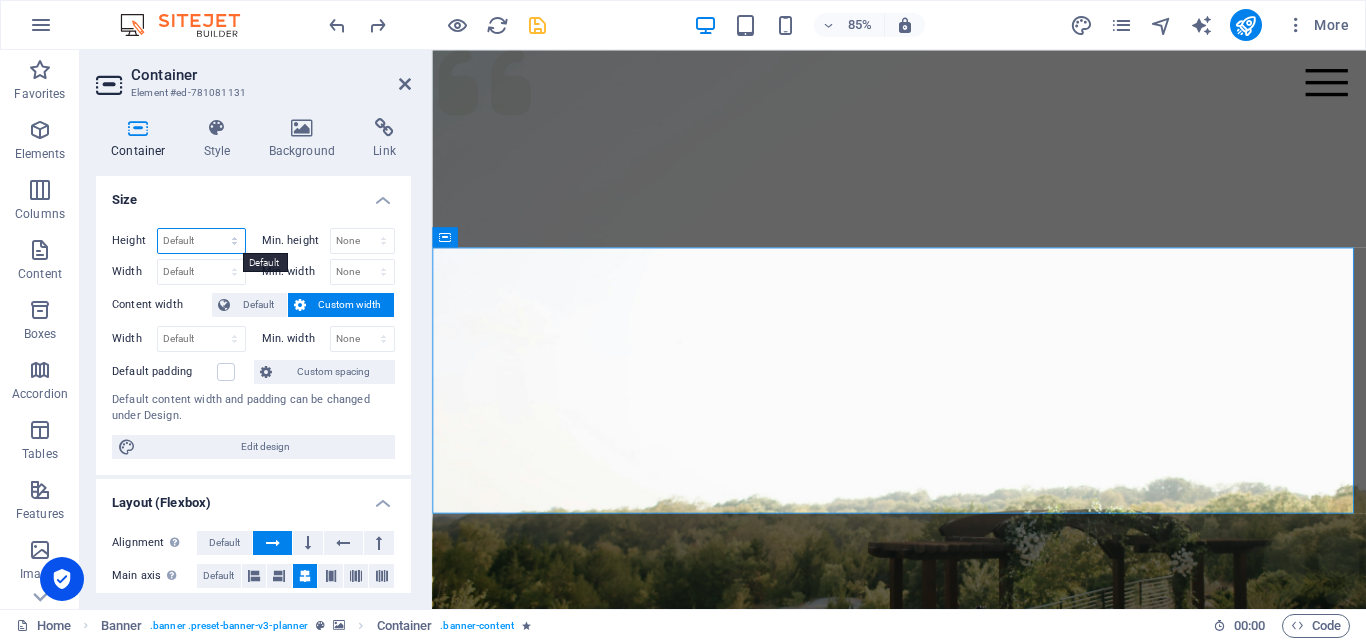 click on "Default px rem % vh vw" at bounding box center [201, 241] 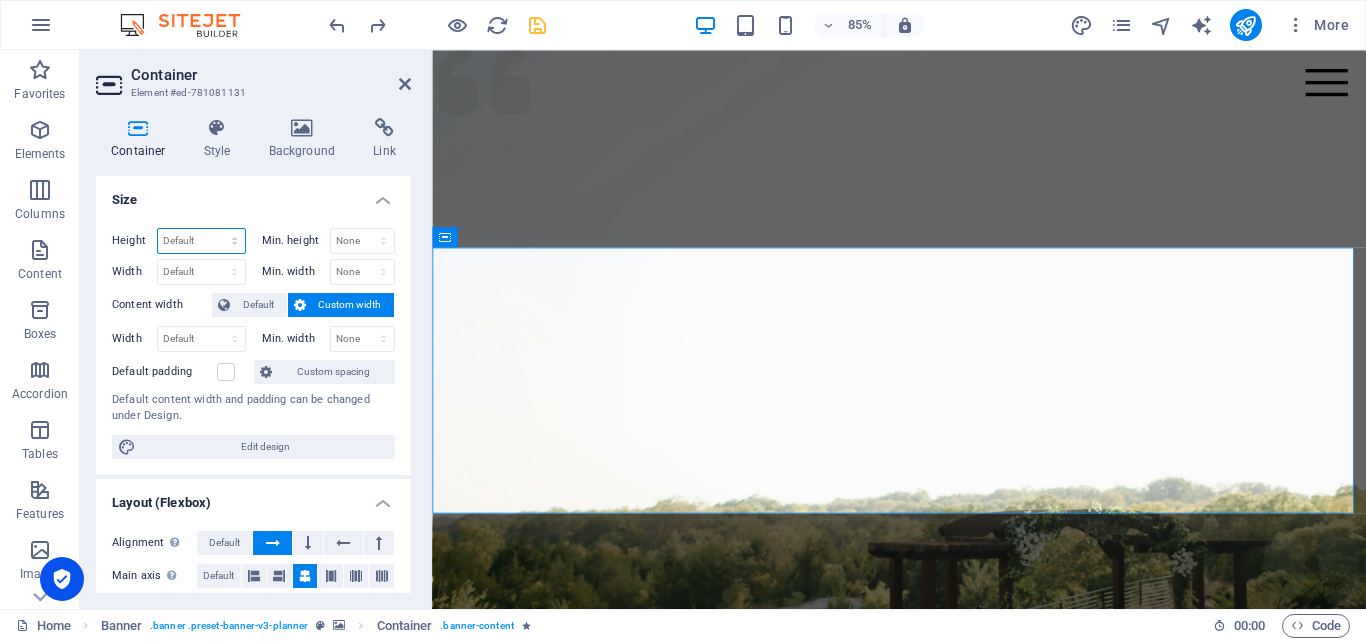 click on "Default px rem % vh vw" at bounding box center [201, 241] 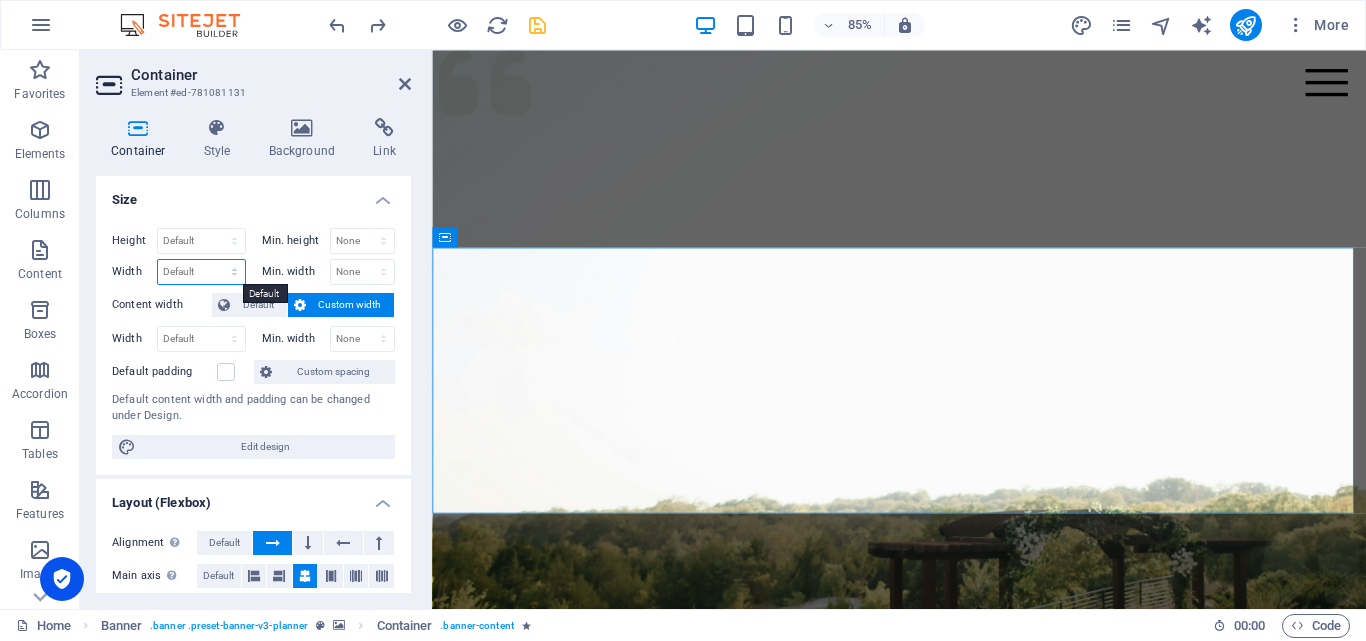 click on "Default px rem % em vh vw" at bounding box center (201, 272) 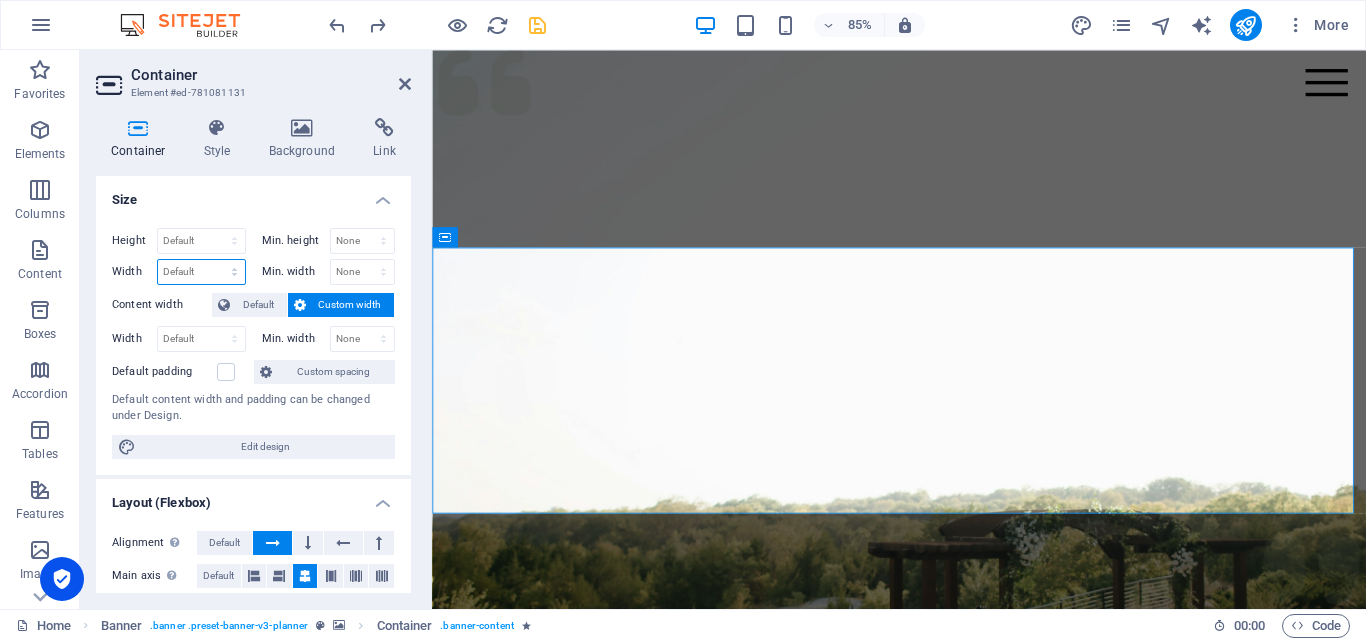select on "%" 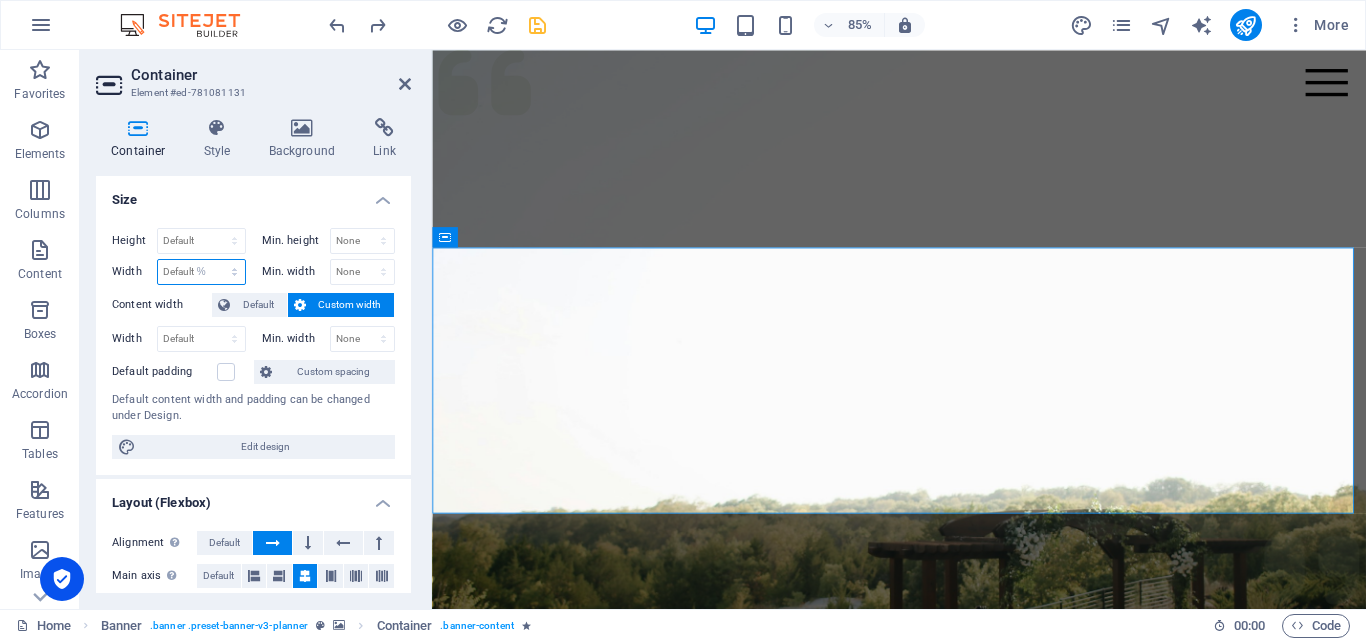 click on "Default px rem % em vh vw" at bounding box center [201, 272] 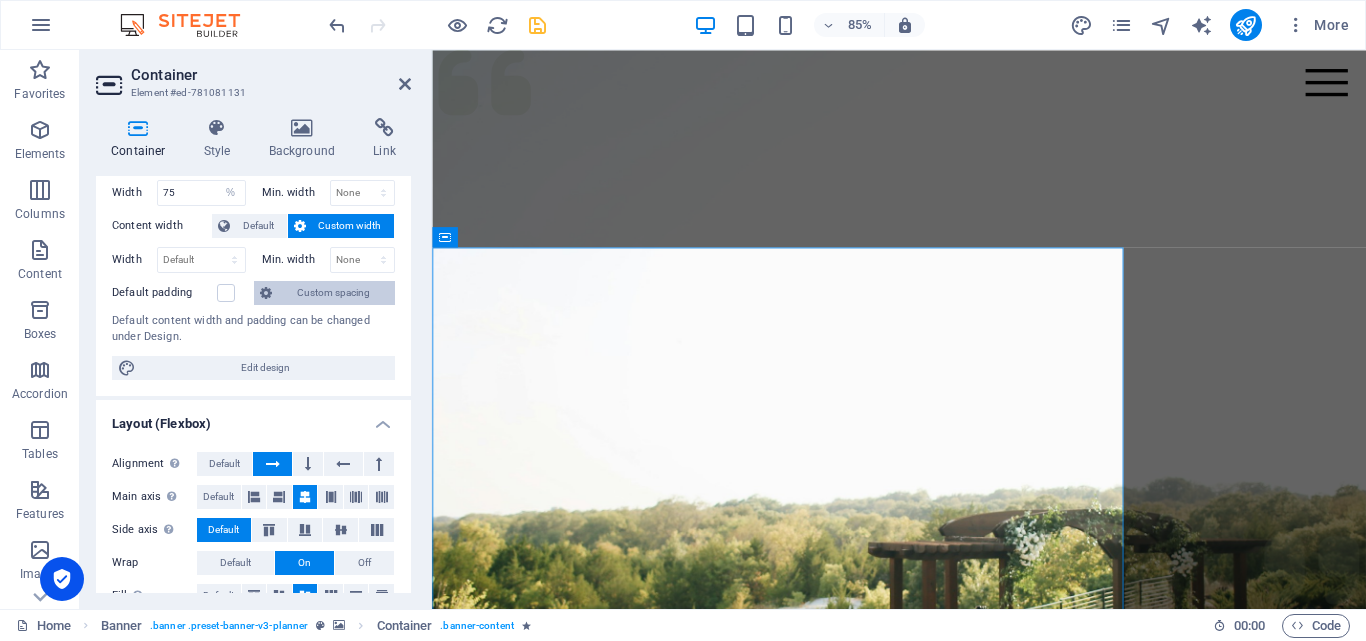 scroll, scrollTop: 200, scrollLeft: 0, axis: vertical 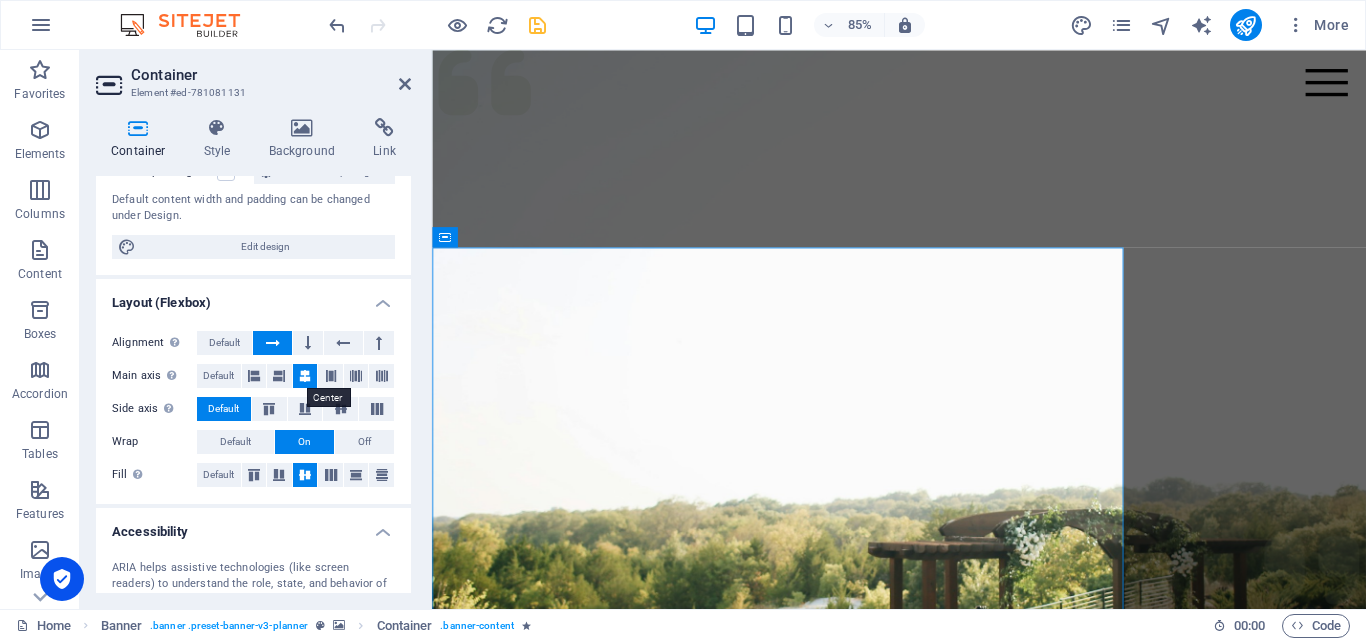 click at bounding box center [305, 376] 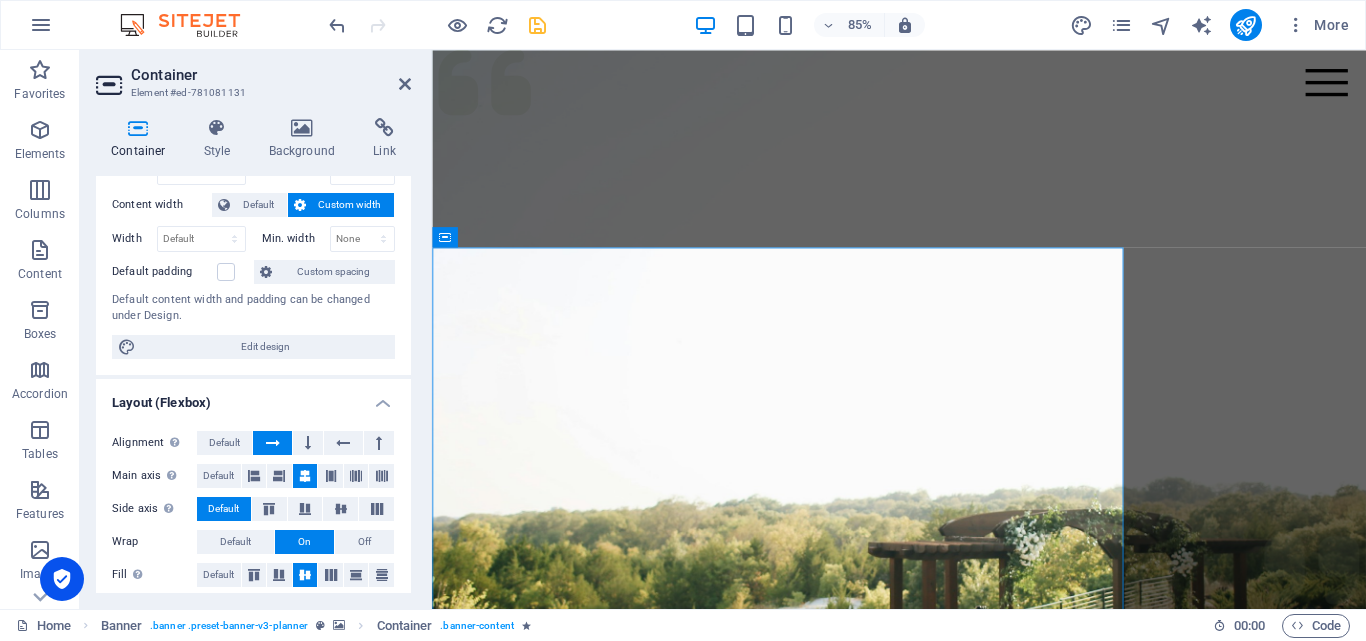 scroll, scrollTop: 0, scrollLeft: 0, axis: both 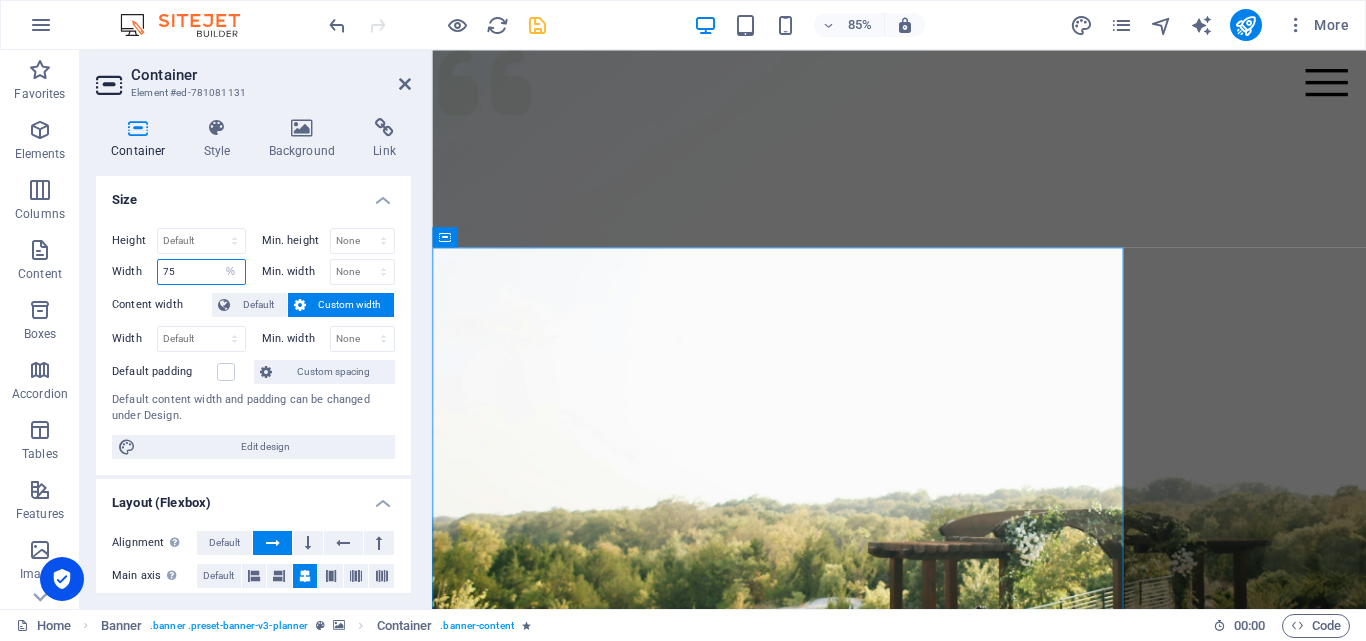 click on "75" at bounding box center [201, 272] 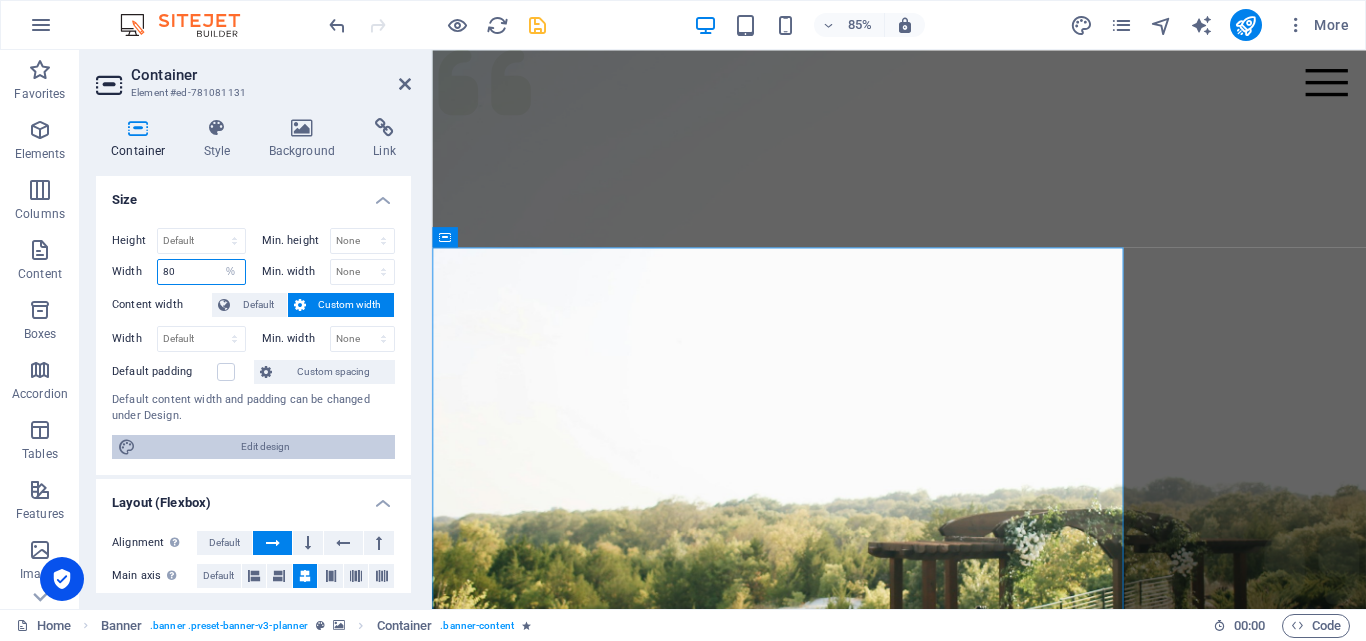 type on "80" 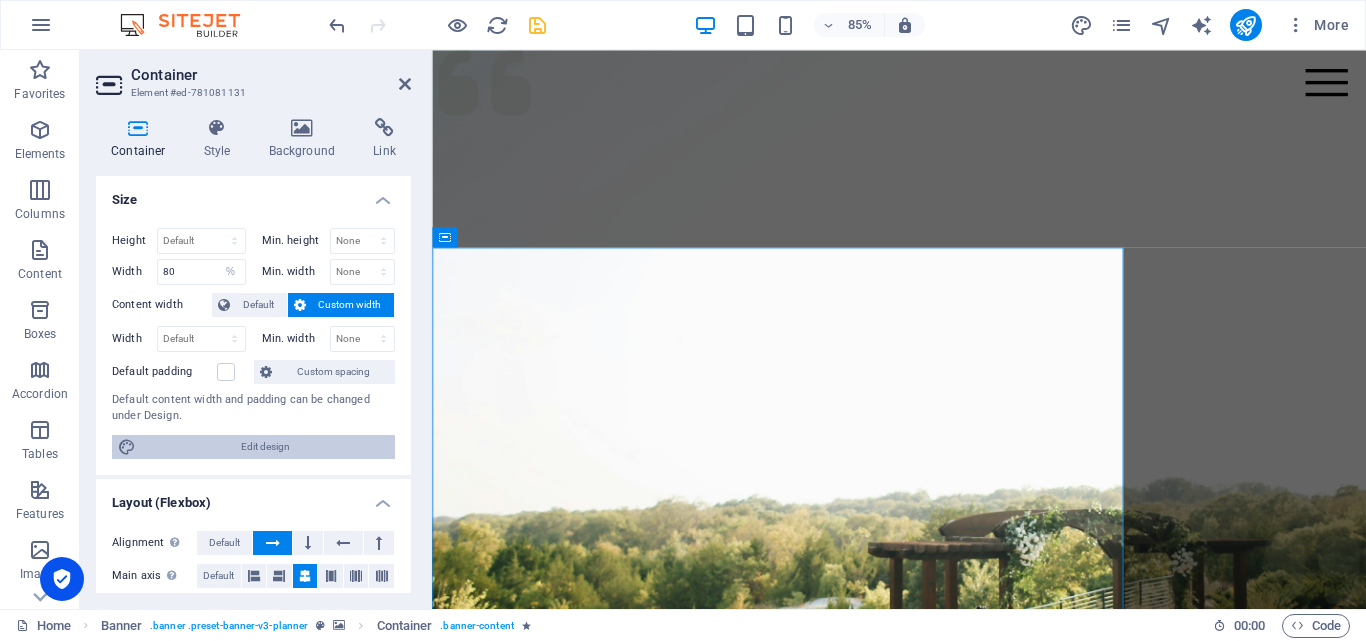 click on "Edit design" at bounding box center (265, 447) 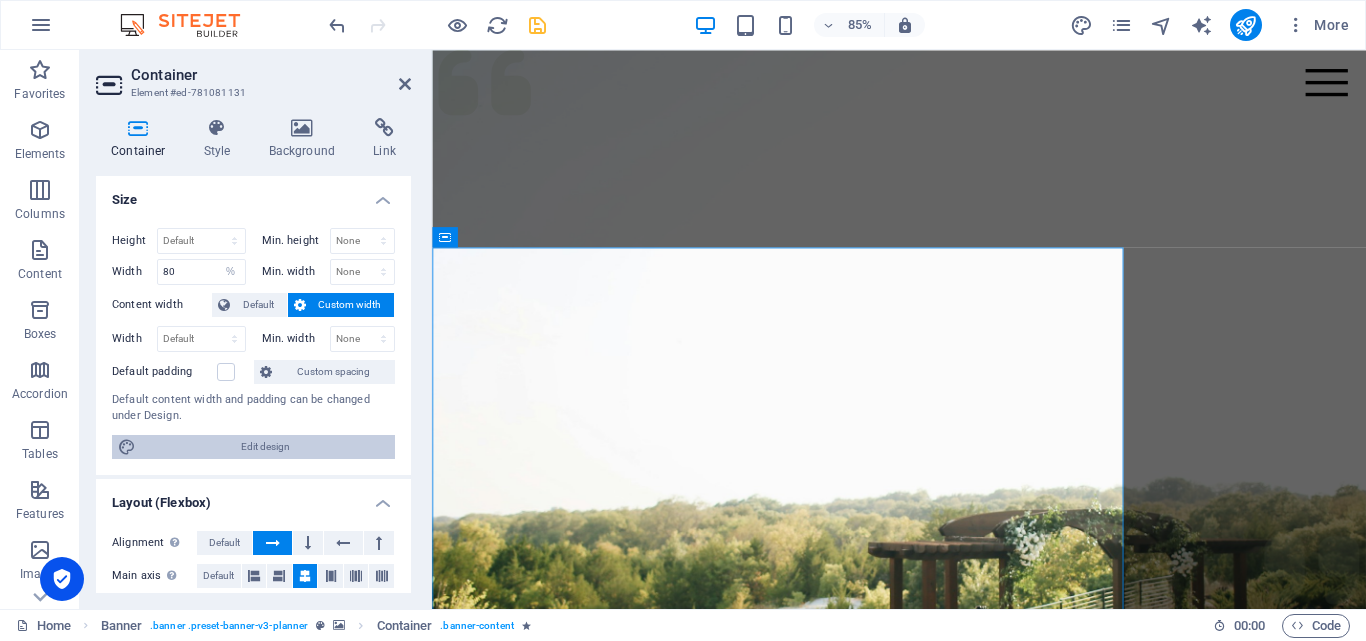 select on "rem" 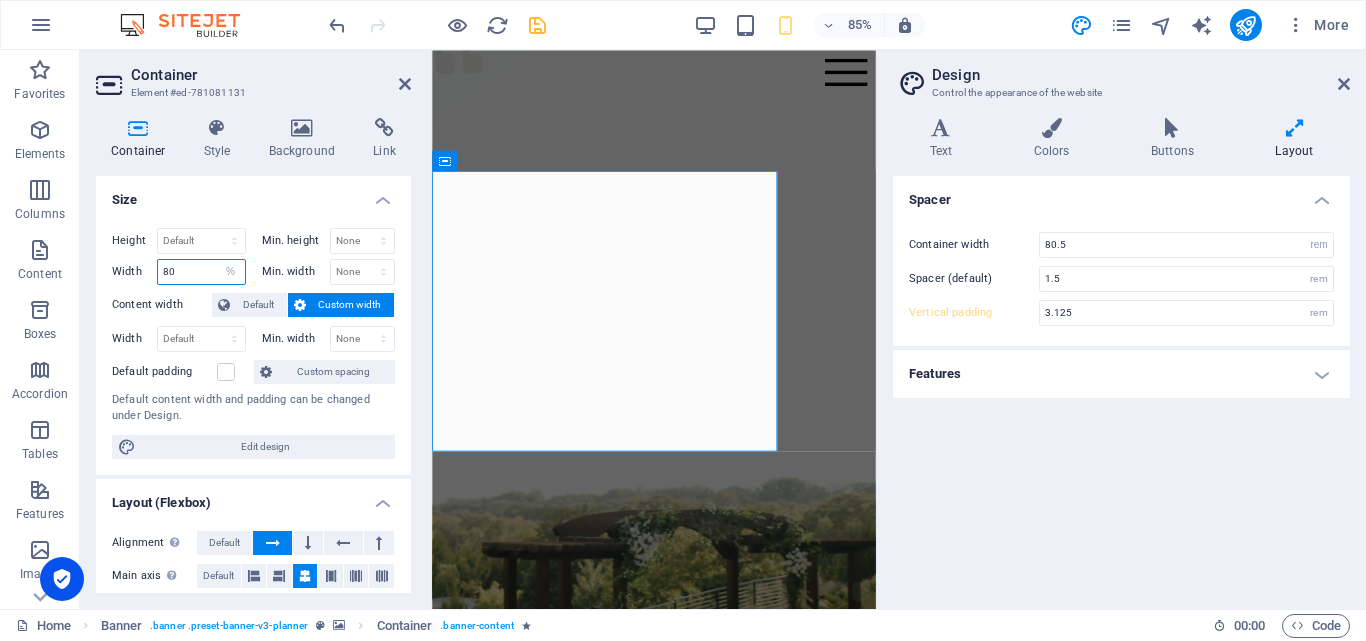 click on "80" at bounding box center (201, 272) 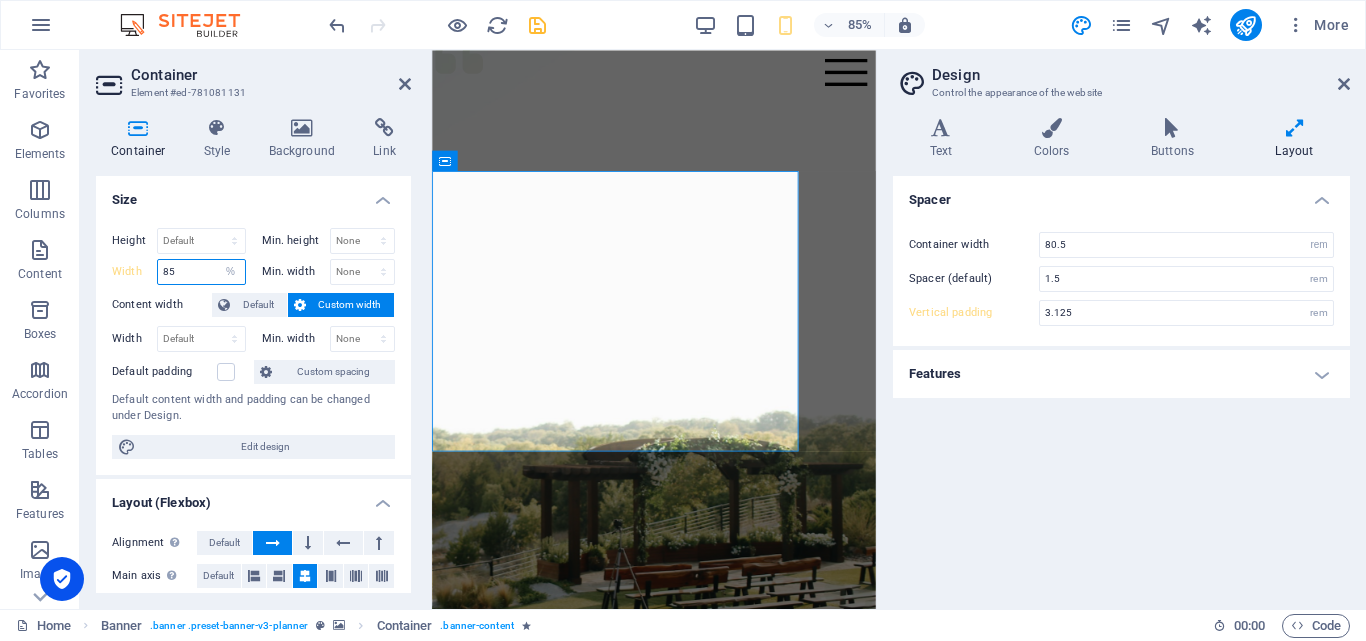 click on "85" at bounding box center (201, 272) 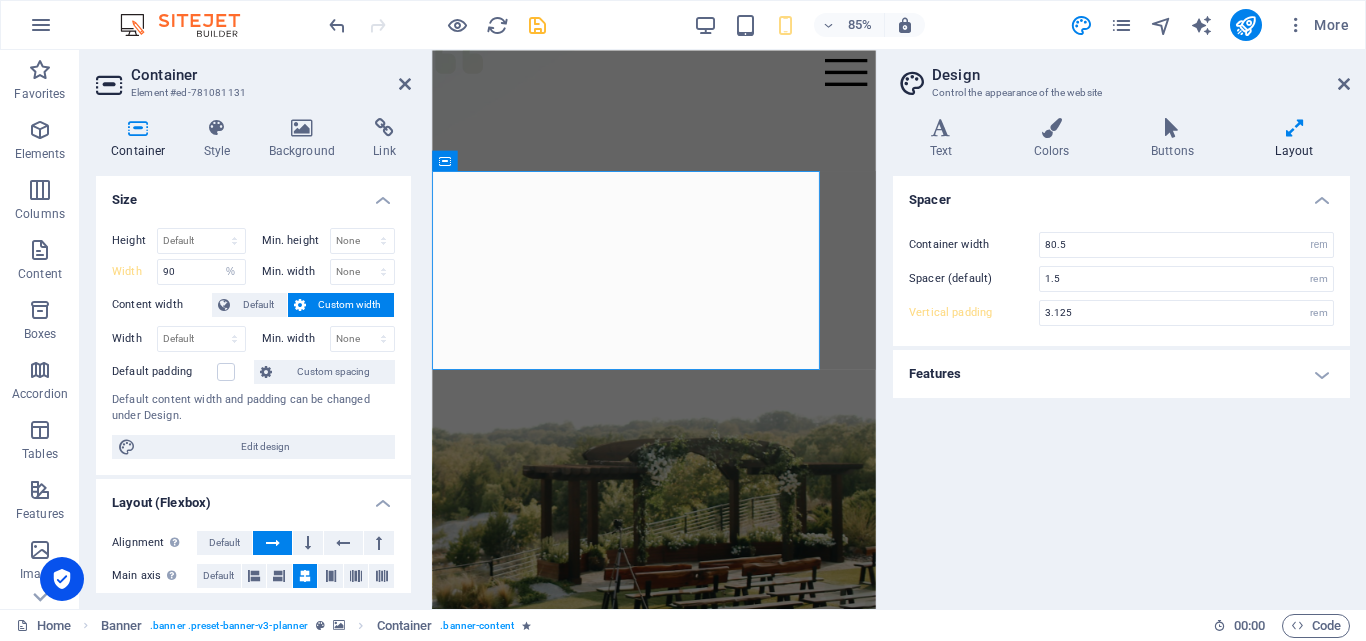 click on "Features" at bounding box center [1121, 374] 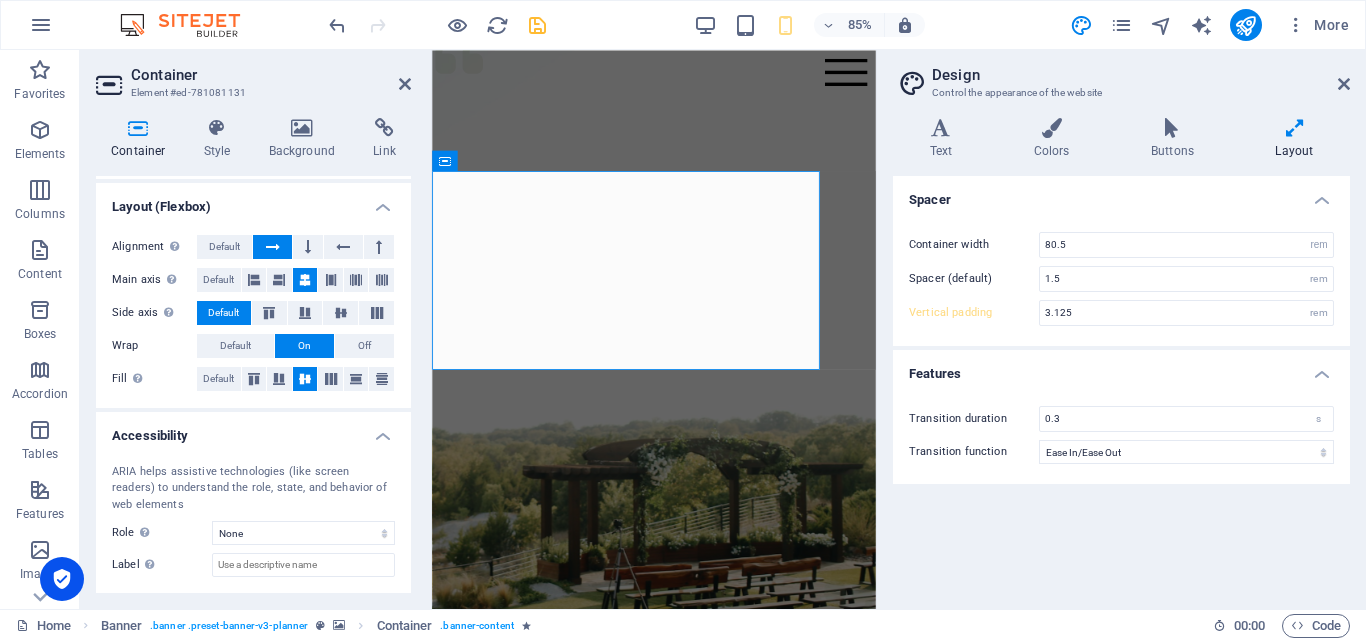 scroll, scrollTop: 300, scrollLeft: 0, axis: vertical 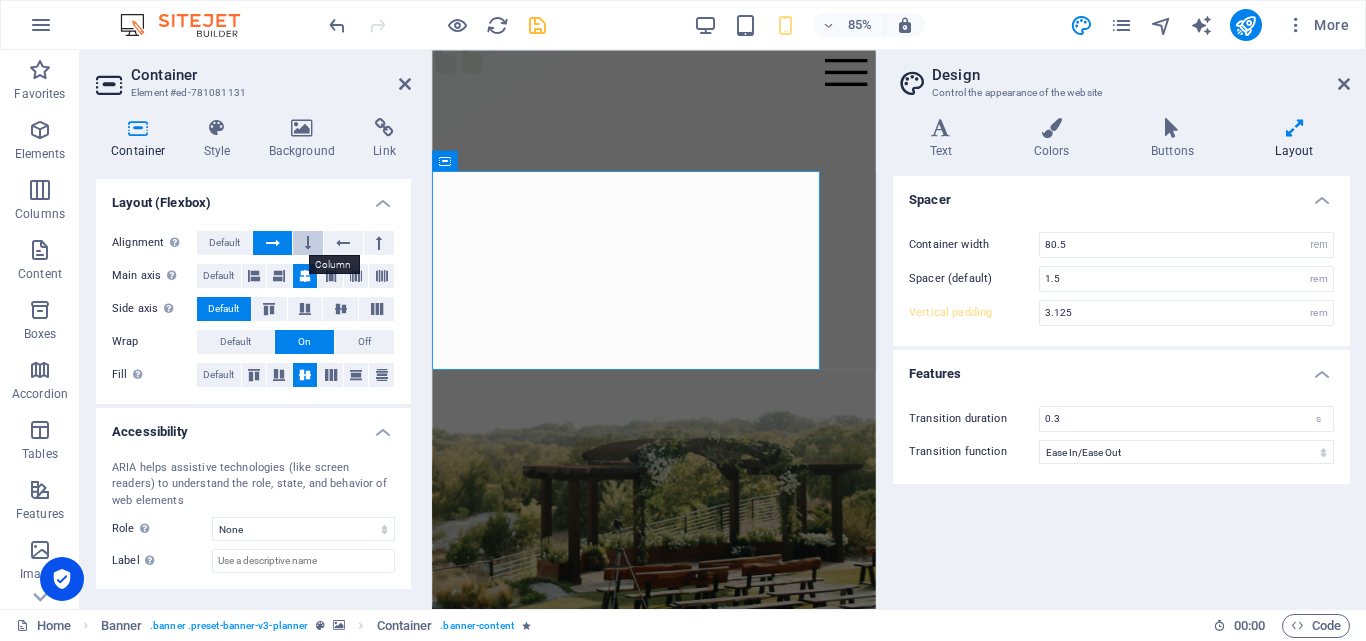 click at bounding box center (308, 243) 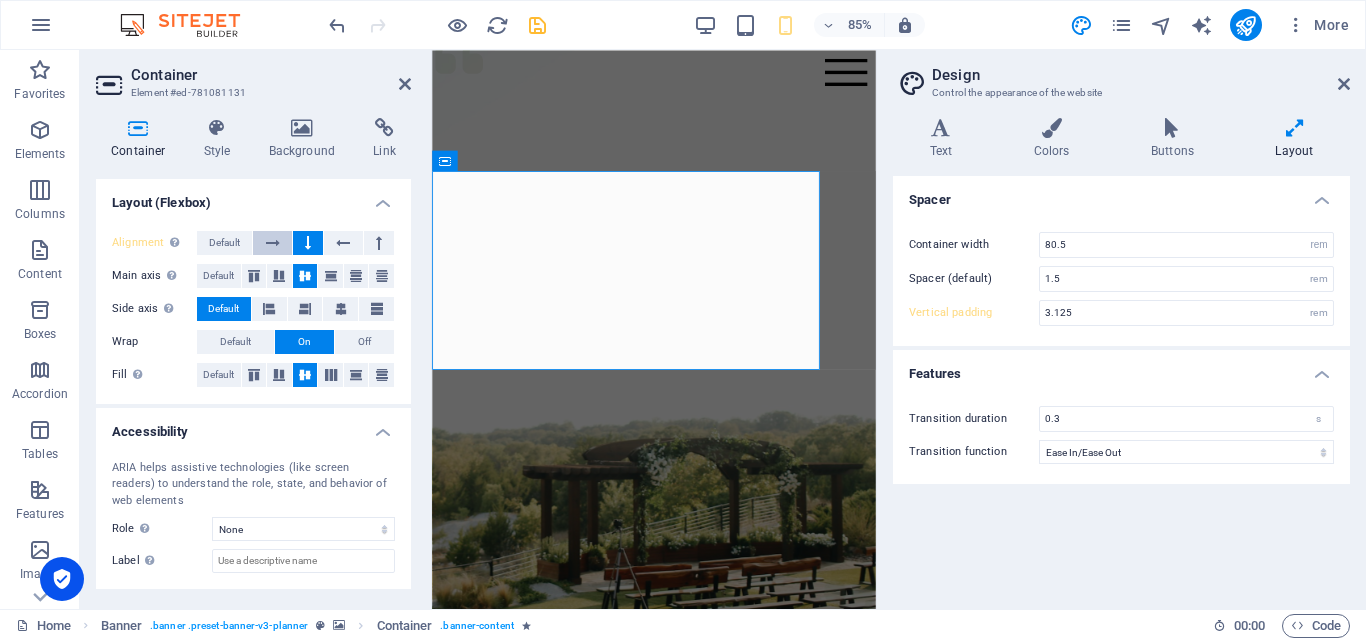 click at bounding box center (273, 243) 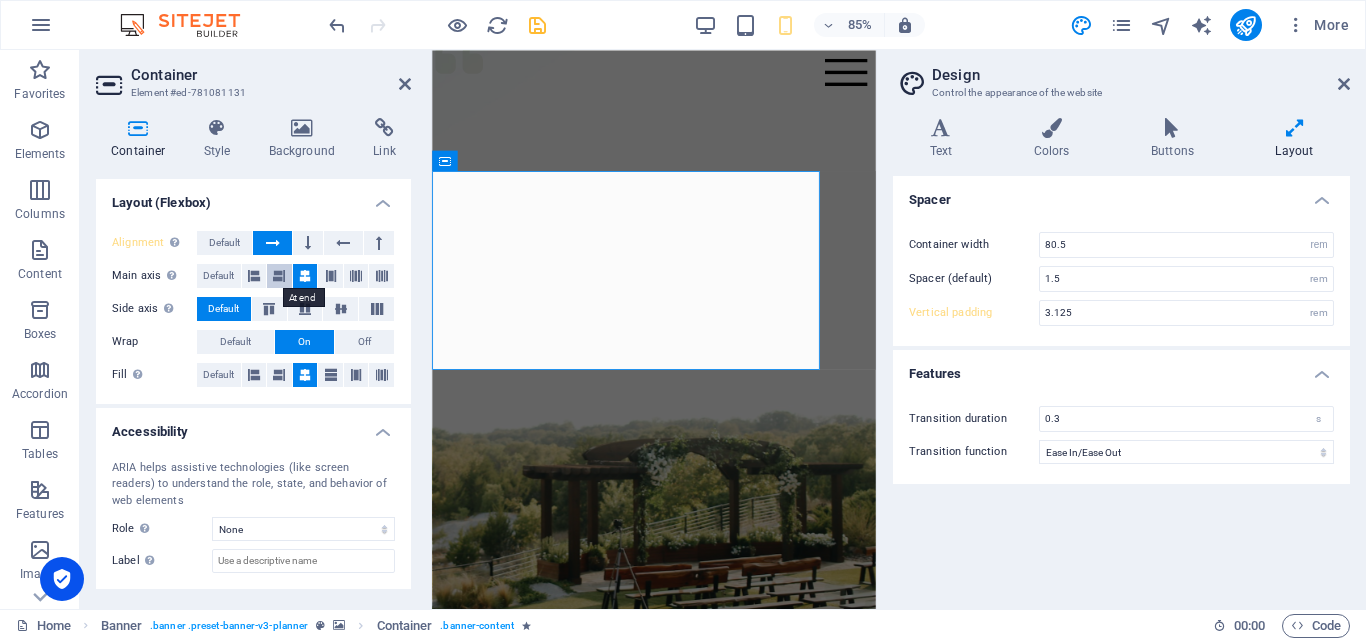 click at bounding box center [279, 276] 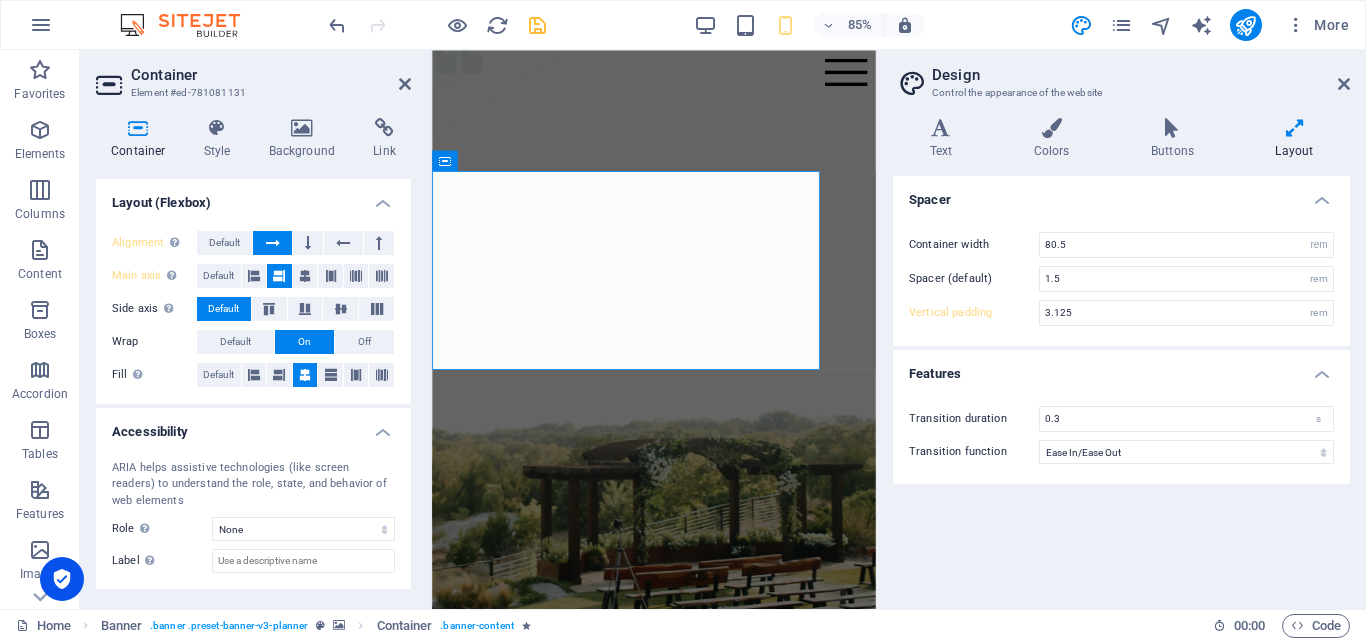 click at bounding box center [279, 276] 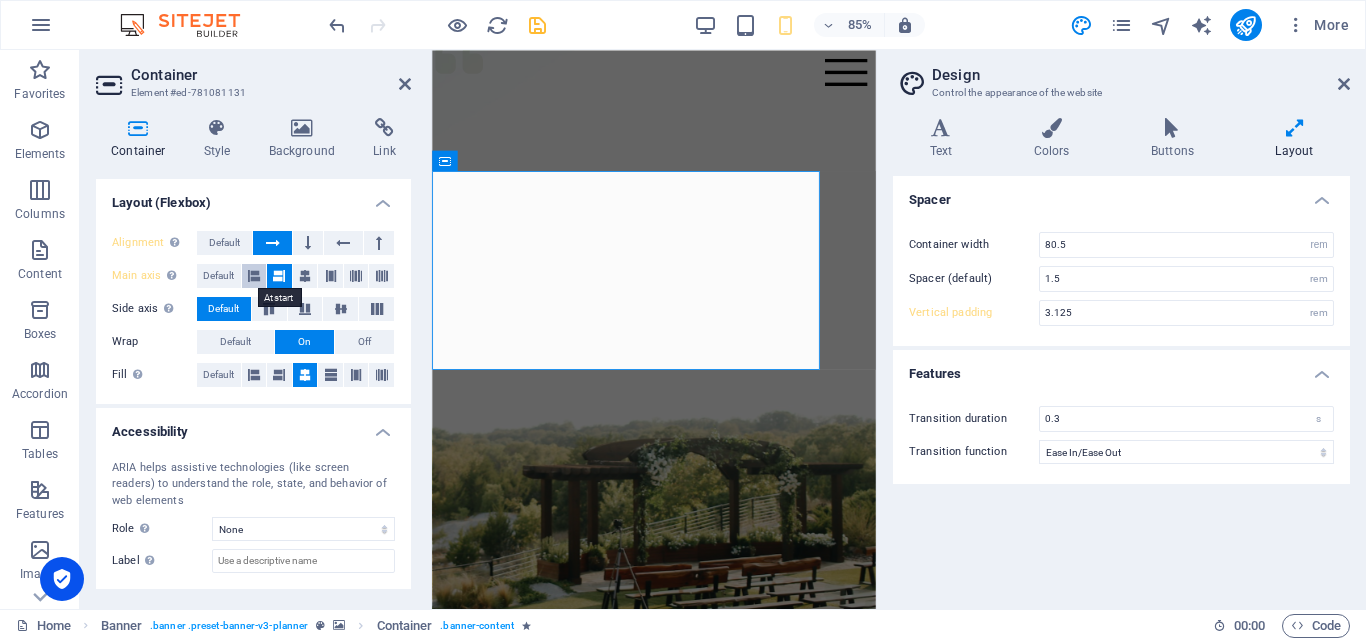click at bounding box center [254, 276] 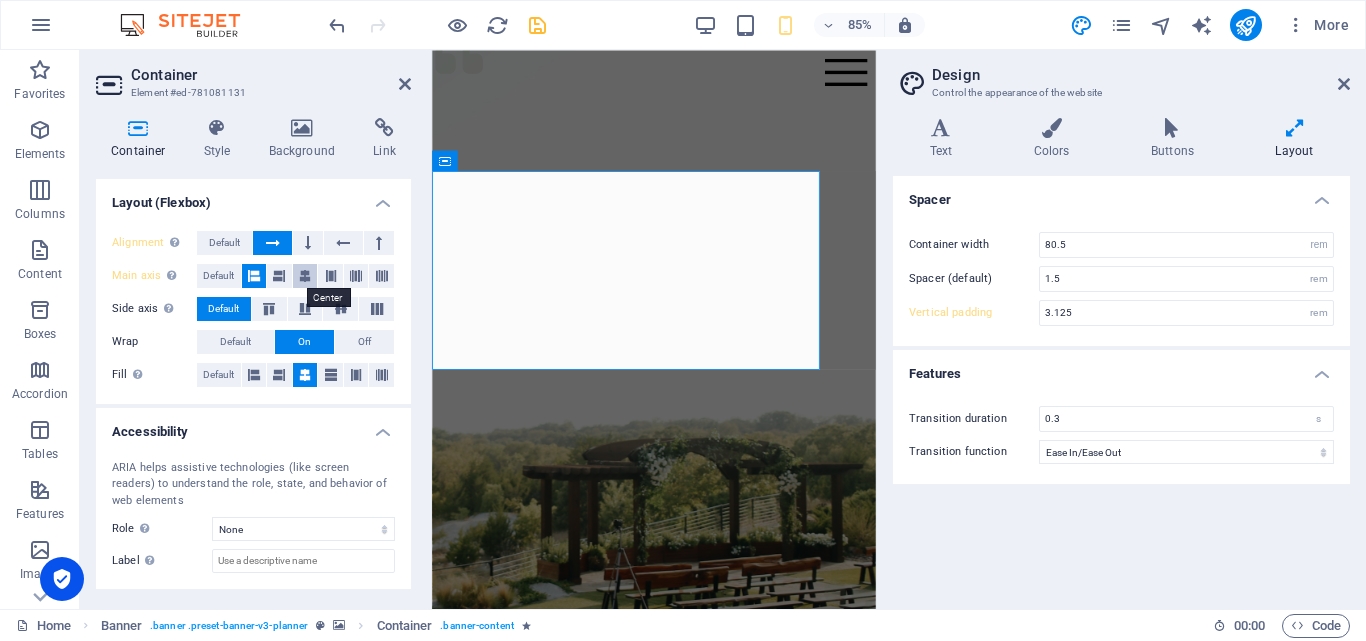 click at bounding box center [305, 276] 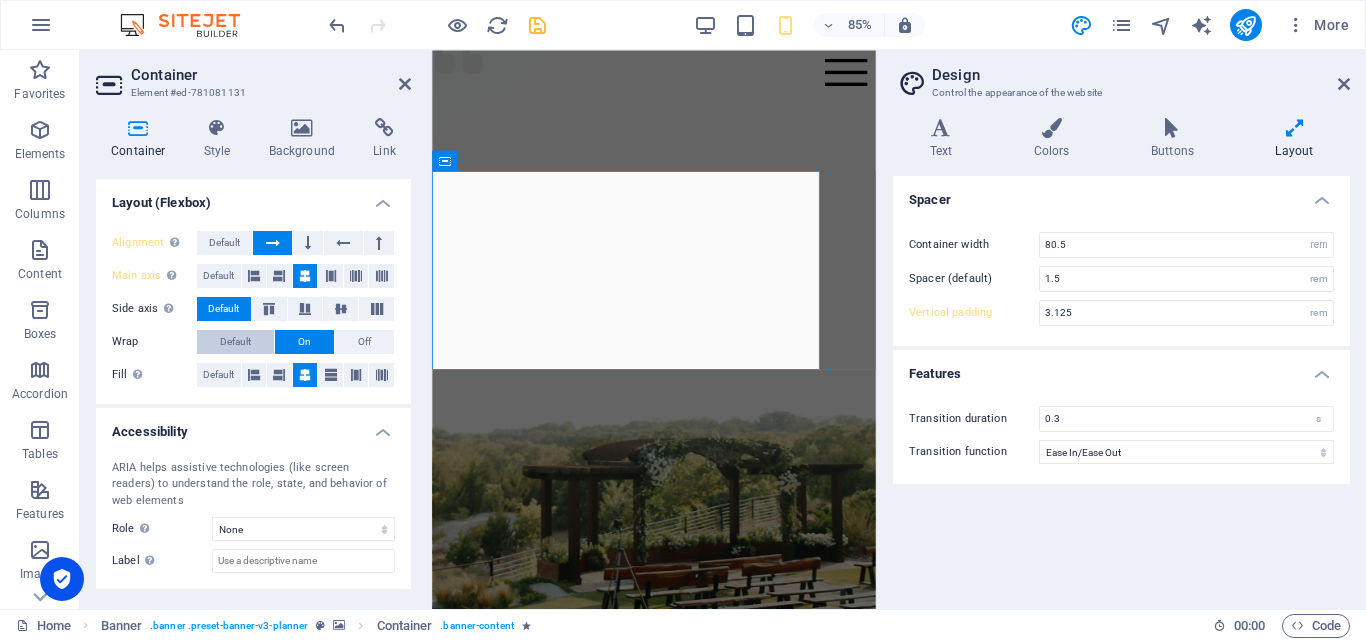 click on "Default" at bounding box center (235, 342) 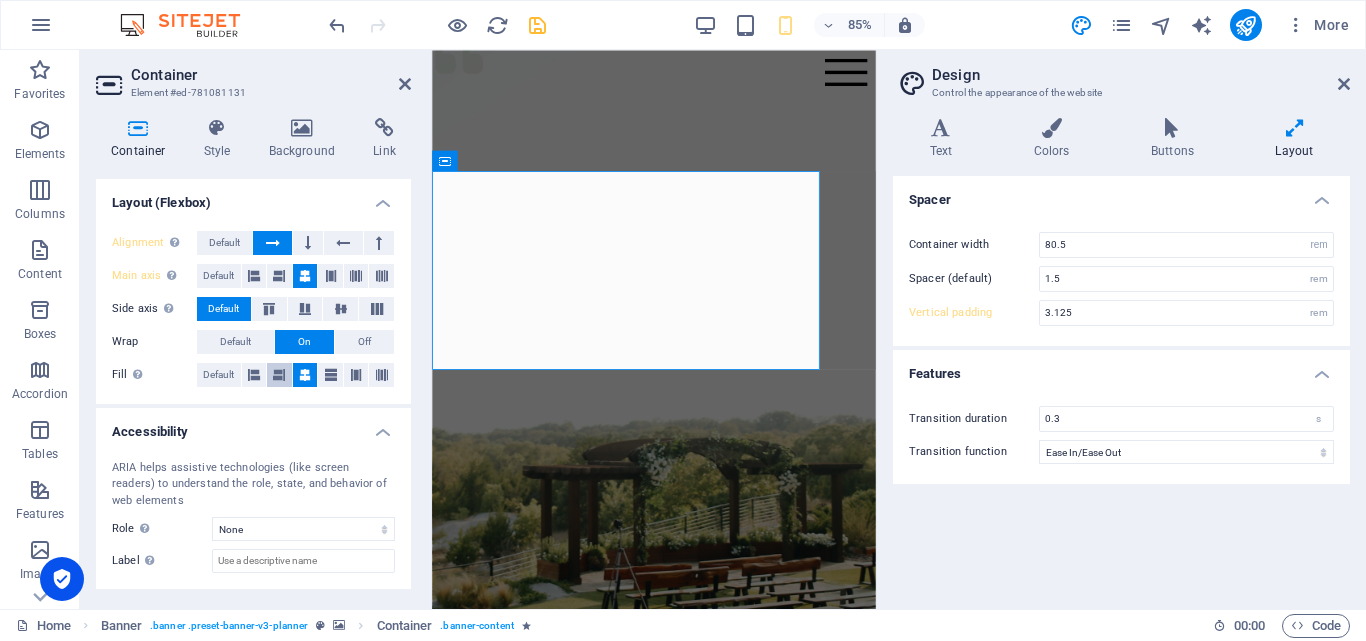 click at bounding box center [279, 375] 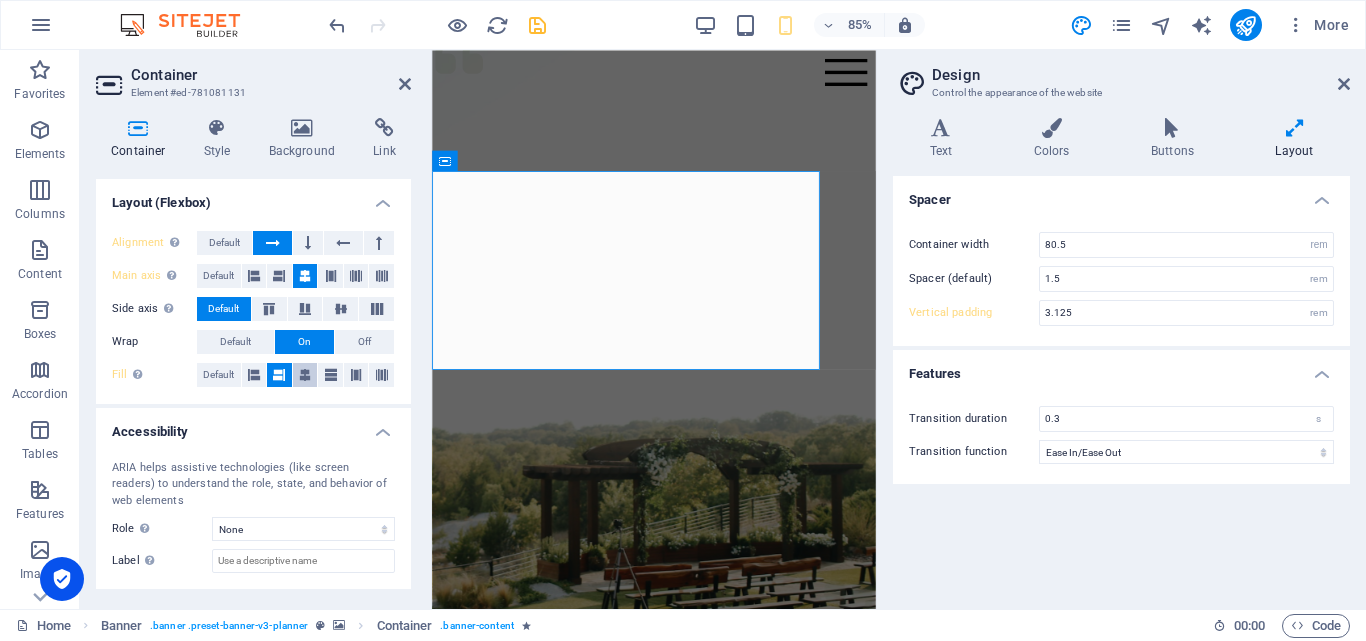click at bounding box center (305, 375) 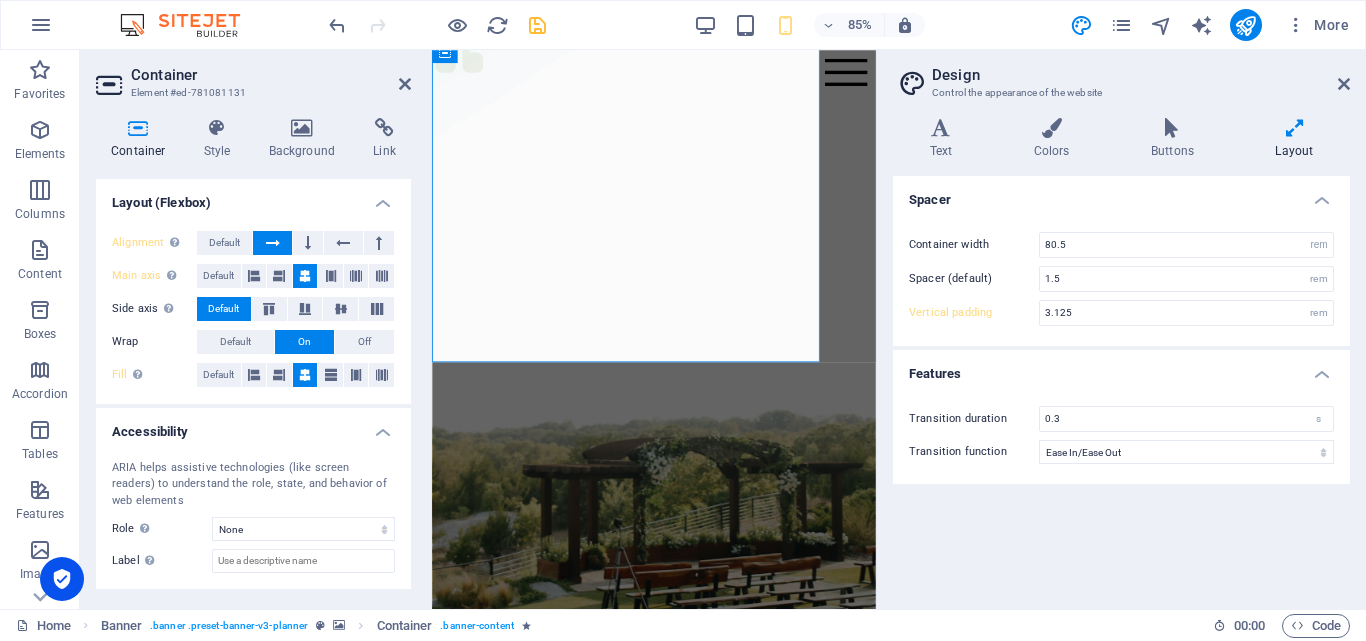 scroll, scrollTop: 0, scrollLeft: 0, axis: both 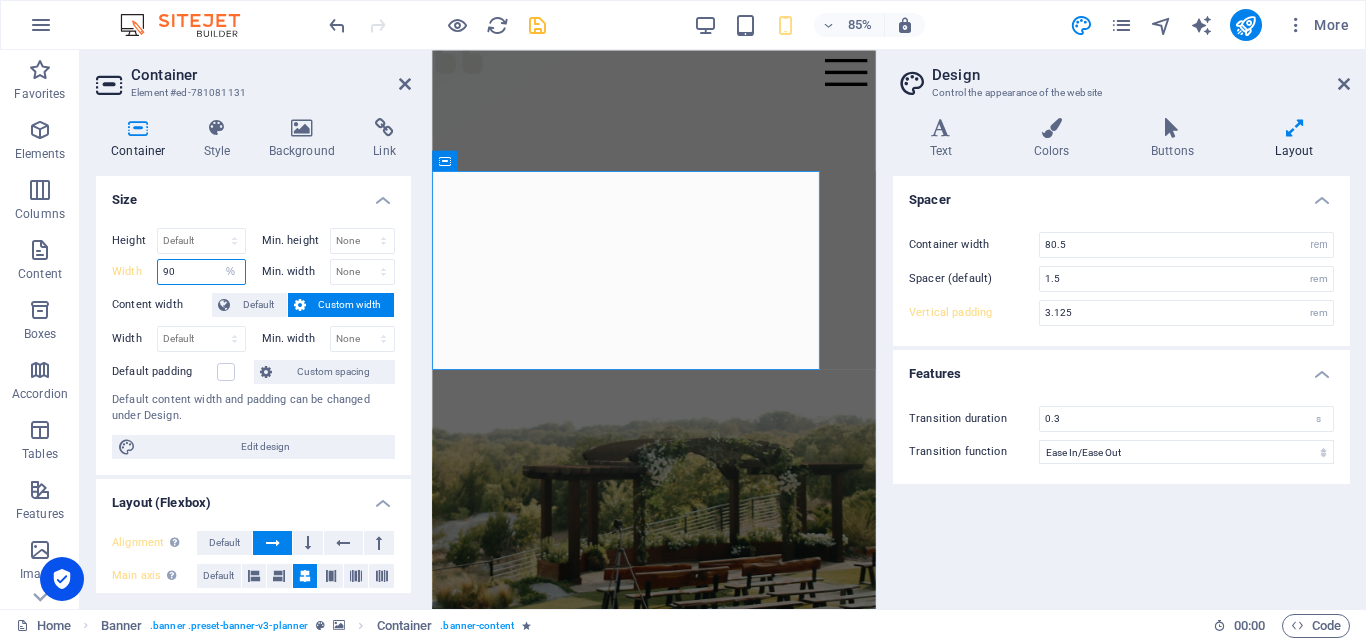 drag, startPoint x: 200, startPoint y: 276, endPoint x: 86, endPoint y: 272, distance: 114.07015 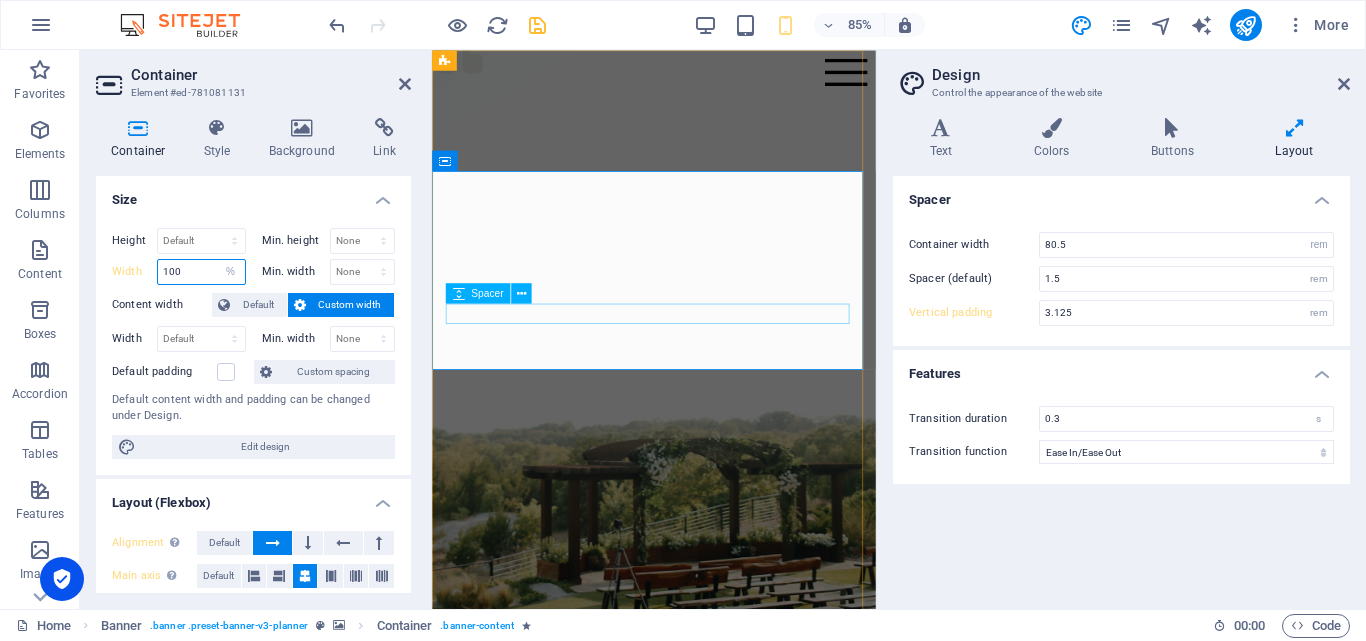 type on "100" 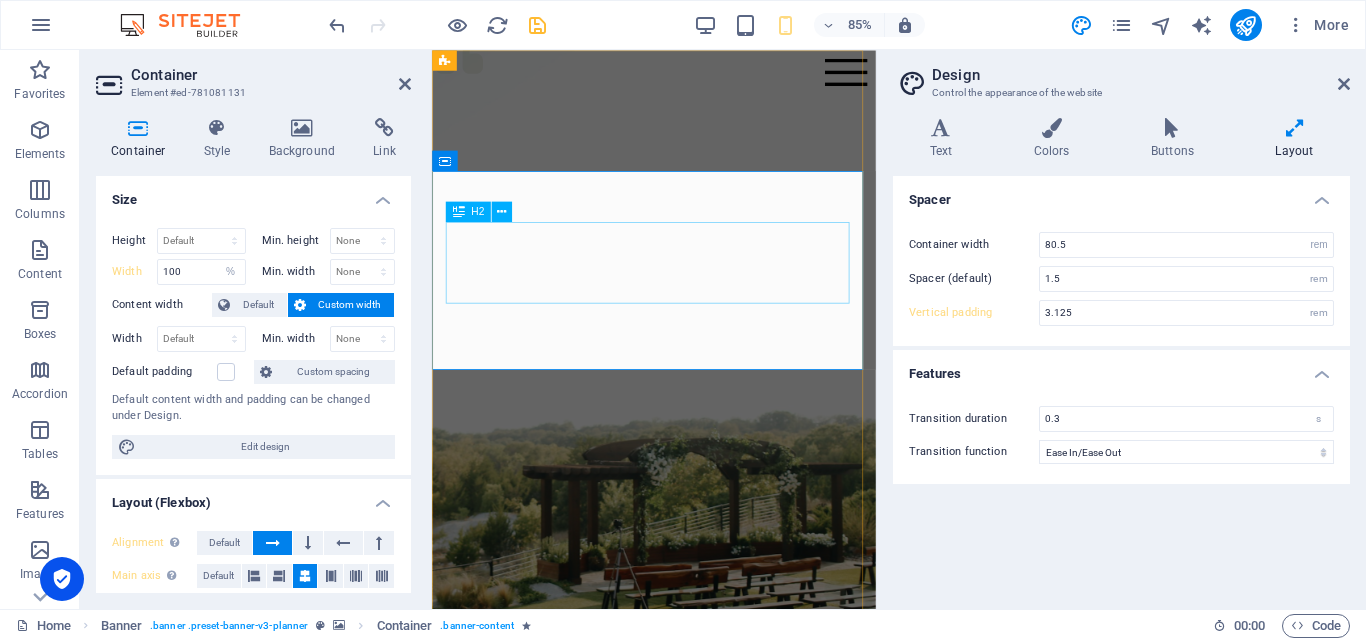 click on "Bantuan sejati bukan hanya memberi, tapi memudahkan." at bounding box center (693, 1060) 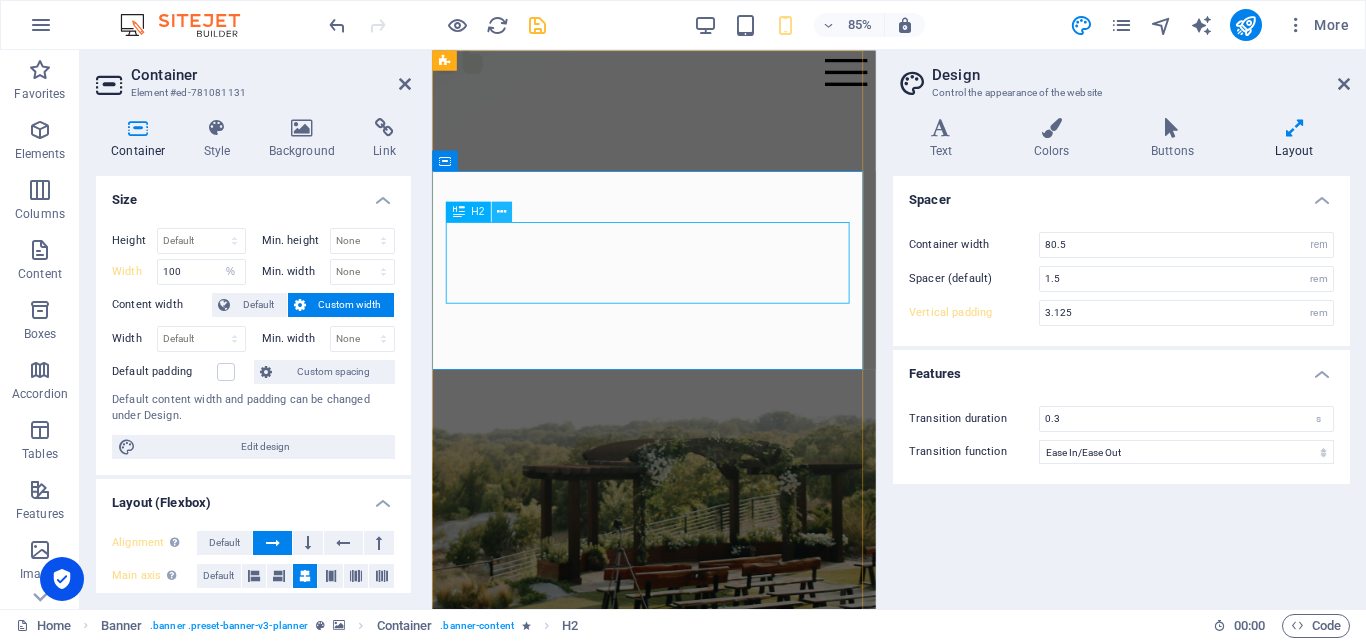 click at bounding box center [501, 212] 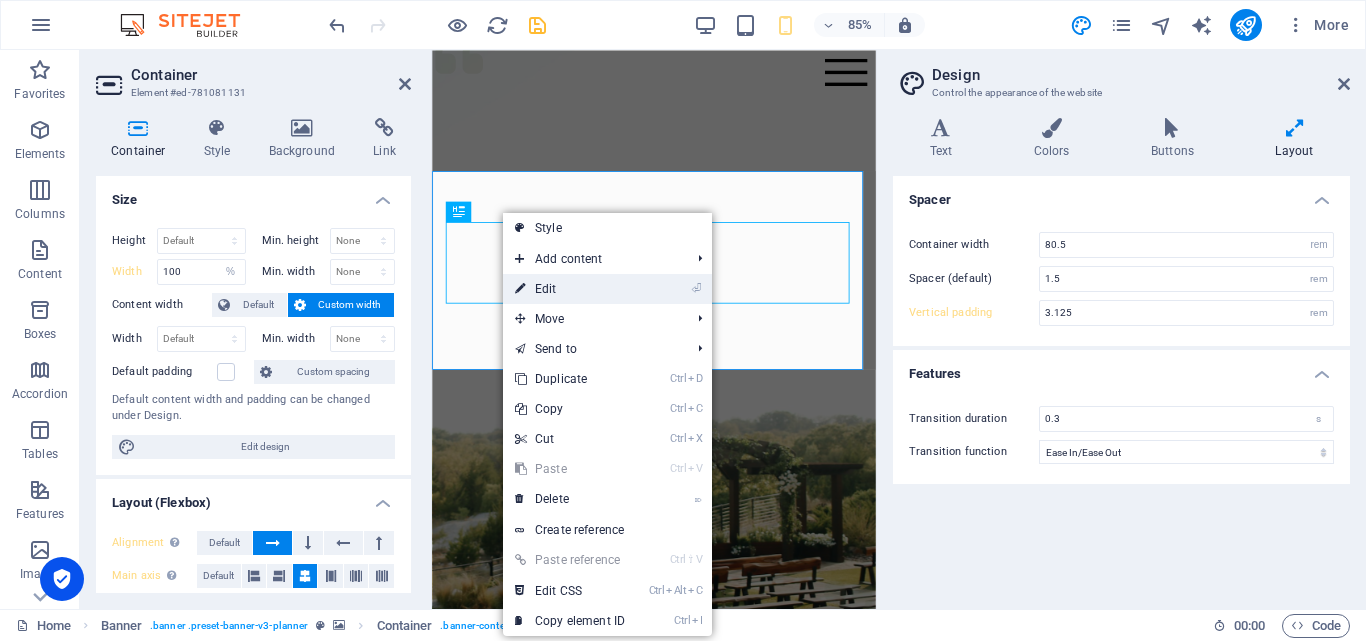 click on "⏎  Edit" at bounding box center (570, 289) 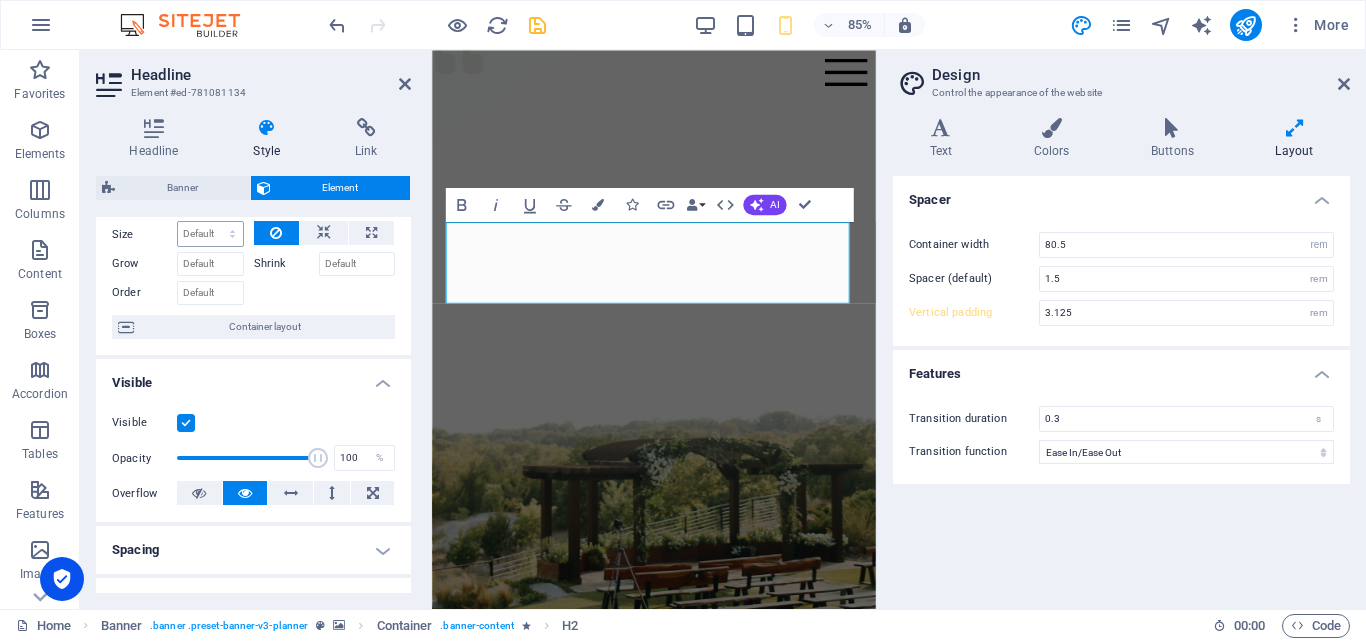 scroll, scrollTop: 0, scrollLeft: 0, axis: both 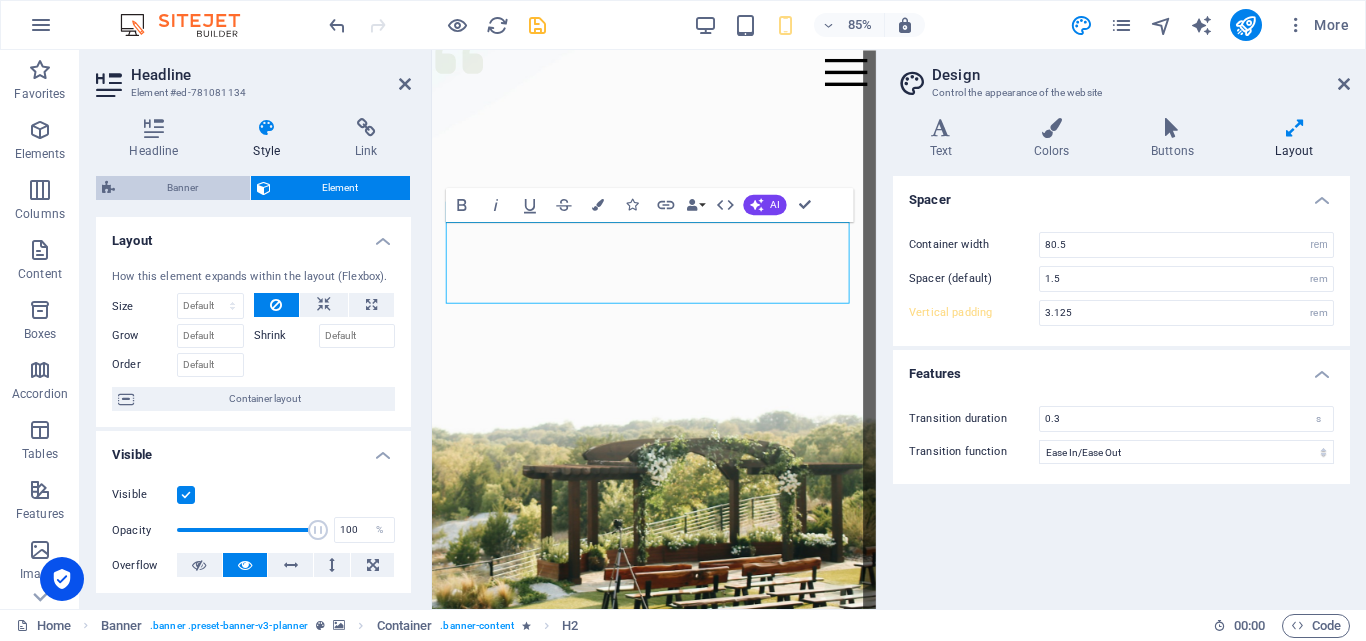 click on "Banner" at bounding box center (182, 188) 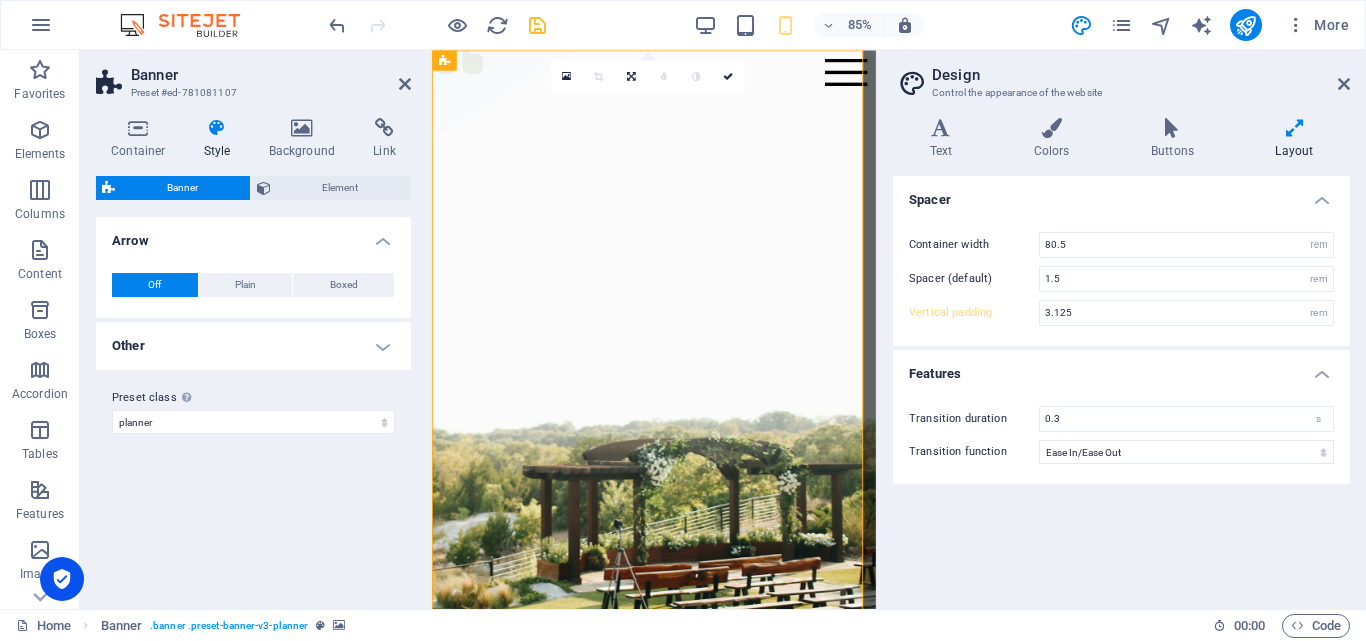 click on "Arrow" at bounding box center (253, 235) 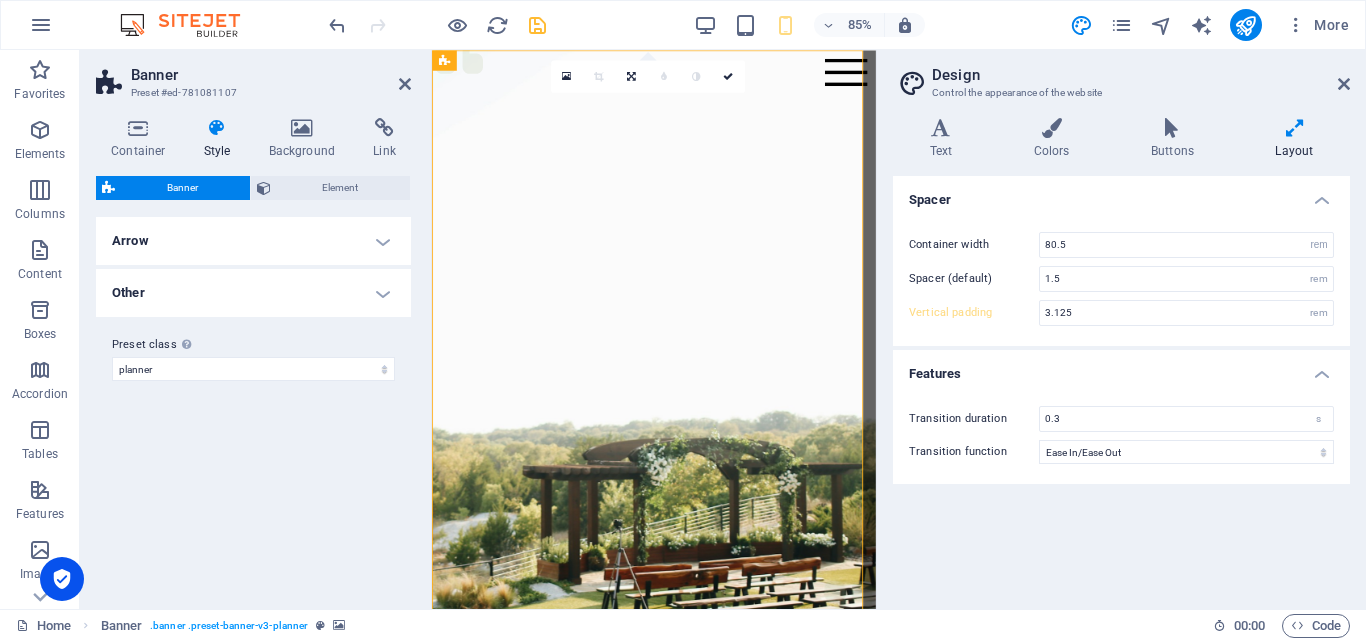 click on "Arrow" at bounding box center (253, 241) 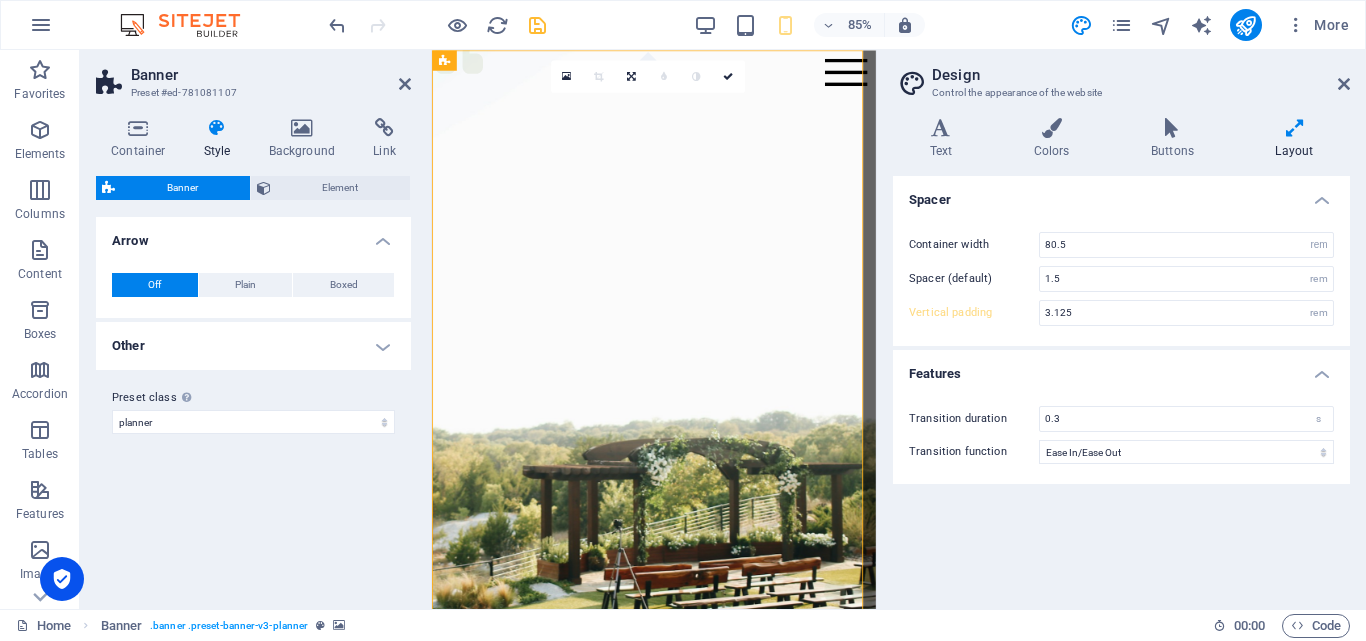 click on "Other" at bounding box center (253, 346) 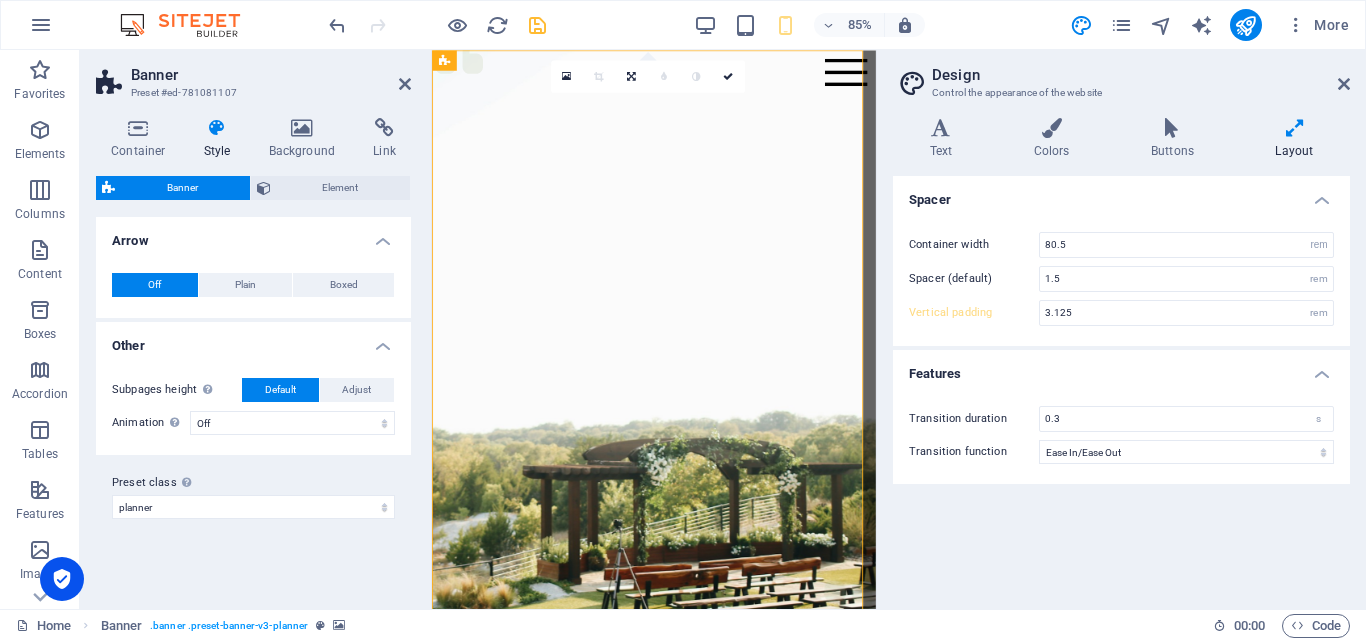 click on "Other" at bounding box center (253, 340) 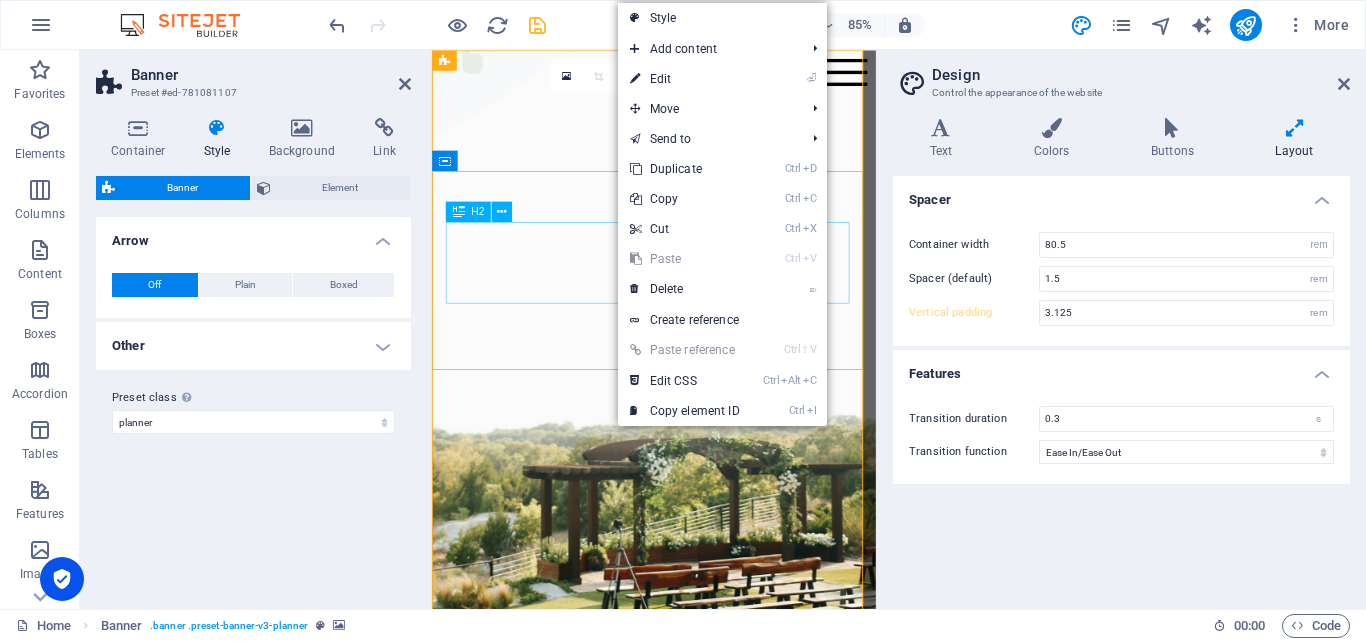 click on "Bantuan sejati bukan hanya memberi, tapi memudahkan." at bounding box center (693, 1060) 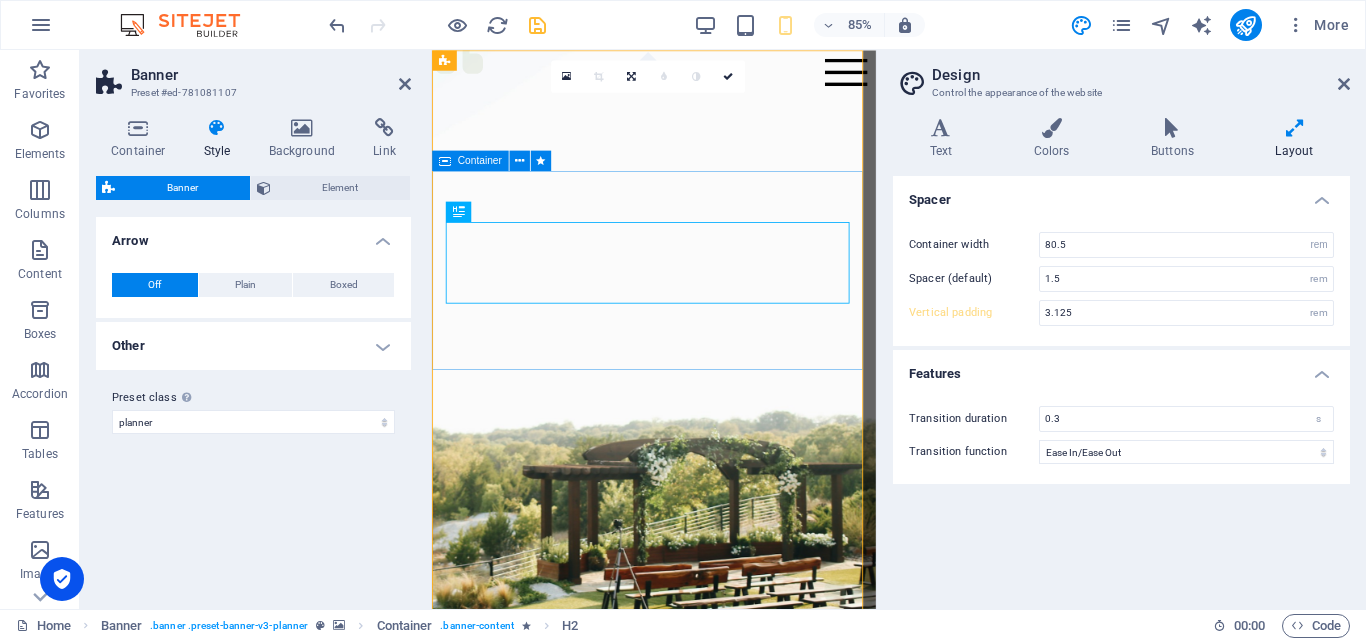 click on "Bantuan sejati bukan hanya memberi, tapi memudahkan. Selesaikan bersama kami untuk kemudahanmu." at bounding box center (693, 1069) 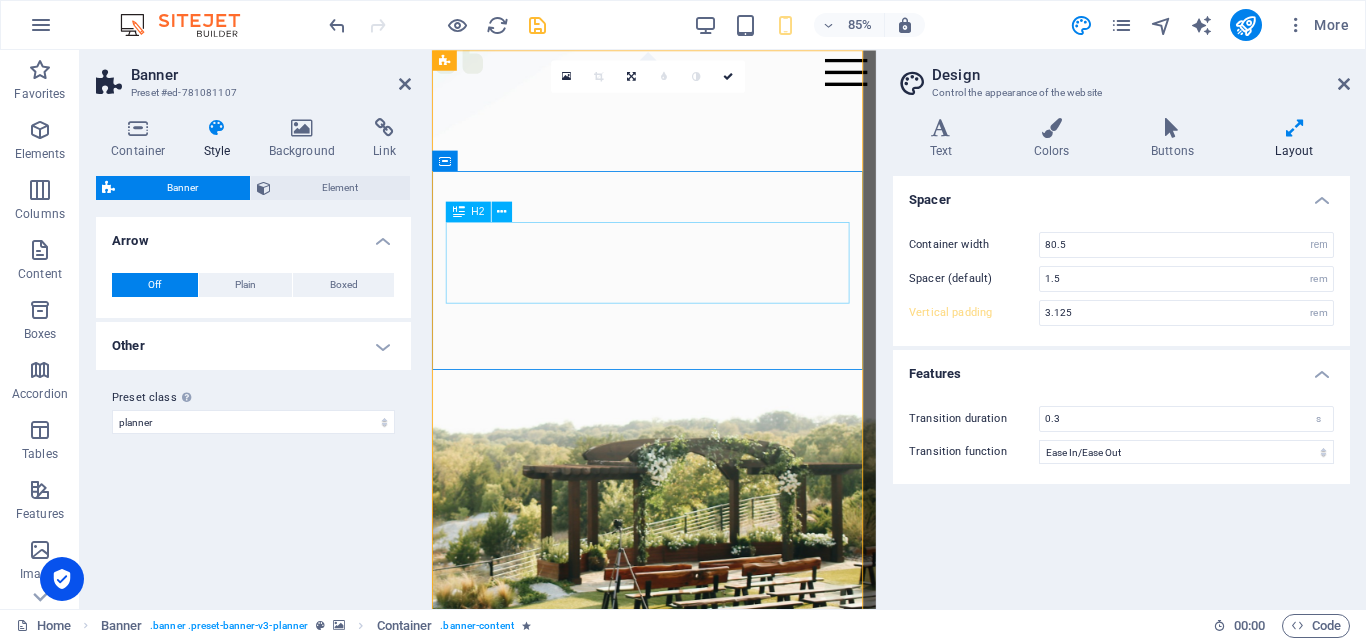 click on "Bantuan sejati bukan hanya memberi, tapi memudahkan." at bounding box center (693, 1060) 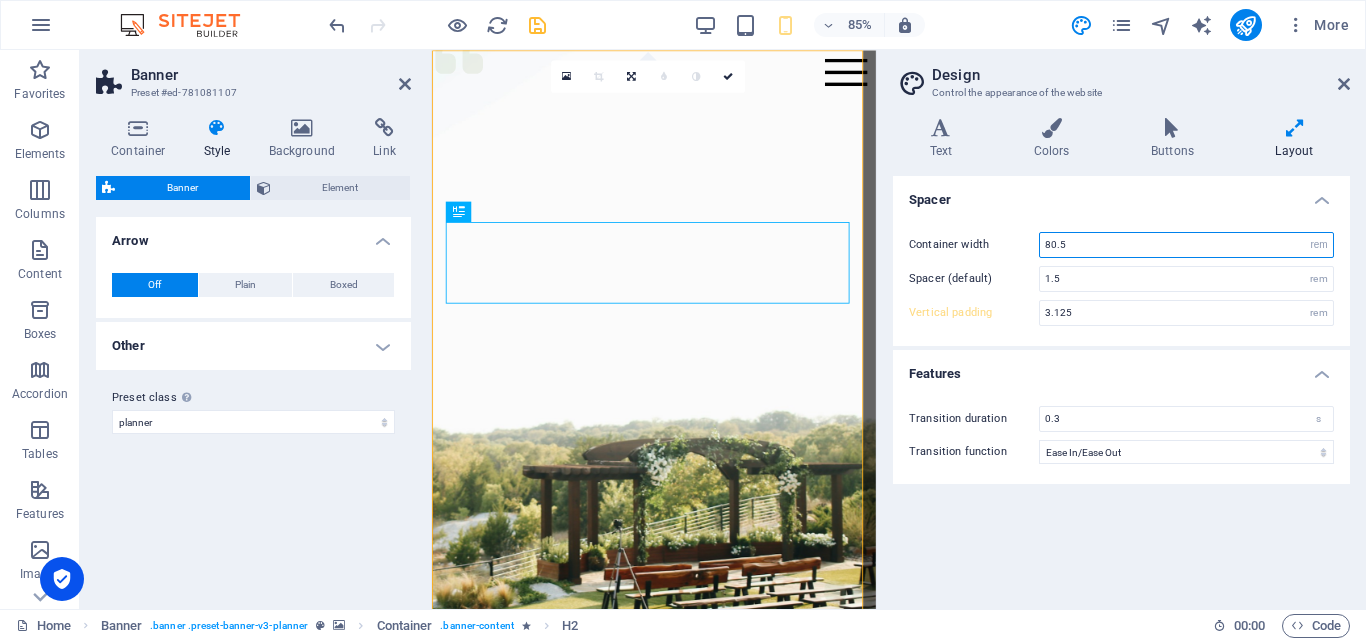drag, startPoint x: 1551, startPoint y: 296, endPoint x: 911, endPoint y: 272, distance: 640.4498 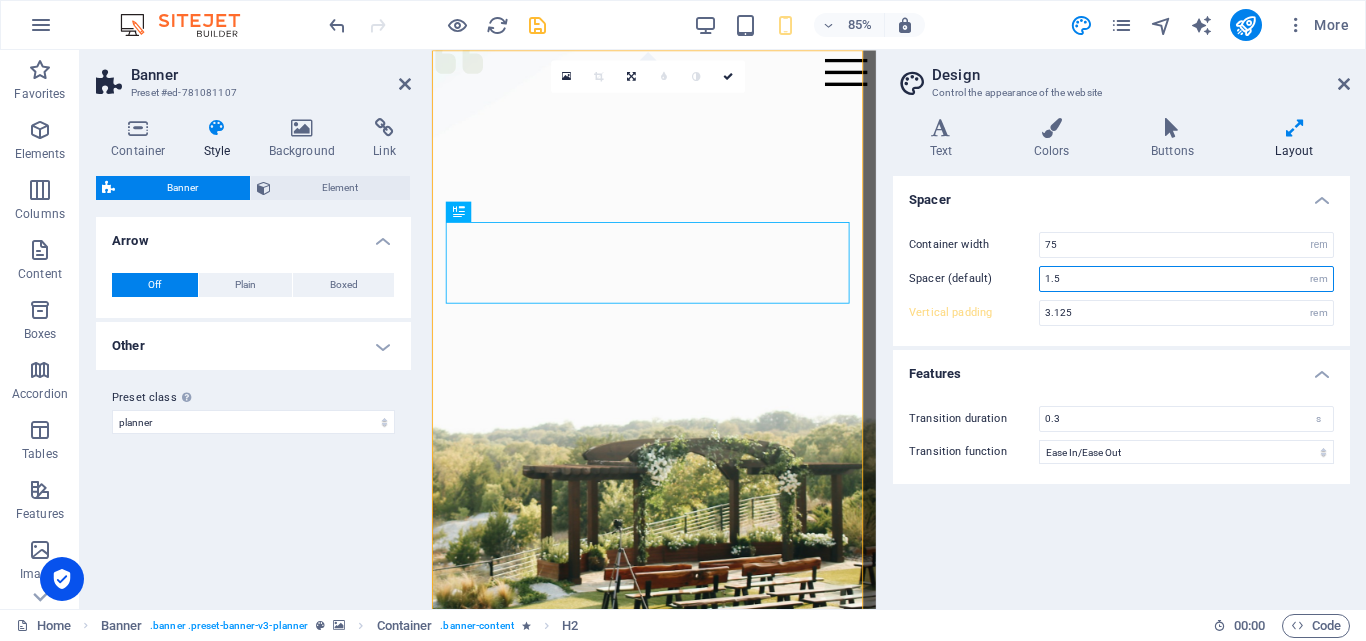 click on "1.5" at bounding box center [1186, 279] 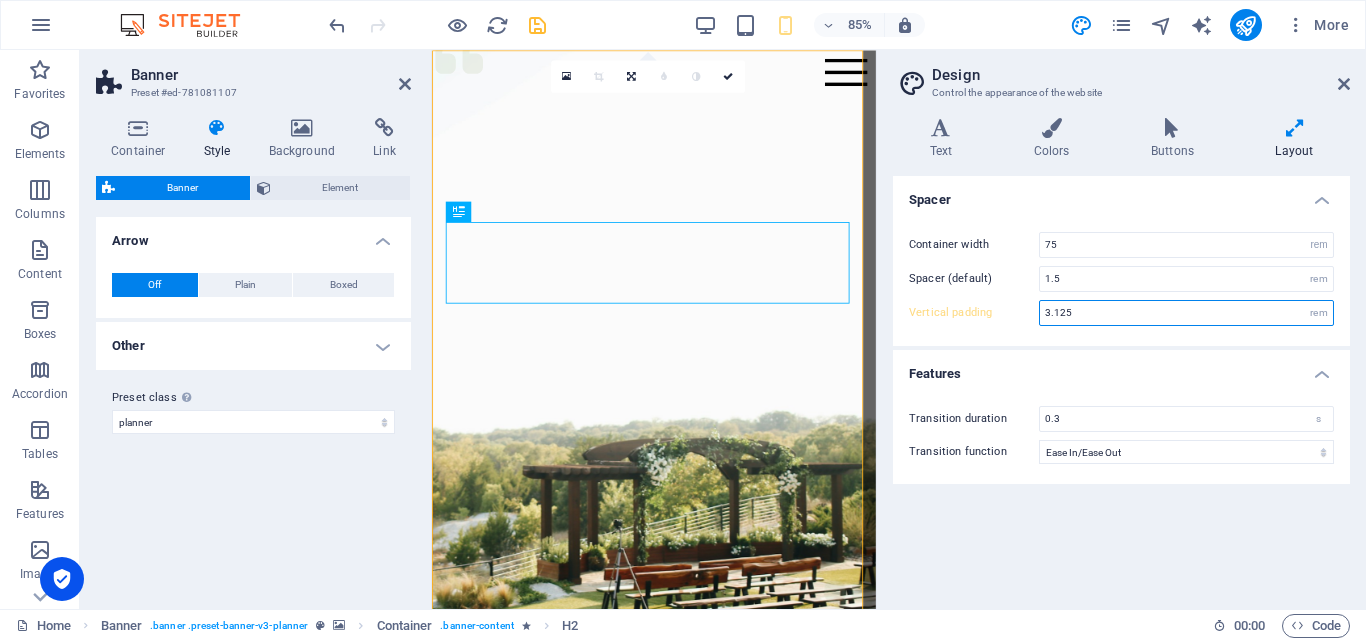 click on "3.125" at bounding box center (1186, 313) 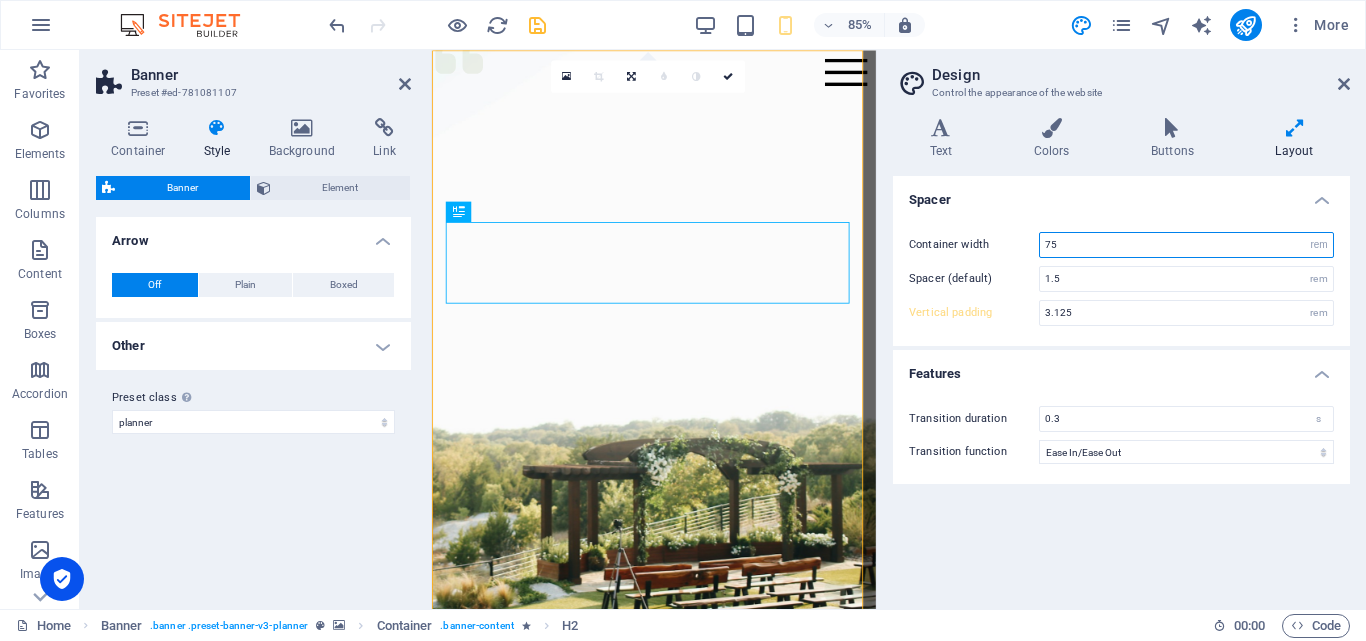 click on "75" at bounding box center [1186, 245] 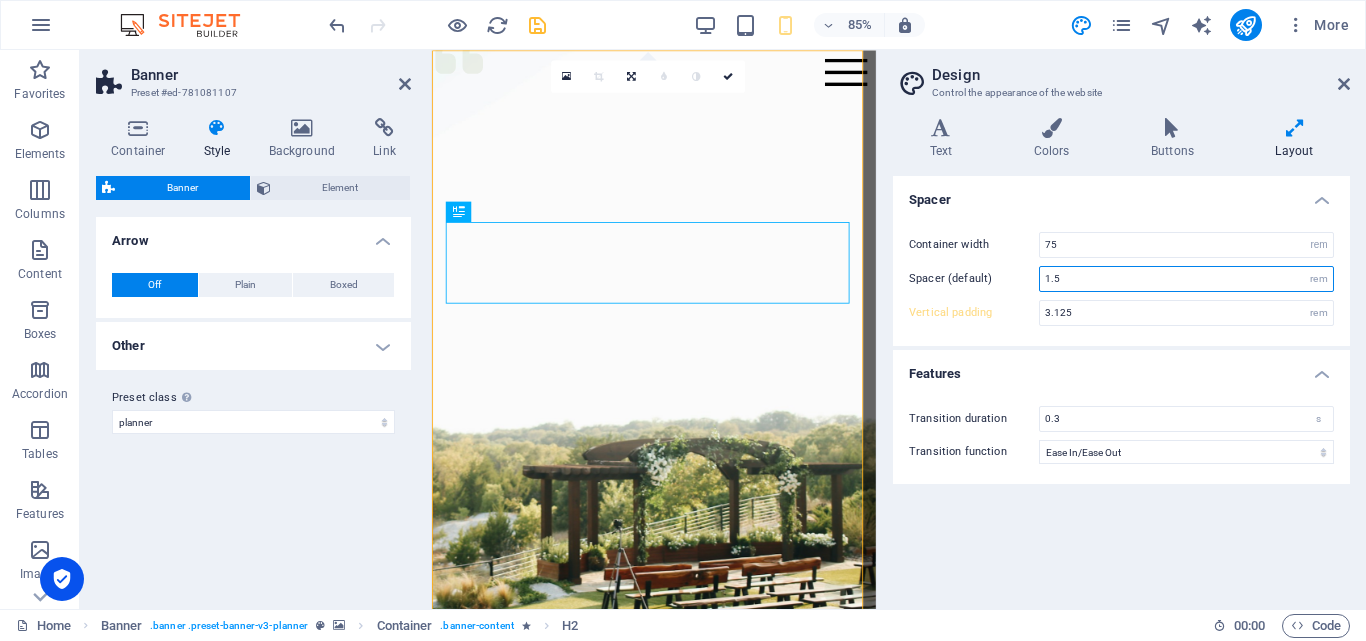 click on "1.5" at bounding box center [1186, 279] 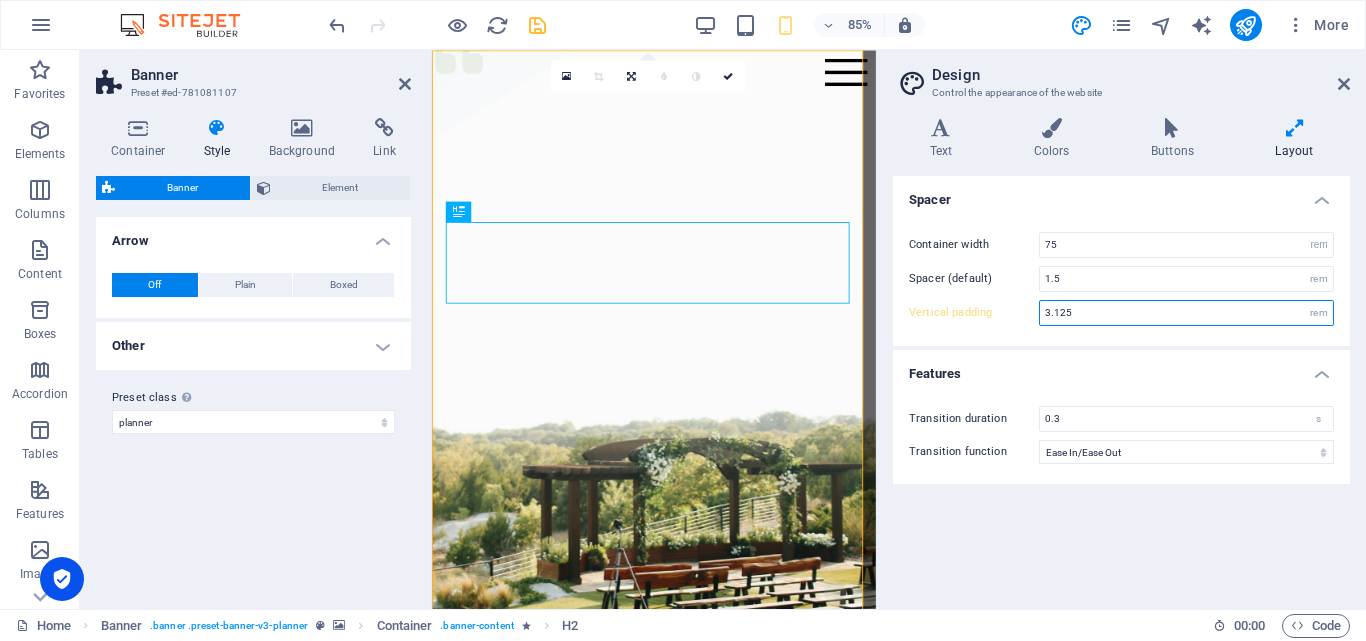 click on "3.125" at bounding box center [1186, 313] 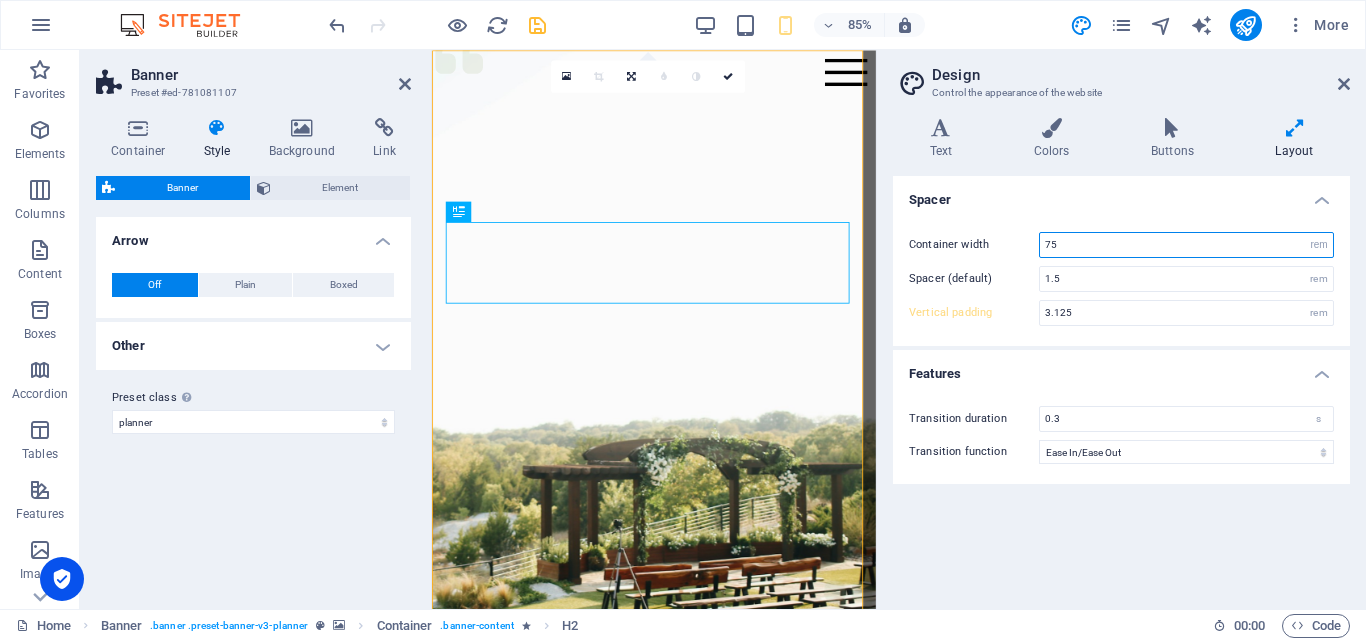 drag, startPoint x: 1126, startPoint y: 252, endPoint x: 961, endPoint y: 245, distance: 165.14842 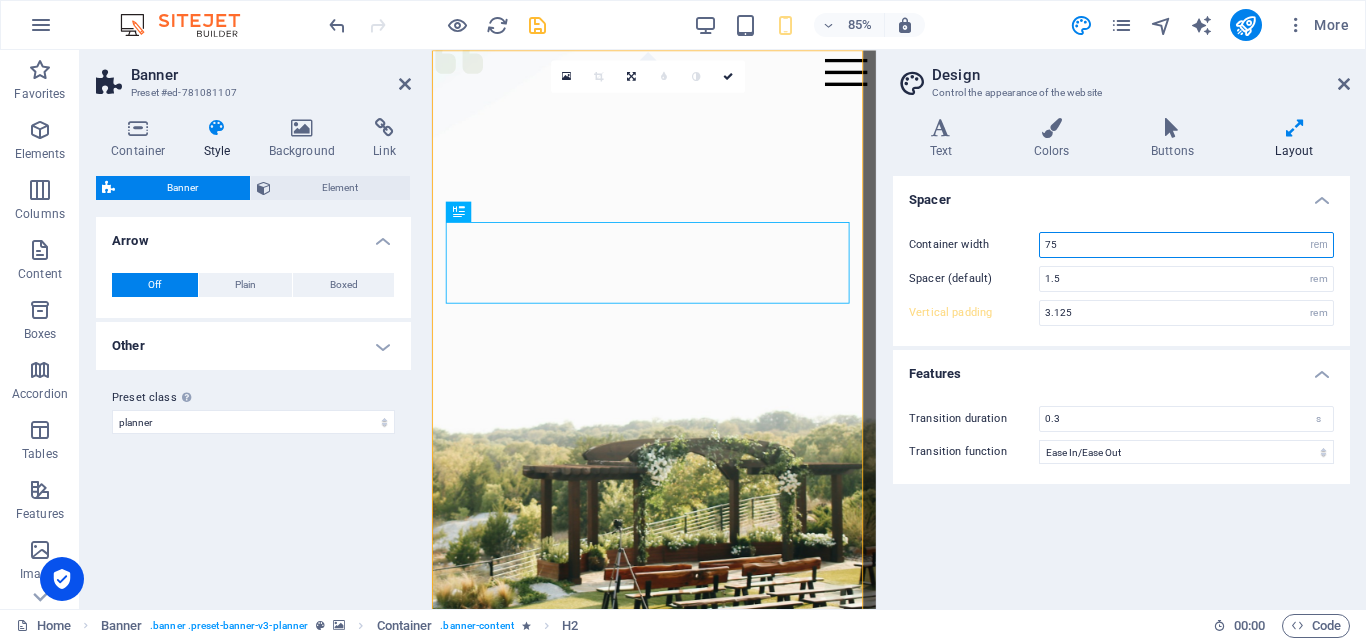 click on "Container width 75 rem px" at bounding box center [1121, 245] 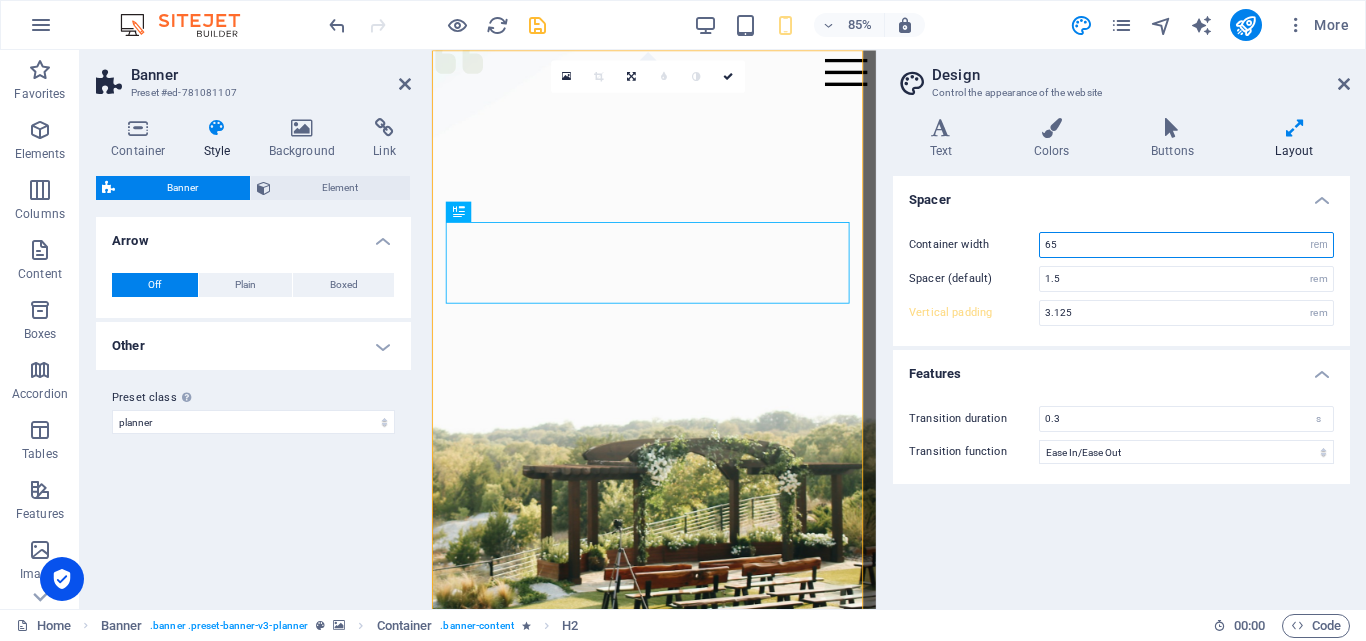 type on "65" 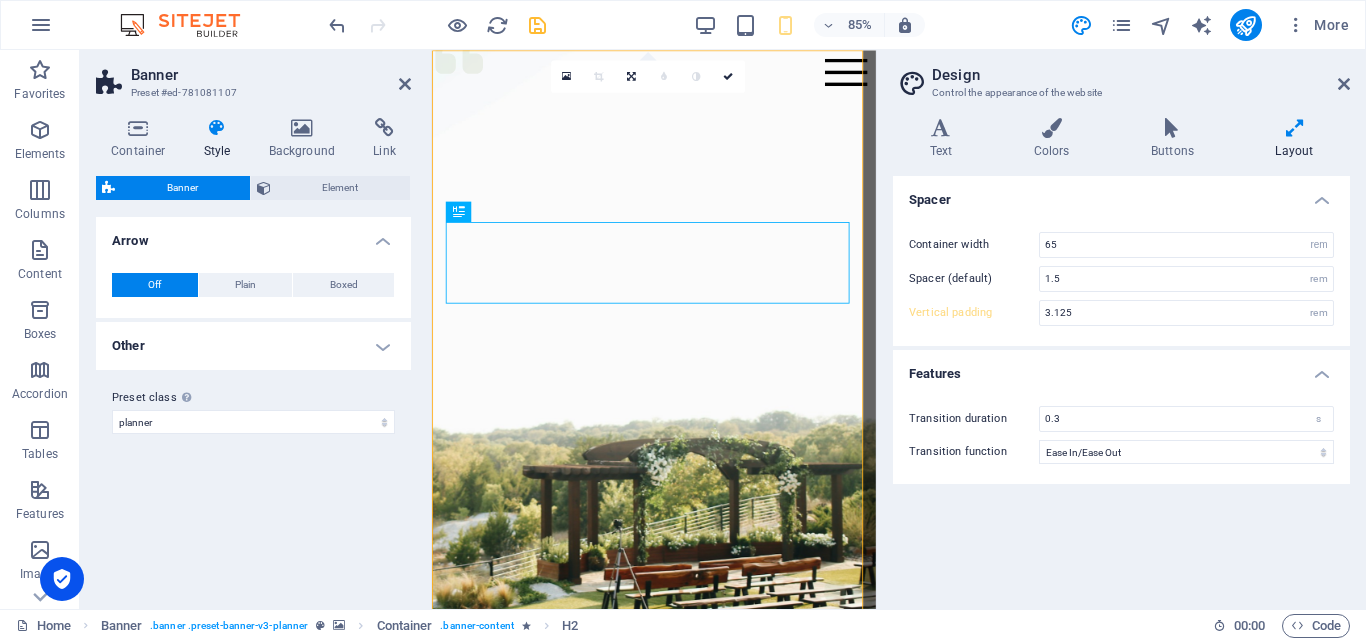 click on "Spacer Container width 65 rem px Spacer (default) 1.5 rem Vertical padding 3.125 rem Features Transition duration 0.3 s Transition function Ease Ease In Ease Out Ease In/Ease Out Linear" at bounding box center (1121, 384) 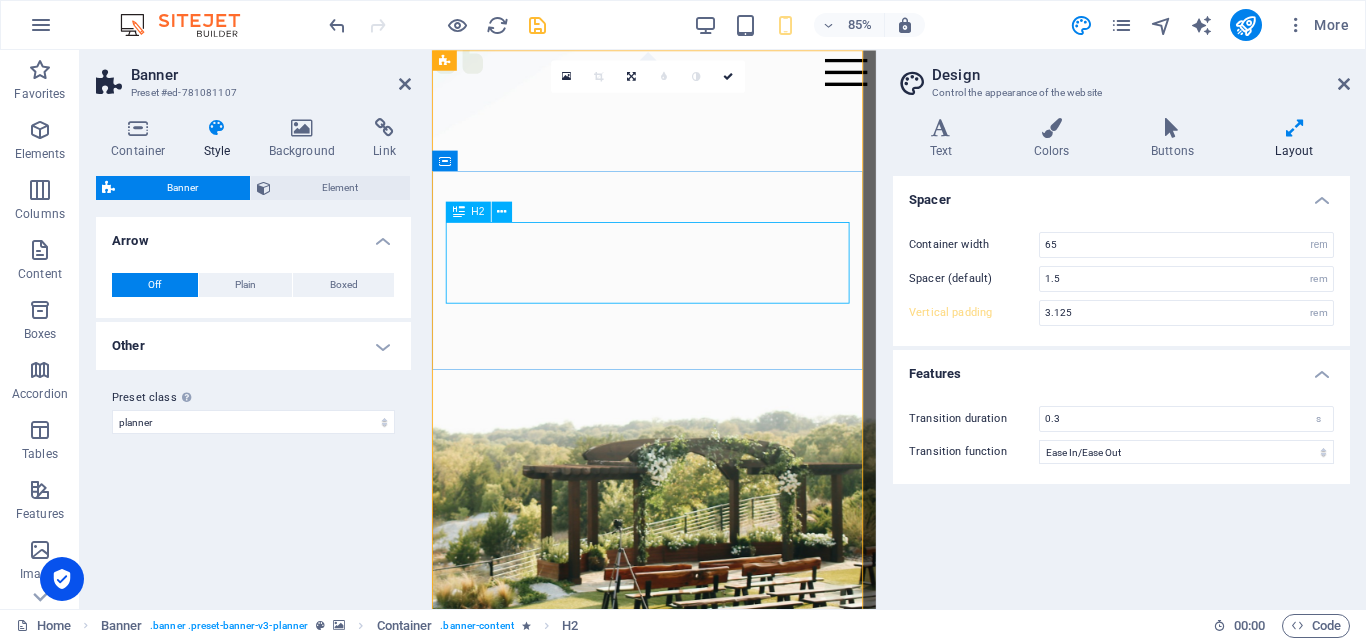 click on "Bantuan sejati bukan hanya memberi, tapi memudahkan." at bounding box center (693, 1060) 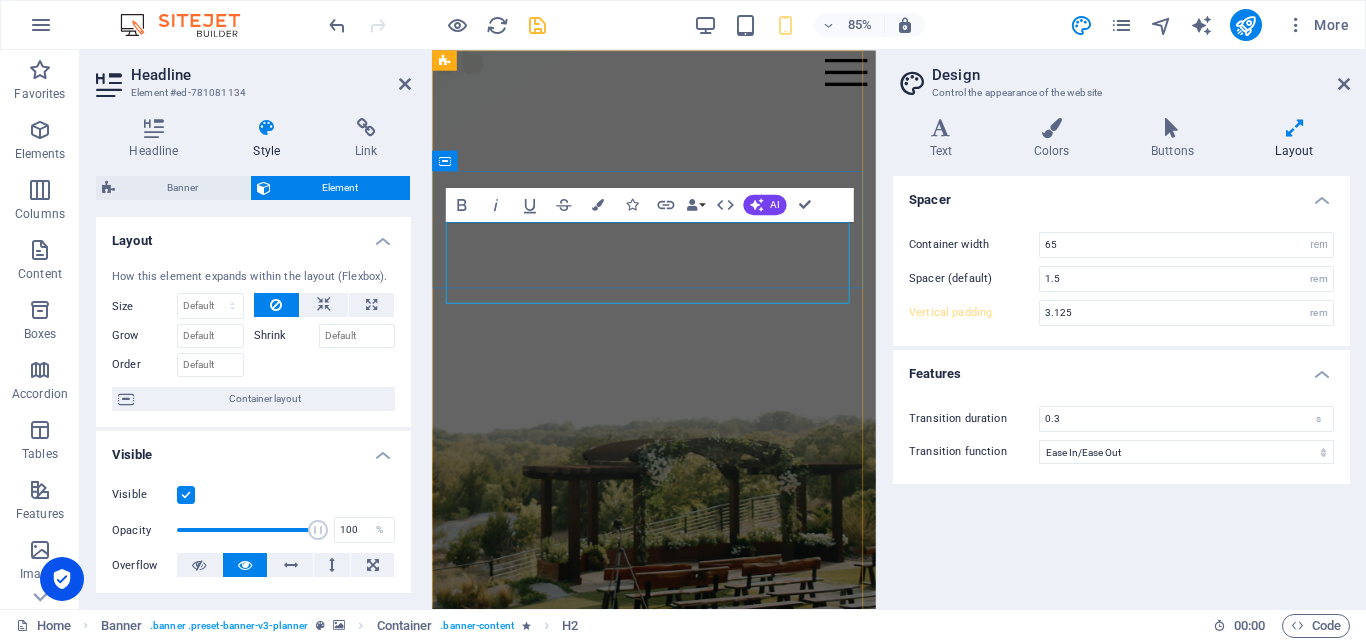 click on "Bantuan sejati bukan hanya memberi, tapi memudahkan. Selesaikan bersama kami untuk kemudahanmu." at bounding box center [693, 1069] 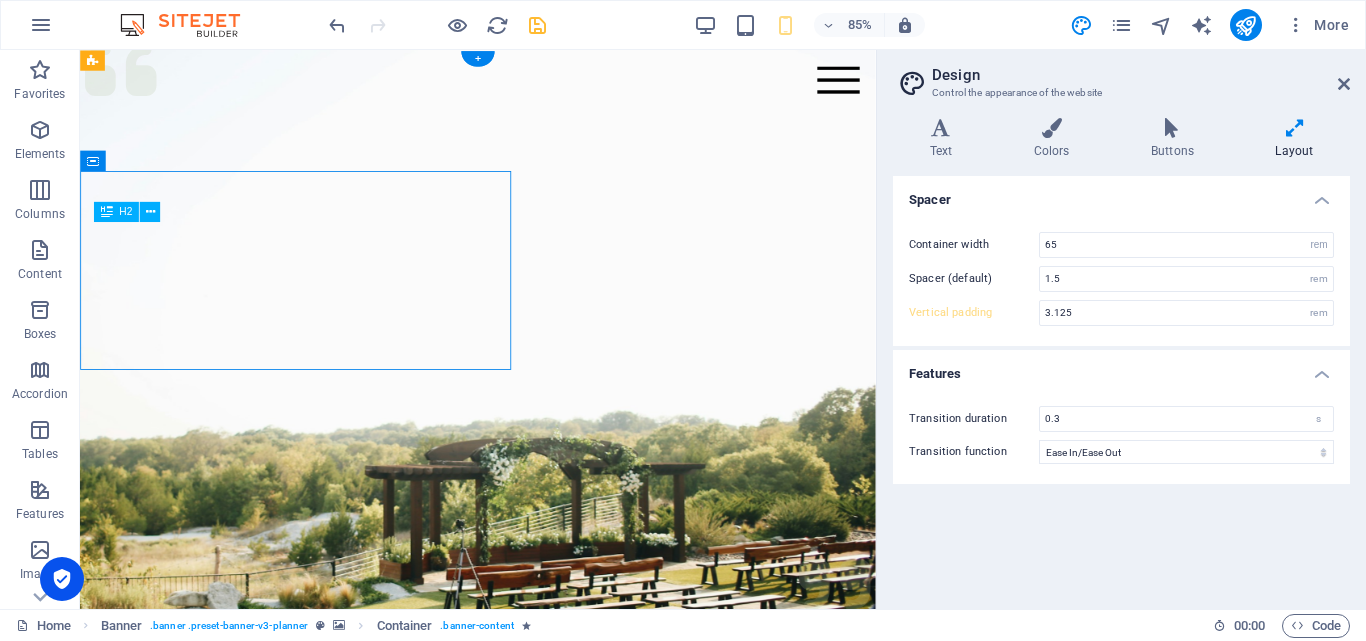 type on "5.5" 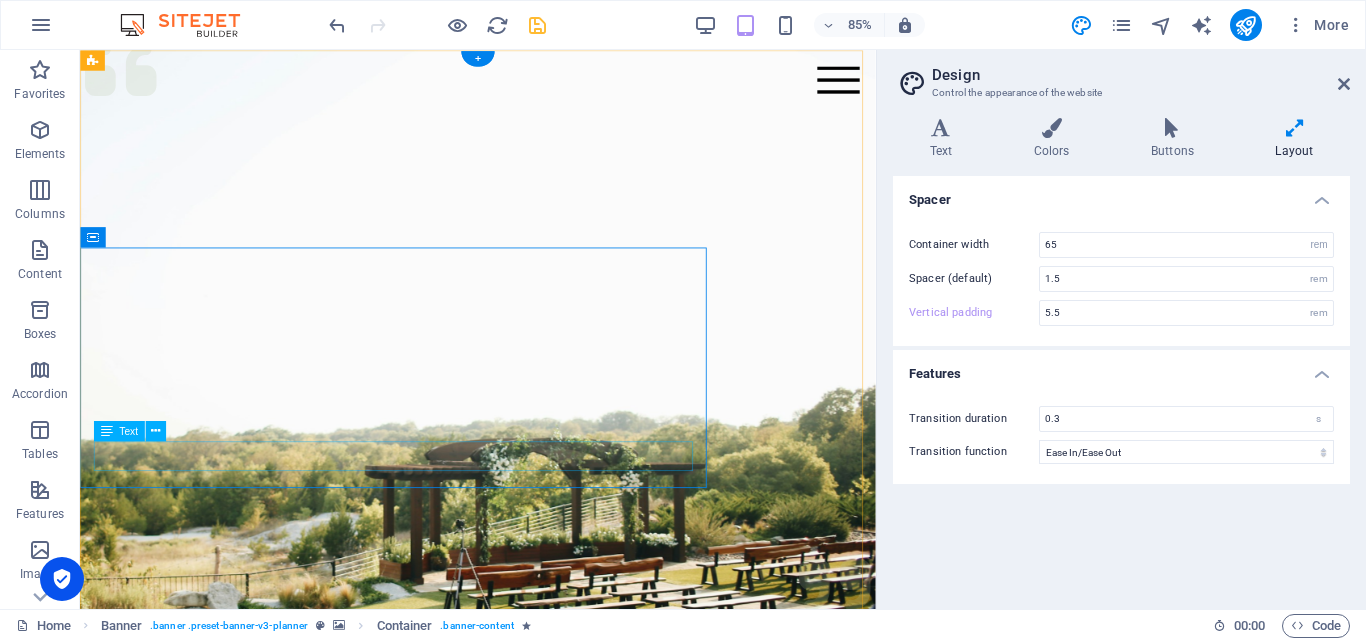 click on "Selesaikan bersama kami untuk kemudahanmu." at bounding box center [454, 1287] 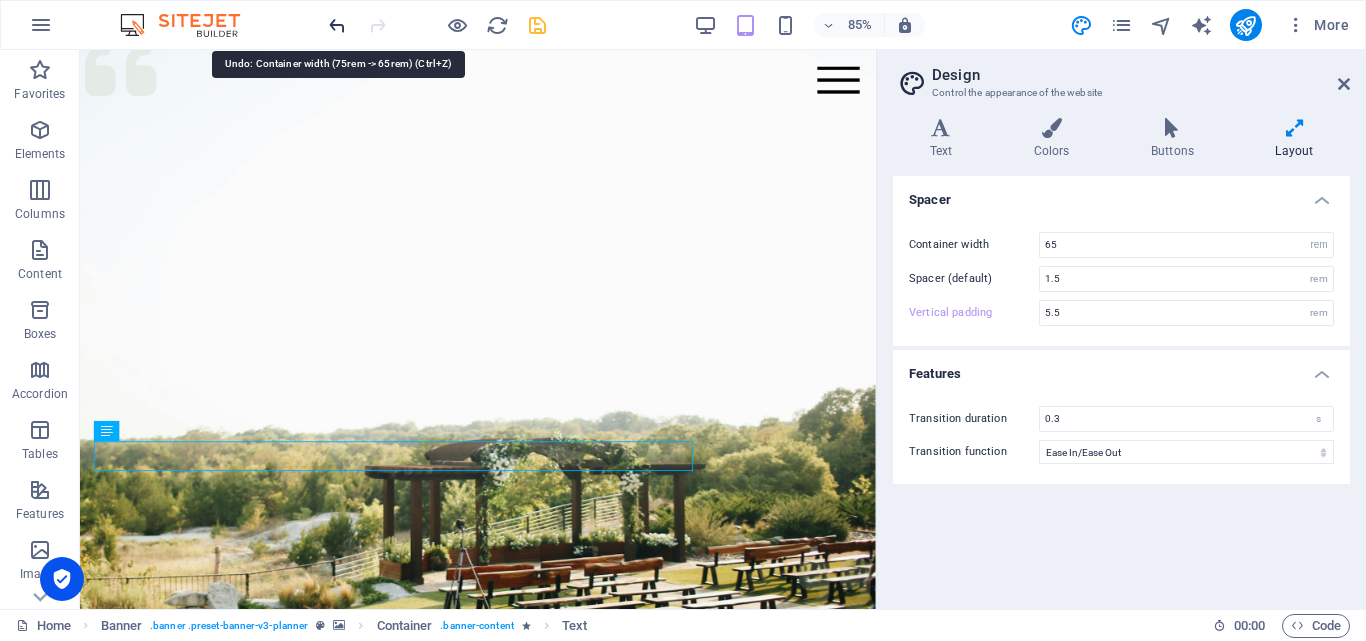 click at bounding box center (337, 25) 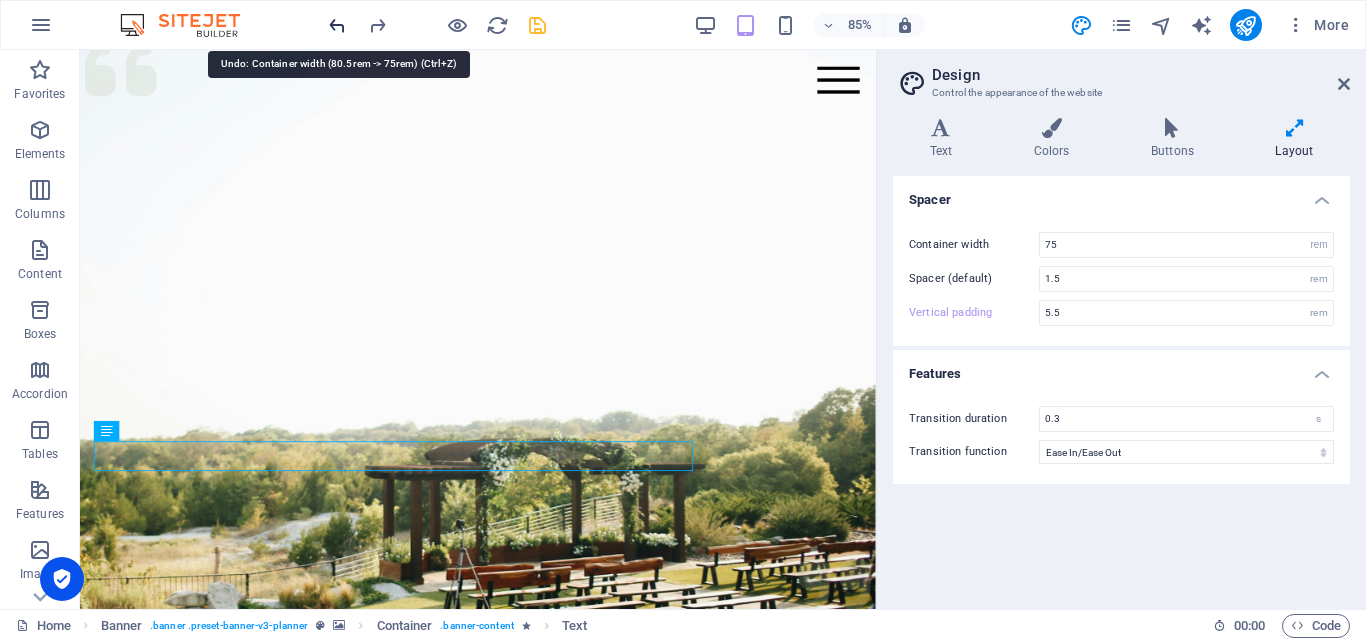 click at bounding box center [337, 25] 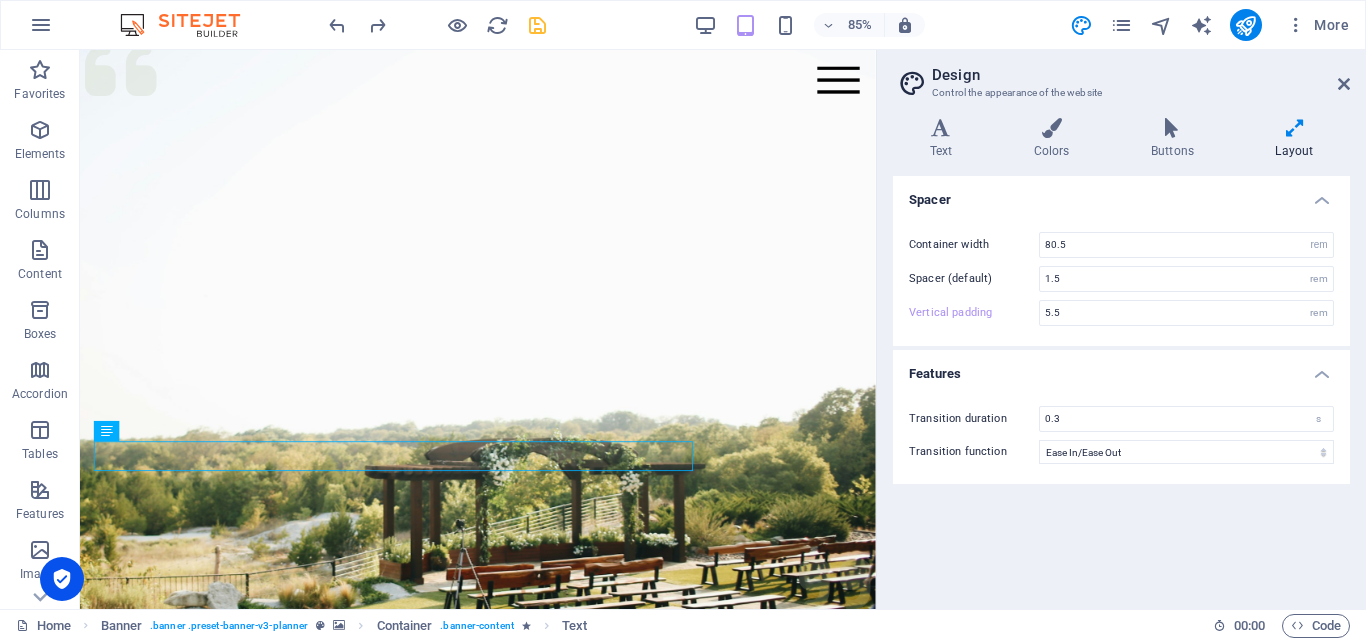 click on "Spacer Container width 80.5 rem px Spacer (default) 1.5 rem Vertical padding 5.5 rem Features Transition duration 0.3 s Transition function Ease Ease In Ease Out Ease In/Ease Out Linear" at bounding box center [1121, 384] 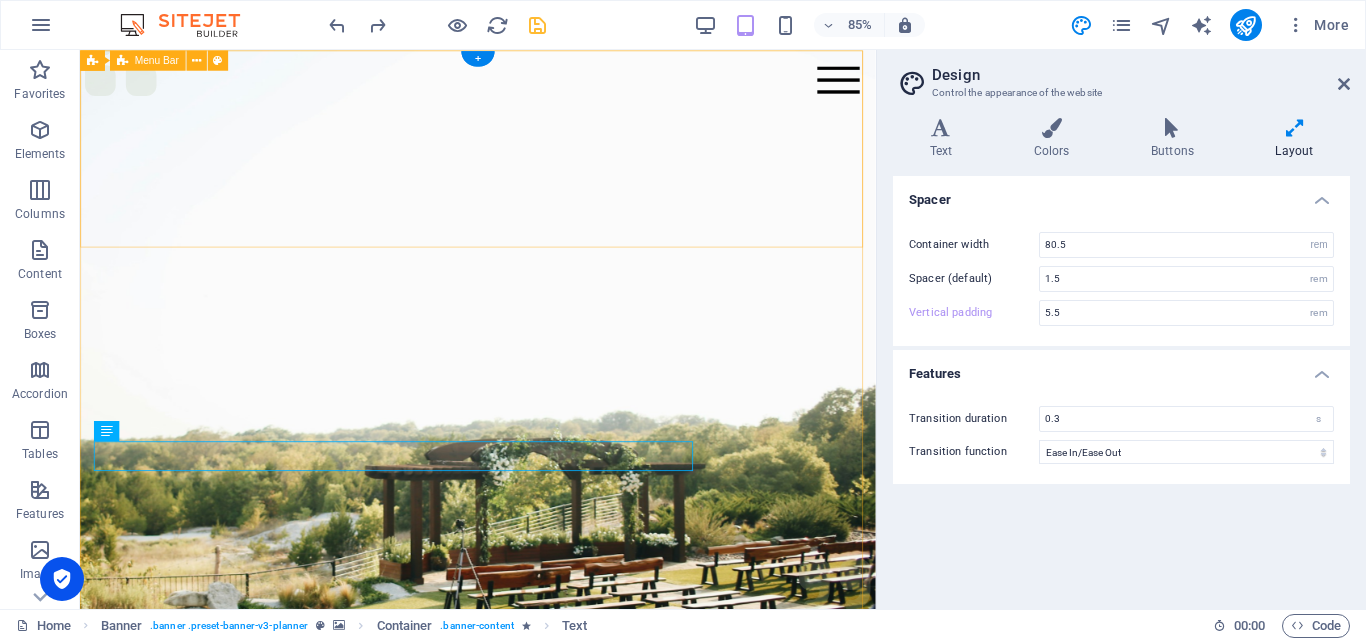 click on "Menu Services About Team Gallery Contact" at bounding box center [548, 926] 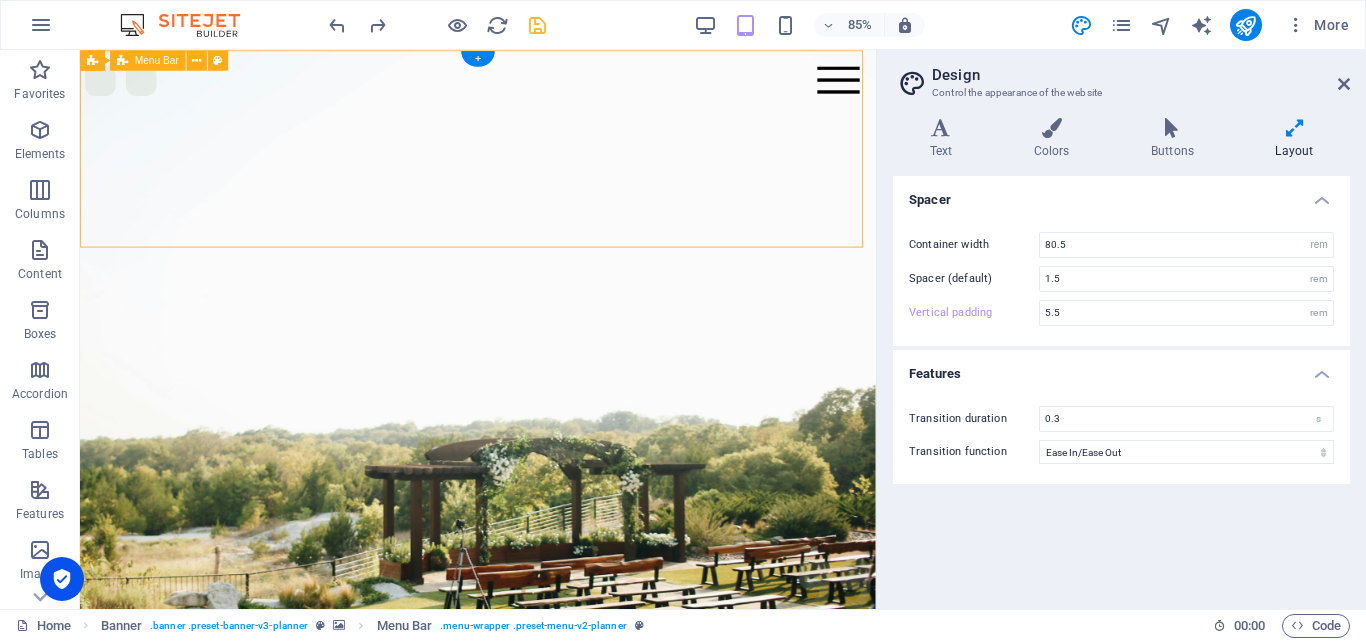 click on "Menu Services About Team Gallery Contact" at bounding box center [548, 926] 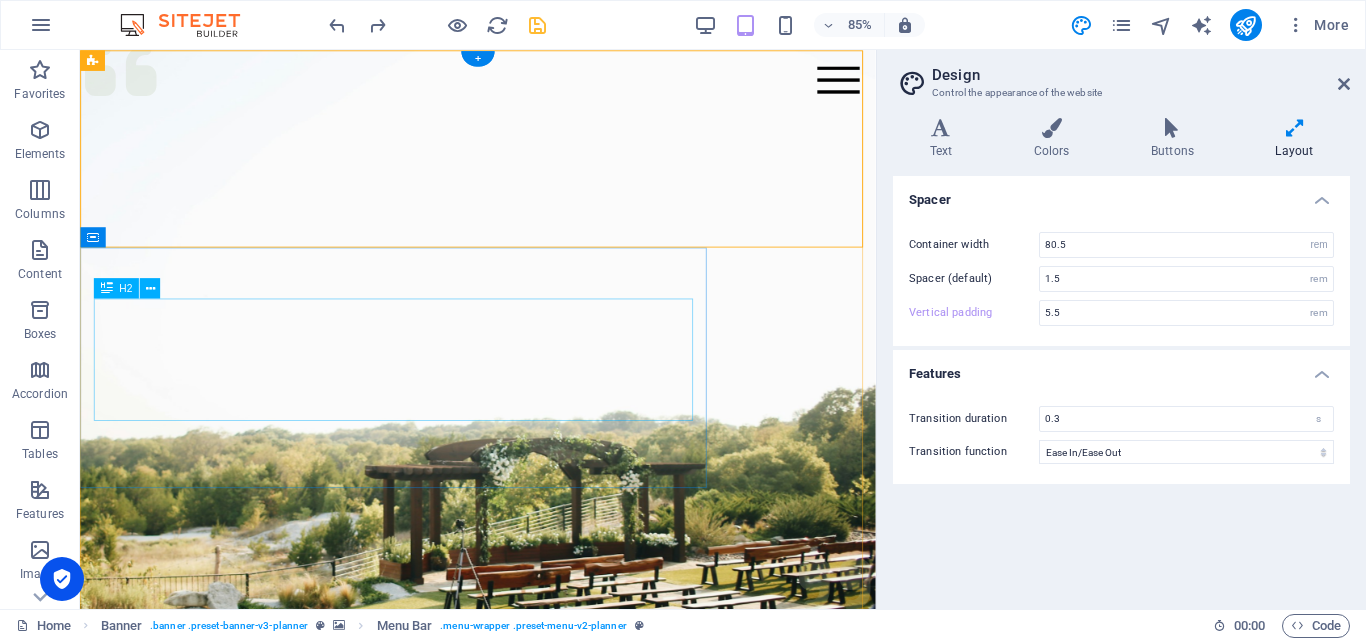 click on "Bantuan sejati bukan hanya memberi, tapi memudahkan." at bounding box center [454, 1174] 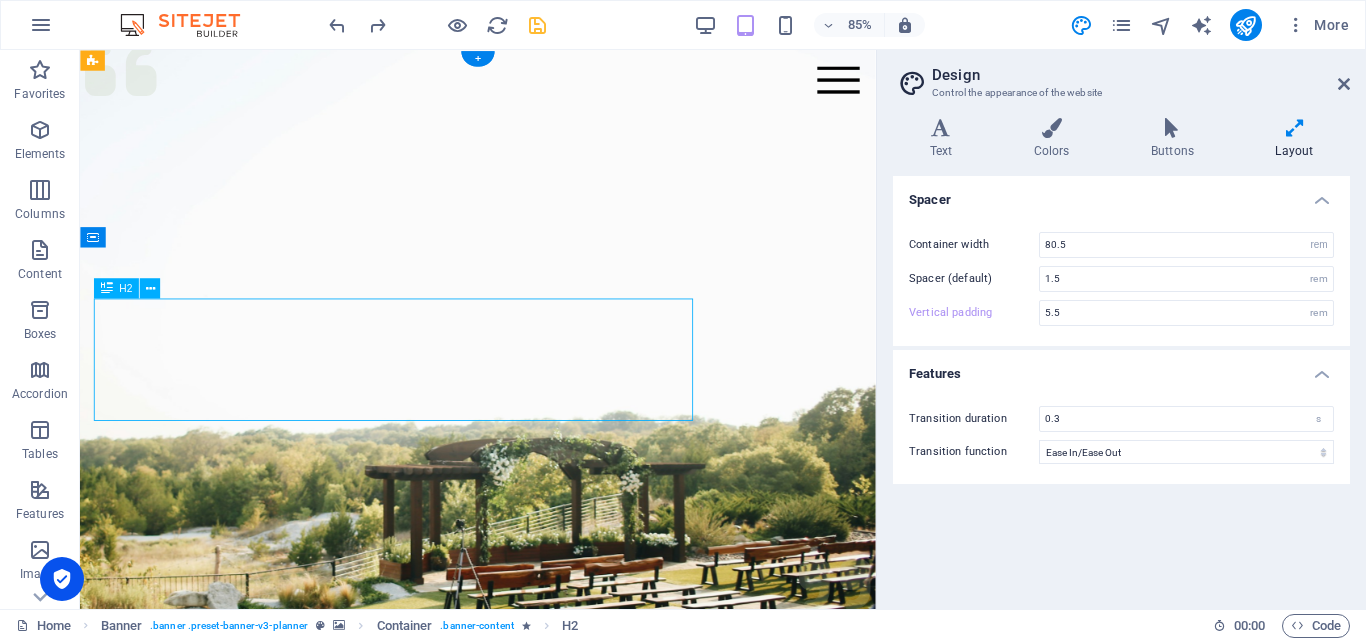 click on "Bantuan sejati bukan hanya memberi, tapi memudahkan." at bounding box center (454, 1174) 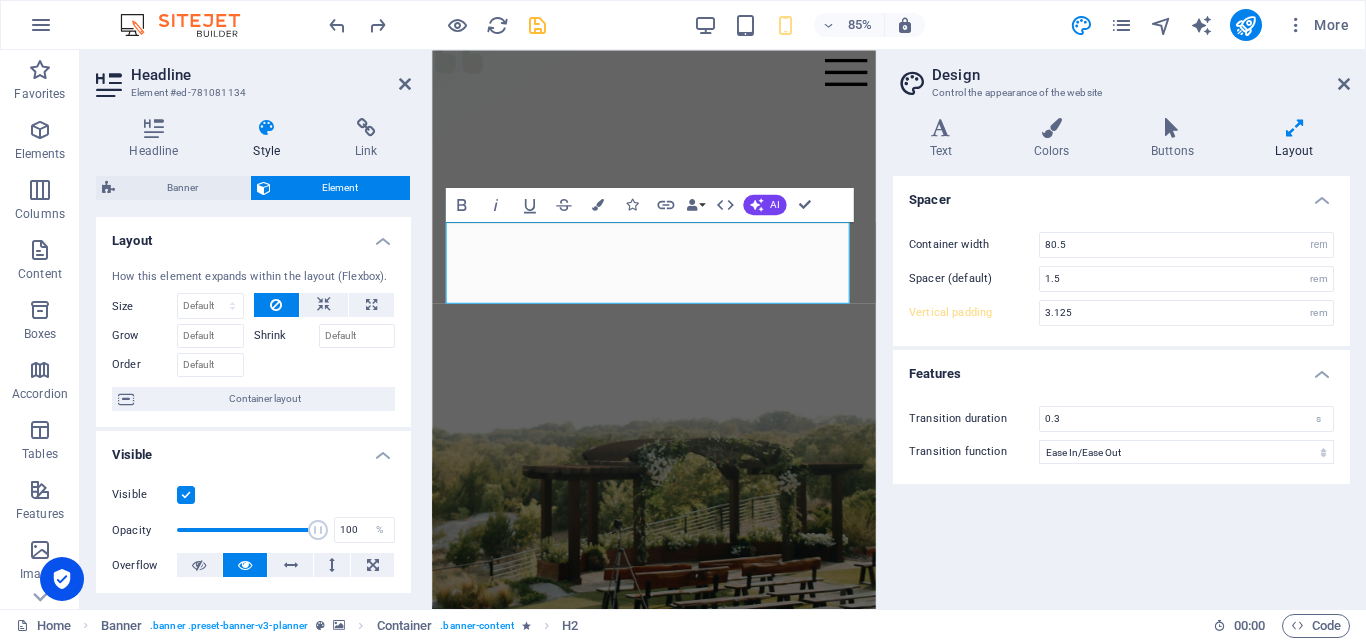 click at bounding box center [693, 430] 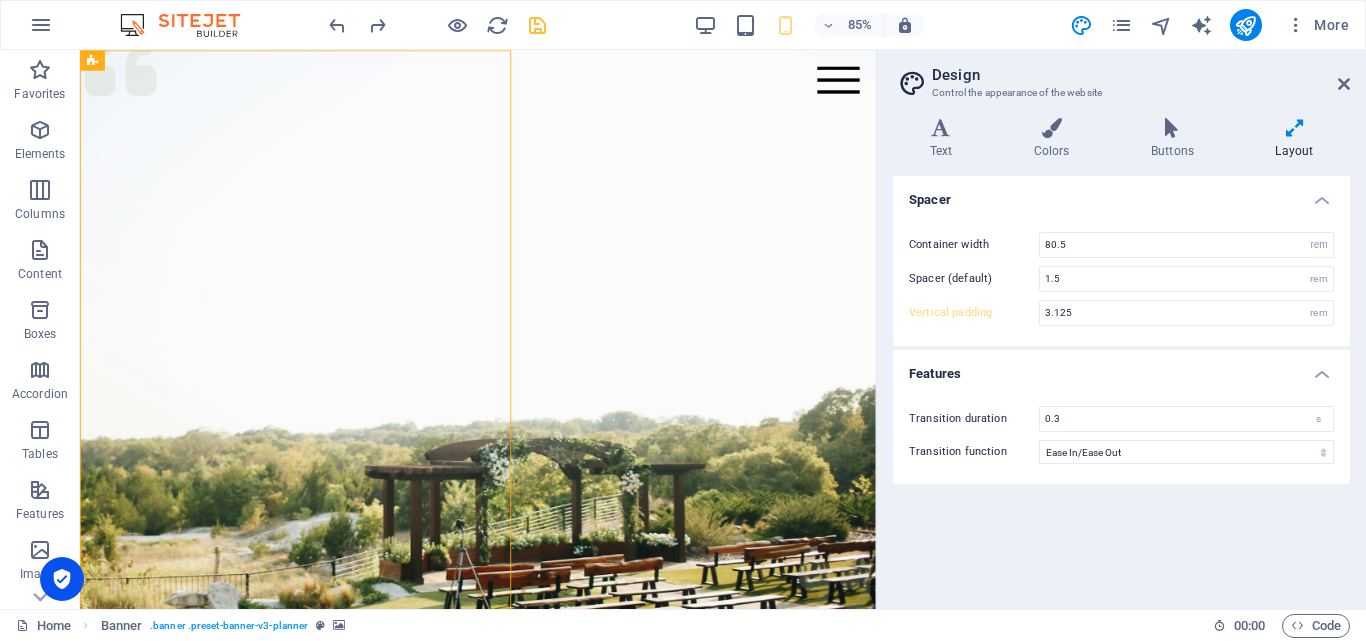 type on "5.5" 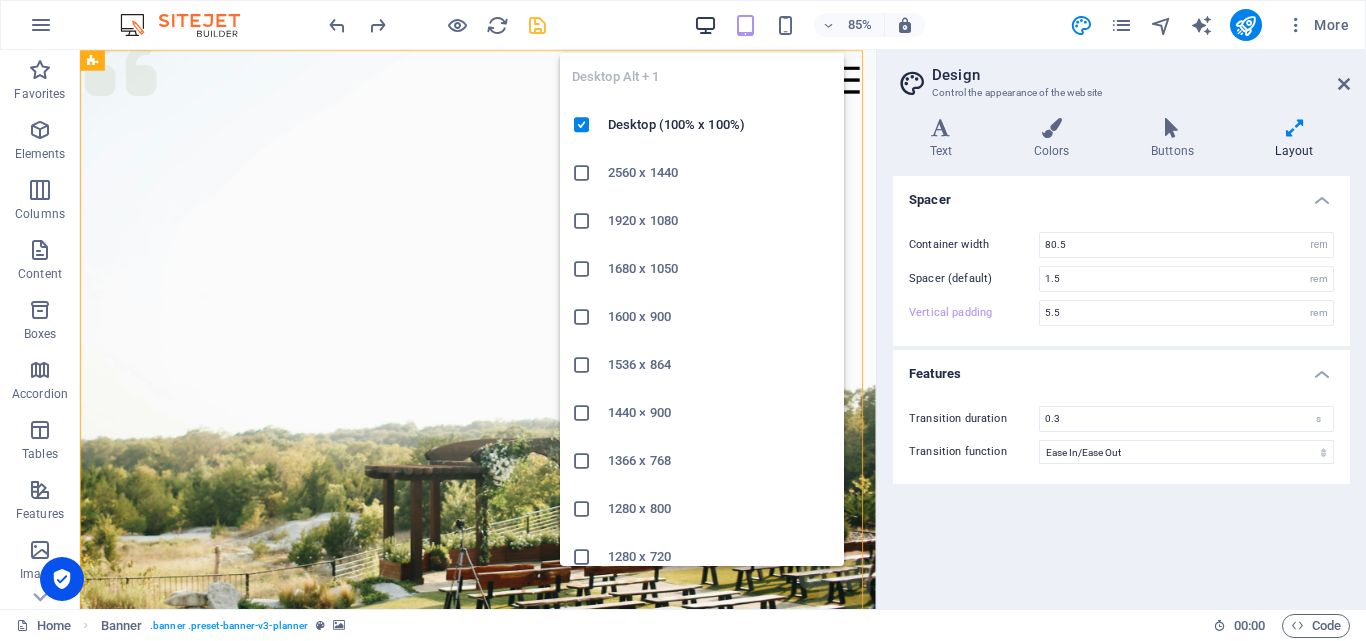click at bounding box center (705, 25) 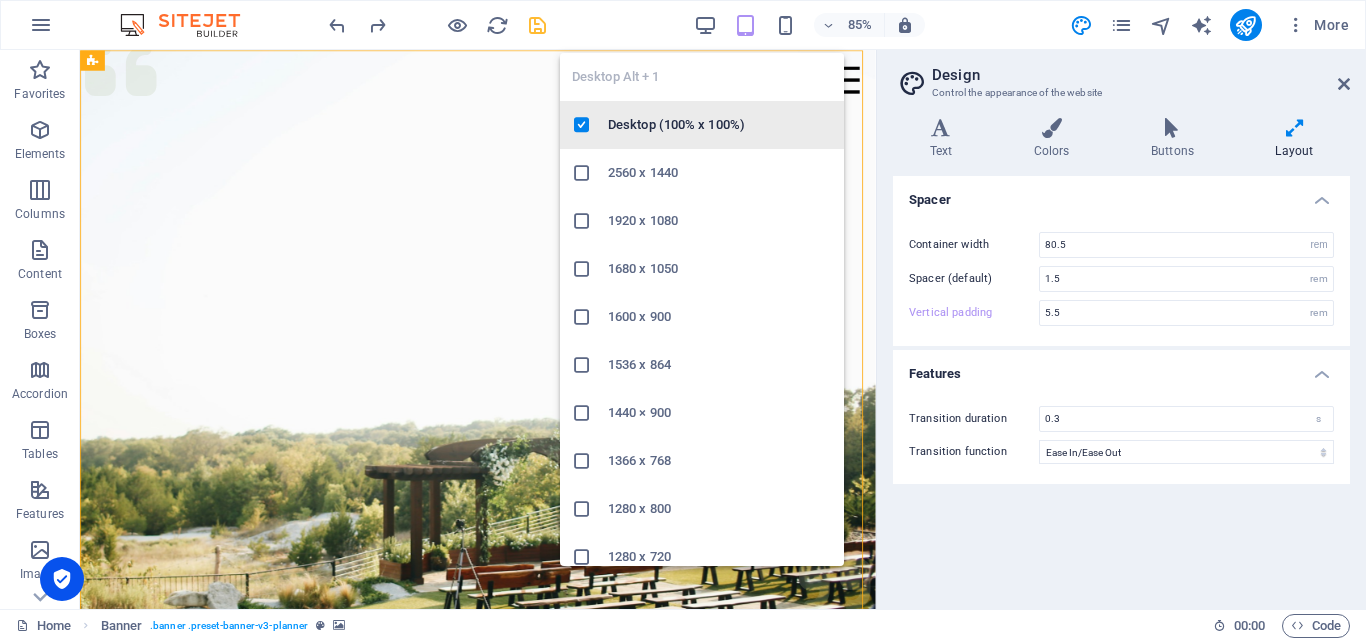 click on "Desktop (100% x 100%)" at bounding box center [702, 125] 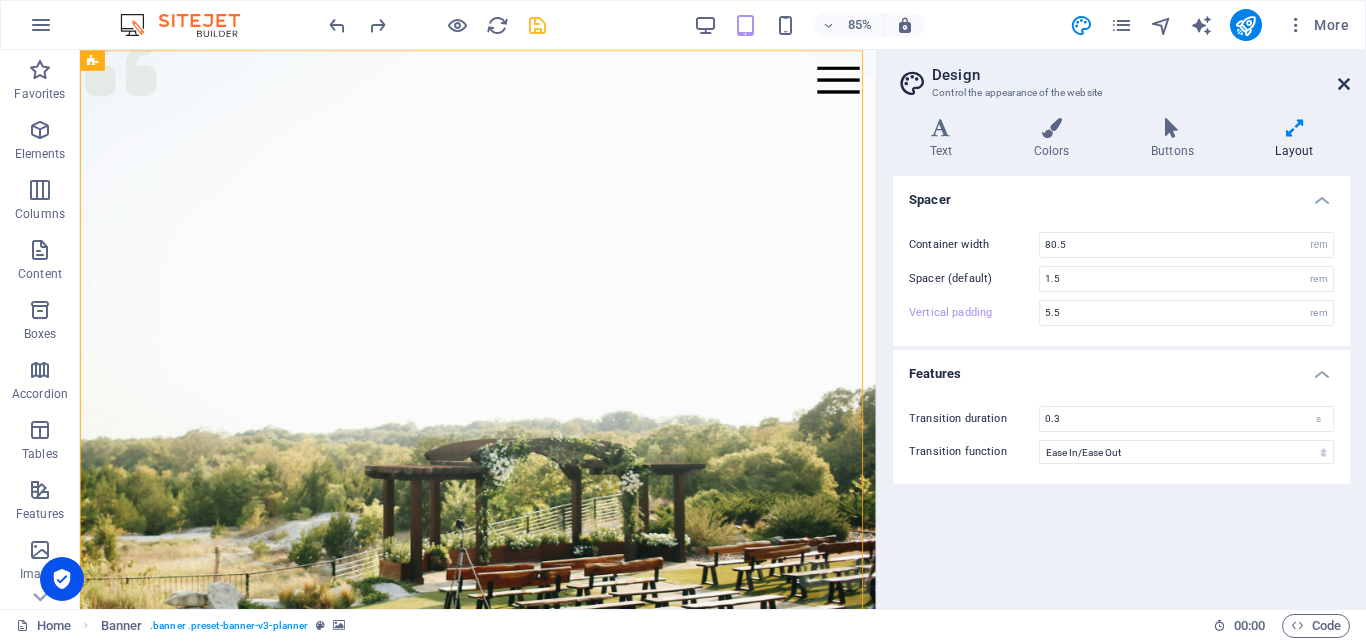 click at bounding box center (1344, 84) 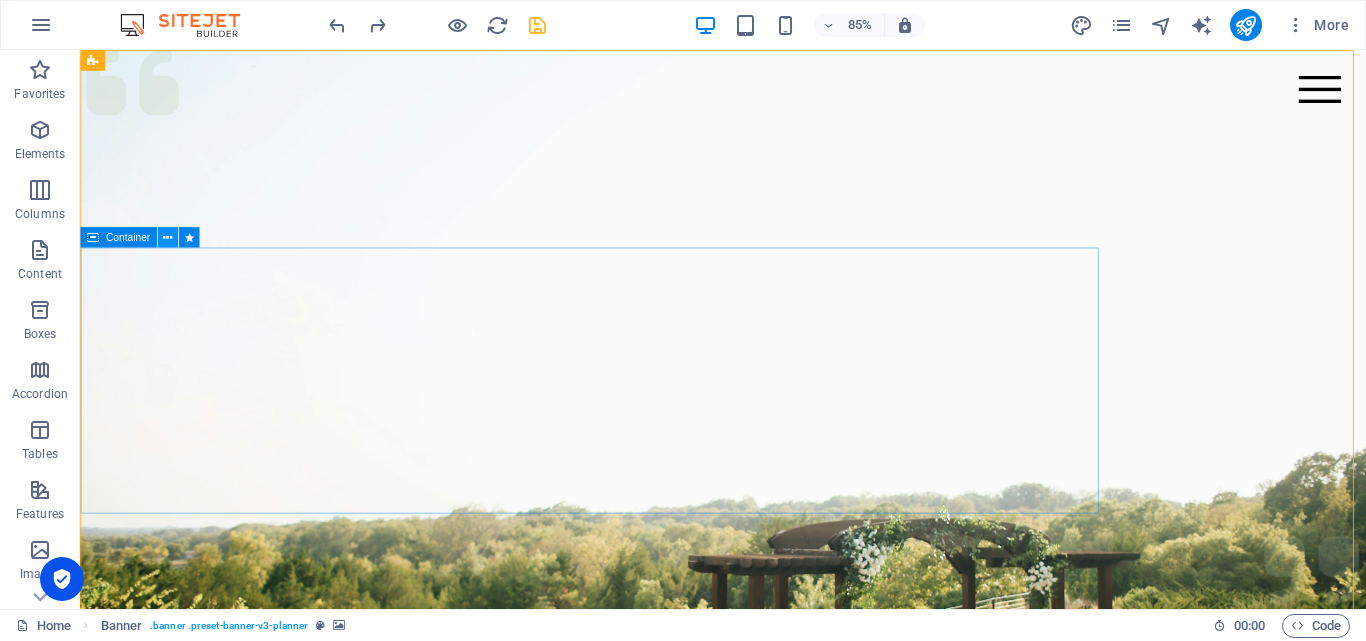 click at bounding box center [167, 237] 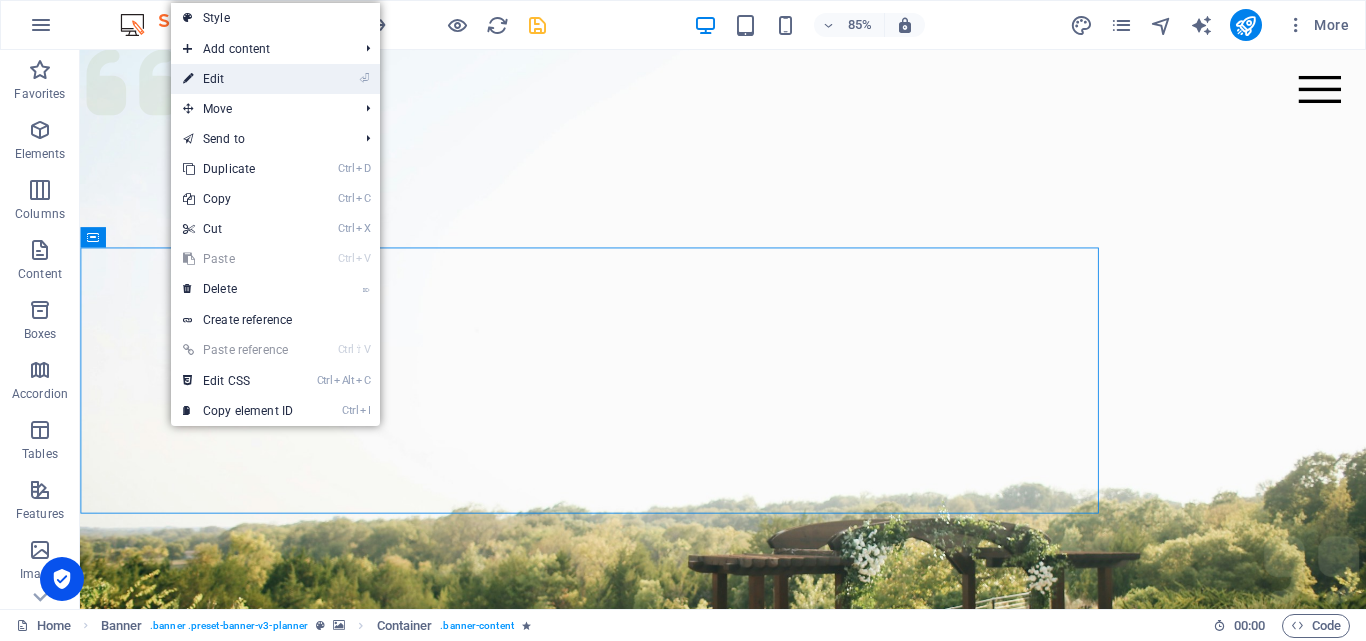 click on "⏎  Edit" at bounding box center [238, 79] 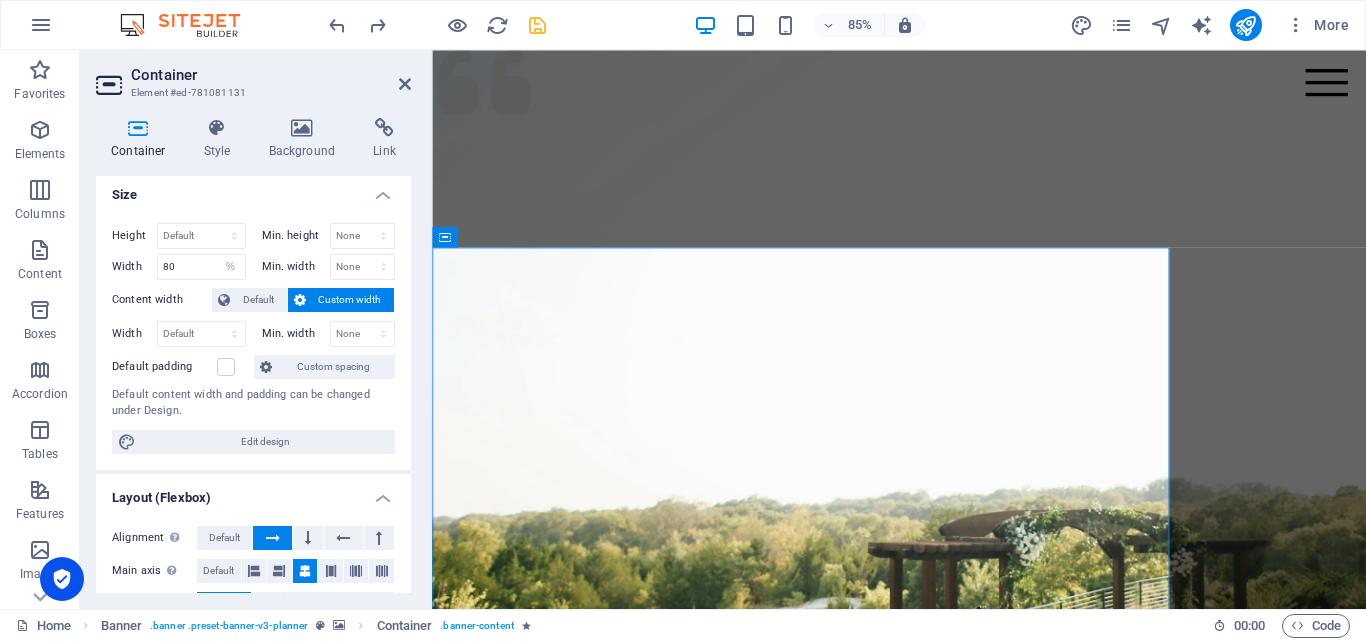 scroll, scrollTop: 0, scrollLeft: 0, axis: both 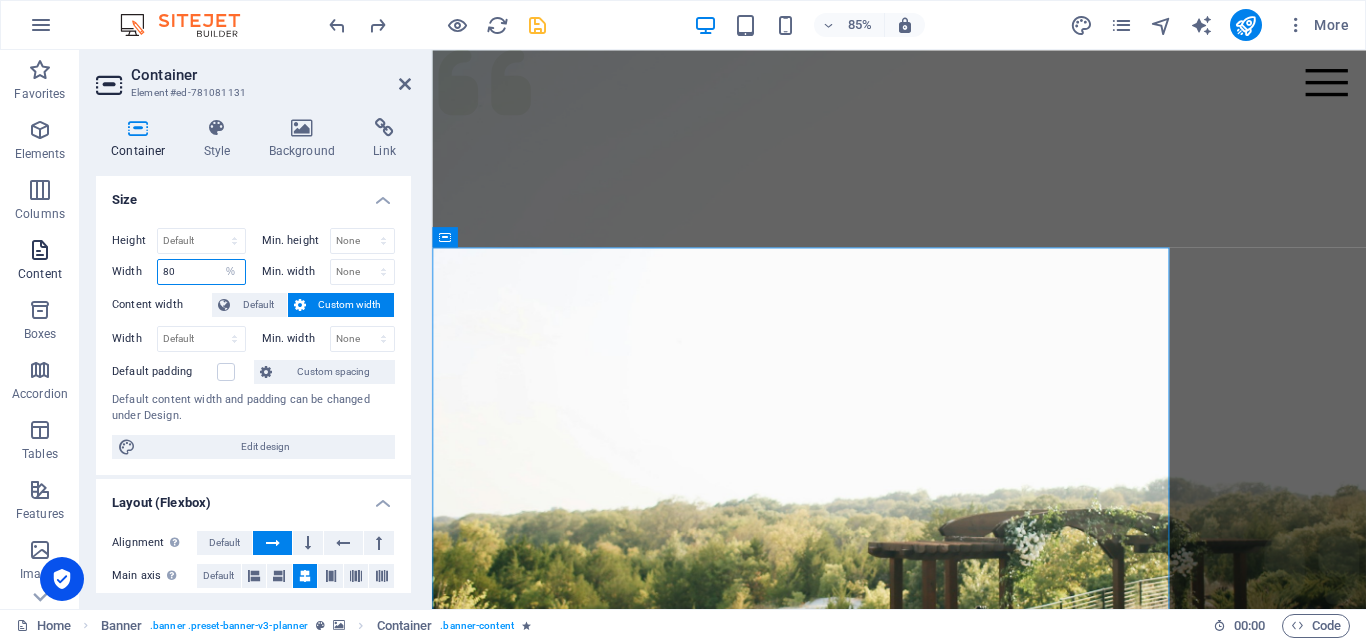 drag, startPoint x: 186, startPoint y: 268, endPoint x: 0, endPoint y: 233, distance: 189.26436 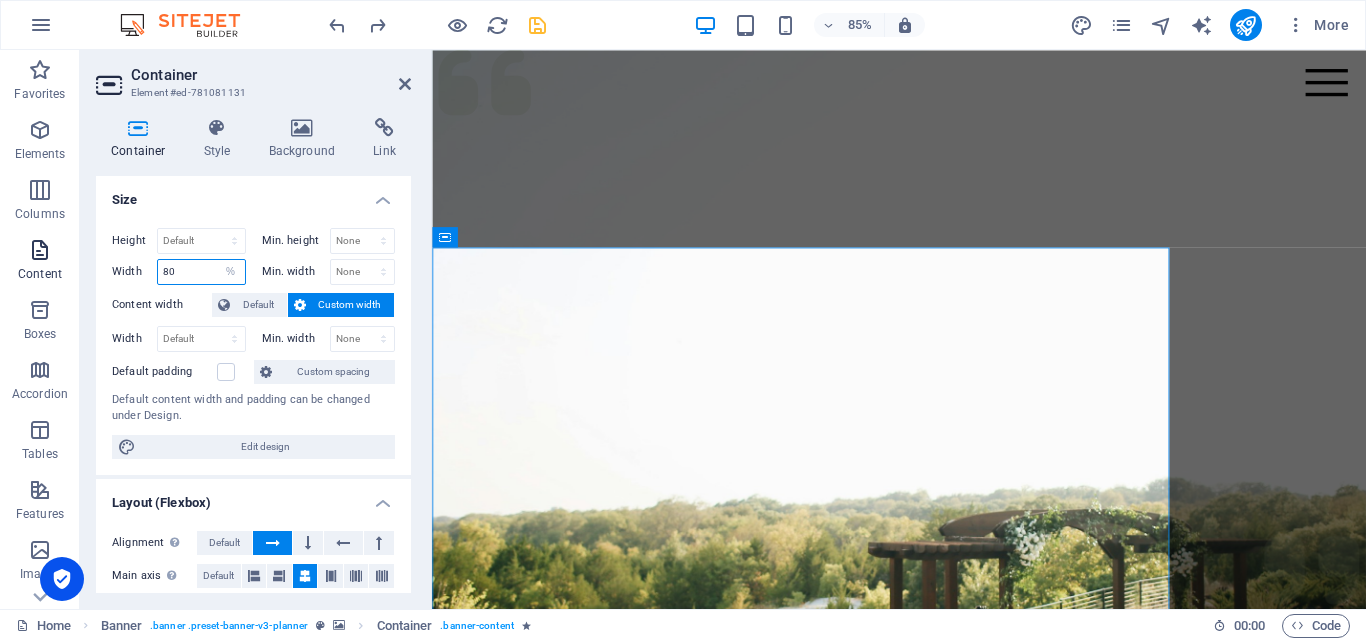 click on "Favorites Elements Columns Content Boxes Accordion Tables Features Images Slider Header Footer Forms Marketing Collections Container Element #ed-781081131
Container Style Background Link Size Height Default px rem % vh vw Min. height None px rem % vh vw Width 80 Default px rem % em vh vw Min. width None px rem % vh vw Content width Default Custom width Width Default px rem % em vh vw Min. width None px rem % vh vw Default padding Custom spacing Default content width and padding can be changed under Design. Edit design Layout (Flexbox) Alignment Determines the flex direction. Default Main axis Determine how elements should behave along the main axis inside this container (justify content). Default Side axis Control the vertical direction of the element inside of the container (align items). Default Wrap Default On Off Fill Controls the distances and direction of elements on the y-axis across several lines (align content). Default Accessibility Role None Alert Article Banner Comment Dialog None" at bounding box center [683, 329] 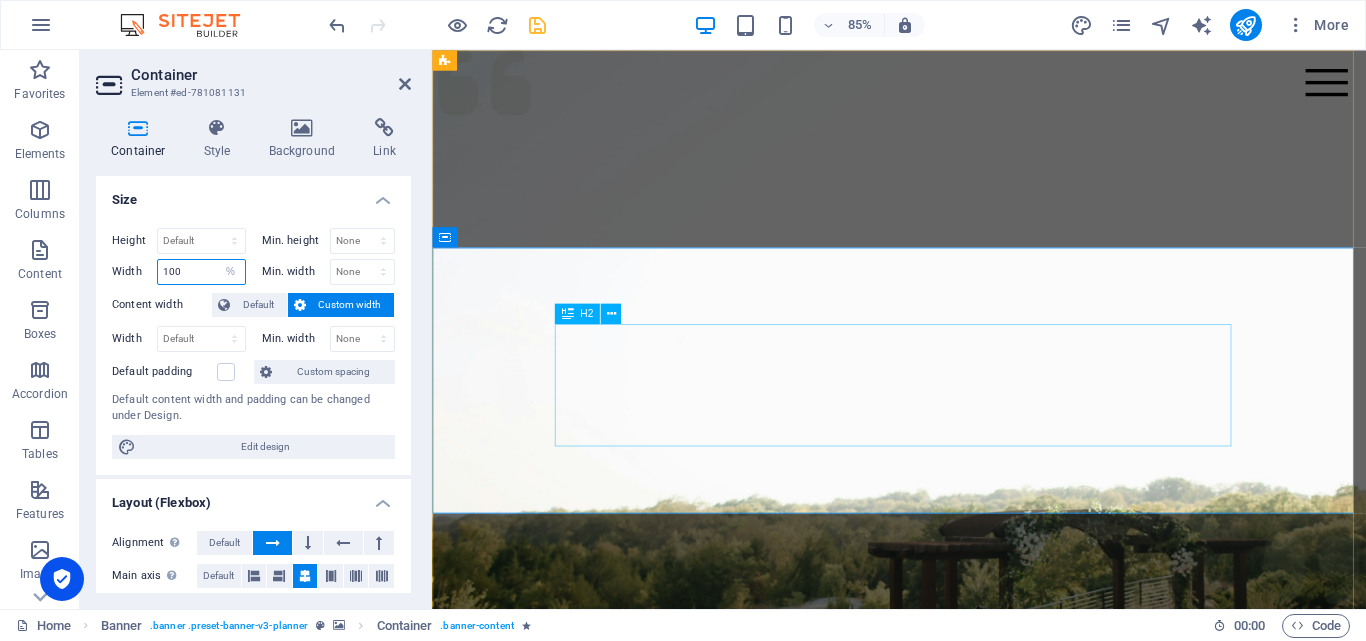 type on "100" 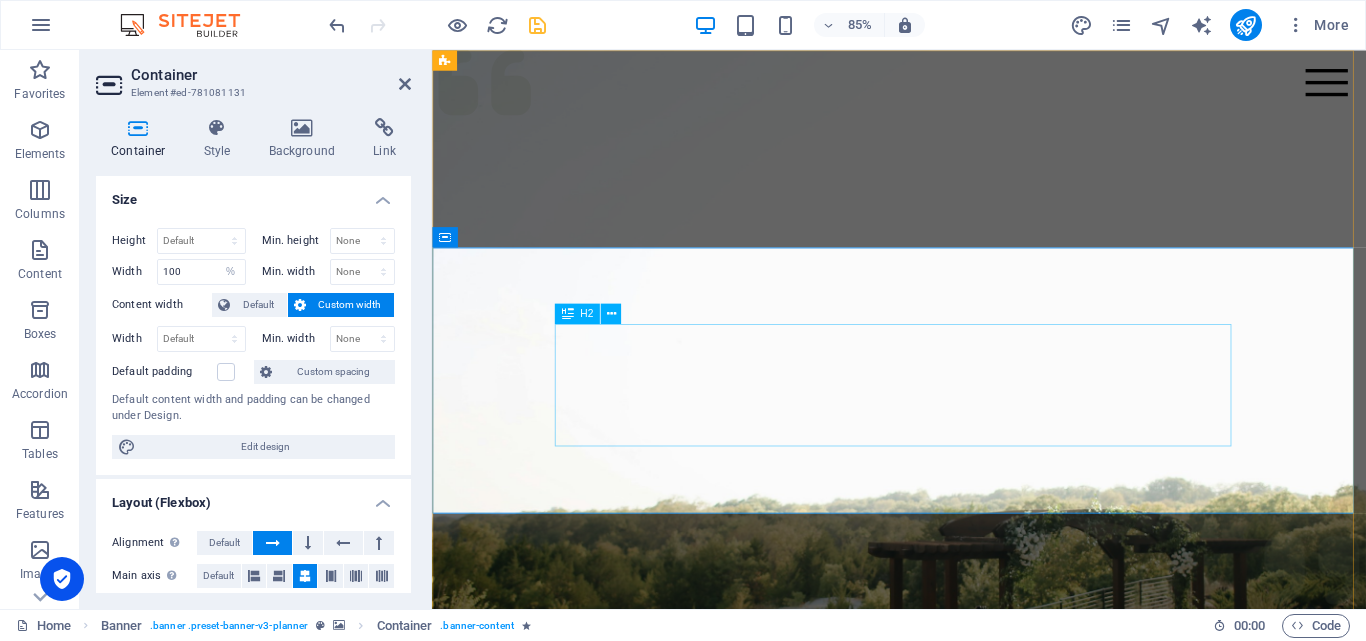 click on "Bantuan sejati bukan hanya memberi, tapi memudahkan." at bounding box center (981, 1344) 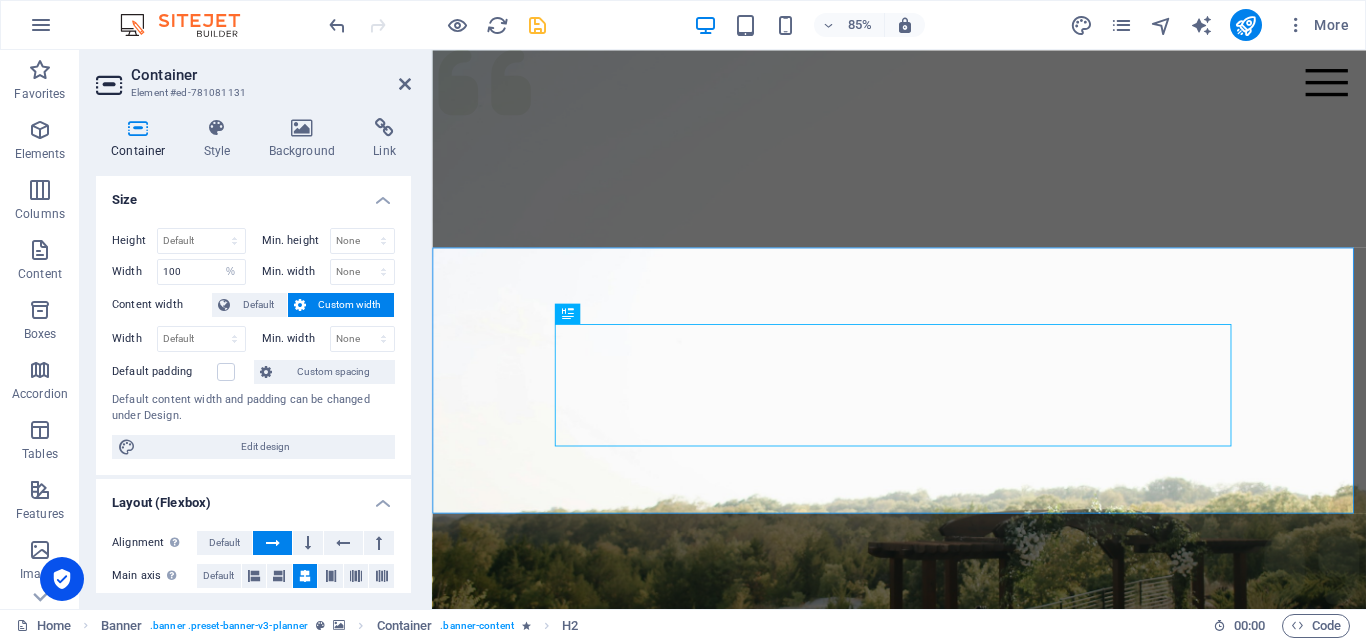 click on "Custom width" at bounding box center [350, 305] 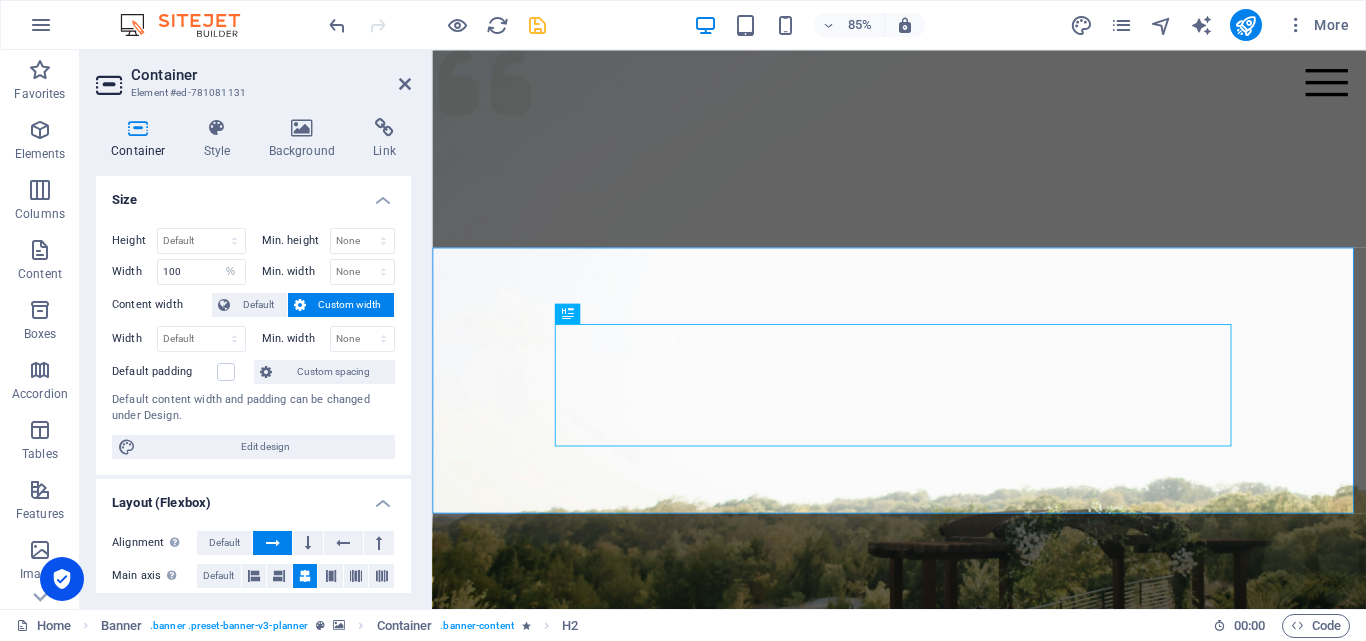 click on "Custom width" at bounding box center [350, 305] 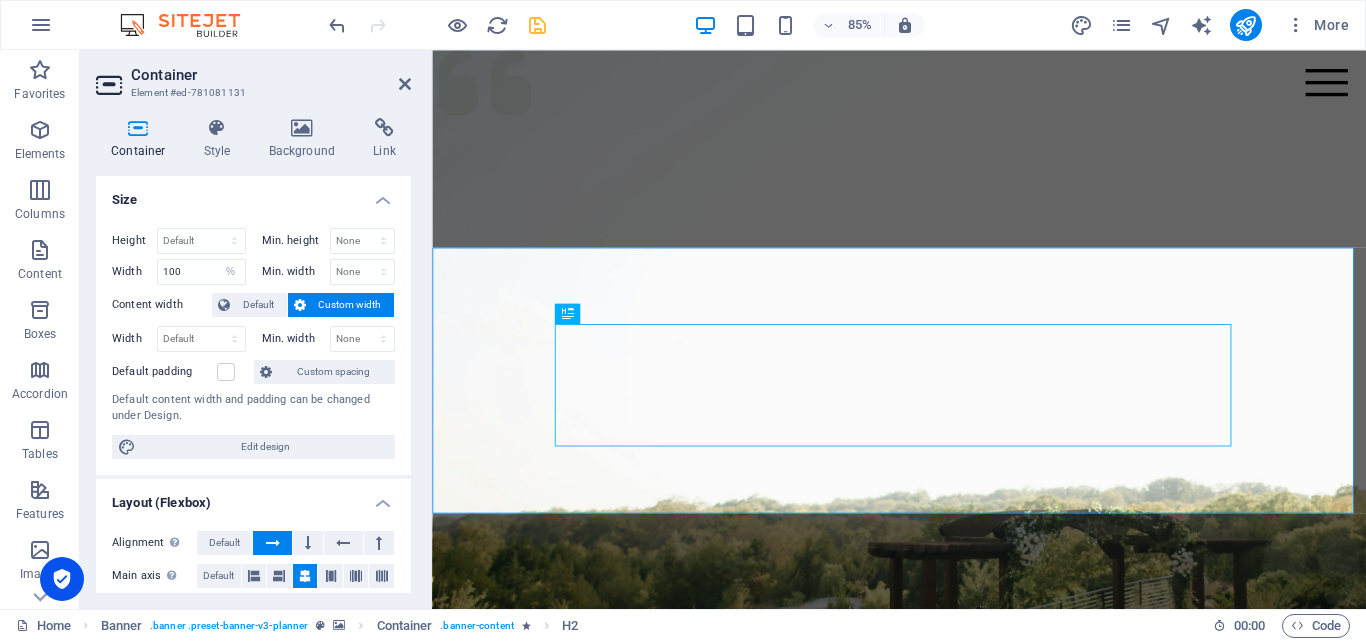 click on "Custom width" at bounding box center [350, 305] 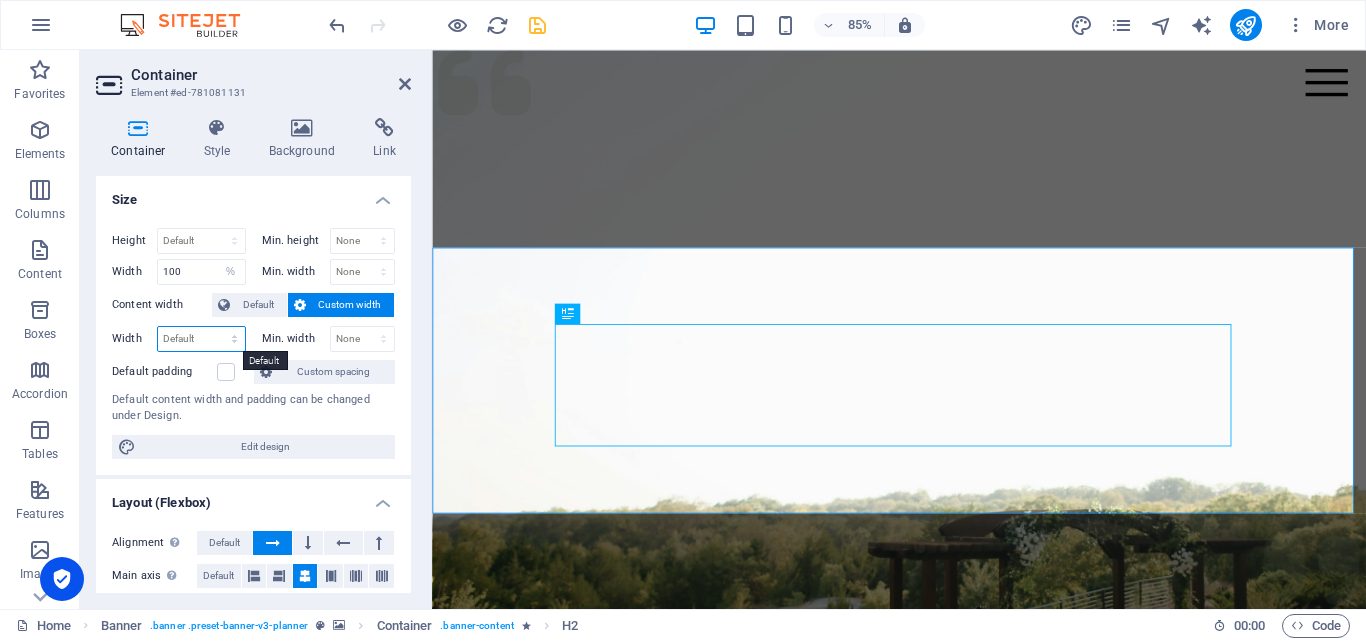 click on "Default px rem % em vh vw" at bounding box center (201, 339) 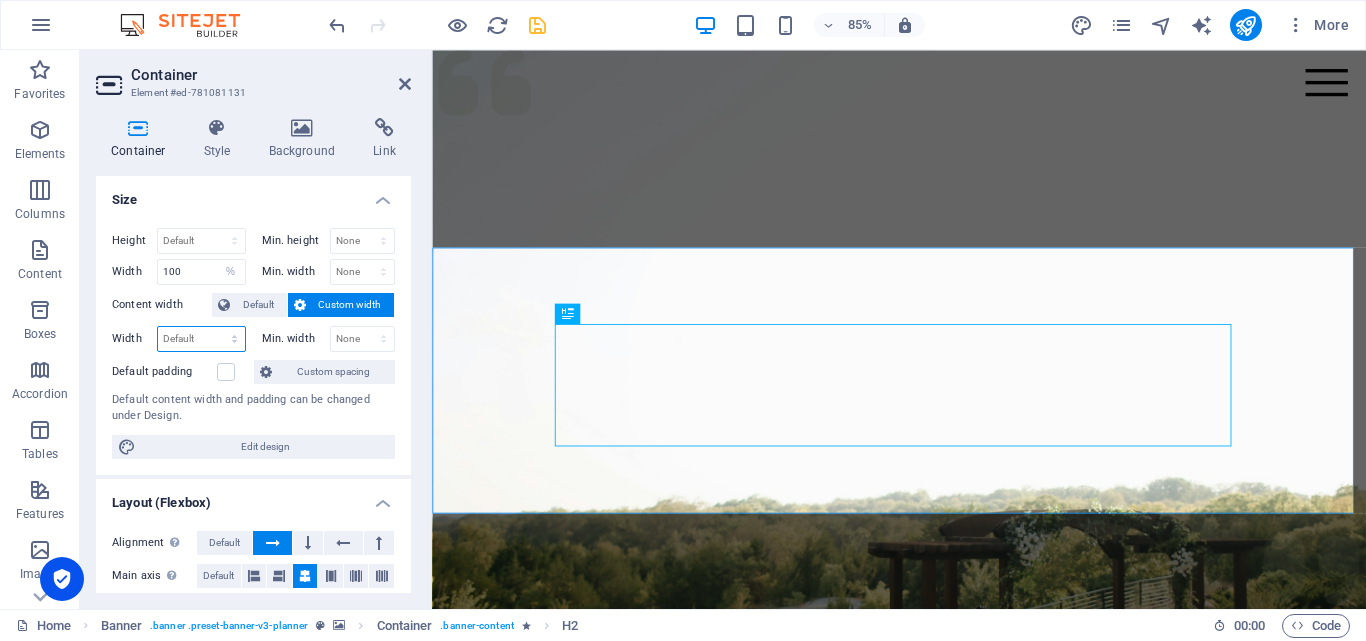 select on "%" 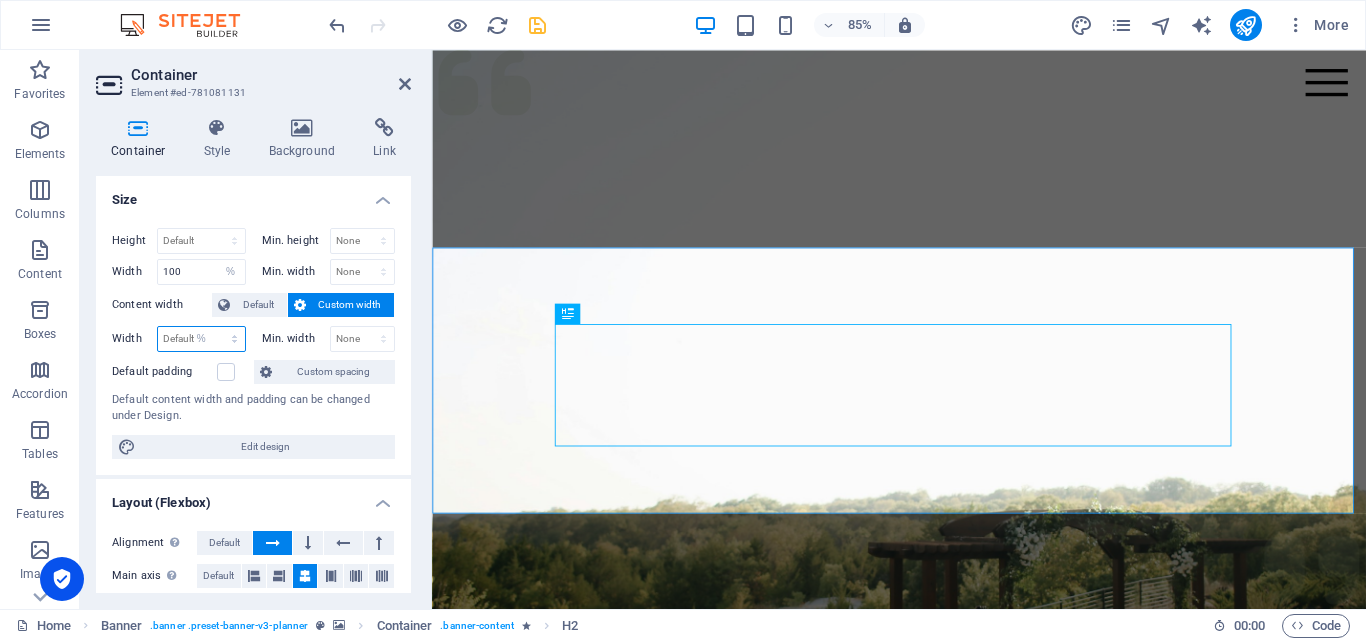 click on "Default px rem % em vh vw" at bounding box center (201, 339) 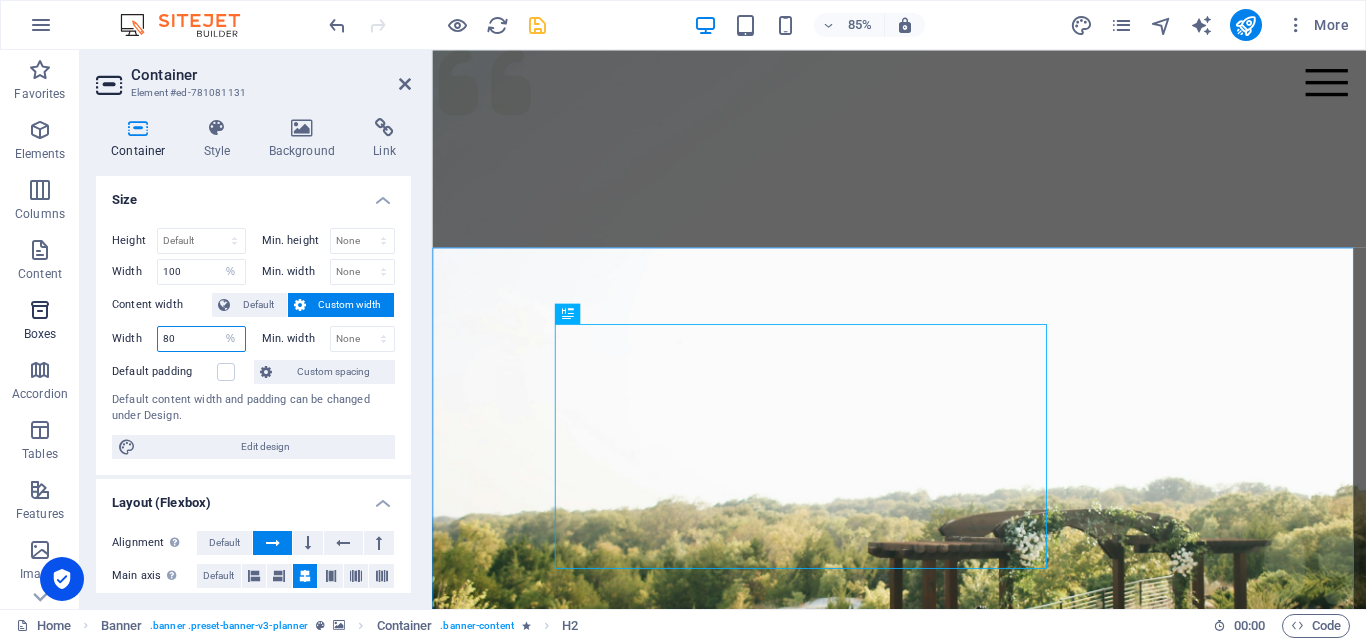 drag, startPoint x: 193, startPoint y: 338, endPoint x: 74, endPoint y: 335, distance: 119.03781 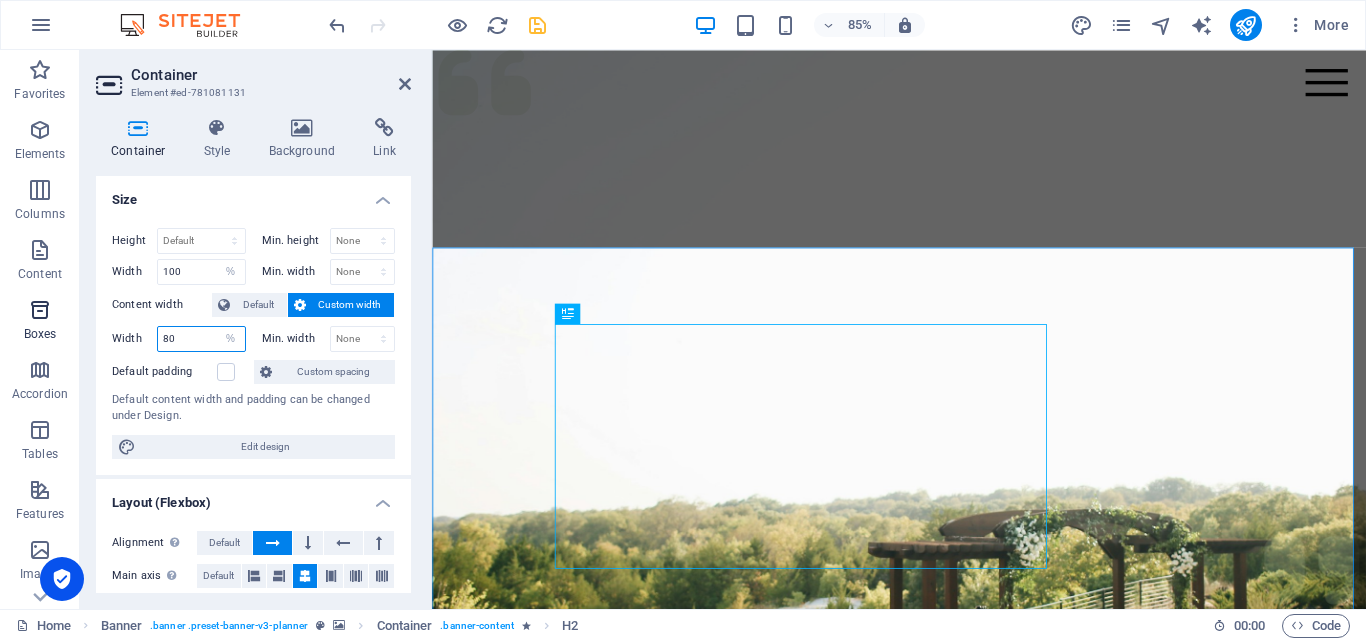 click on "Favorites Elements Columns Content Boxes Accordion Tables Features Images Slider Header Footer Forms Marketing Collections Container Element #ed-781081131
Container Style Background Link Size Height Default px rem % vh vw Min. height None px rem % vh vw Width 100 Default px rem % em vh vw Min. width None px rem % vh vw Content width Default Custom width Width 80 Default px rem % em vh vw Min. width None px rem % vh vw Default padding Custom spacing Default content width and padding can be changed under Design. Edit design Layout (Flexbox) Alignment Determines the flex direction. Default Main axis Determine how elements should behave along the main axis inside this container (justify content). Default Side axis Control the vertical direction of the element inside of the container (align items). Default Wrap Default On Off Fill Controls the distances and direction of elements on the y-axis across several lines (align content). Default Accessibility Role None Alert Article Banner Comment Dialog" at bounding box center [683, 329] 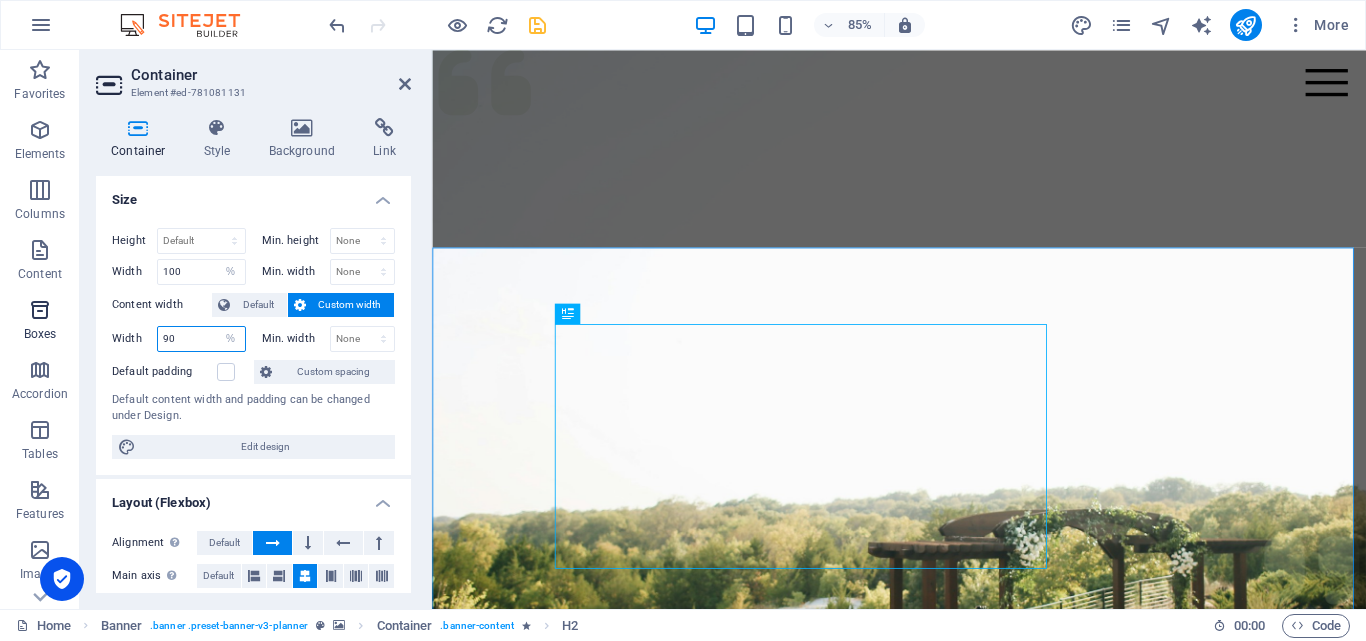 type on "90" 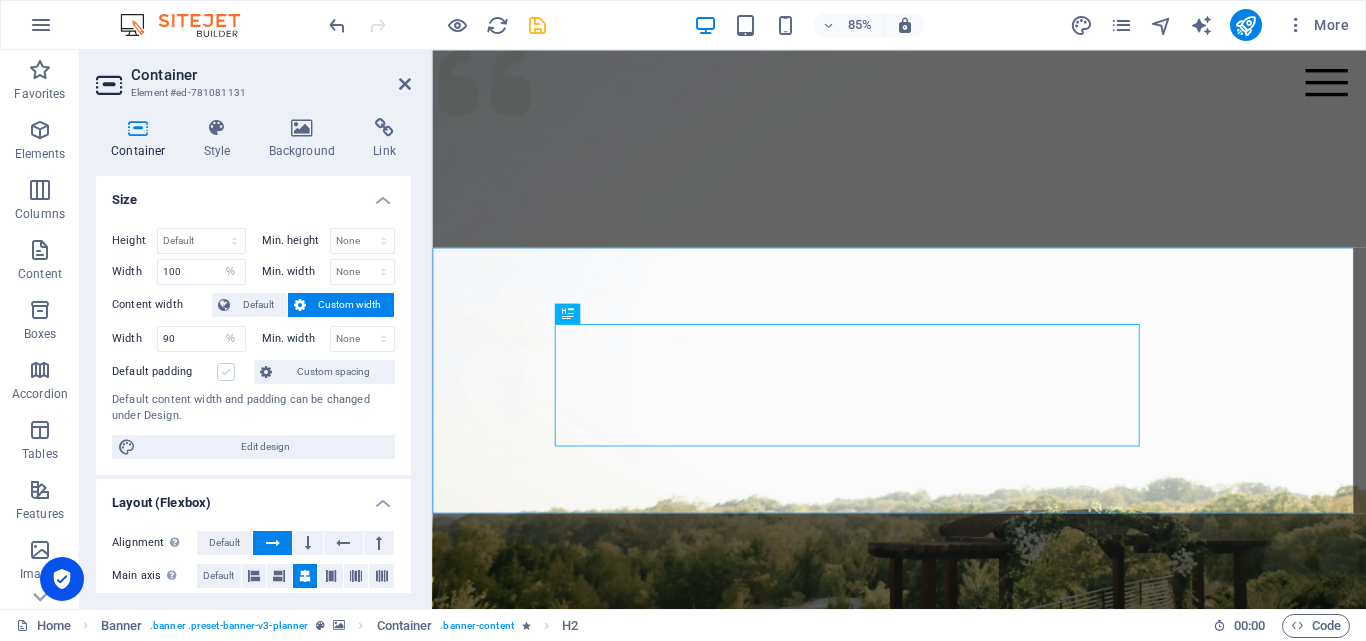 click at bounding box center [226, 372] 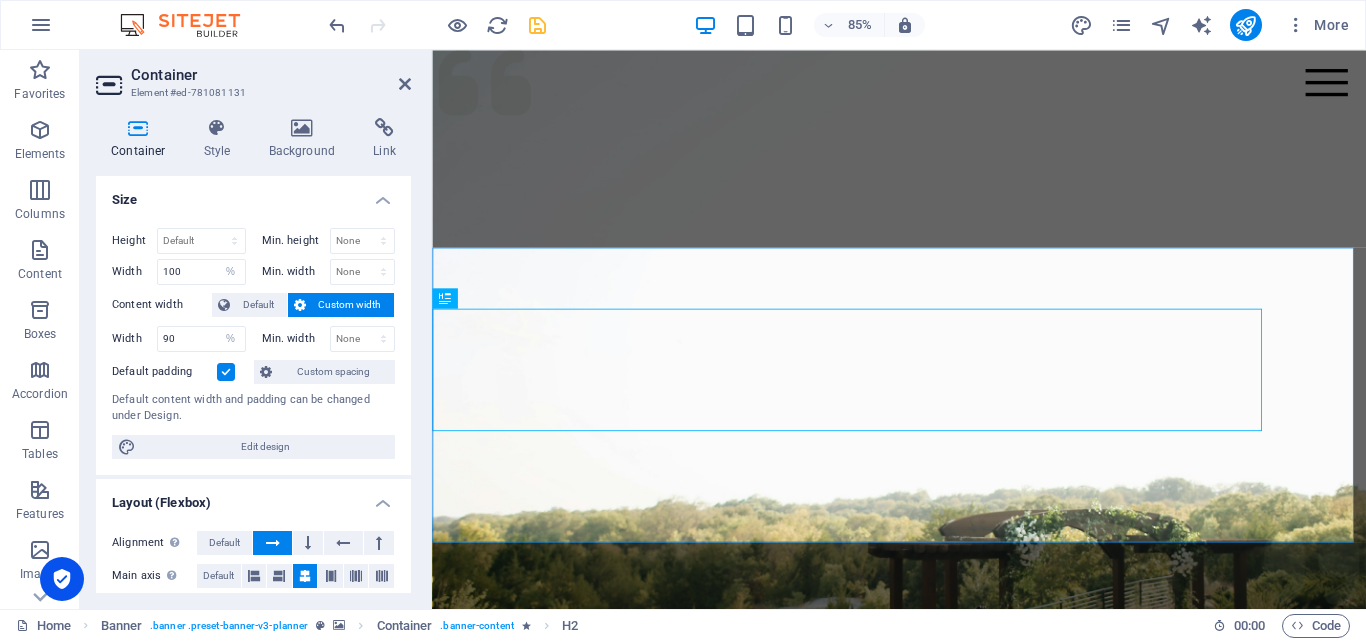 click at bounding box center [226, 372] 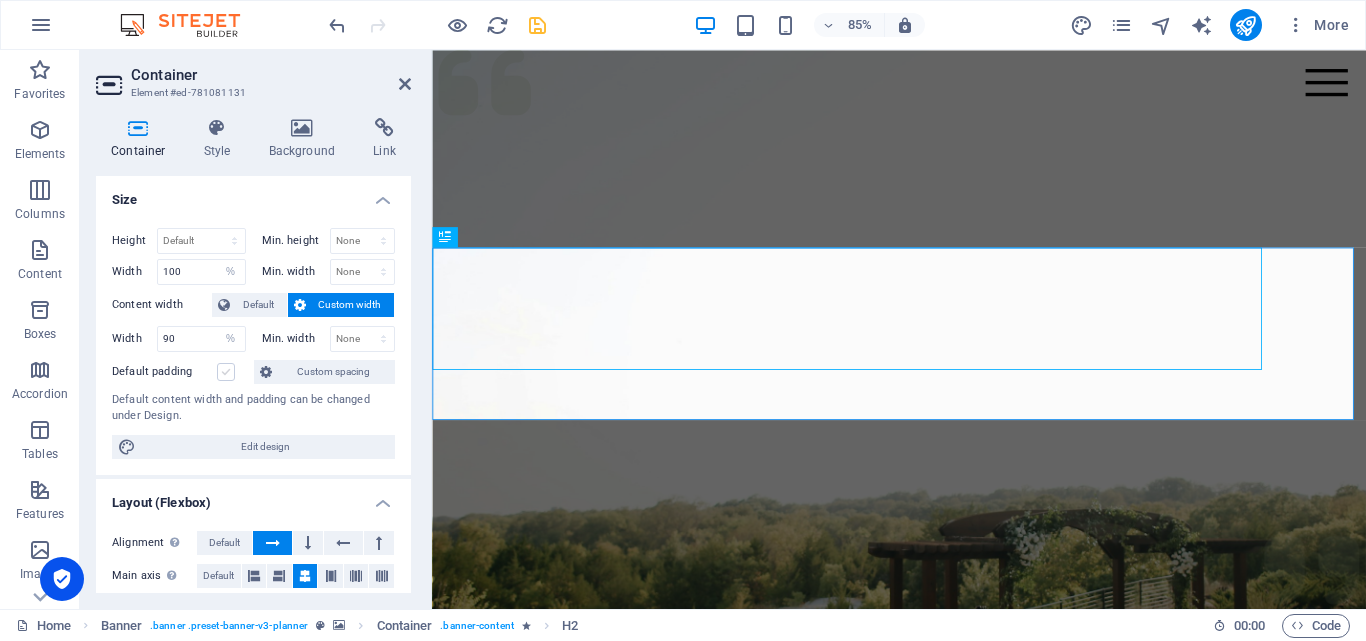 click at bounding box center (226, 372) 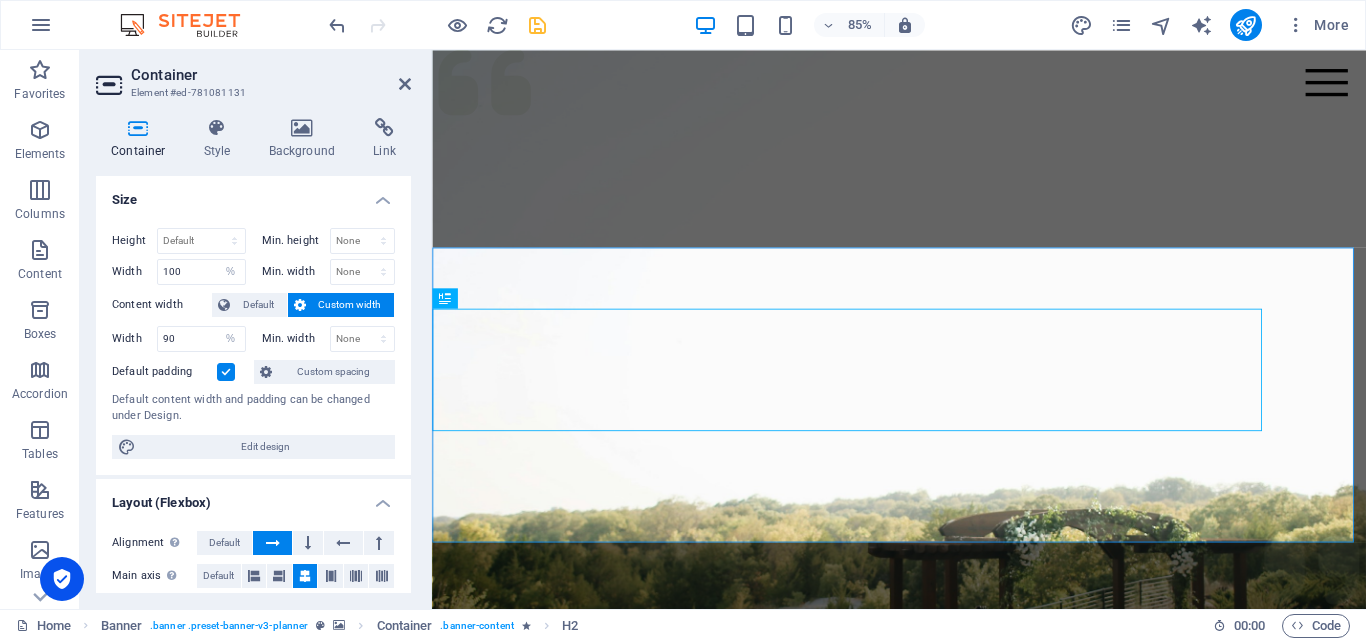 click at bounding box center [226, 372] 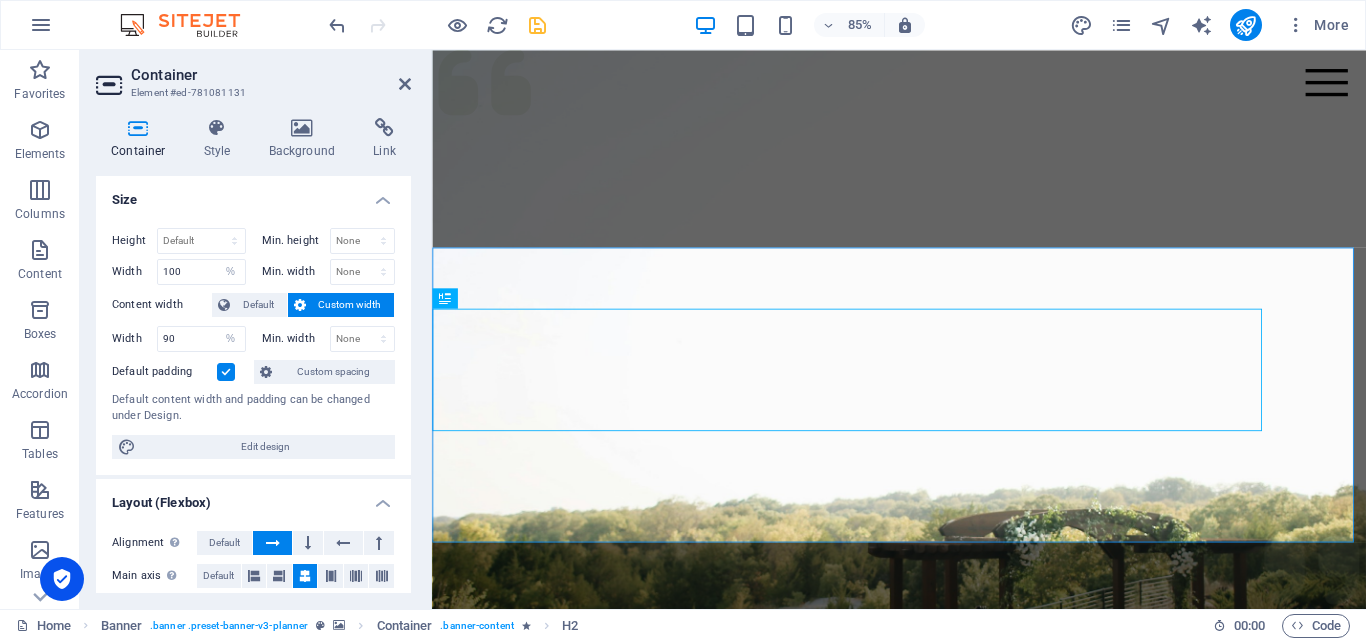 click on "Default padding" at bounding box center (0, 0) 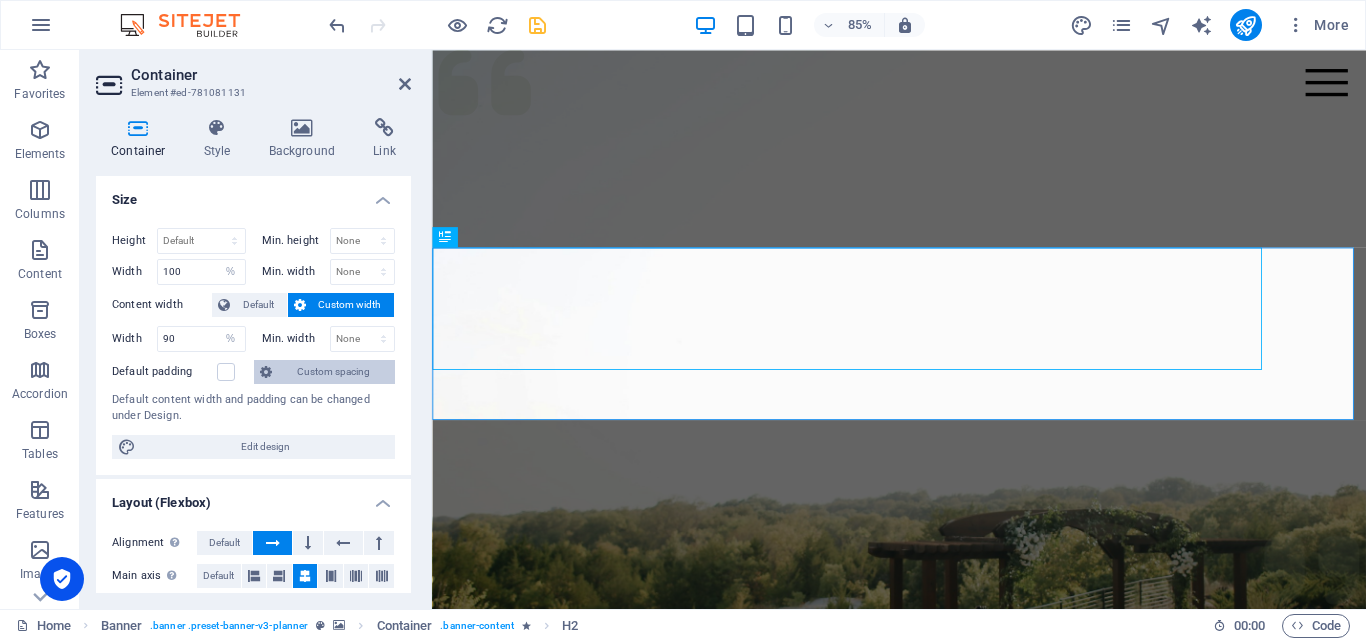 click on "Custom spacing" at bounding box center [333, 372] 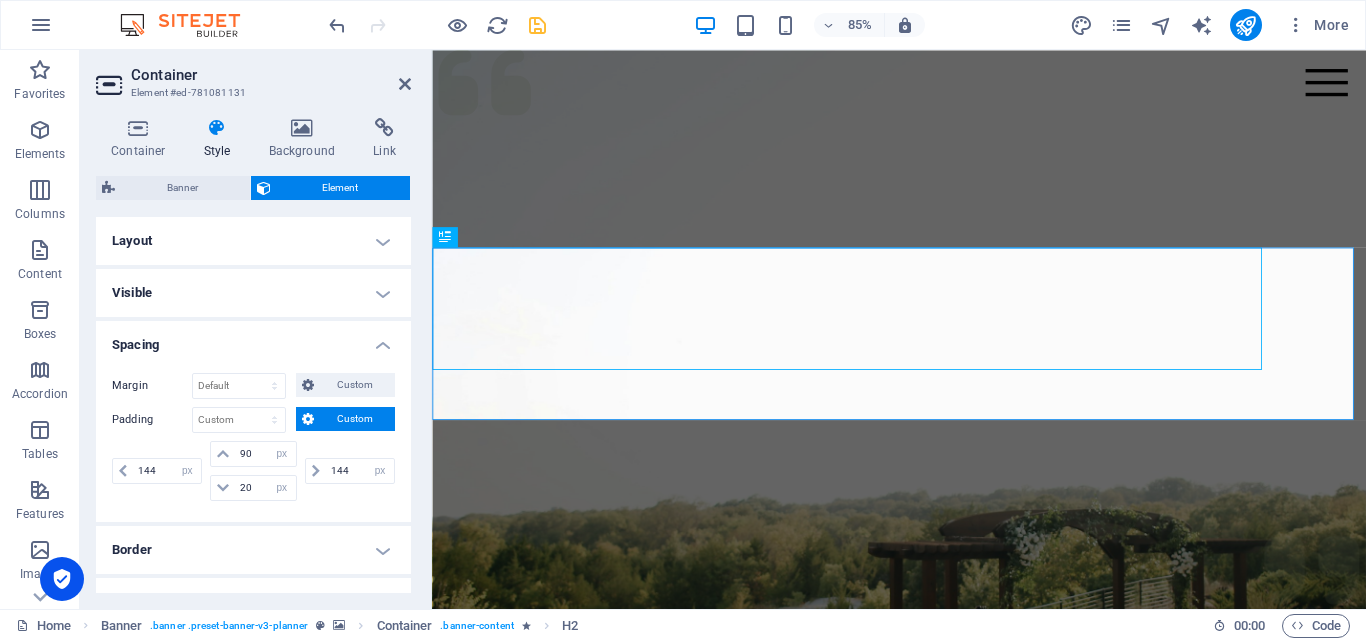 click on "Layout" at bounding box center [253, 241] 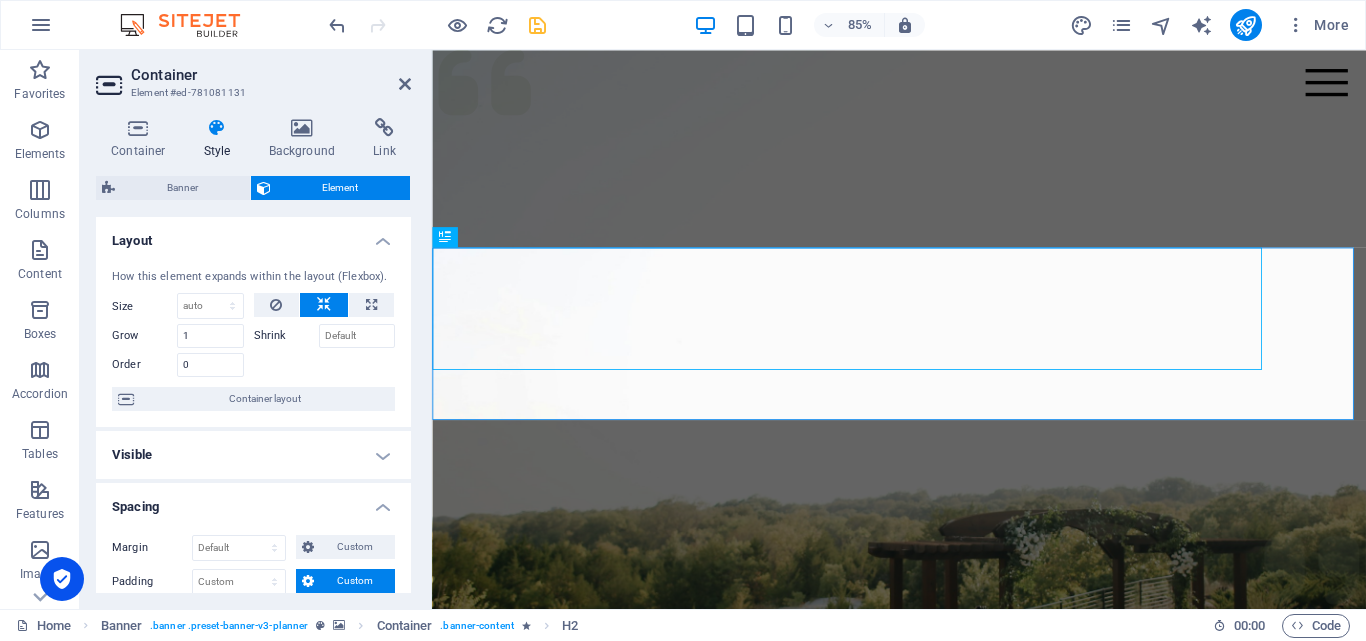 click on "Layout" at bounding box center (253, 235) 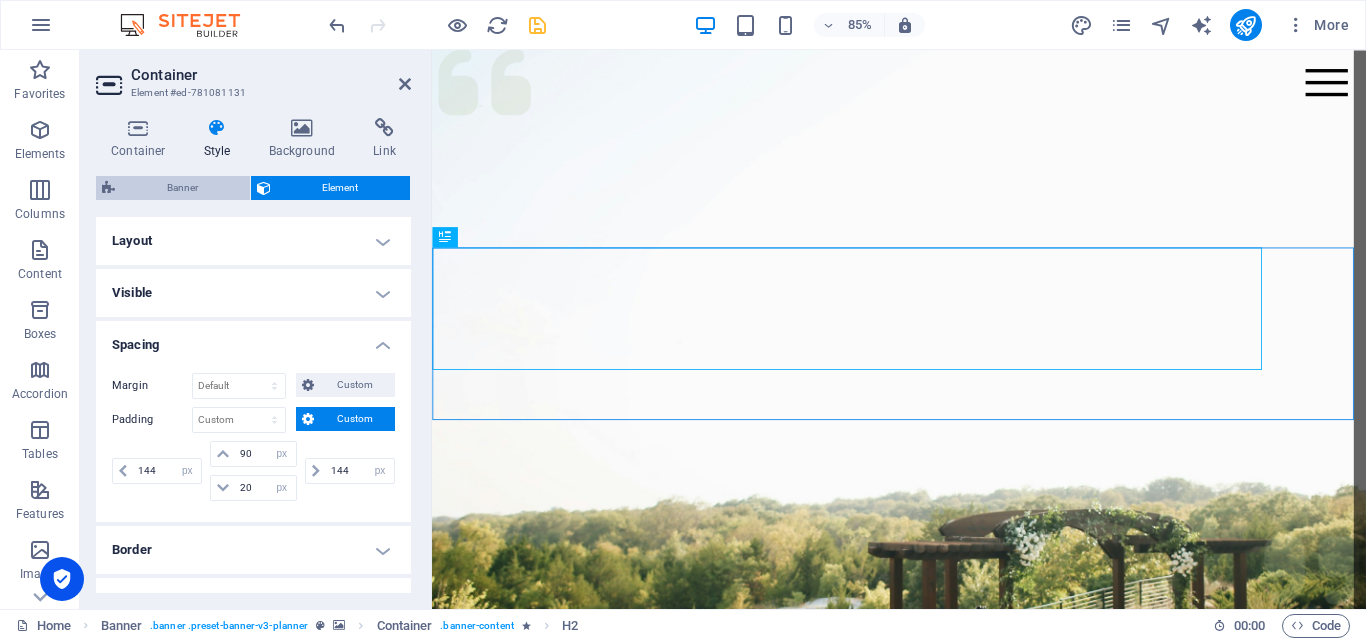 click on "Banner" at bounding box center [182, 188] 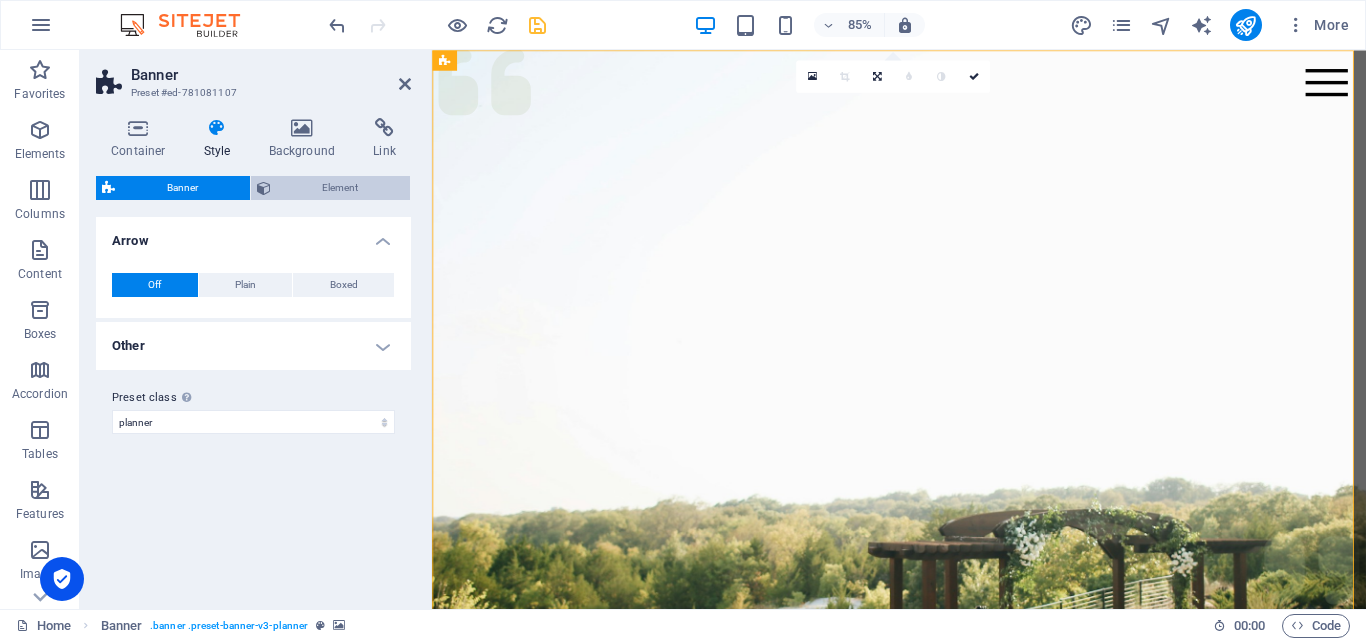 click on "Element" at bounding box center [341, 188] 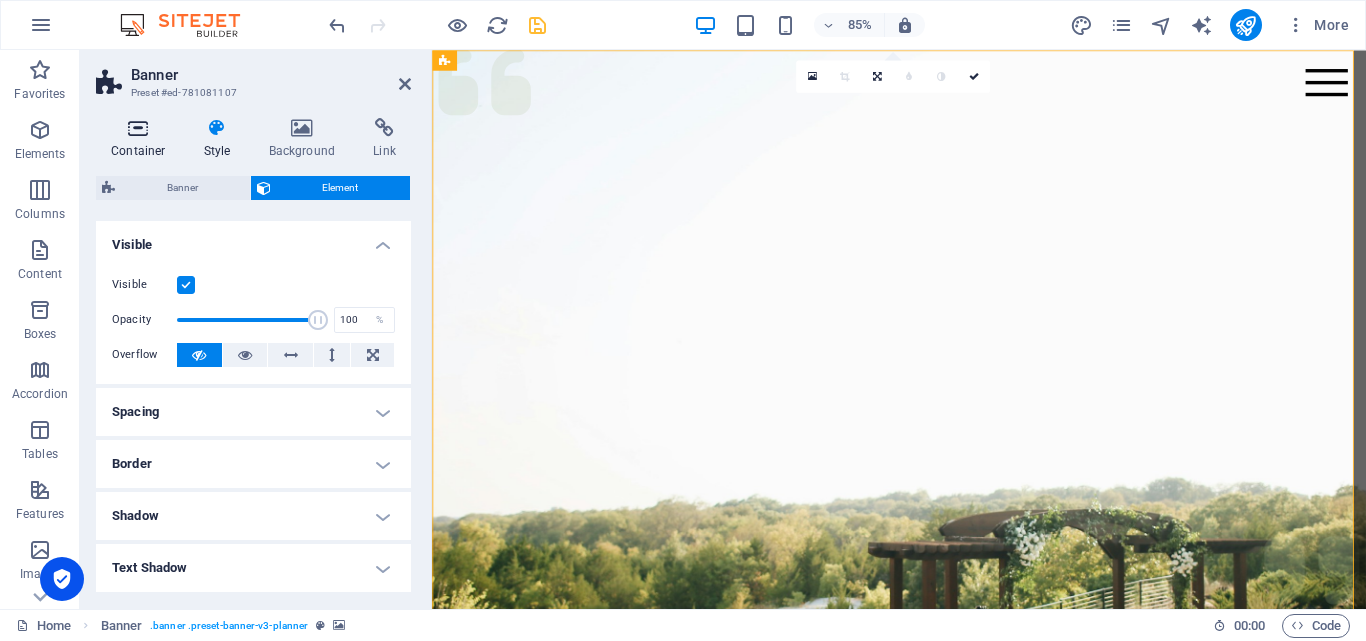click at bounding box center [138, 128] 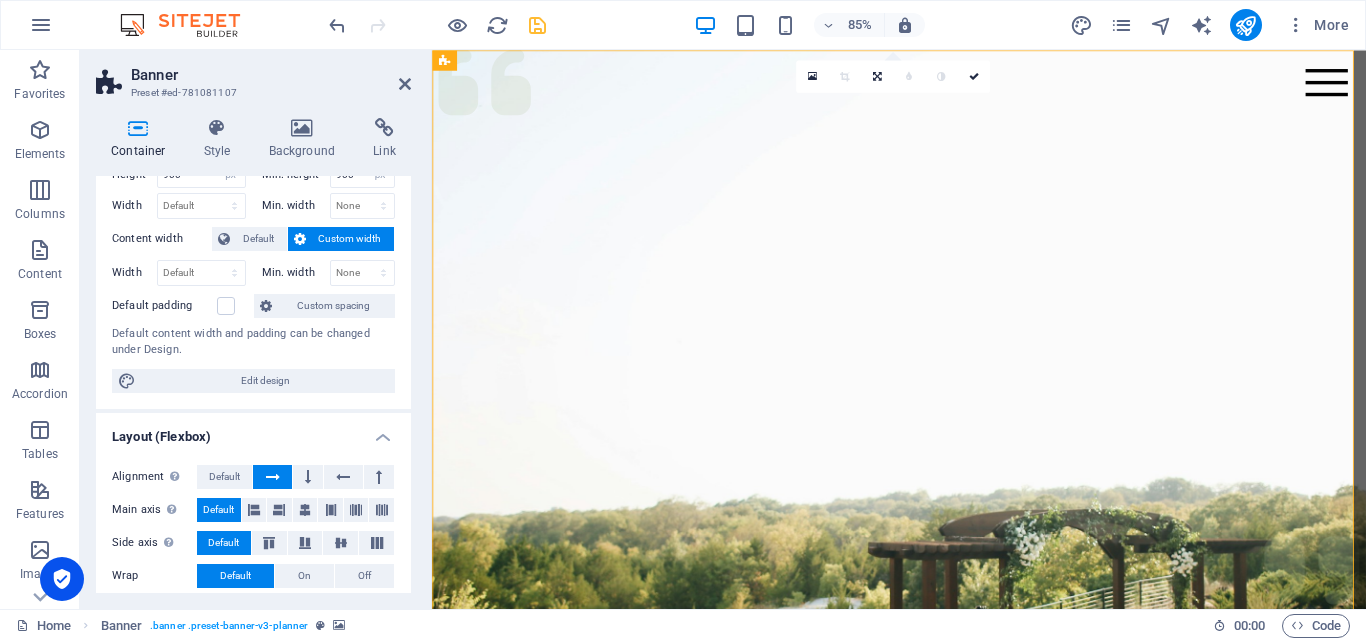 scroll, scrollTop: 100, scrollLeft: 0, axis: vertical 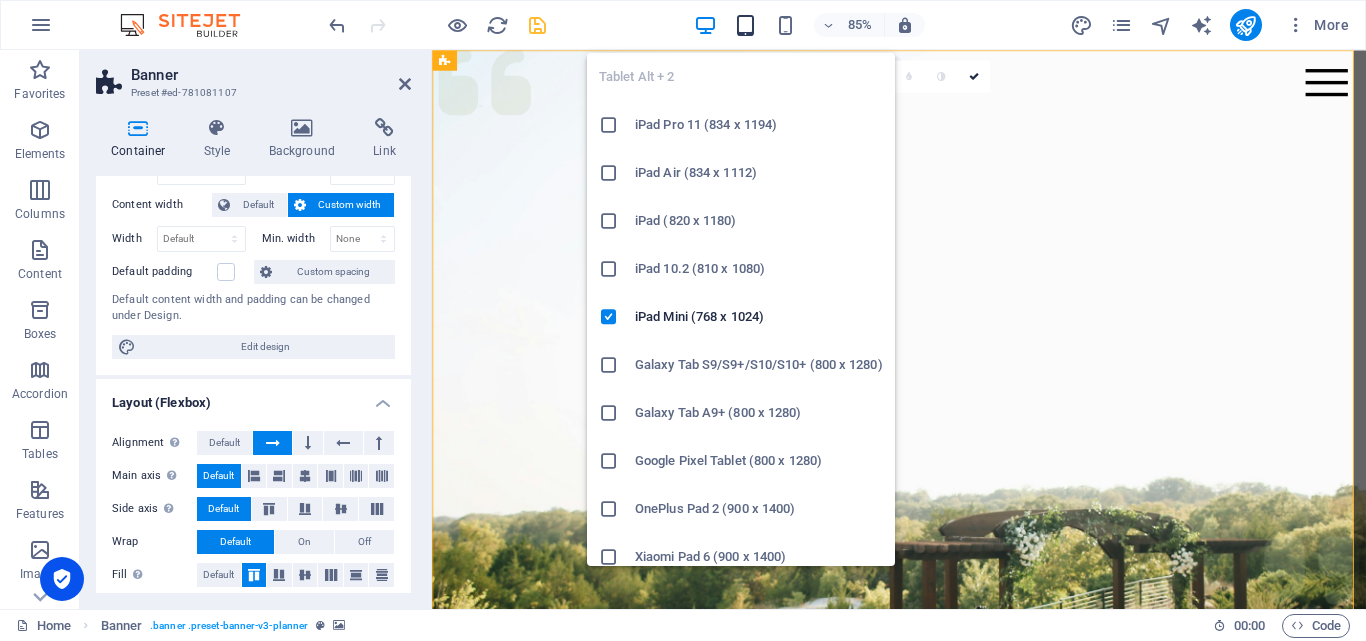drag, startPoint x: 754, startPoint y: 26, endPoint x: 744, endPoint y: 19, distance: 12.206555 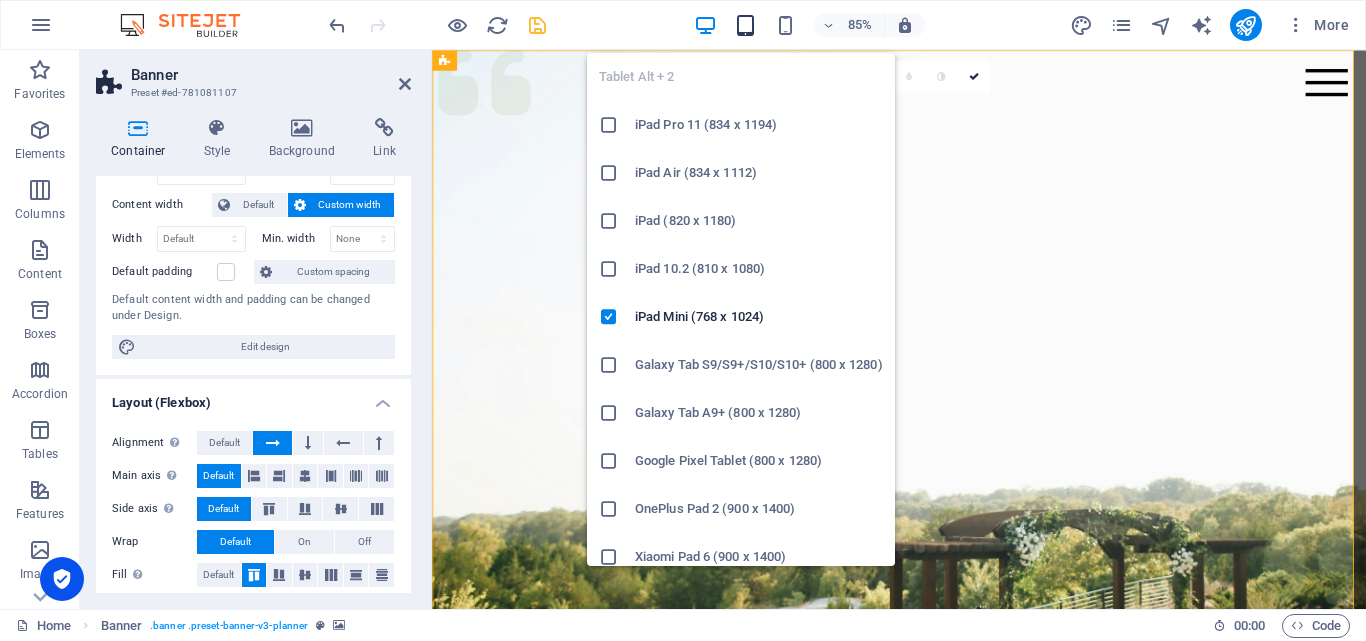 type on "760" 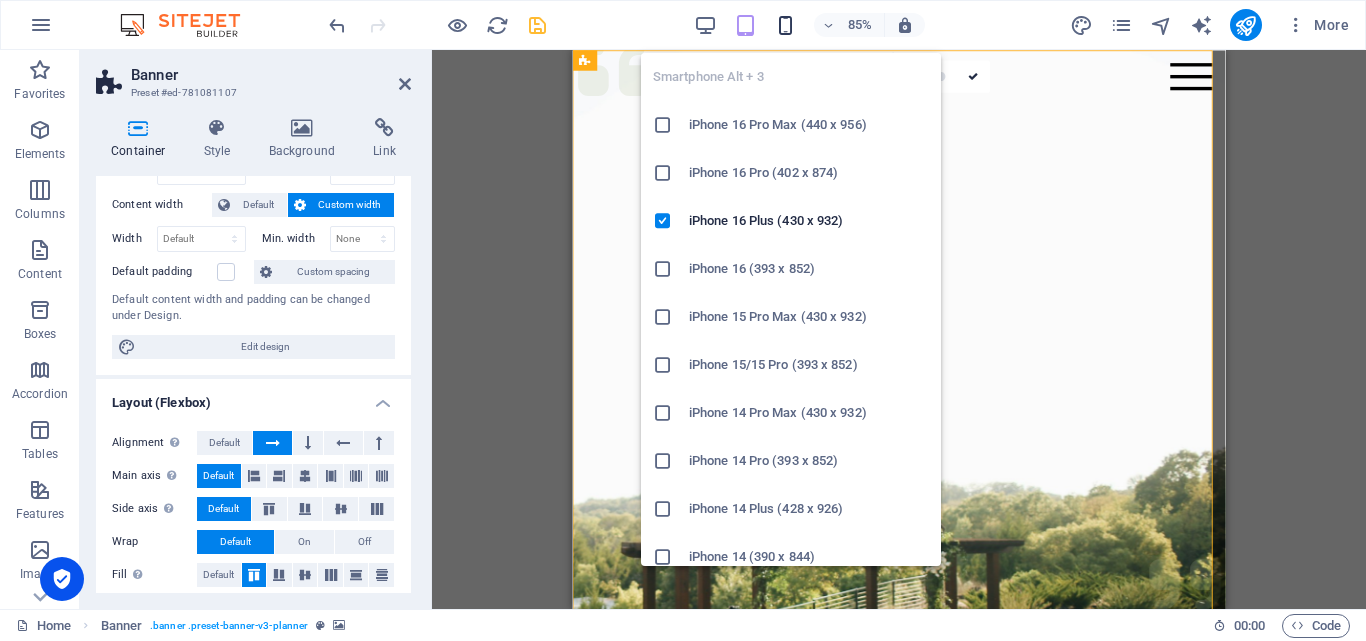 click at bounding box center [785, 25] 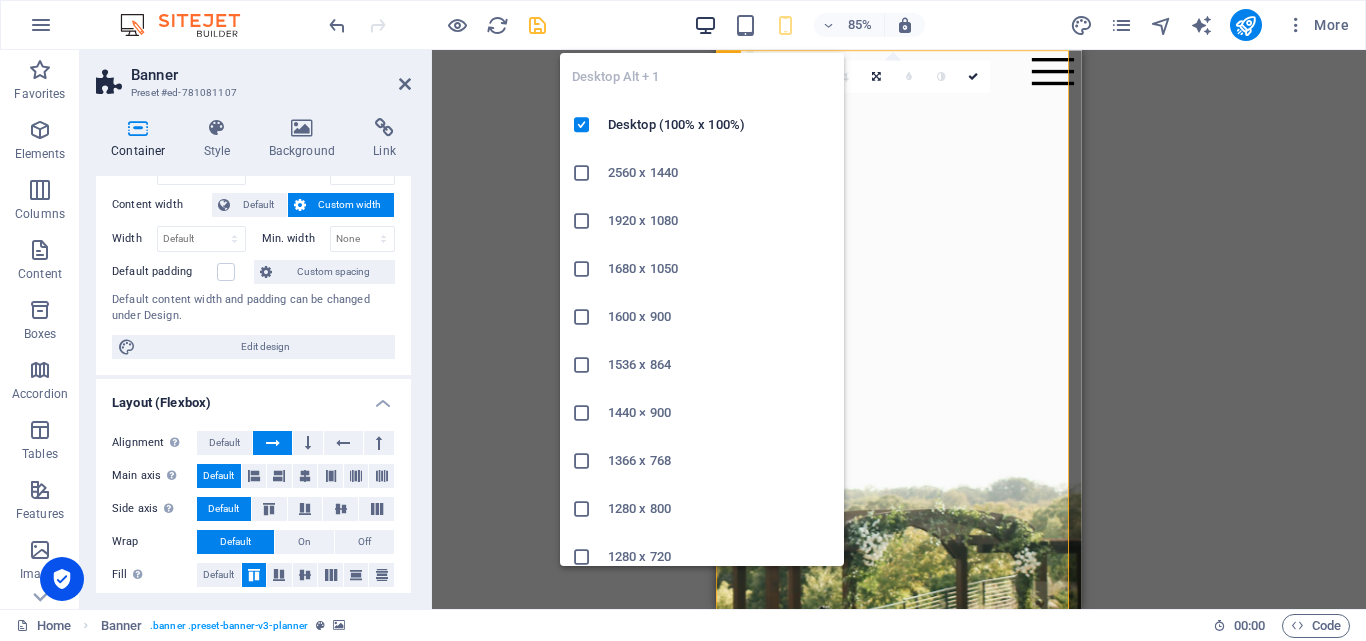 click at bounding box center [705, 25] 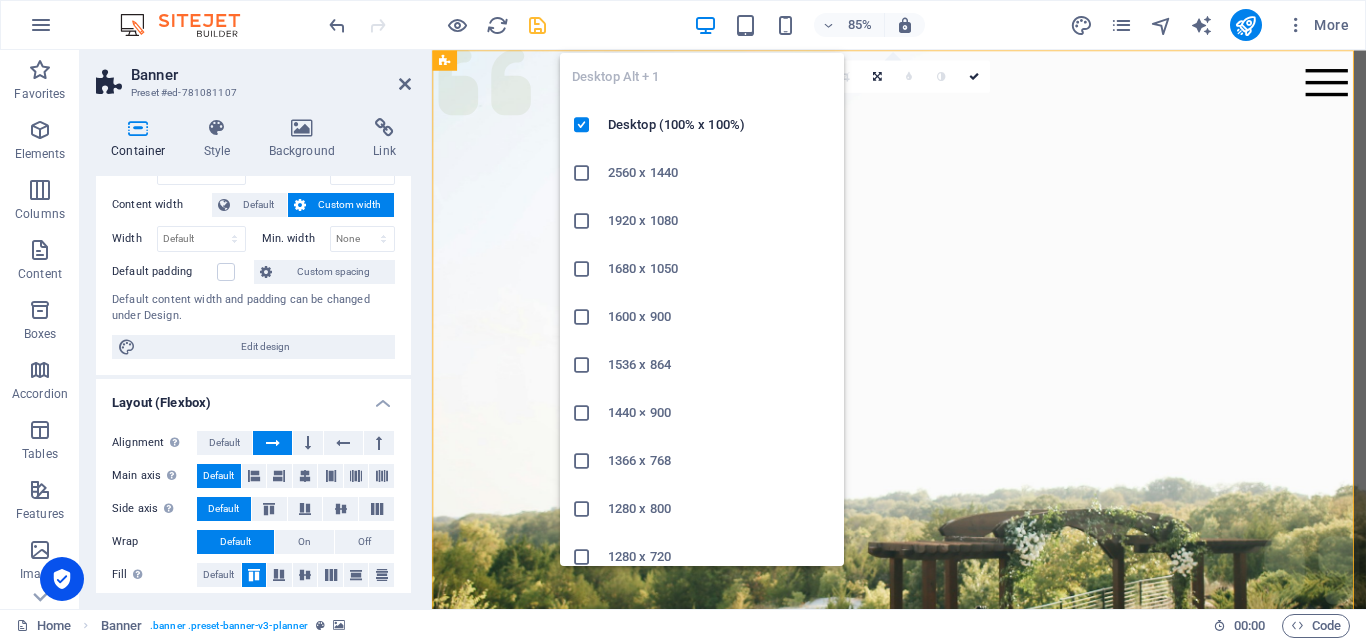 type on "900" 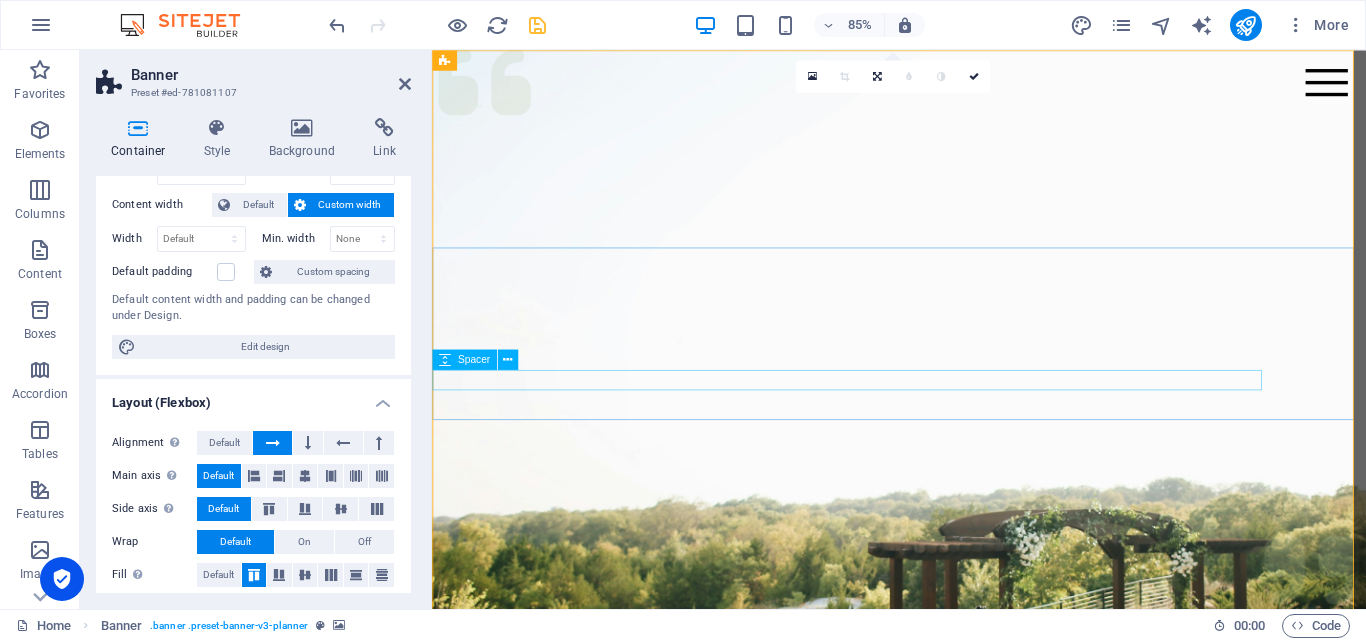 click at bounding box center (926, 1338) 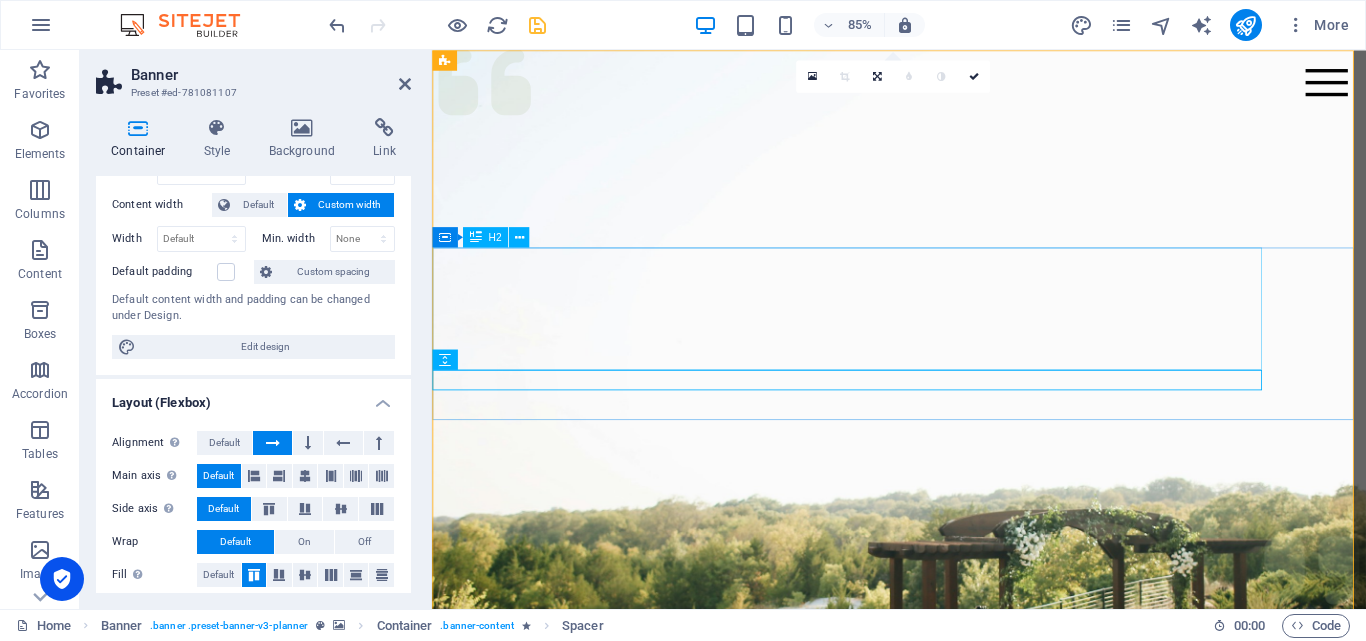 click on "Bantuan sejati bukan hanya memberi, tapi memudahkan." at bounding box center (926, 1254) 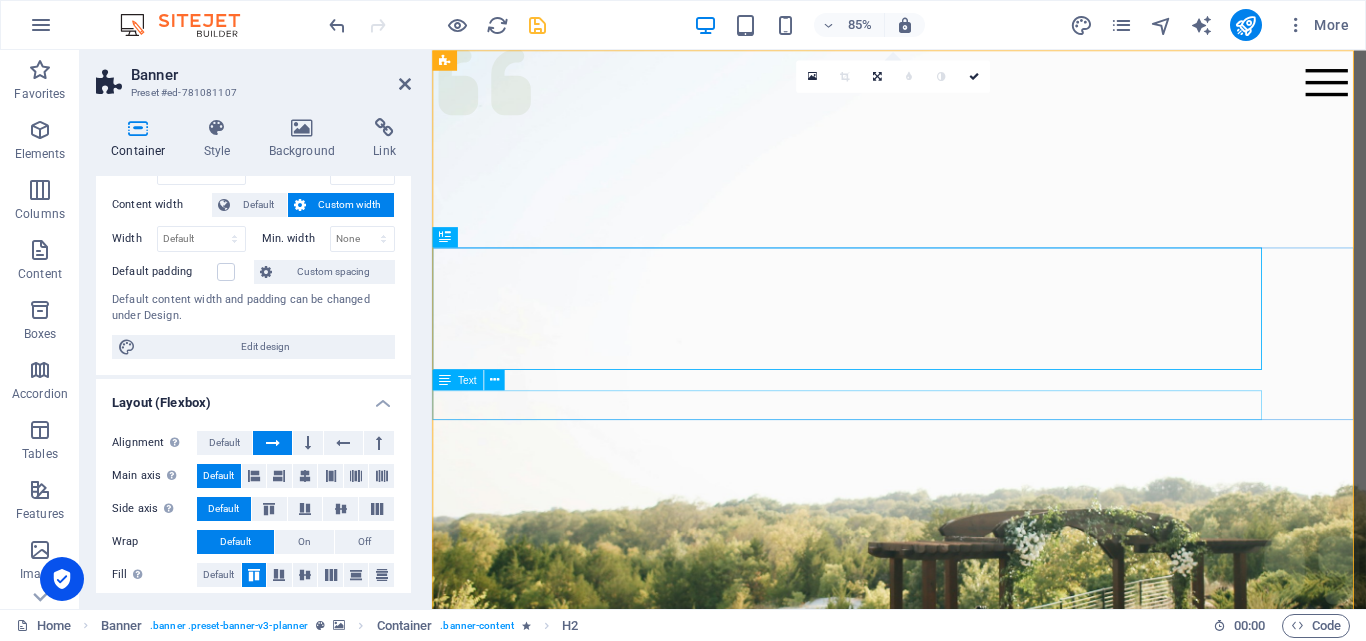 click on "Selesaikan bersama kami untuk kemudahanmu." at bounding box center [926, 1367] 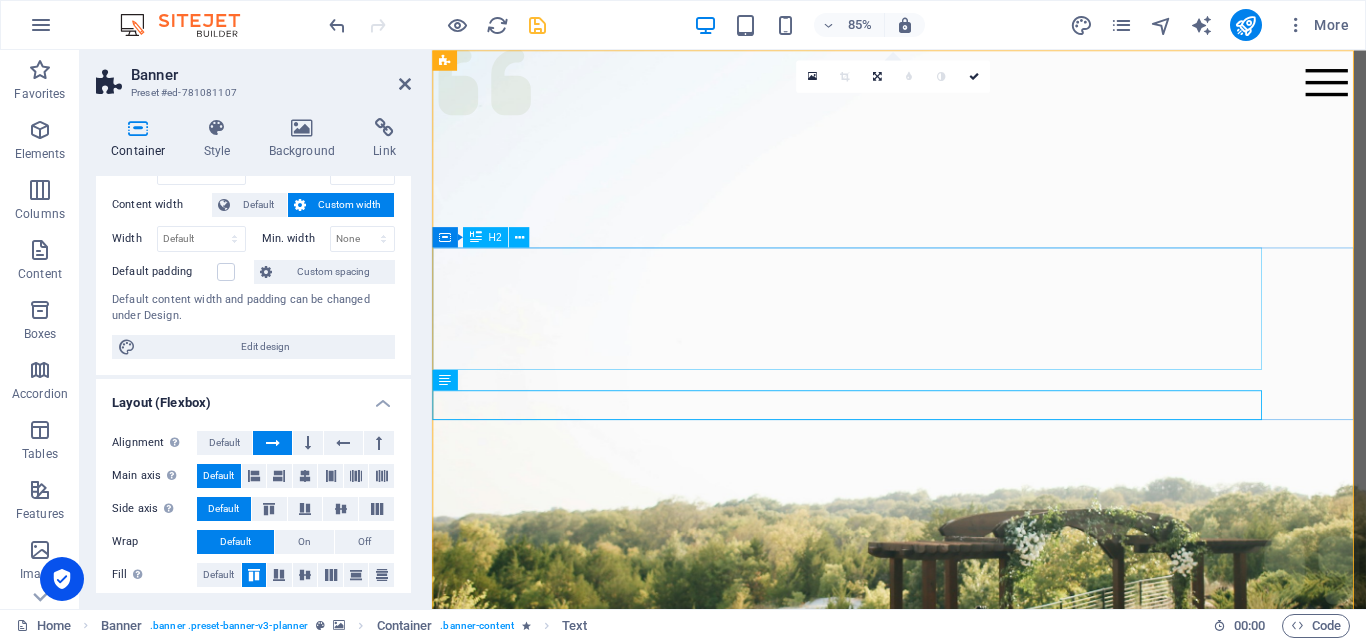 click on "Bantuan sejati bukan hanya memberi, tapi memudahkan." at bounding box center [926, 1254] 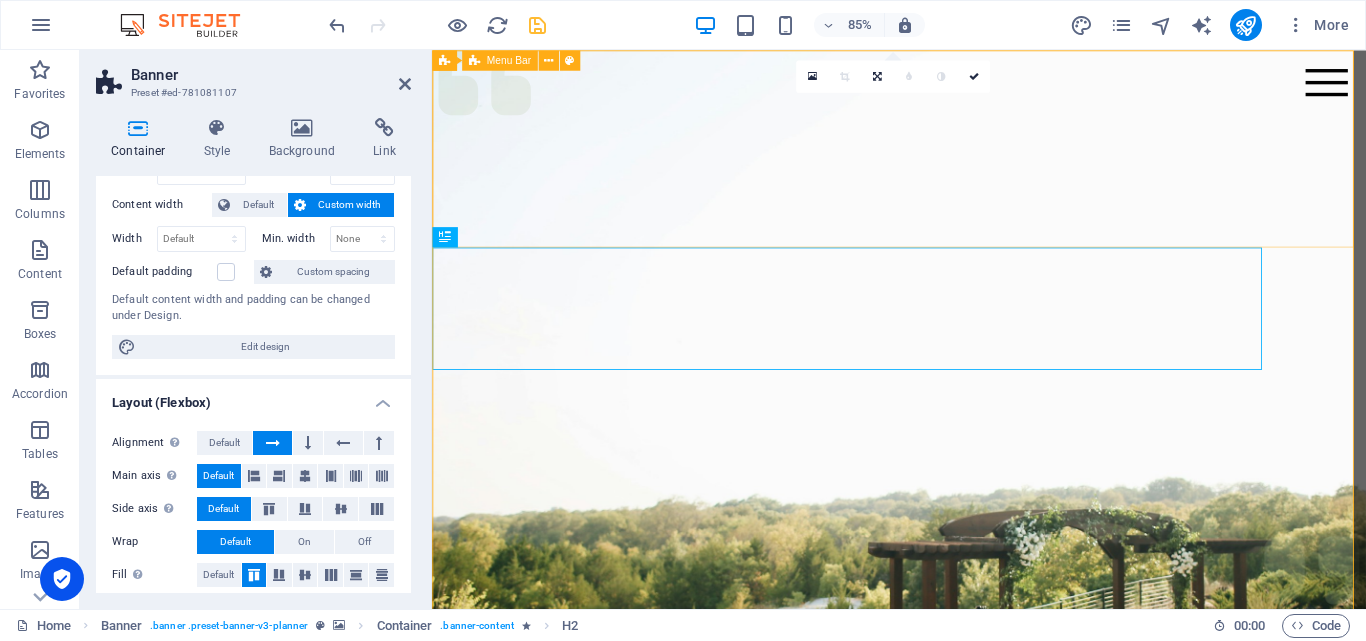 click on "Menu Services About Team Gallery Contact" at bounding box center [981, 1066] 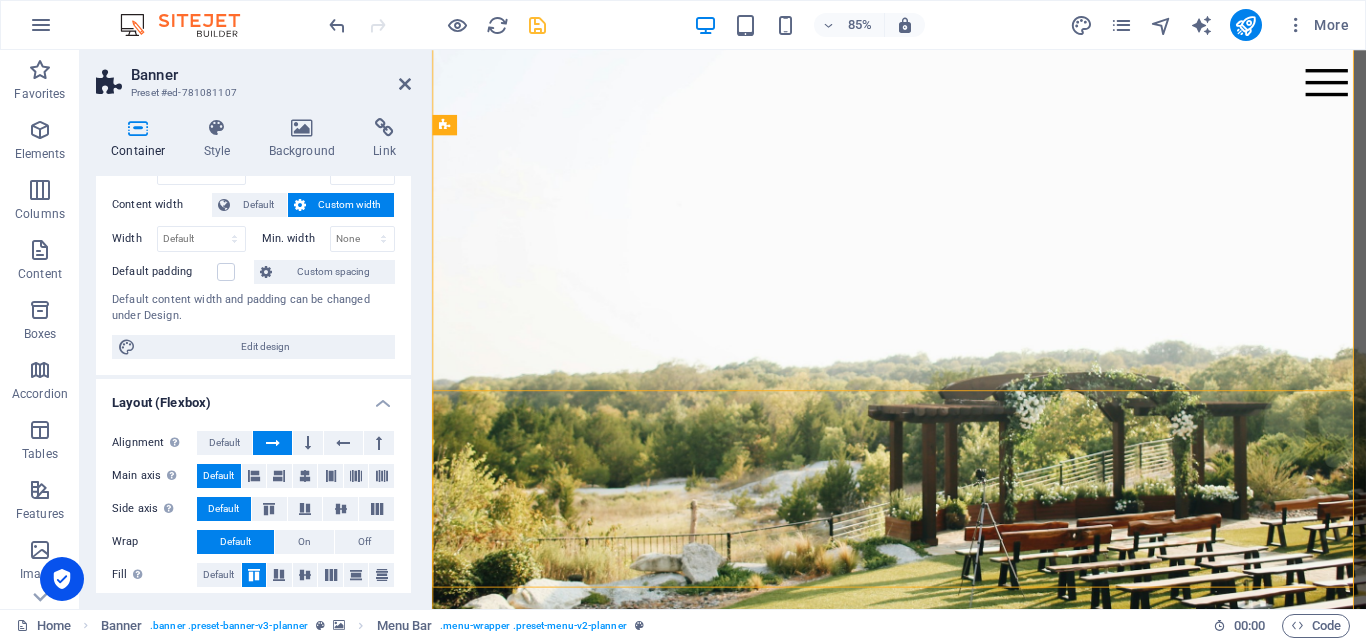 scroll, scrollTop: 61, scrollLeft: 0, axis: vertical 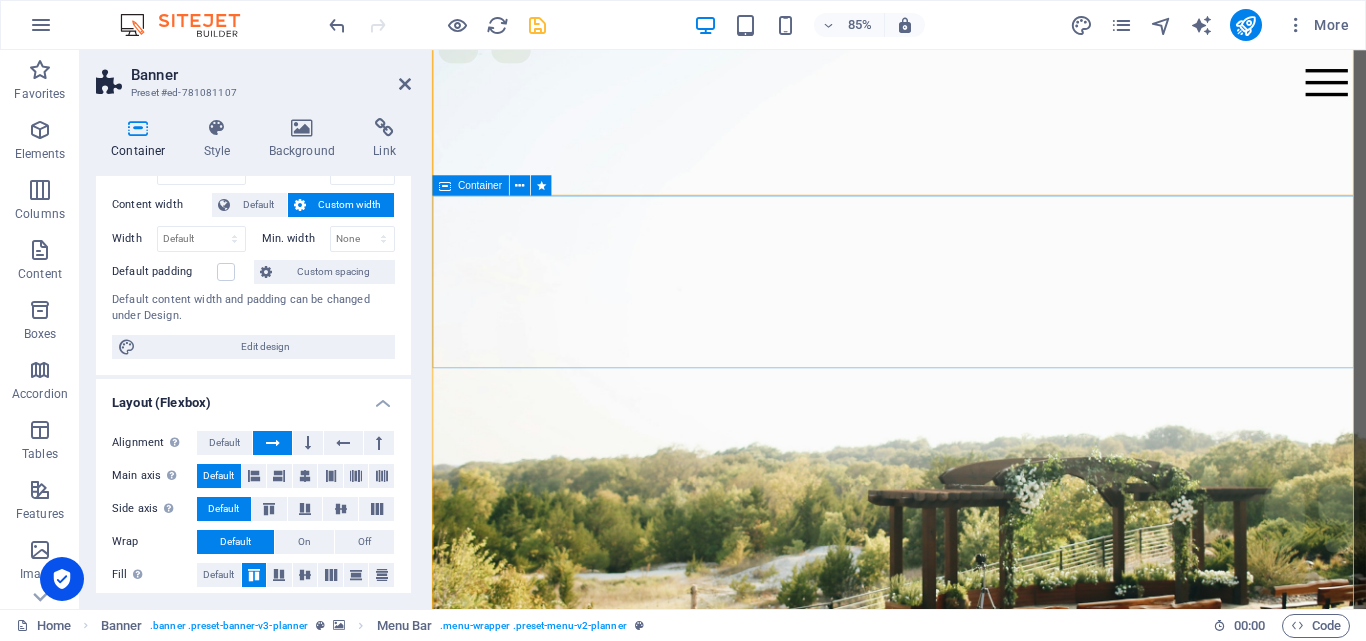 click on "Bantuan sejati bukan hanya memberi, tapi memudahkan. Selesaikan bersama kami untuk kemudahanmu." at bounding box center (981, 1222) 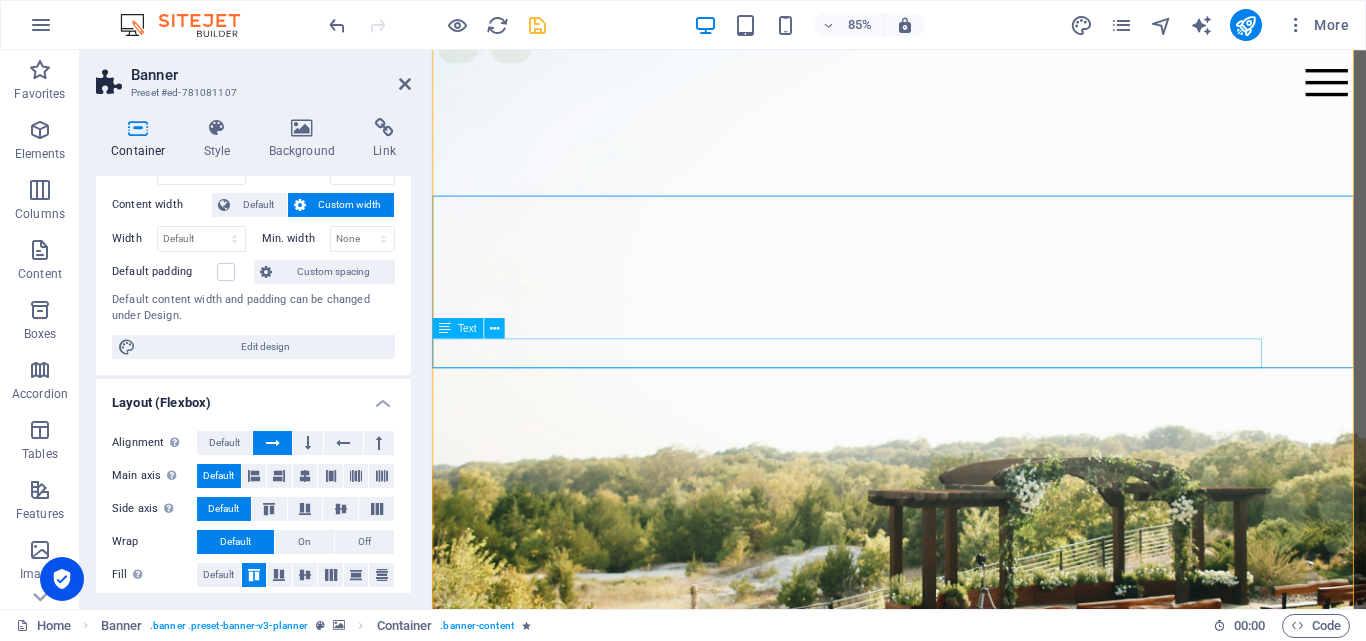 click on "Selesaikan bersama kami untuk kemudahanmu." at bounding box center [926, 1306] 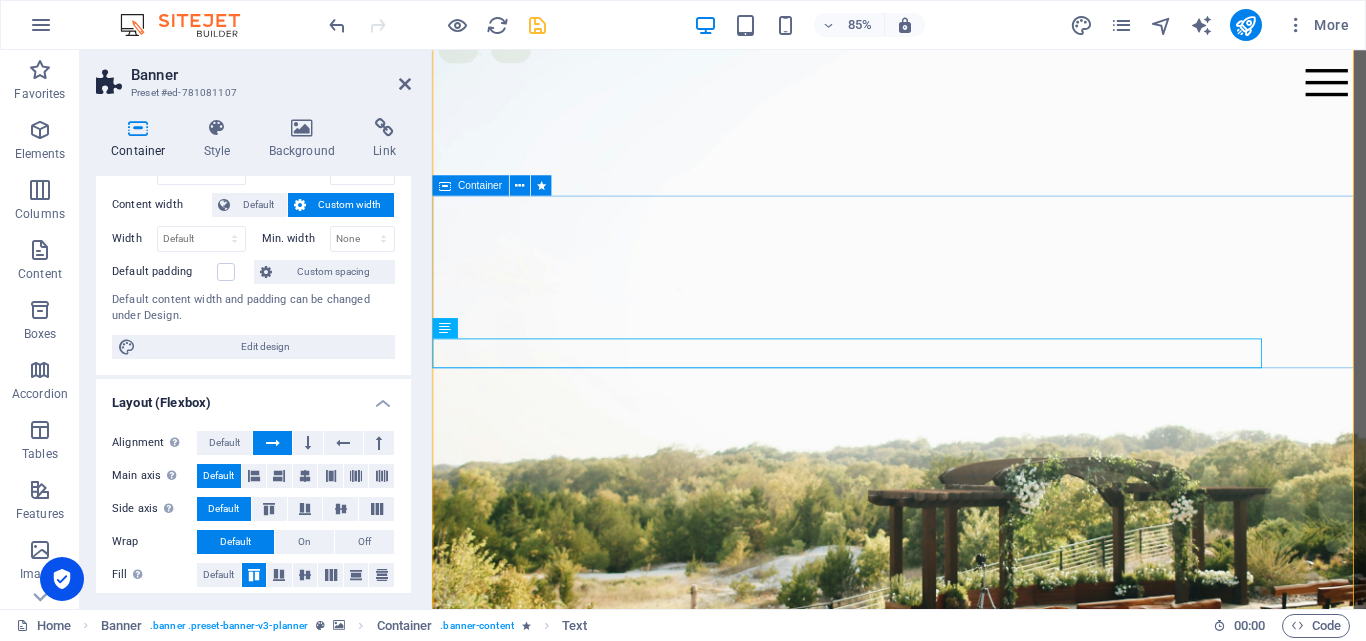 click on "Bantuan sejati bukan hanya memberi, tapi memudahkan. Selesaikan bersama kami untuk kemudahanmu." at bounding box center (981, 1222) 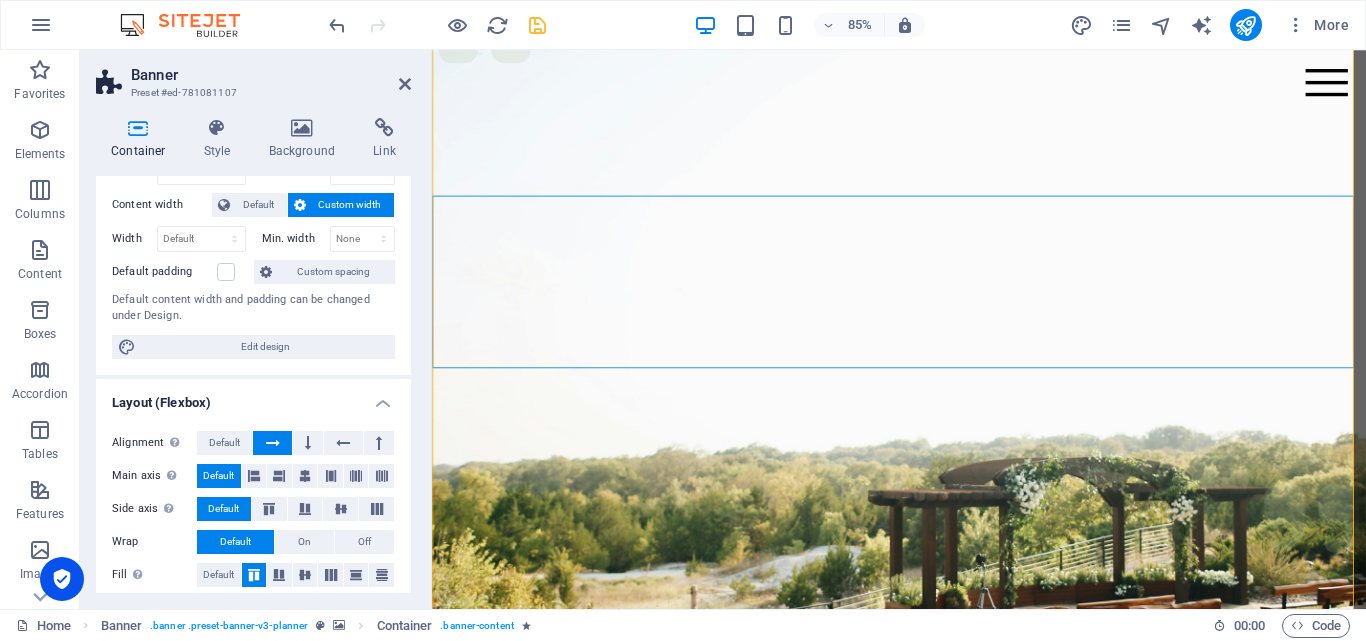 scroll, scrollTop: 0, scrollLeft: 0, axis: both 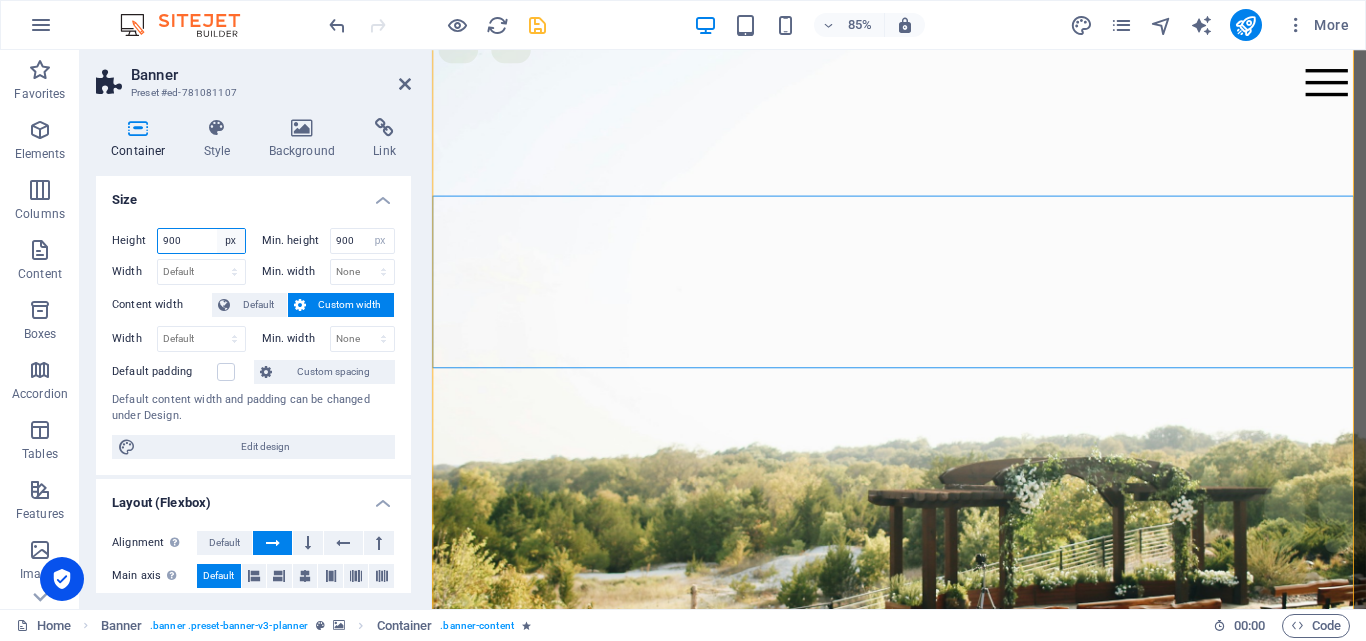 click on "Default px rem % vh vw" at bounding box center [231, 241] 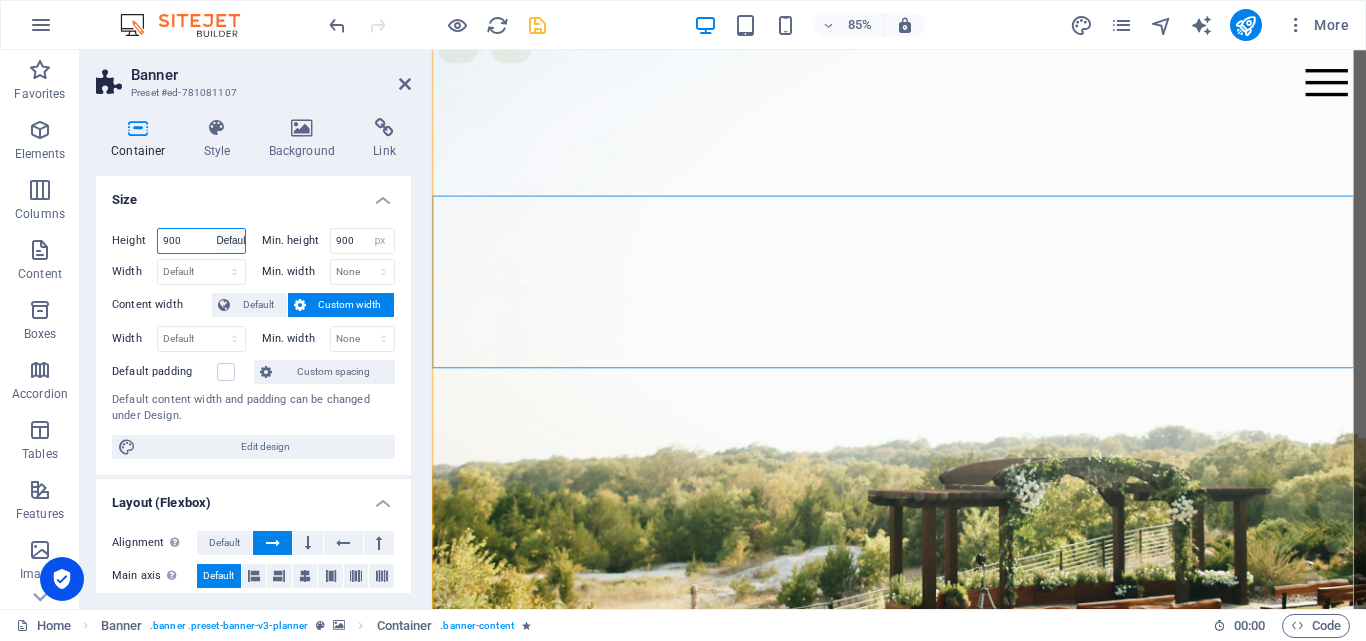 click on "Default px rem % vh vw" at bounding box center (231, 241) 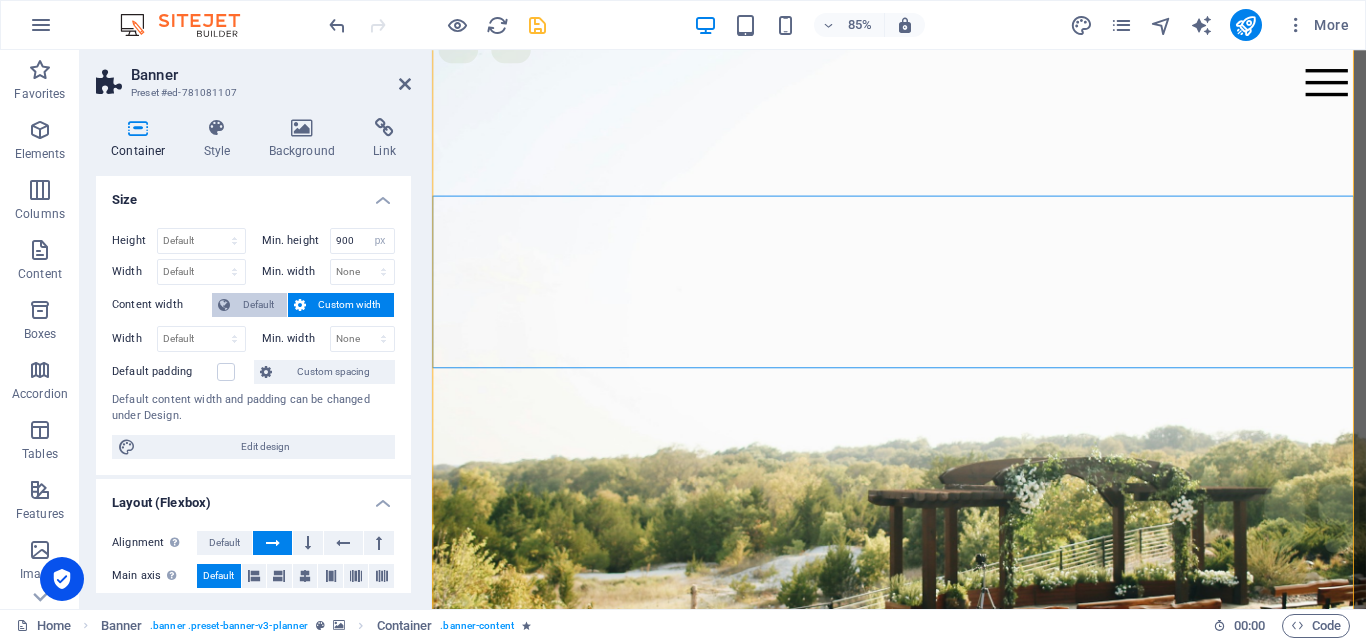 click on "Default" at bounding box center [258, 305] 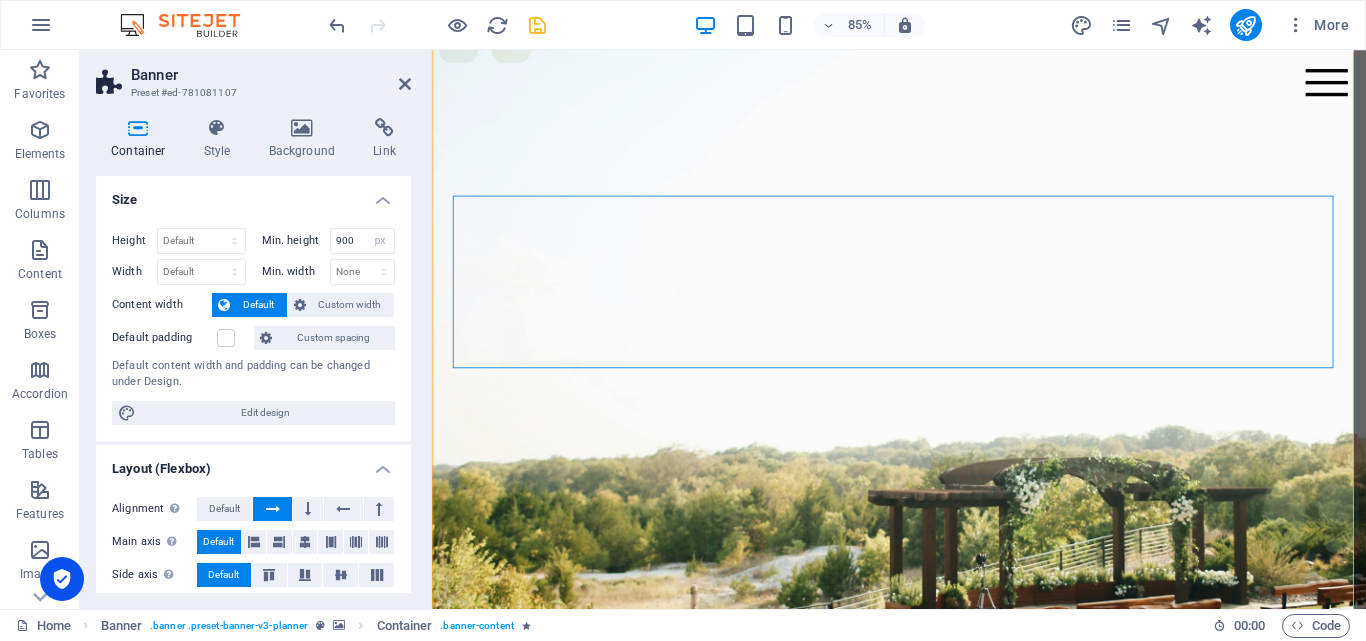 click on "Default" at bounding box center (258, 305) 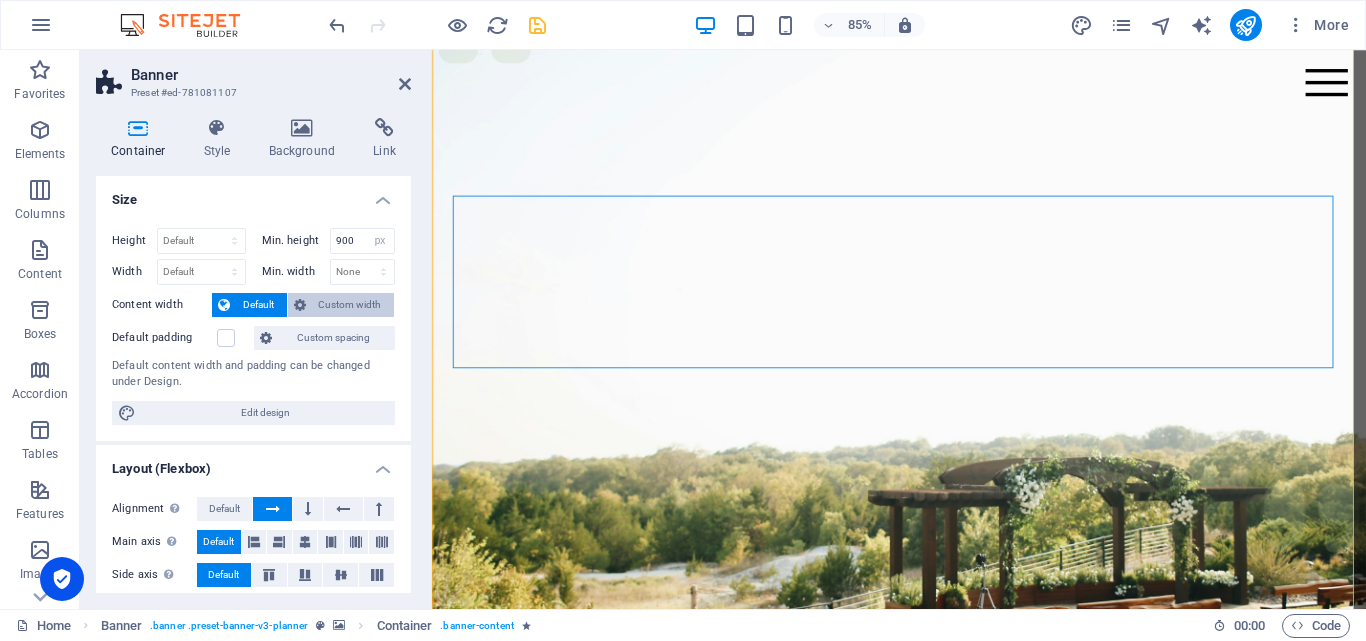 click on "Custom width" at bounding box center [350, 305] 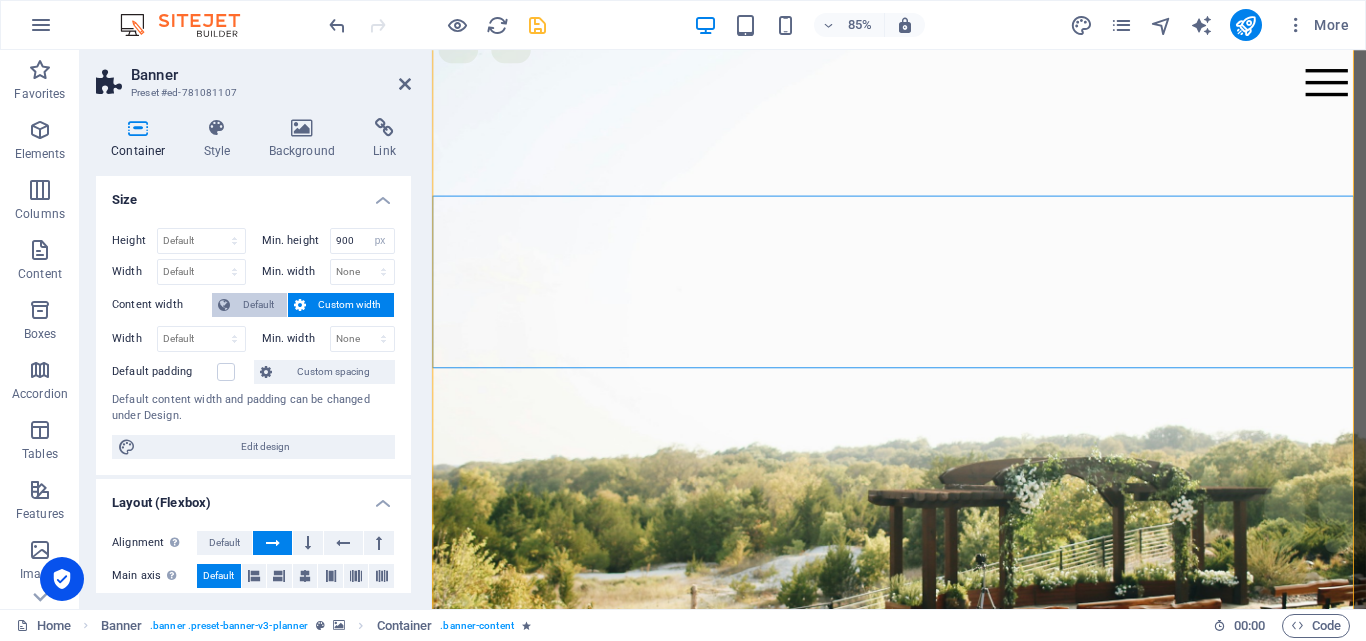 click on "Default" at bounding box center (258, 305) 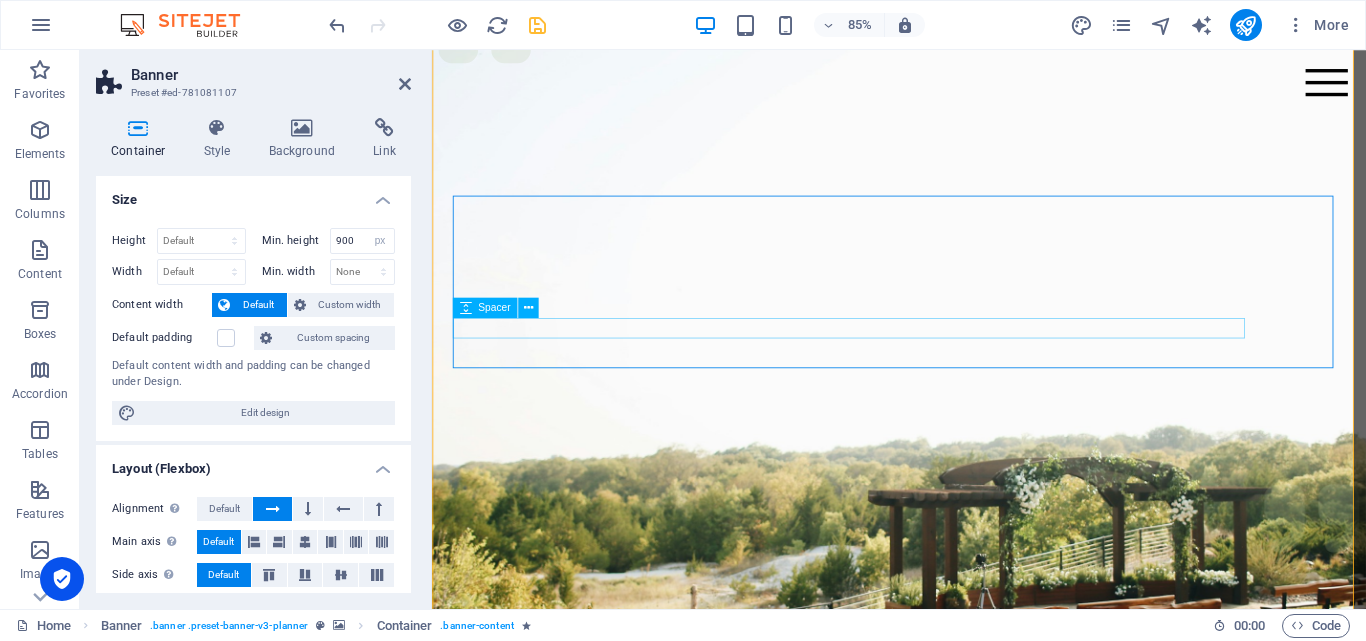 click at bounding box center (929, 1277) 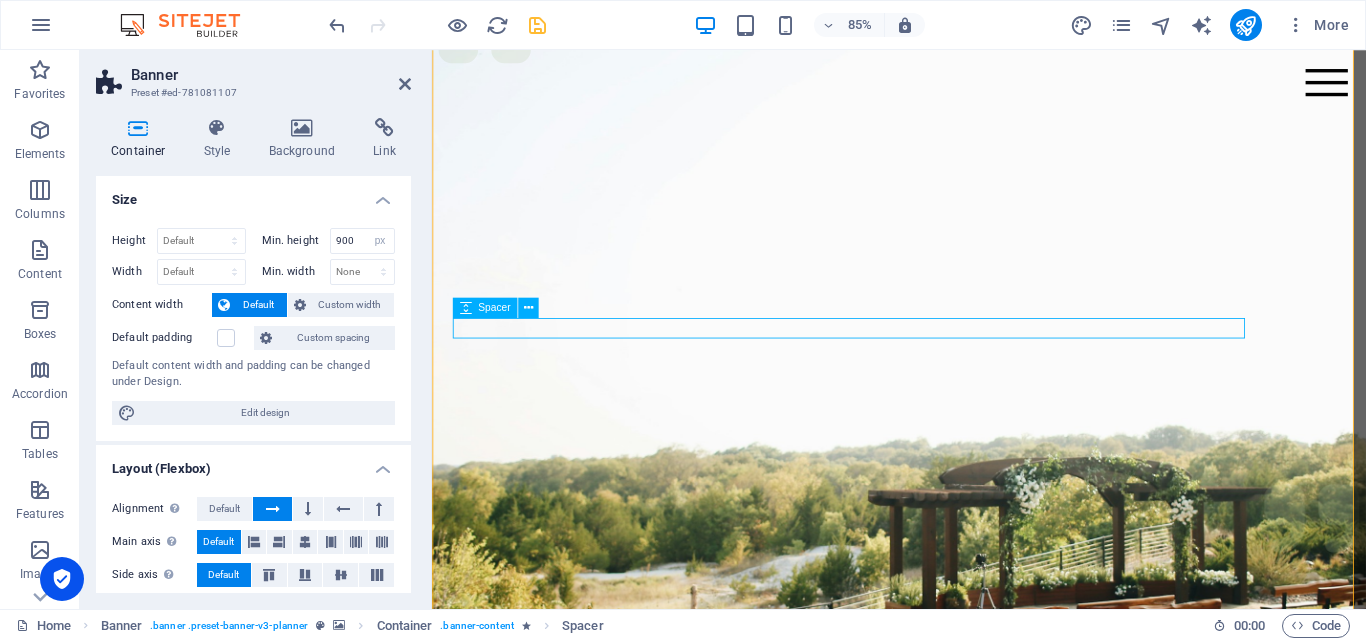 click at bounding box center (929, 1277) 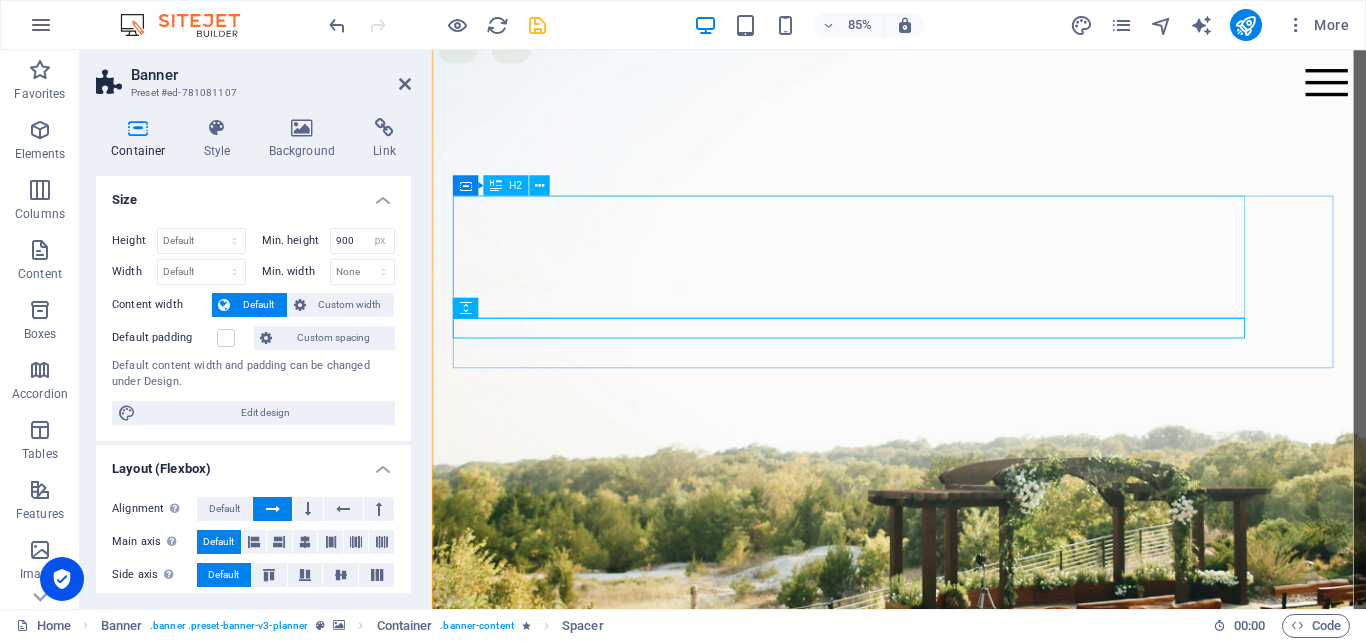 click on "Bantuan sejati bukan hanya memberi, tapi memudahkan." at bounding box center [929, 1193] 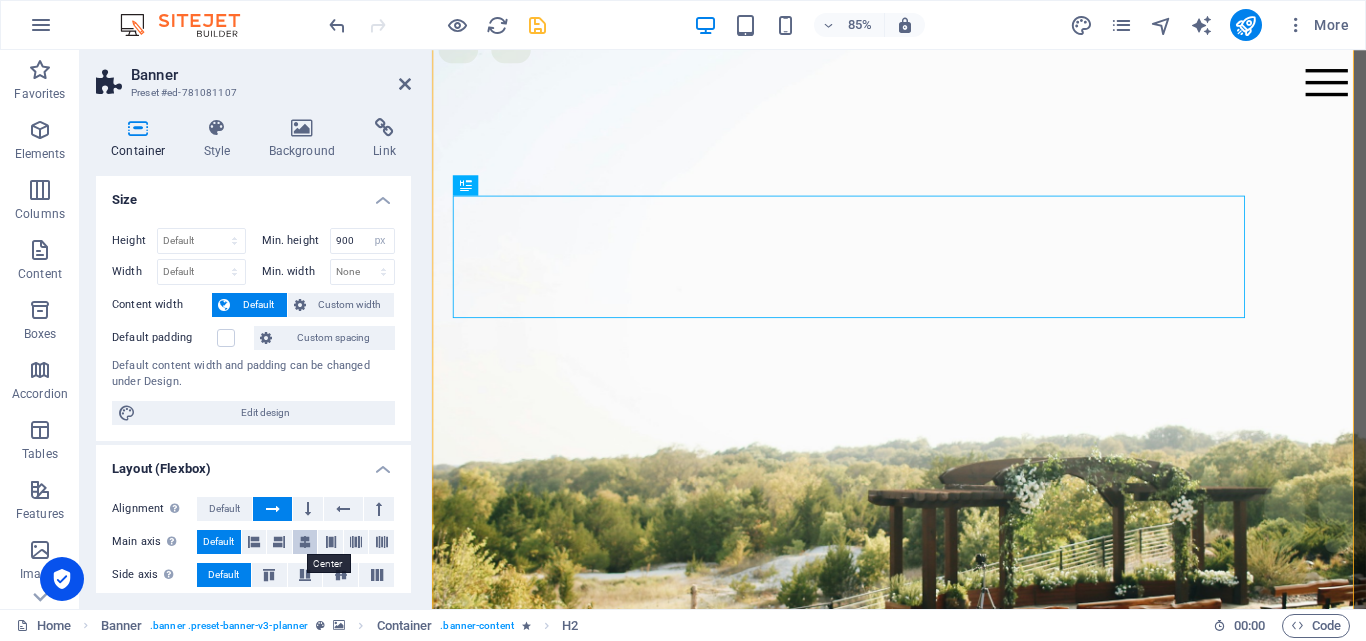 click at bounding box center [305, 542] 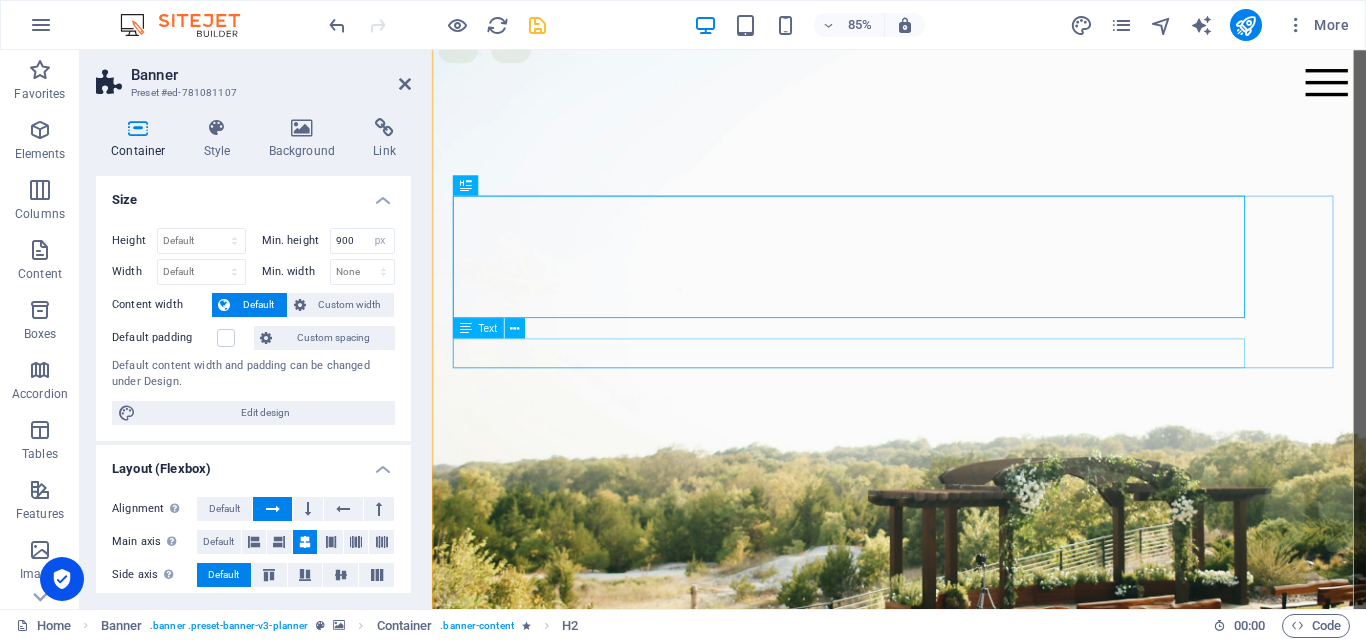 click on "Selesaikan bersama kami untuk kemudahanmu." at bounding box center [929, 1306] 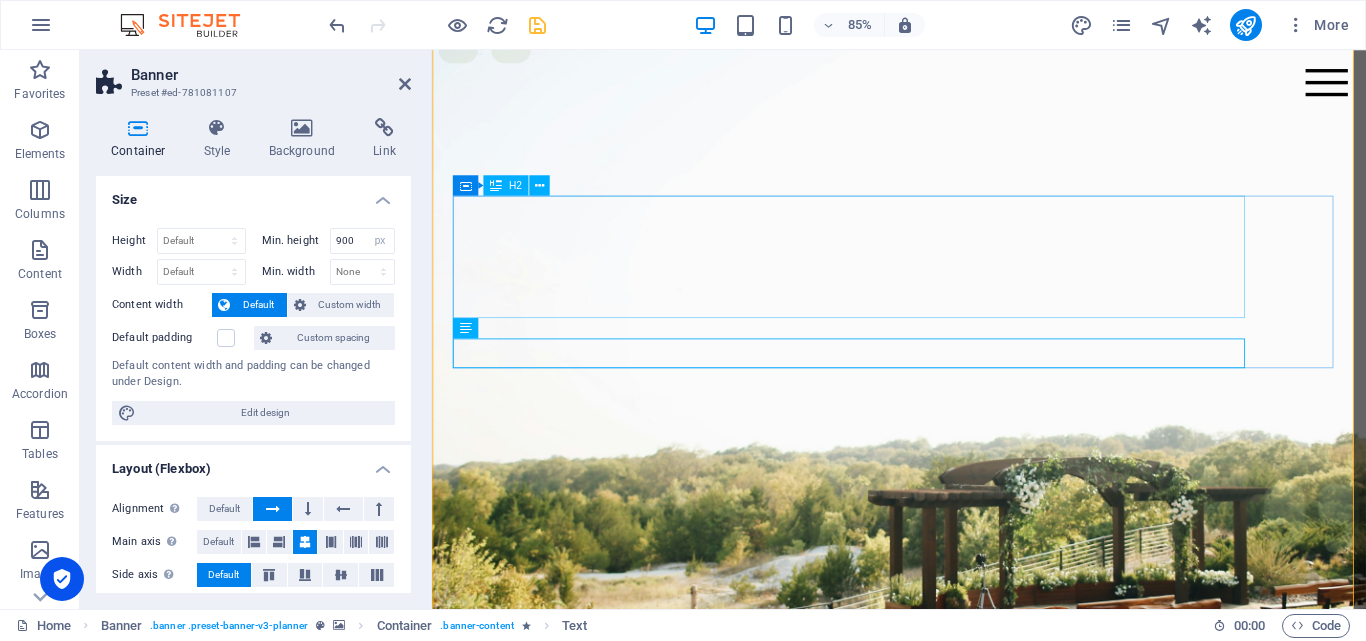click on "Bantuan sejati bukan hanya memberi, tapi memudahkan." at bounding box center [929, 1193] 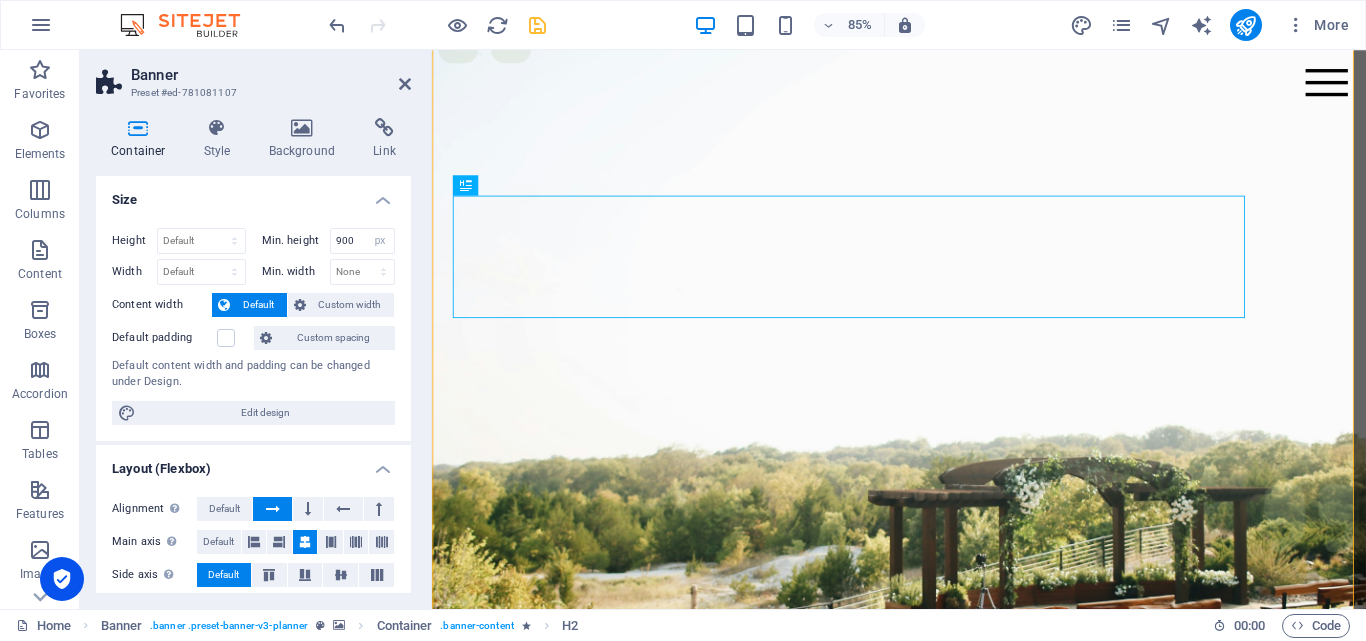 scroll, scrollTop: 100, scrollLeft: 0, axis: vertical 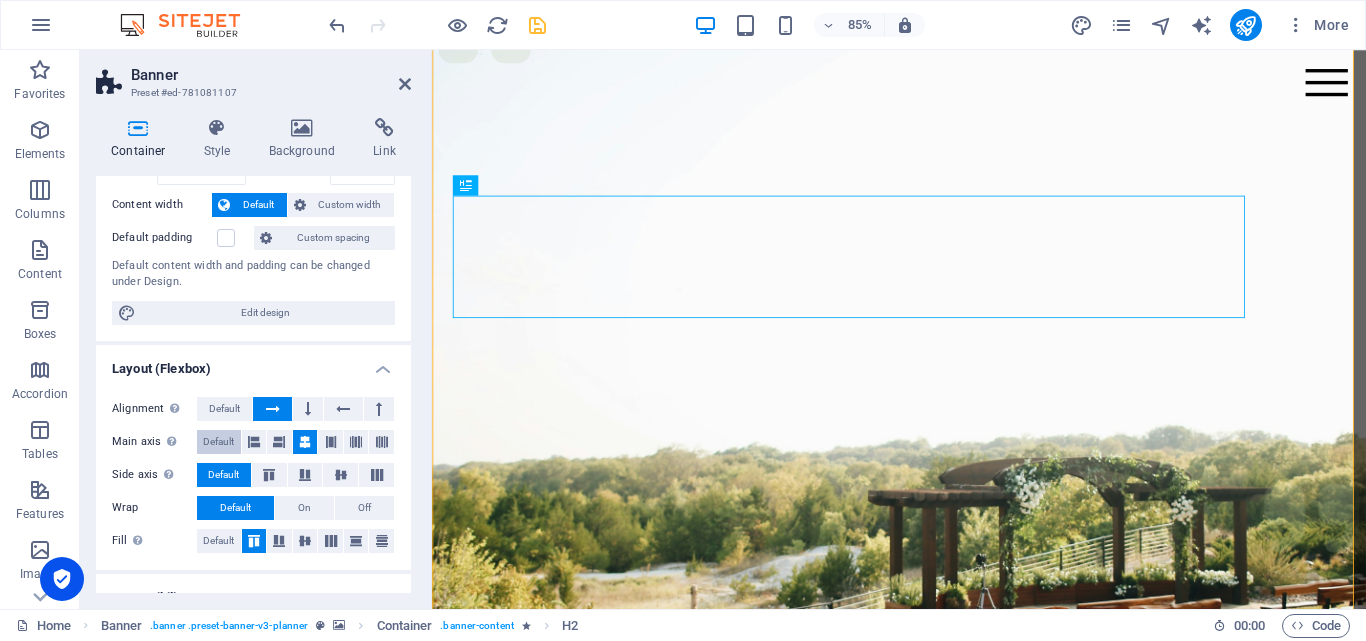 click on "Default" at bounding box center (218, 442) 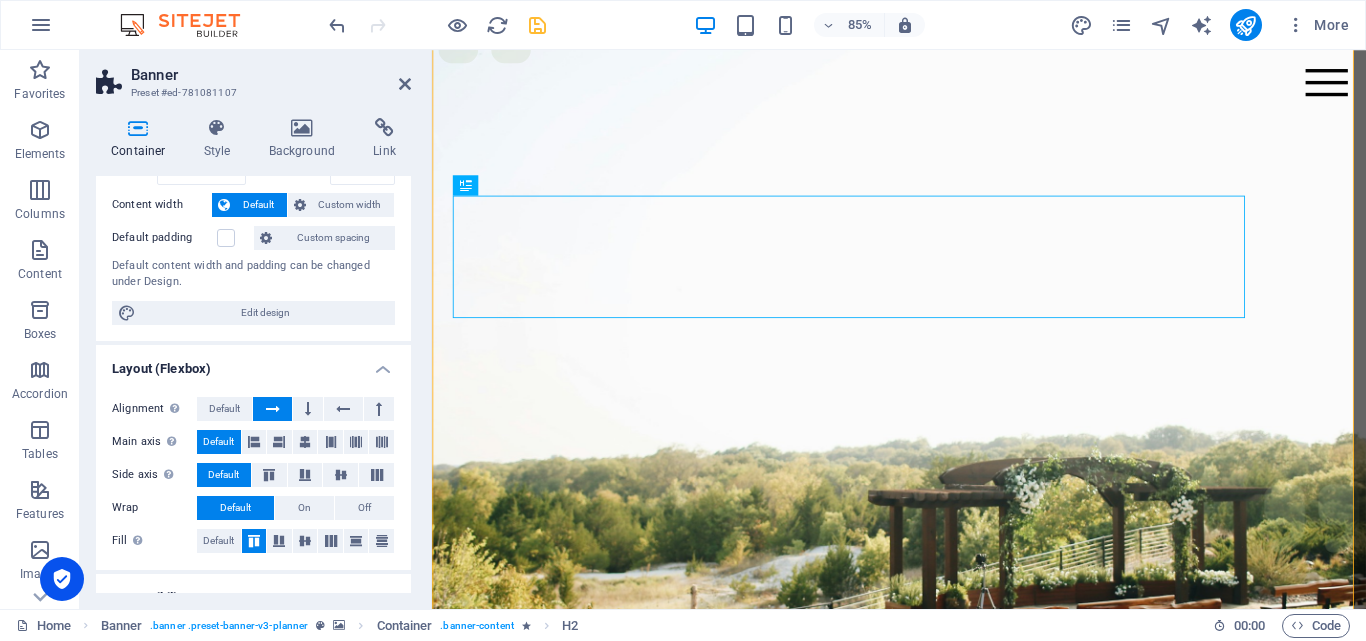 click on "Default" at bounding box center [218, 442] 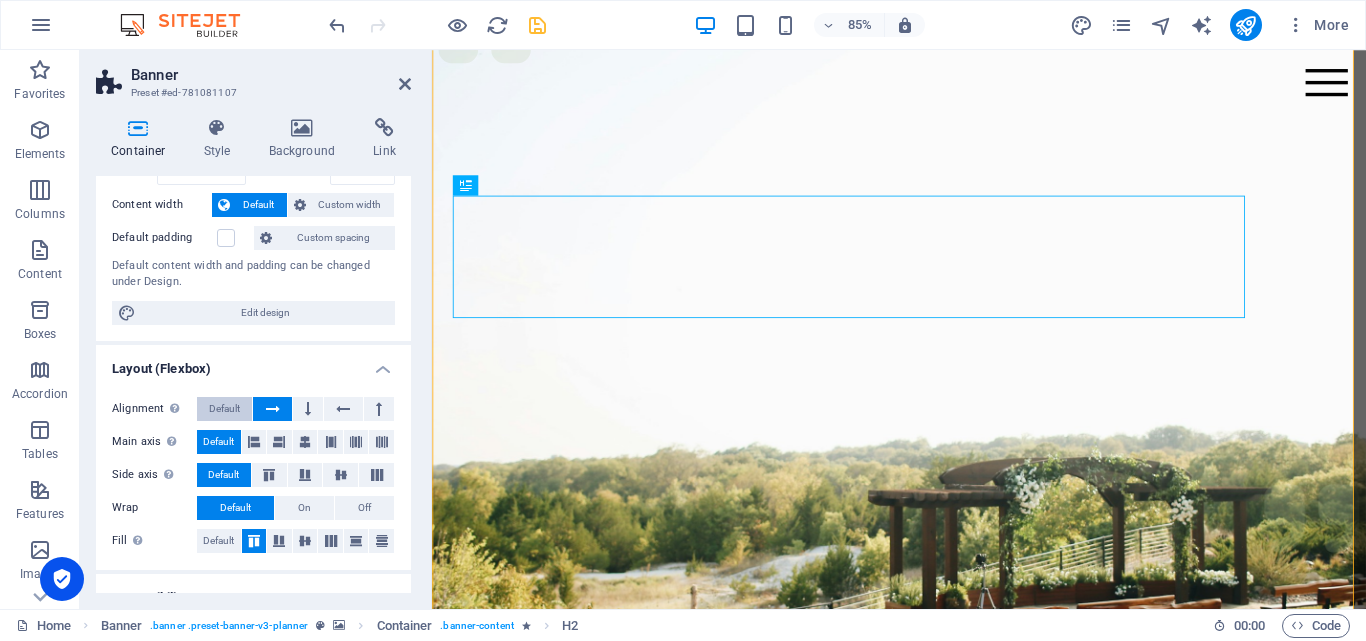 click on "Default" at bounding box center (224, 409) 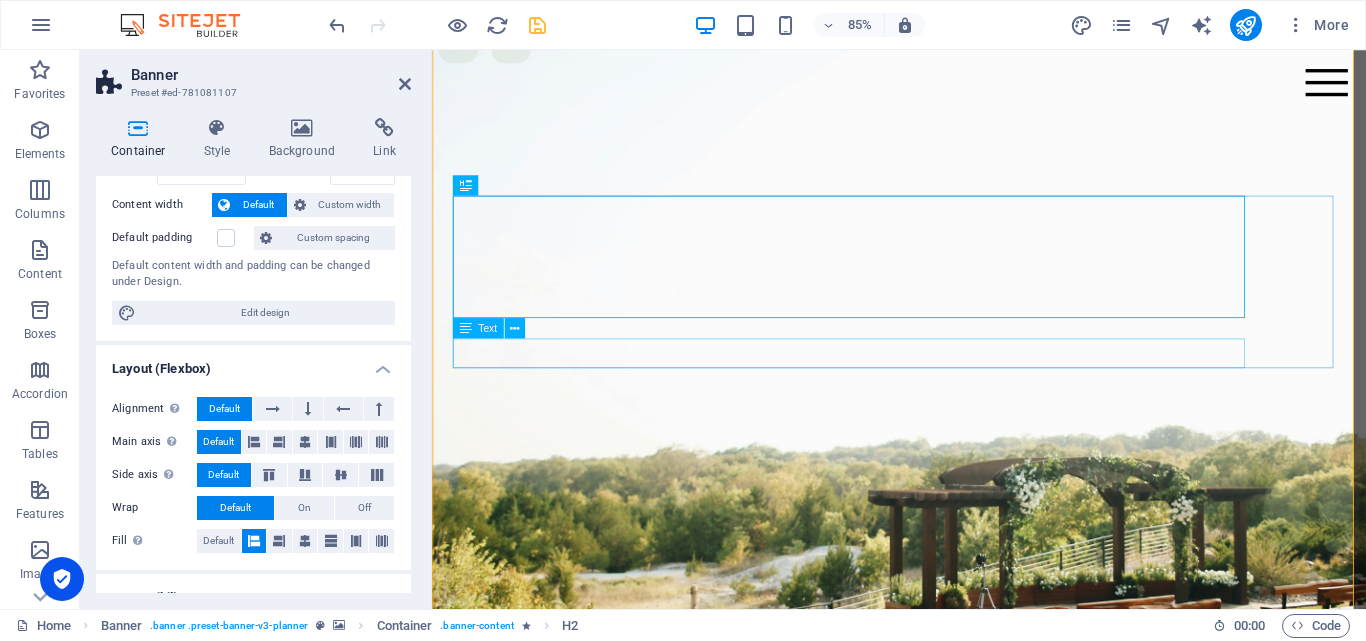 click on "Selesaikan bersama kami untuk kemudahanmu." at bounding box center (929, 1306) 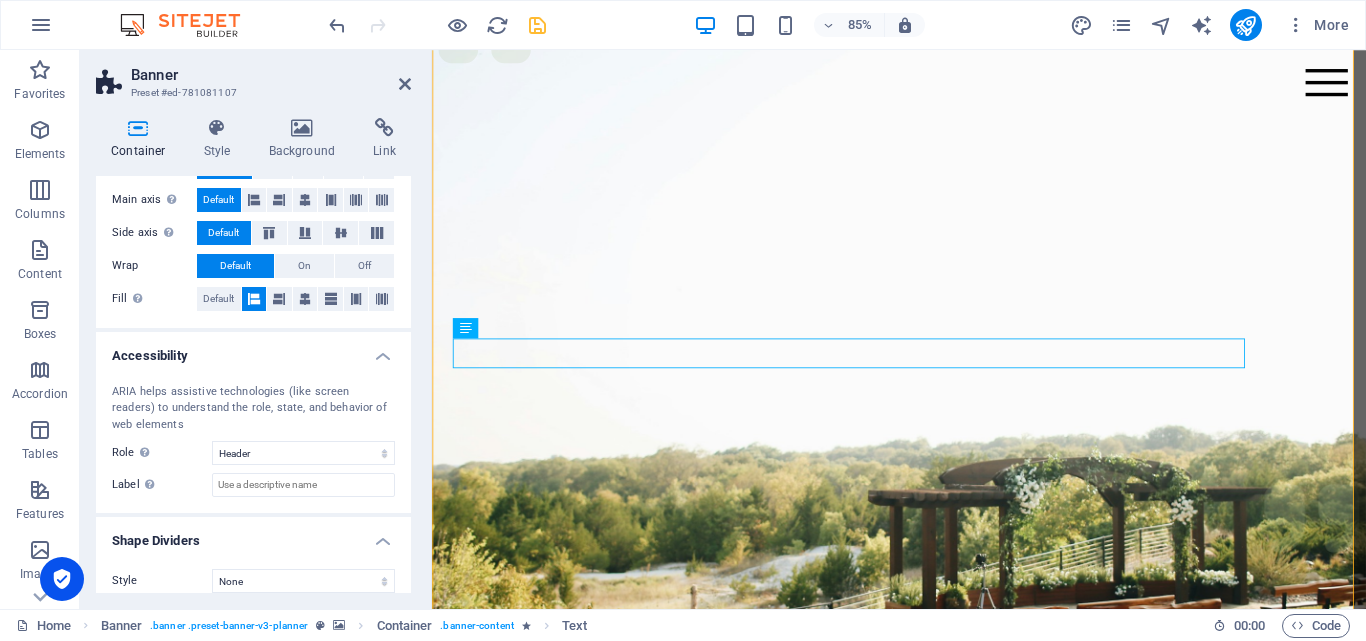 scroll, scrollTop: 358, scrollLeft: 0, axis: vertical 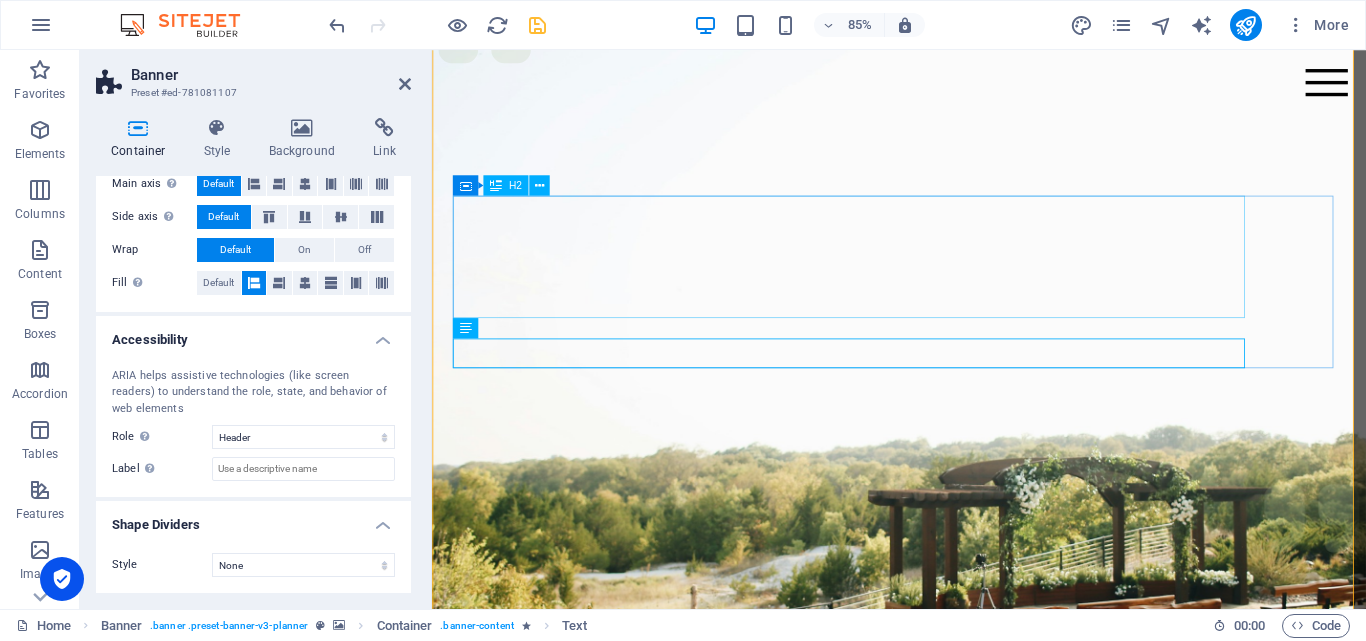 click on "Bantuan sejati bukan hanya memberi, tapi memudahkan." at bounding box center [929, 1193] 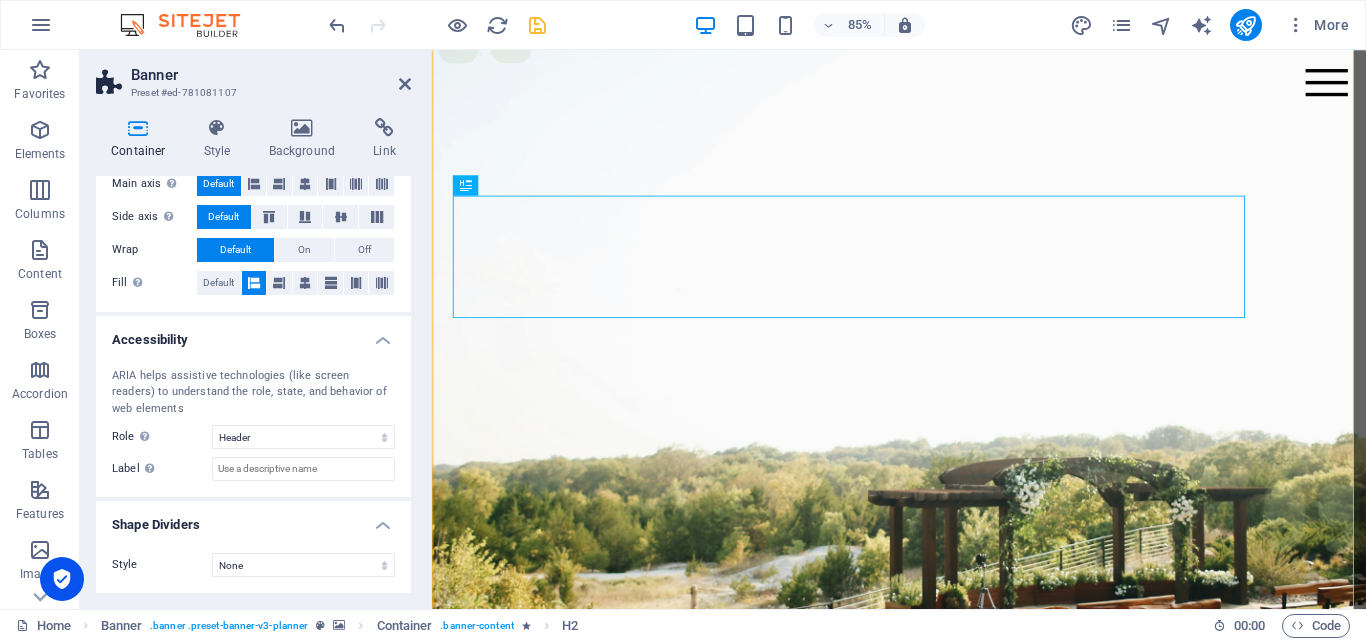 click at bounding box center (981, 439) 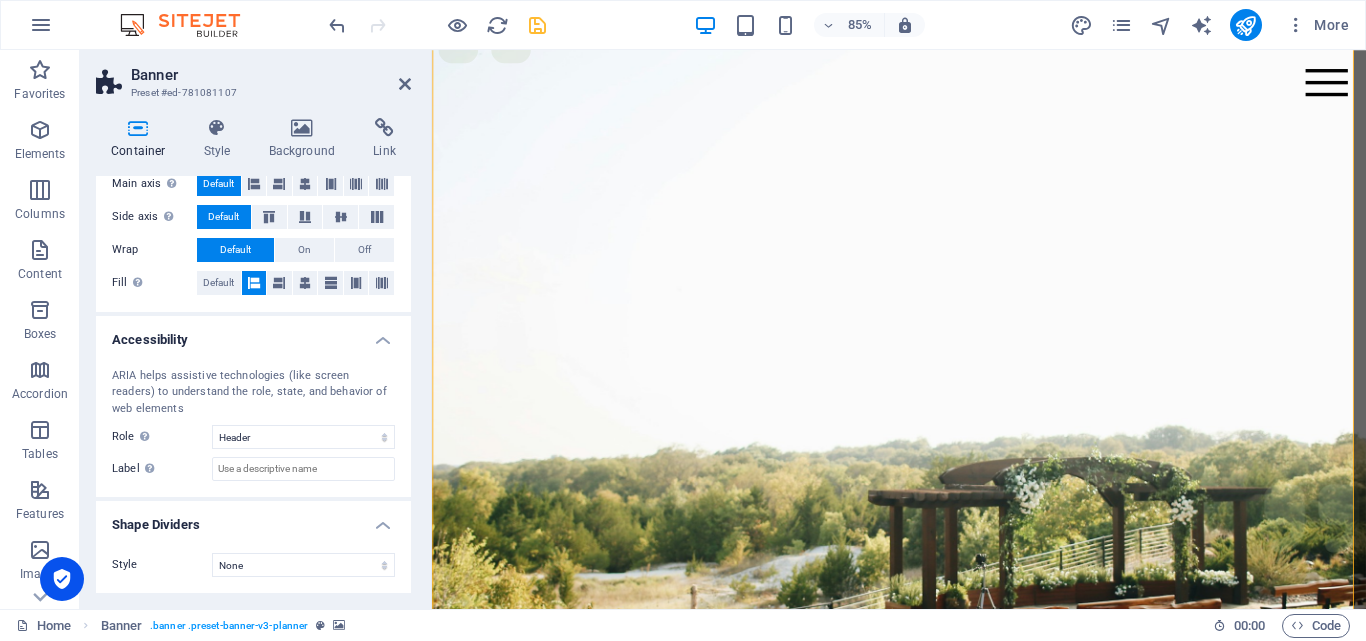 click at bounding box center [981, 439] 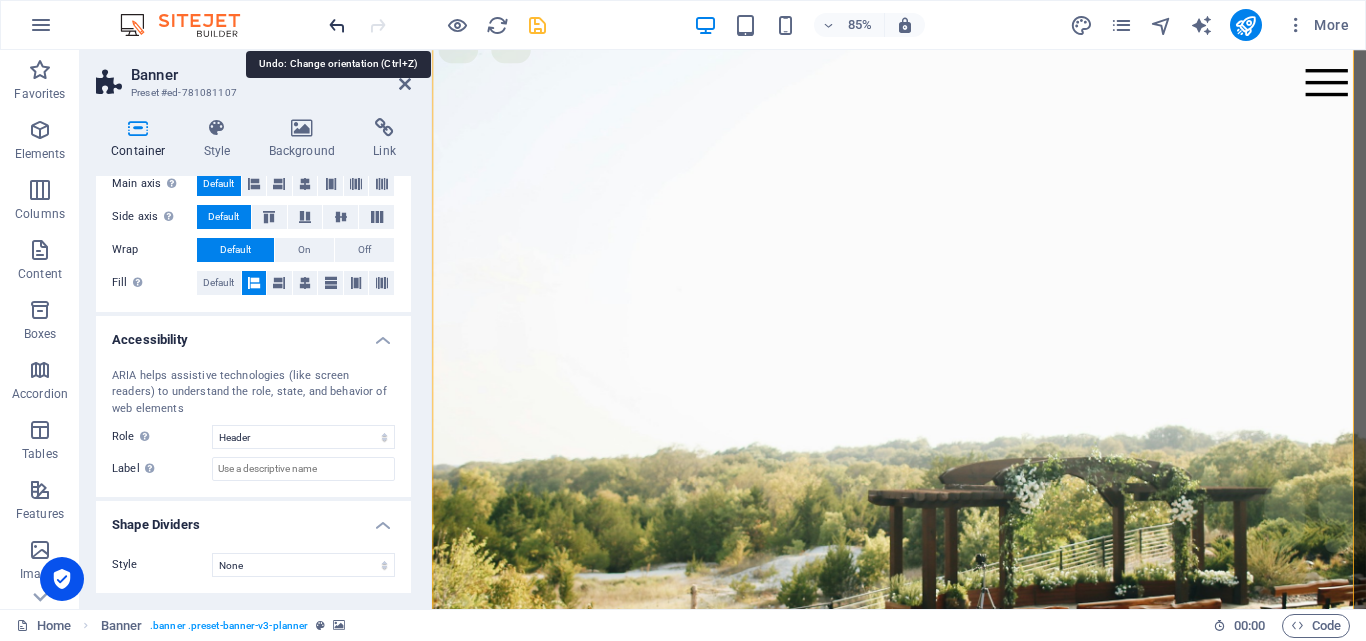 click at bounding box center [337, 25] 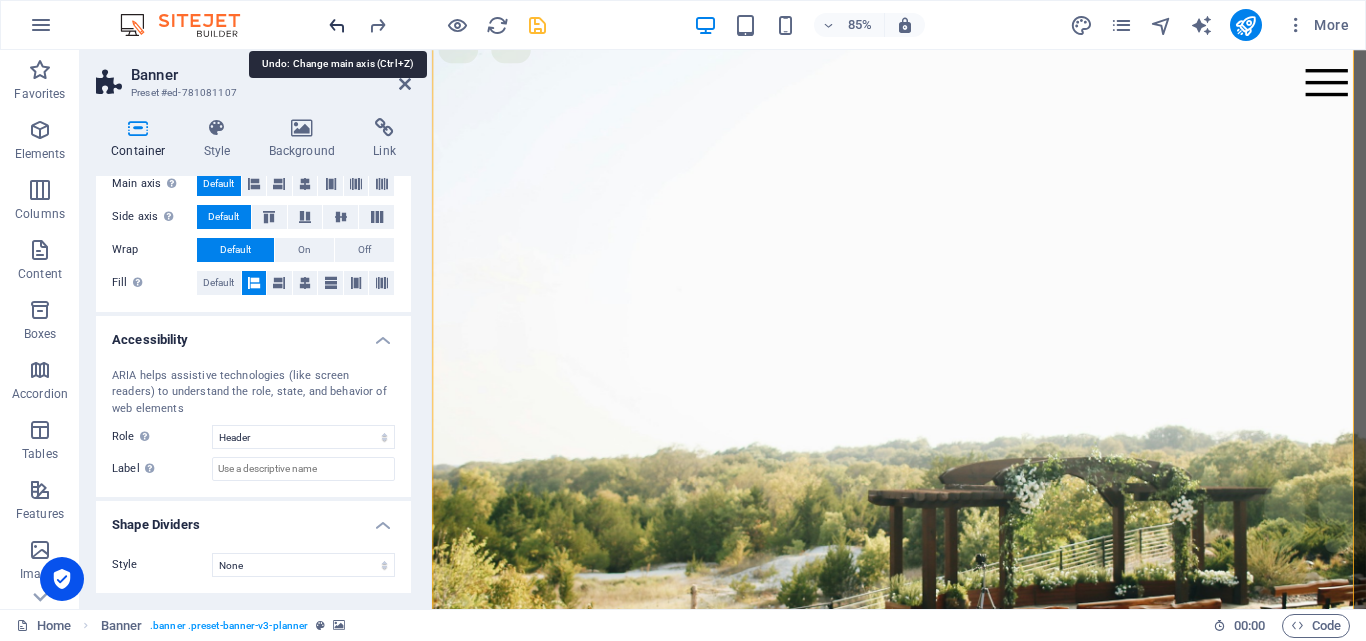 click at bounding box center [337, 25] 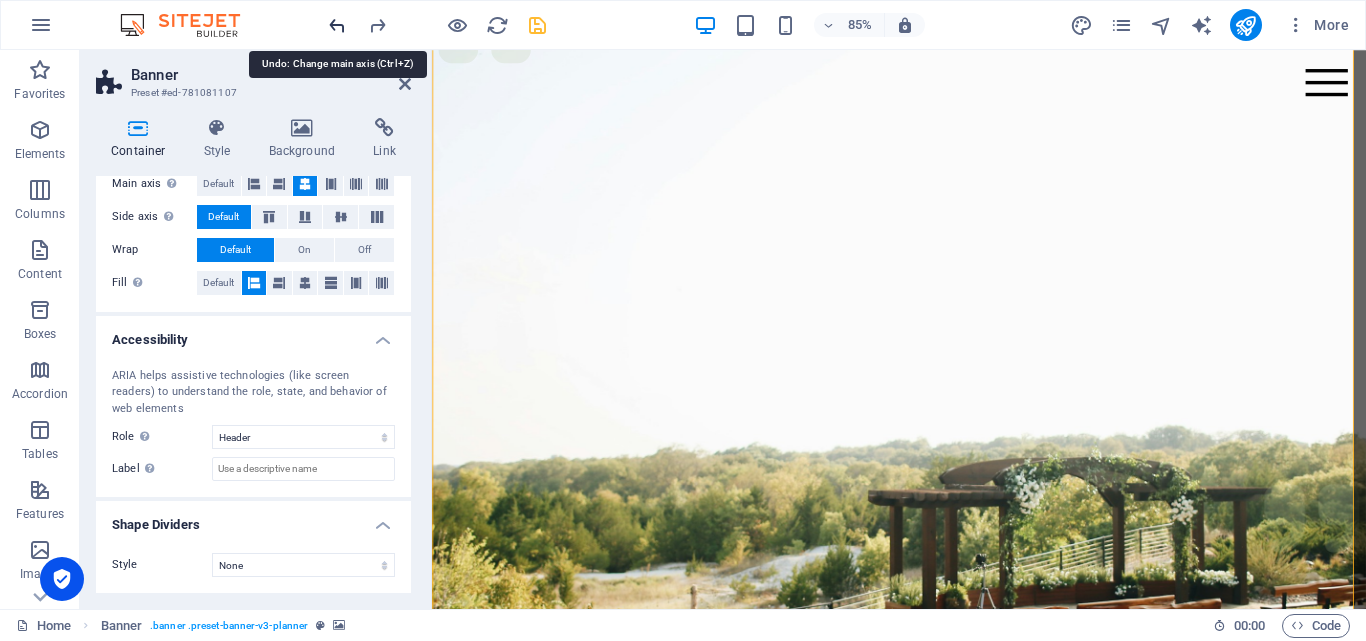 click at bounding box center (337, 25) 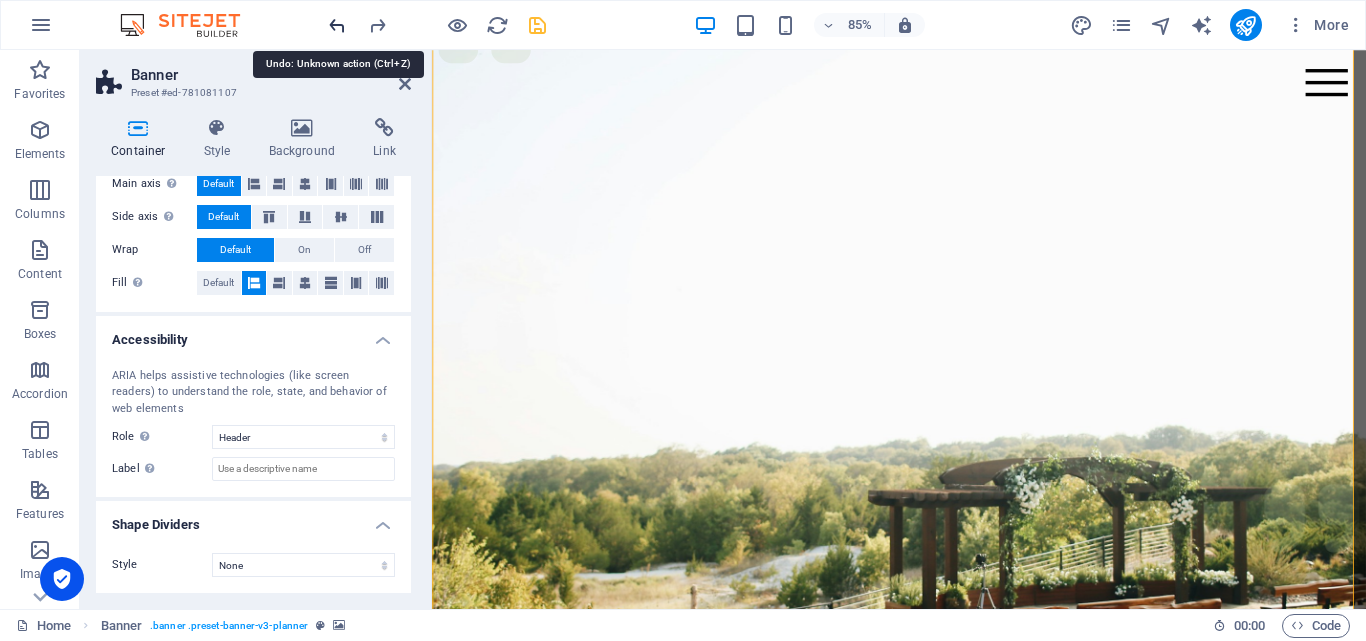 click at bounding box center [337, 25] 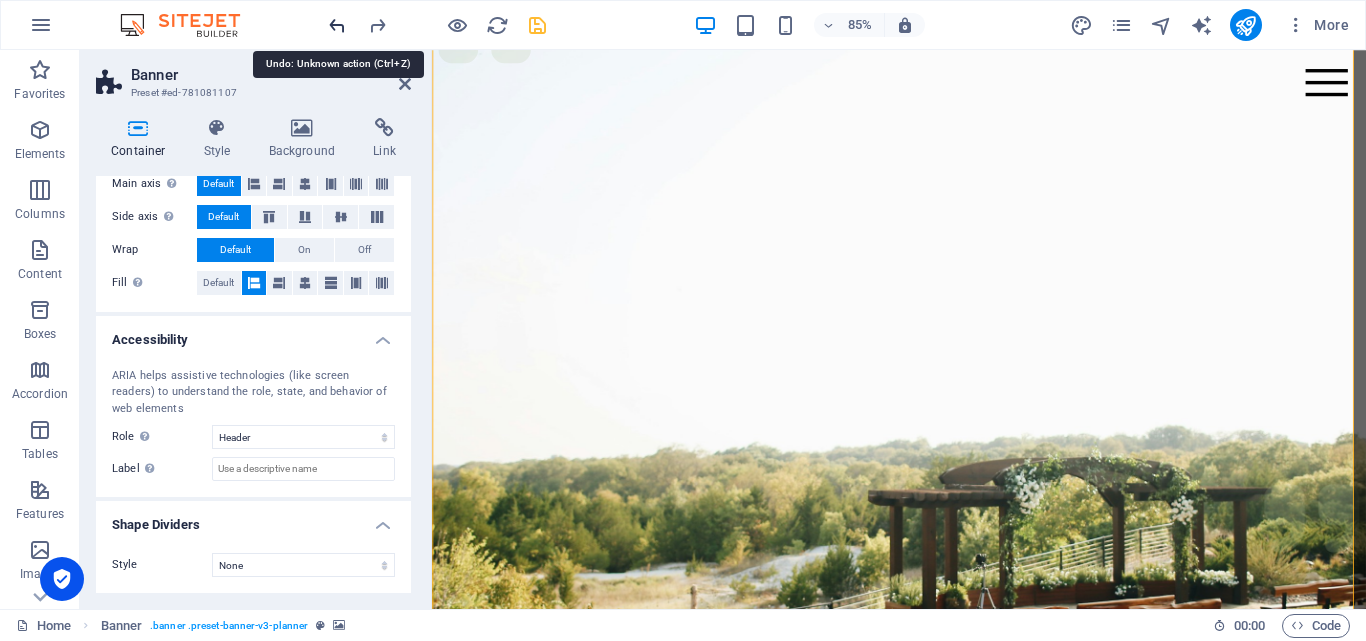 click at bounding box center [337, 25] 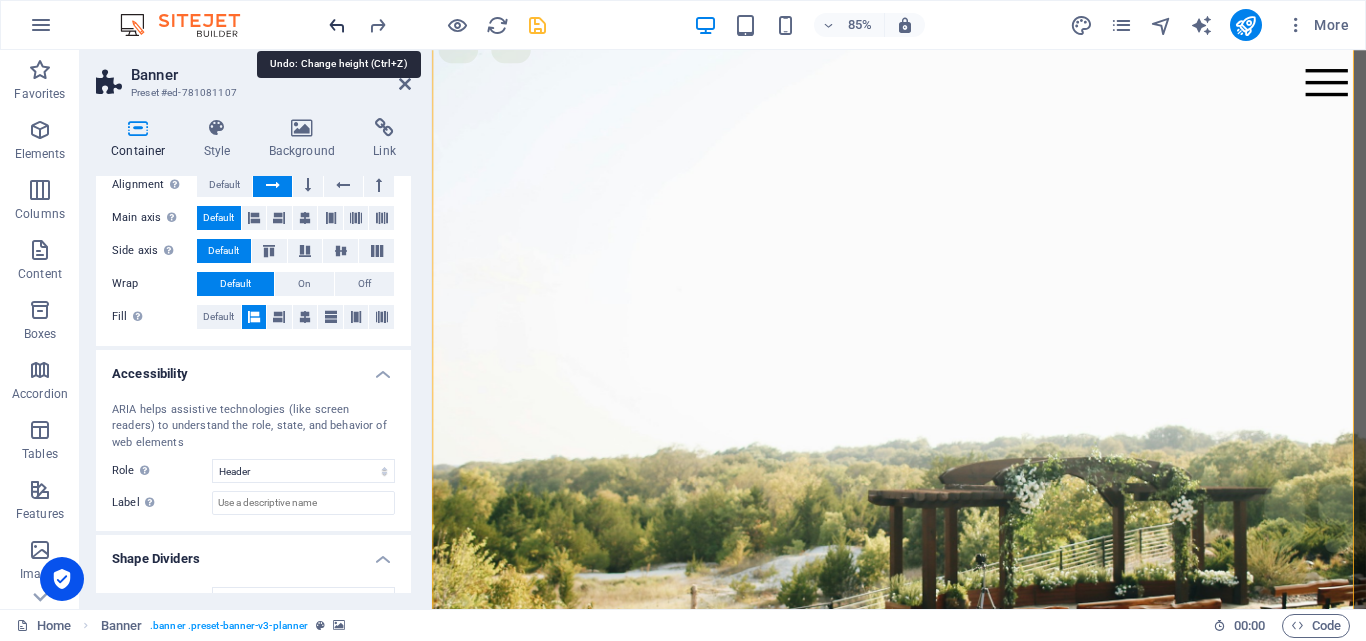 scroll, scrollTop: 392, scrollLeft: 0, axis: vertical 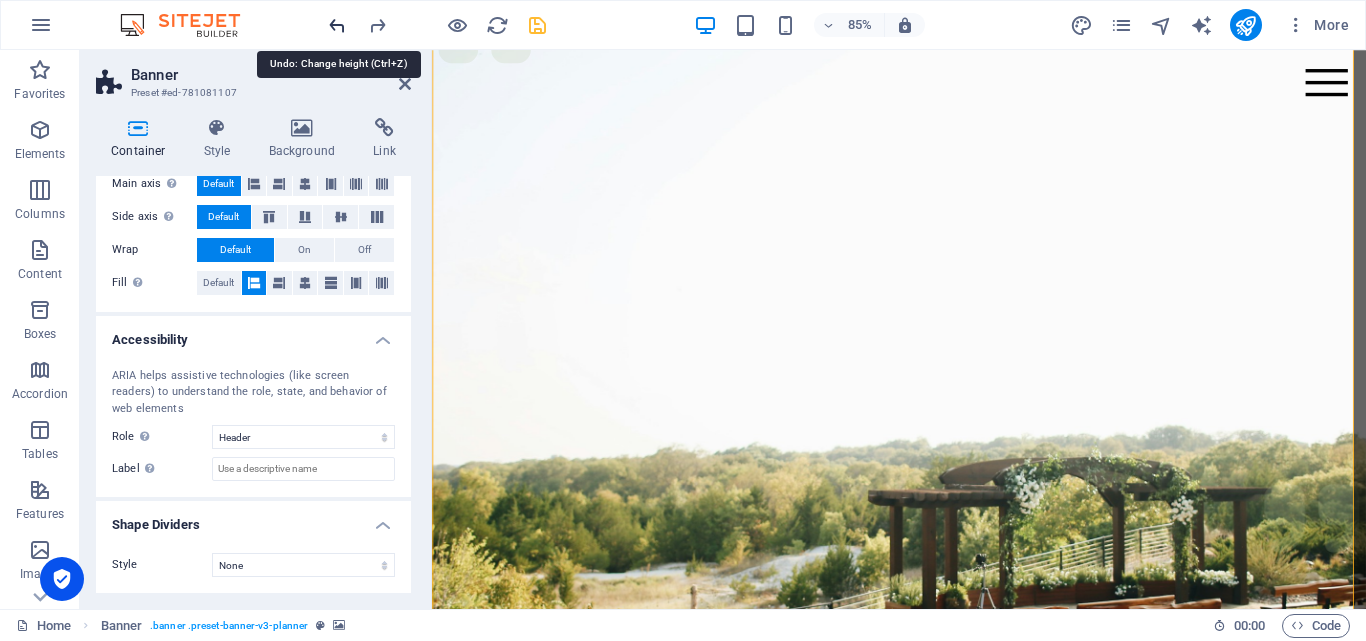 click at bounding box center [337, 25] 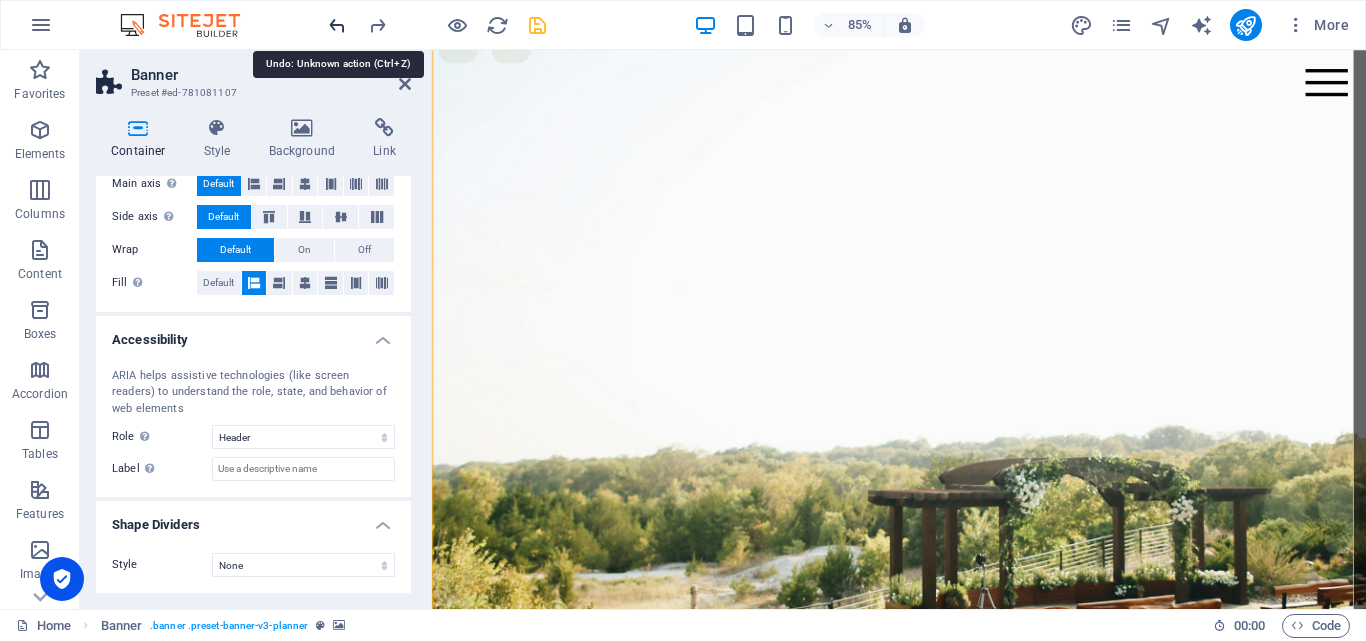 click at bounding box center [337, 25] 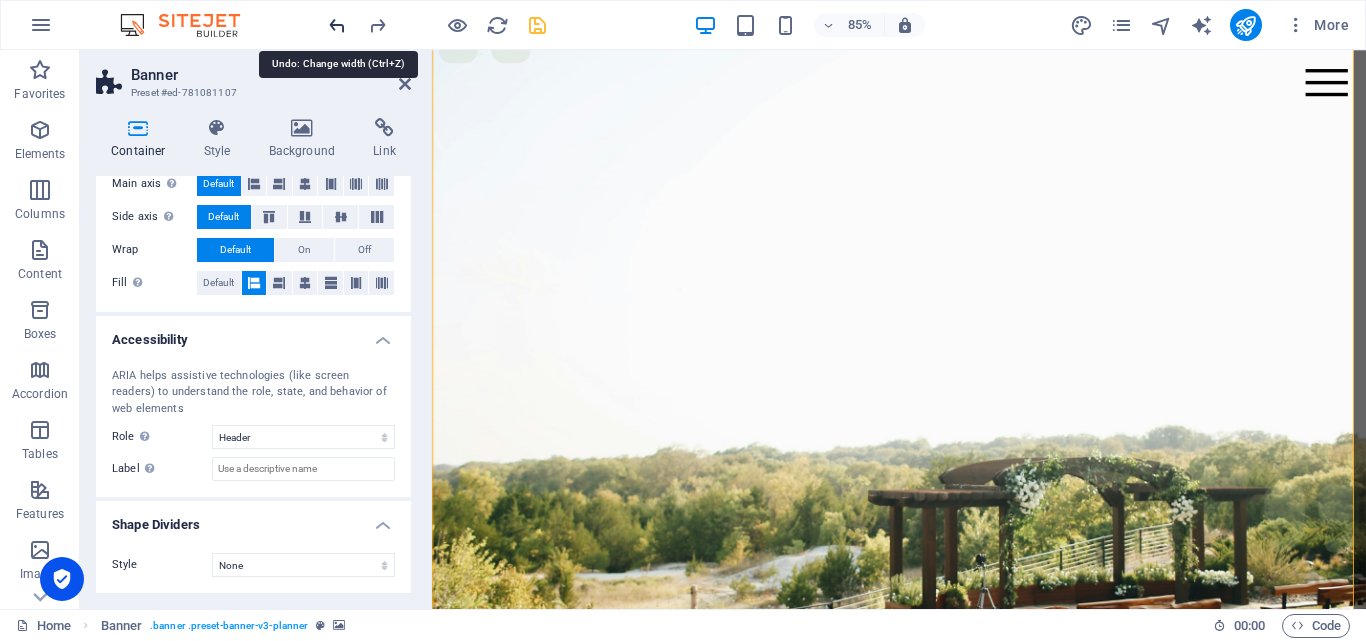 click at bounding box center (337, 25) 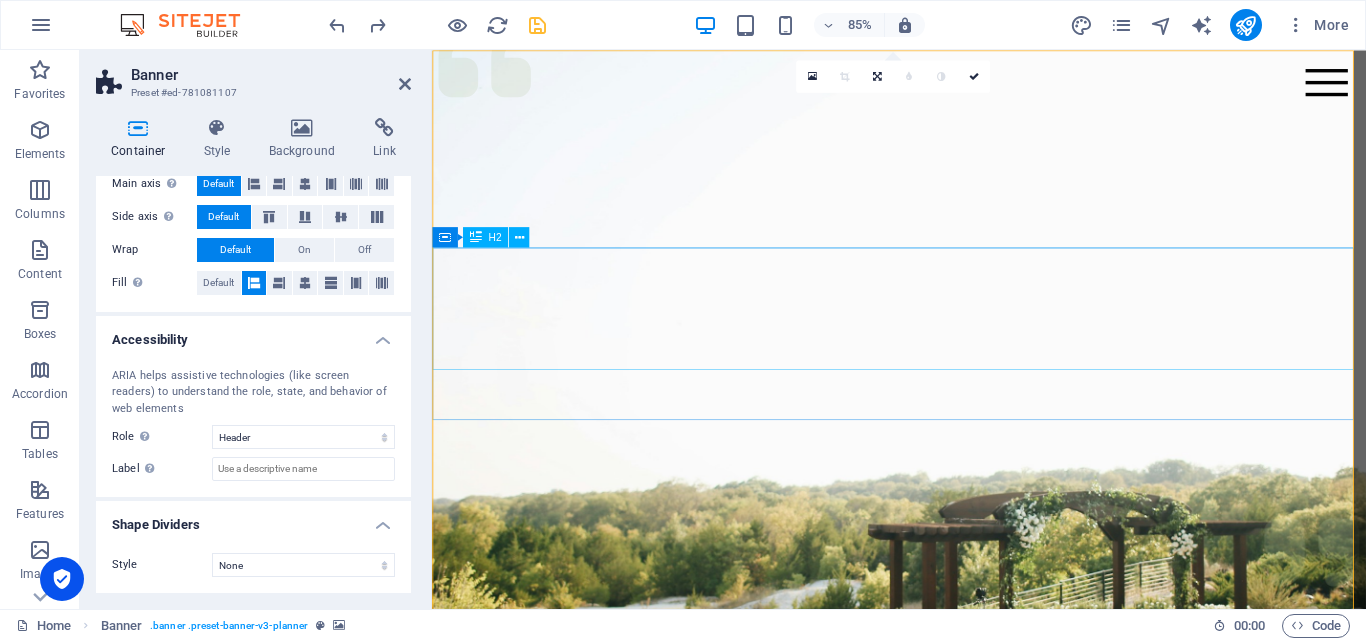 scroll, scrollTop: 0, scrollLeft: 0, axis: both 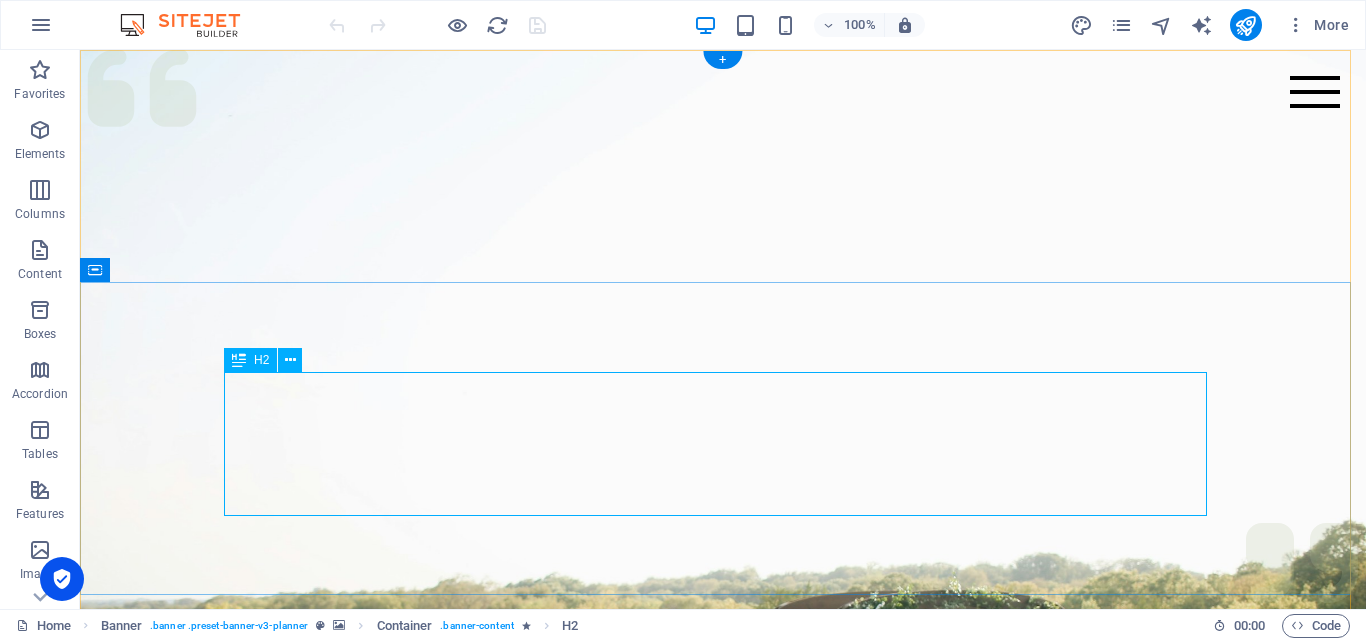click on "Bantuan sejati bukan hanya memberi, tapi memudahkan." at bounding box center [723, 1344] 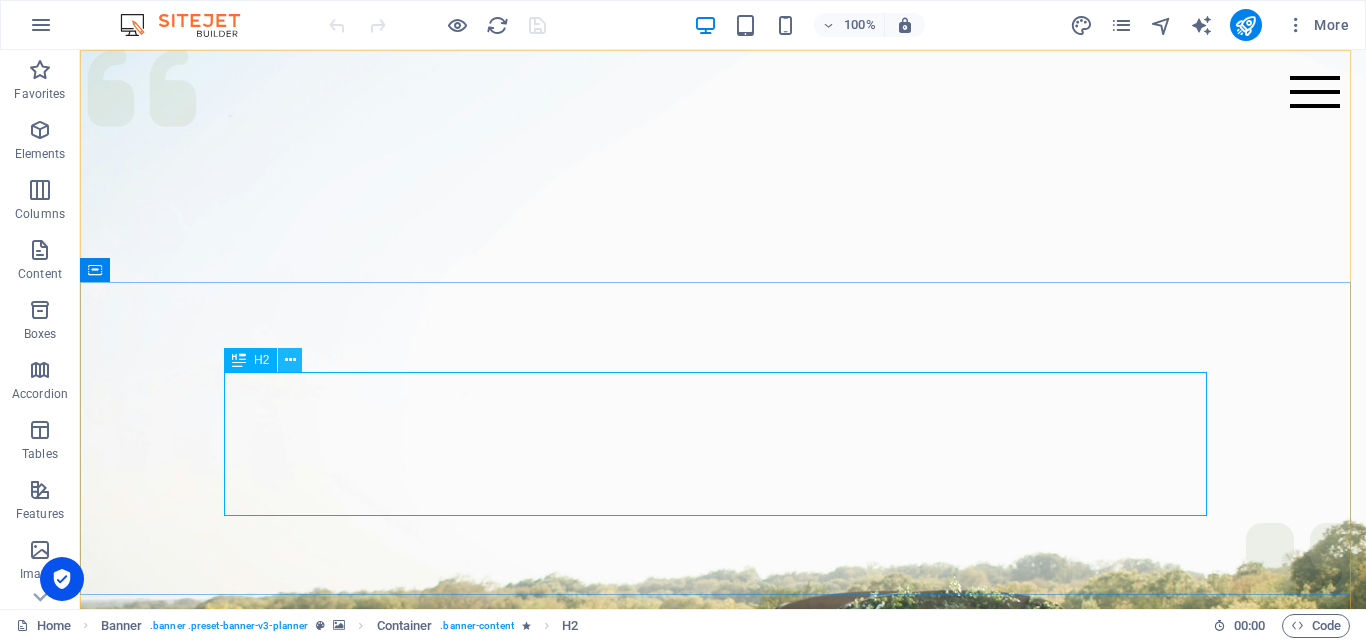 click at bounding box center (290, 360) 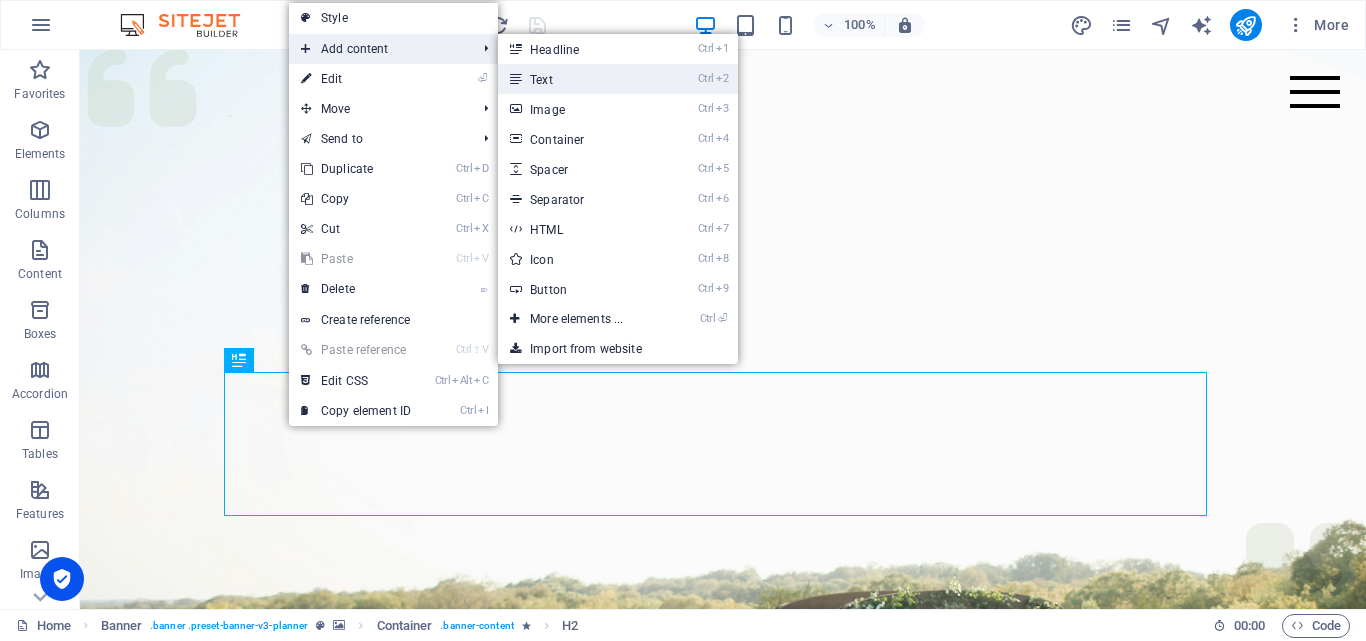 click on "Ctrl 2  Text" at bounding box center [580, 79] 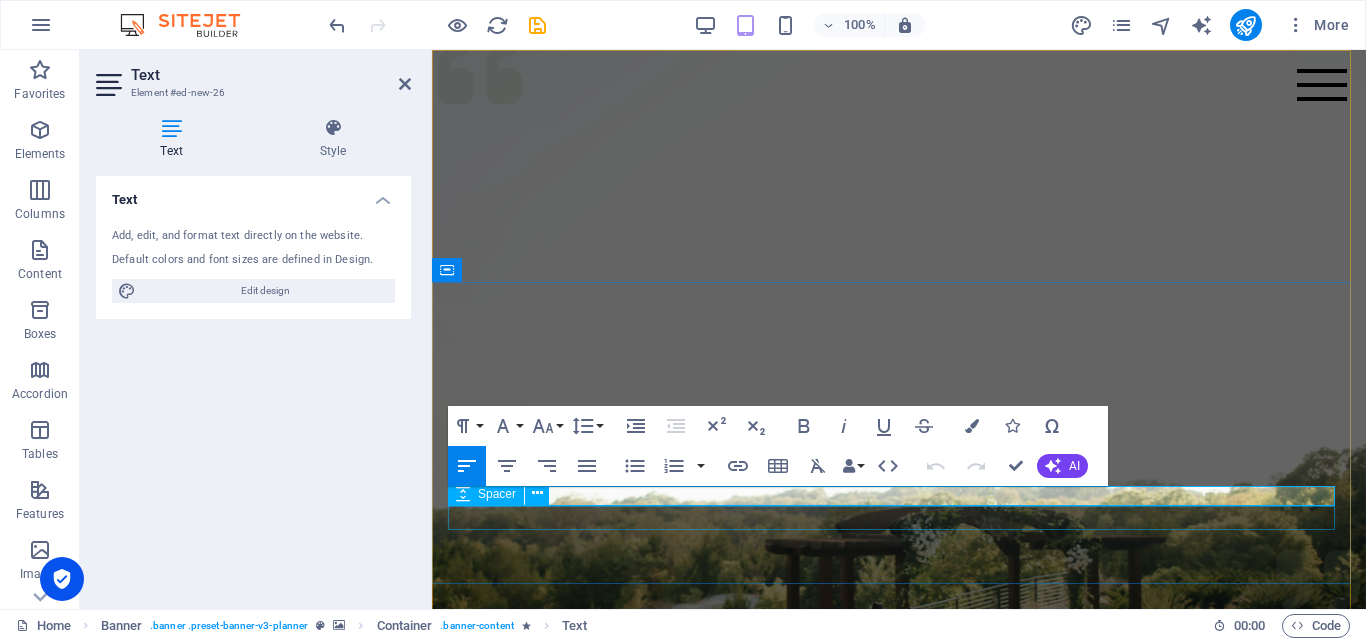 click at bounding box center (899, 1278) 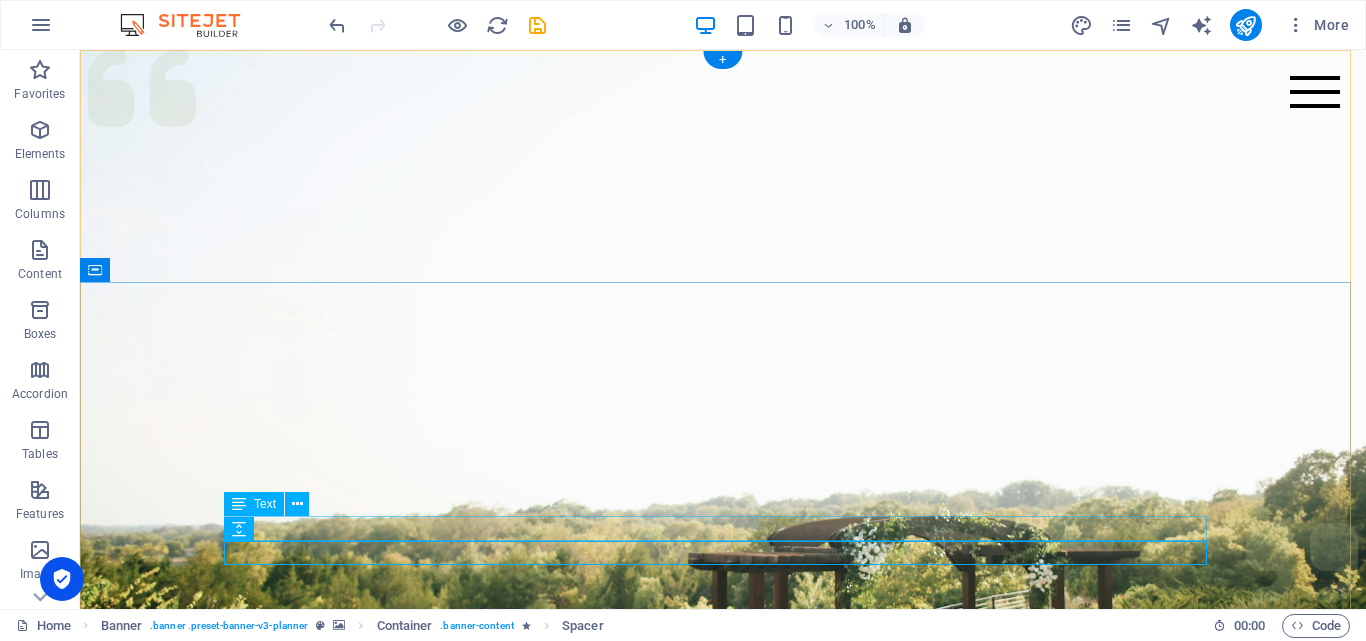 click on "New text element" at bounding box center [723, 1288] 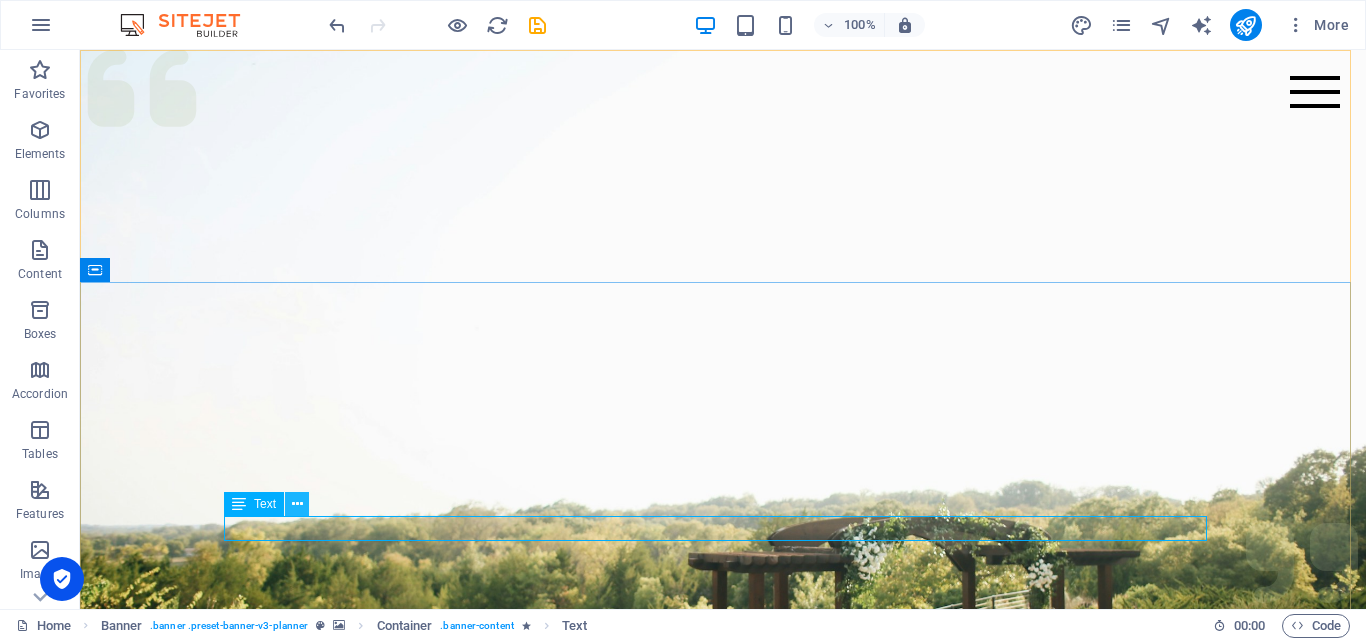 click at bounding box center [297, 504] 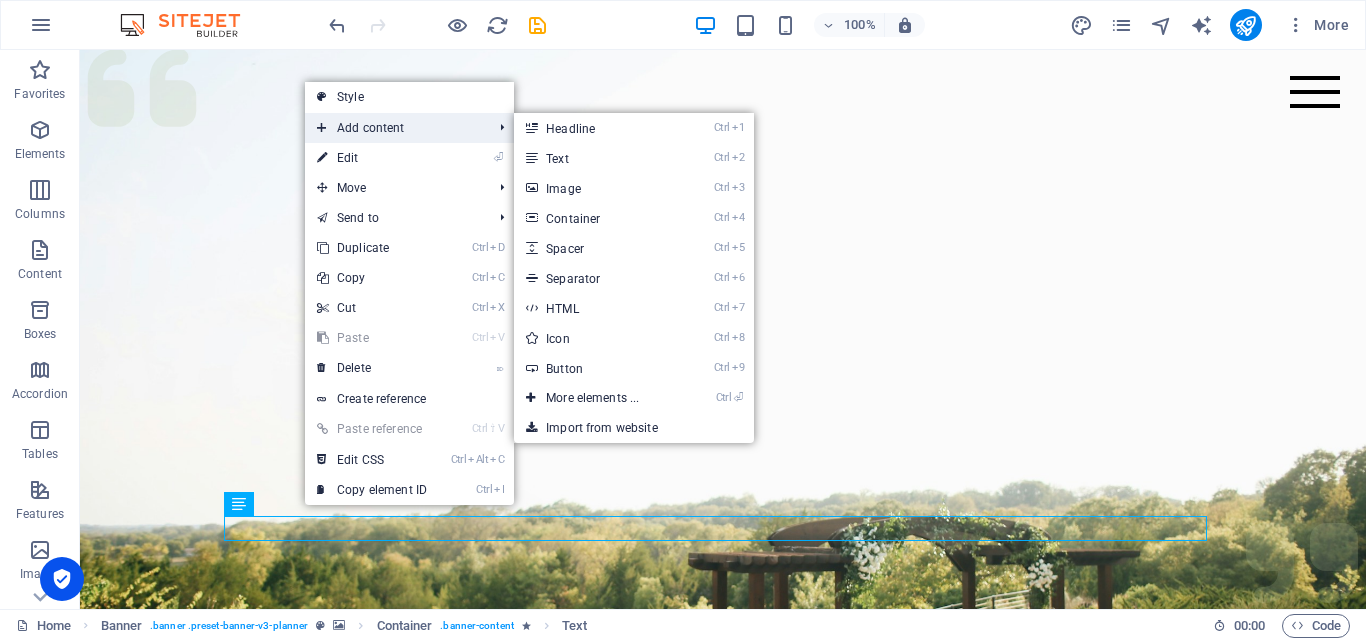 click on "Add content" at bounding box center [394, 128] 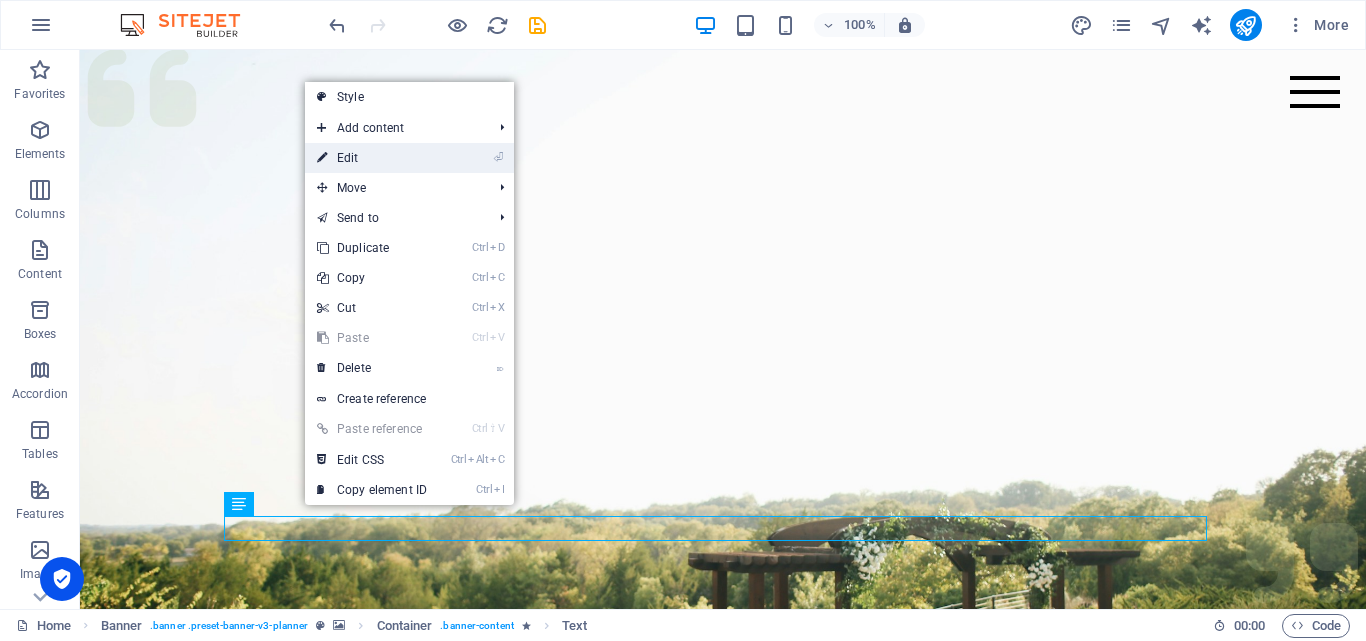 click on "⏎  Edit" at bounding box center (372, 158) 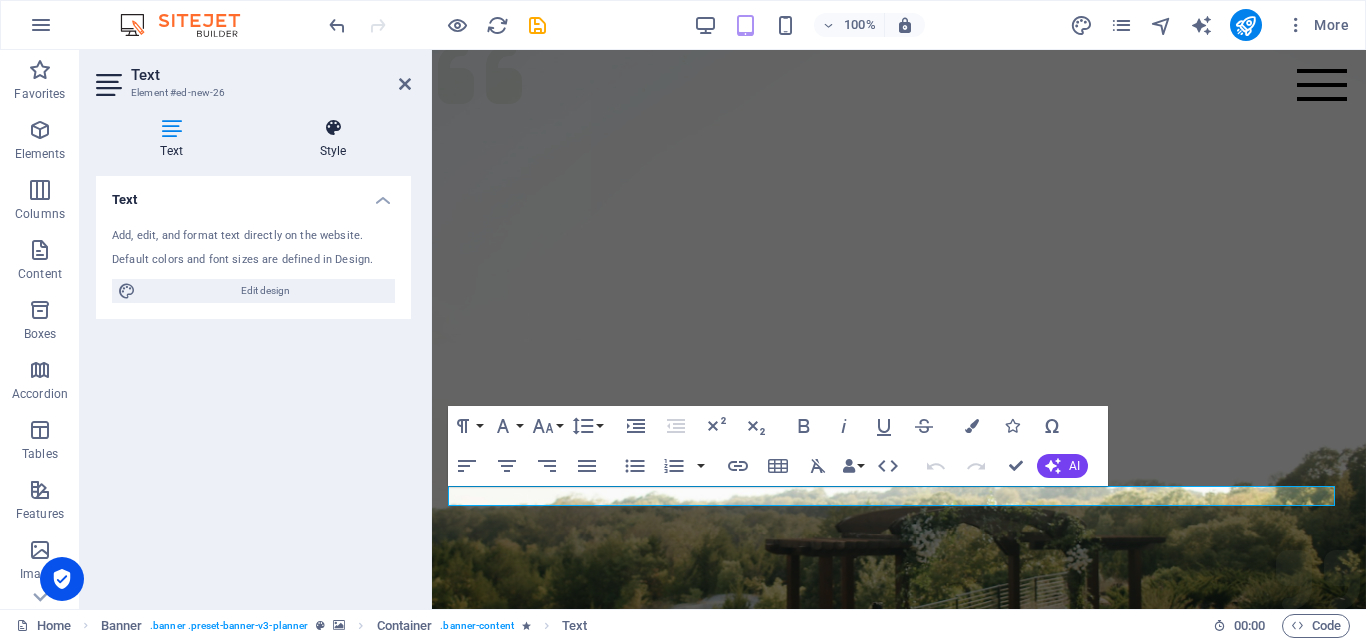 click on "Style" at bounding box center [333, 139] 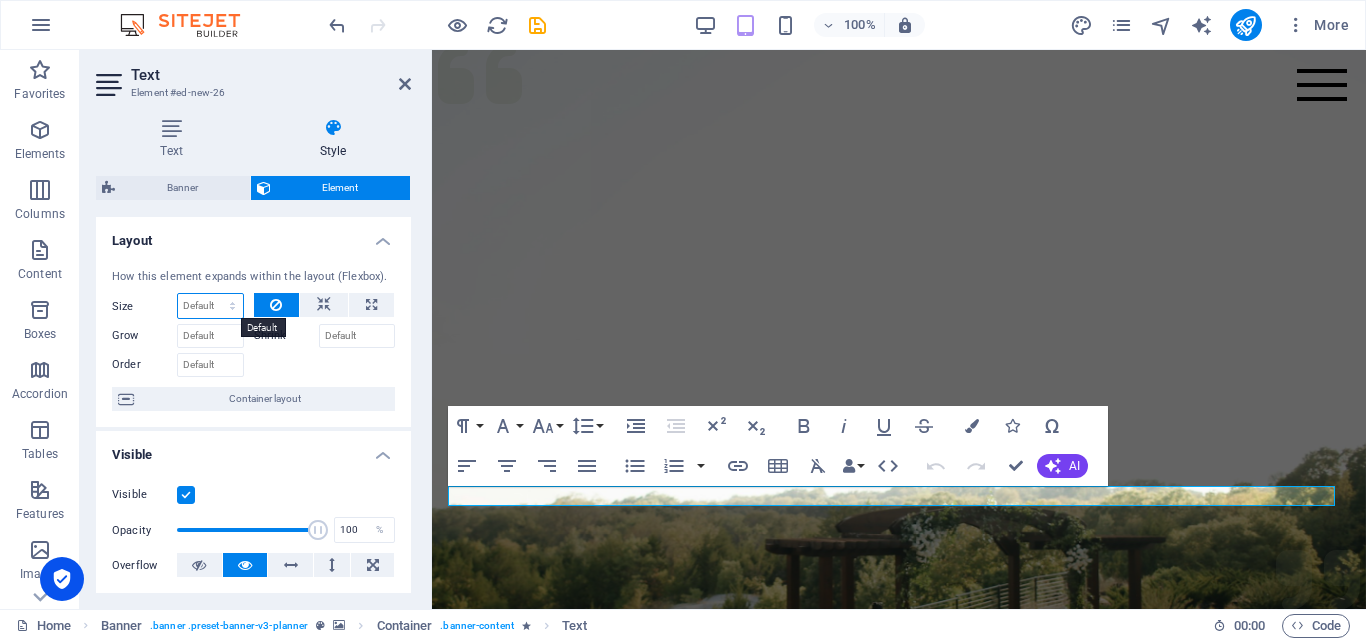 click on "Default auto px % 1/1 1/2 1/3 1/4 1/5 1/6 1/7 1/8 1/9 1/10" at bounding box center (210, 306) 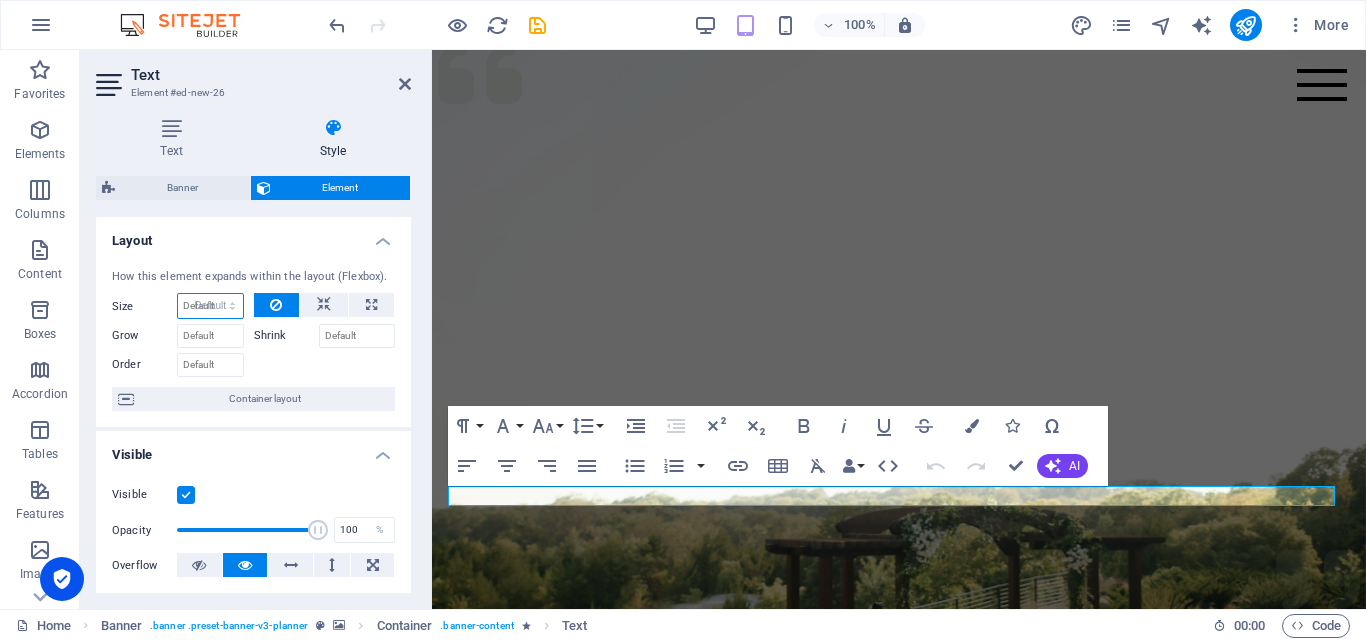 click on "Default auto px % 1/1 1/2 1/3 1/4 1/5 1/6 1/7 1/8 1/9 1/10" at bounding box center [210, 306] 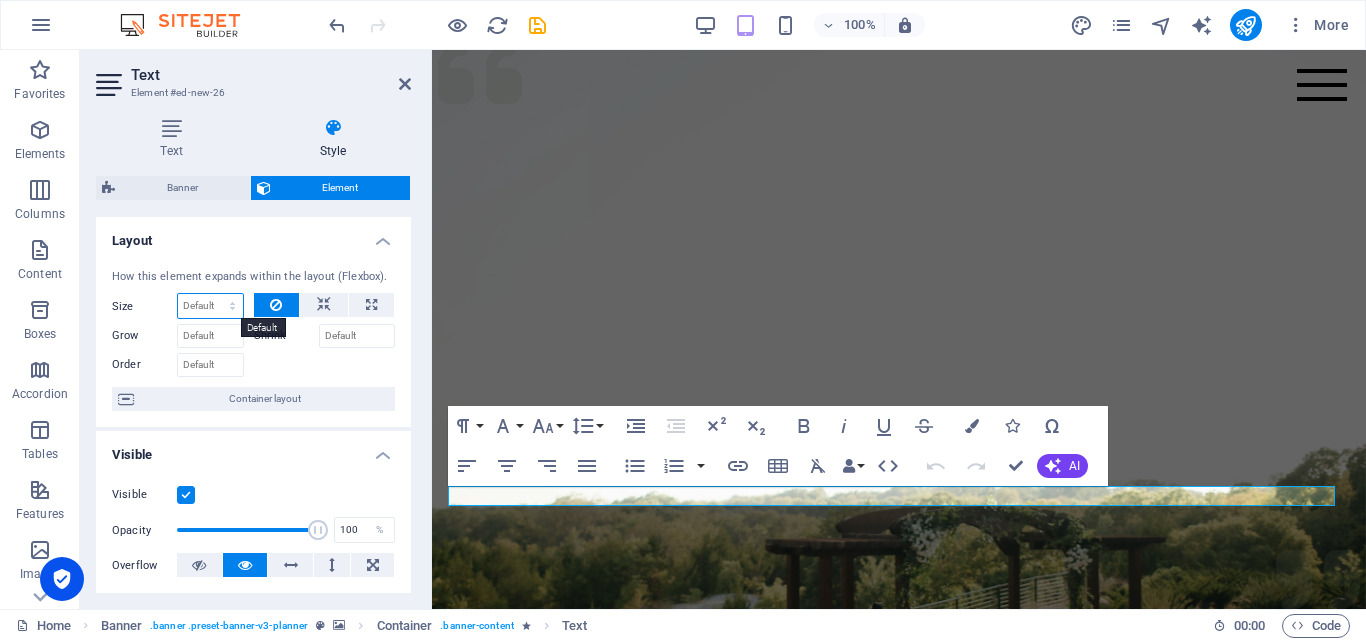 click on "Default auto px % 1/1 1/2 1/3 1/4 1/5 1/6 1/7 1/8 1/9 1/10" at bounding box center [210, 306] 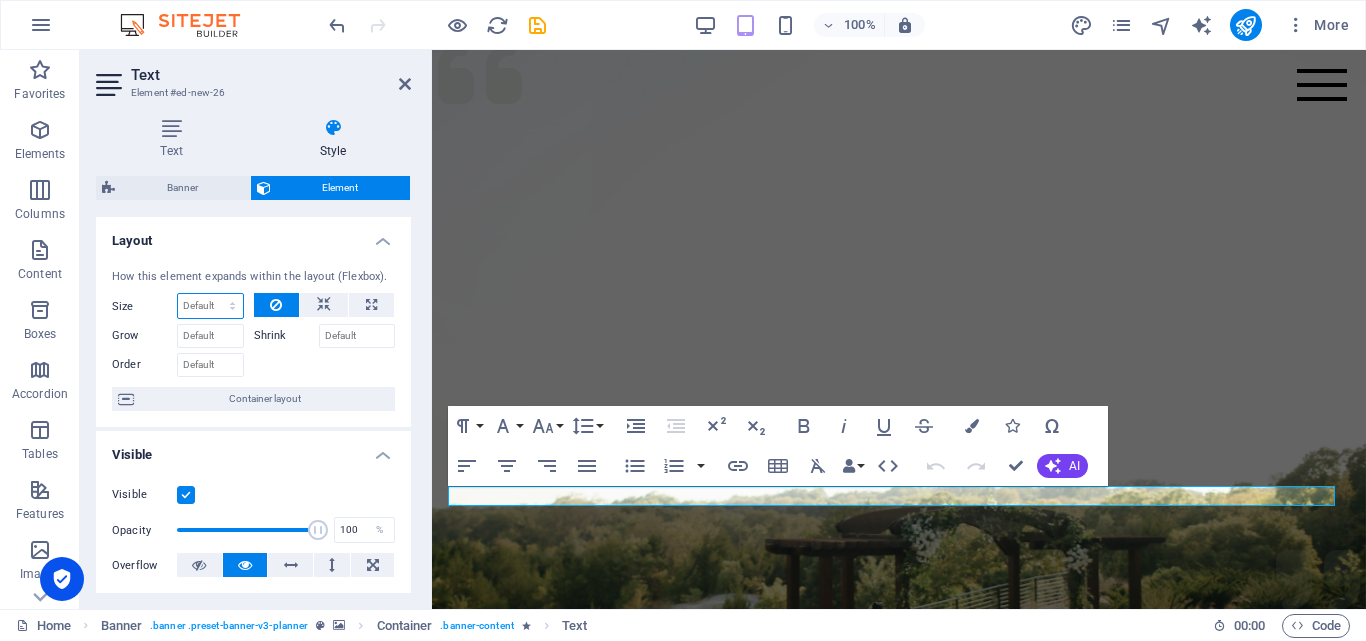 select on "%" 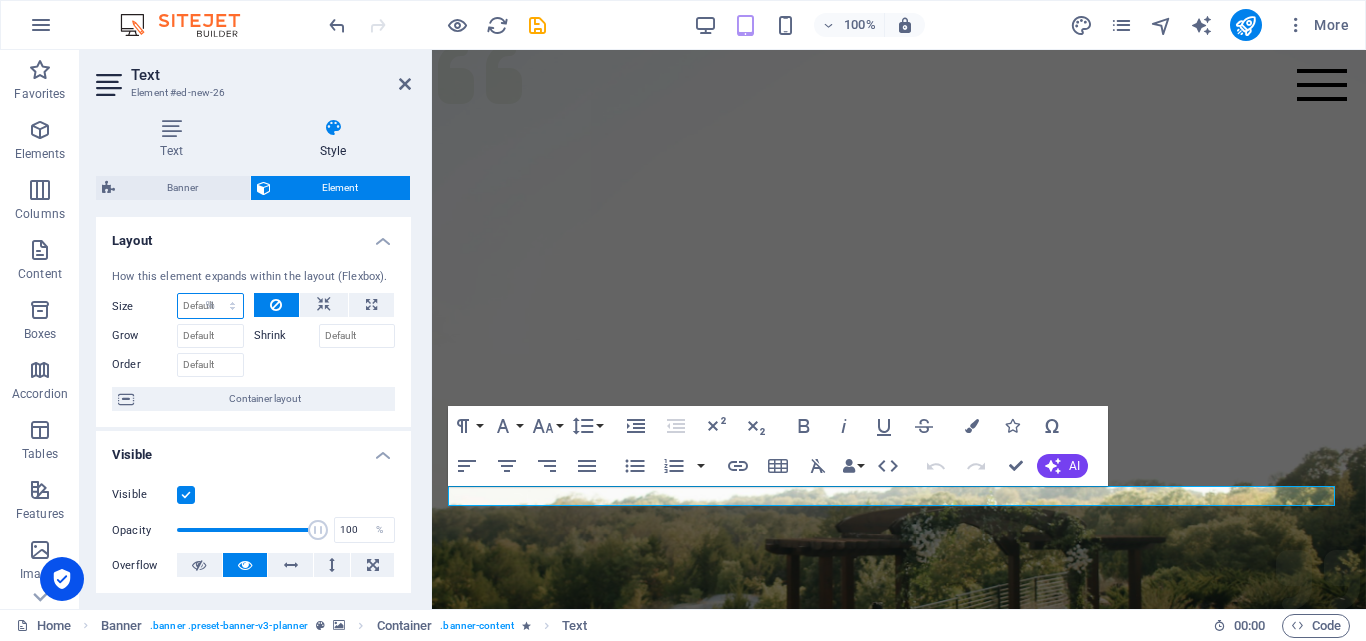 click on "Default auto px % 1/1 1/2 1/3 1/4 1/5 1/6 1/7 1/8 1/9 1/10" at bounding box center (210, 306) 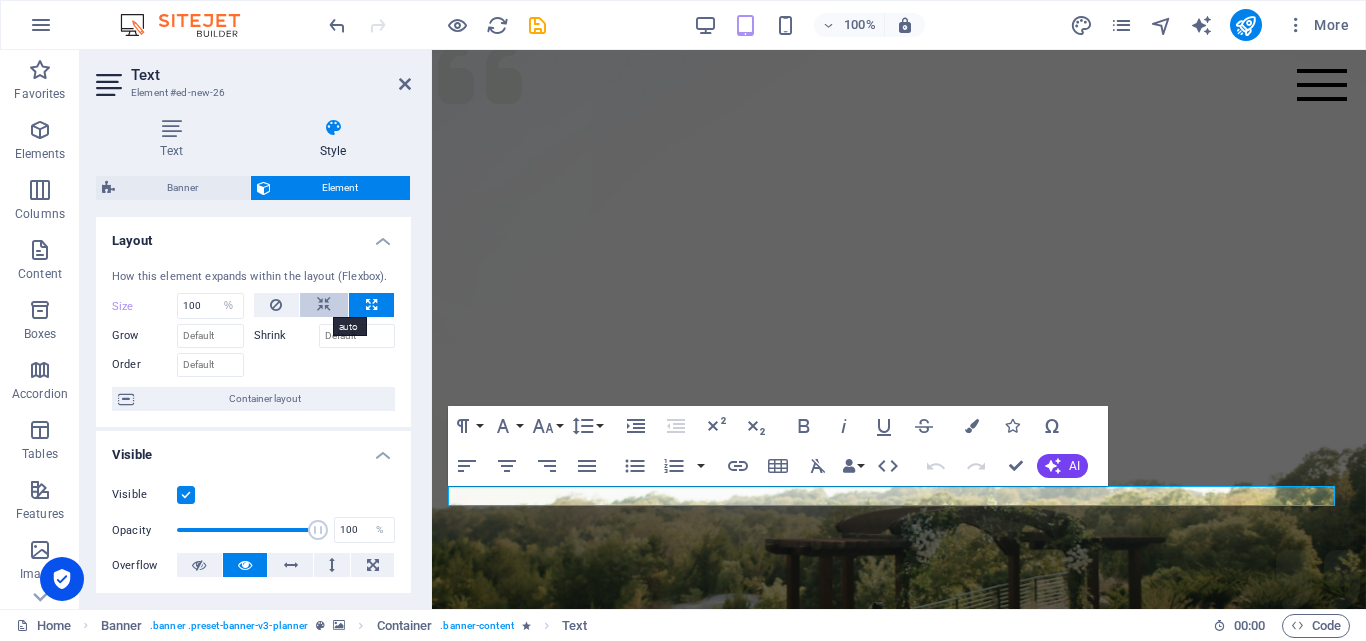 click at bounding box center (324, 305) 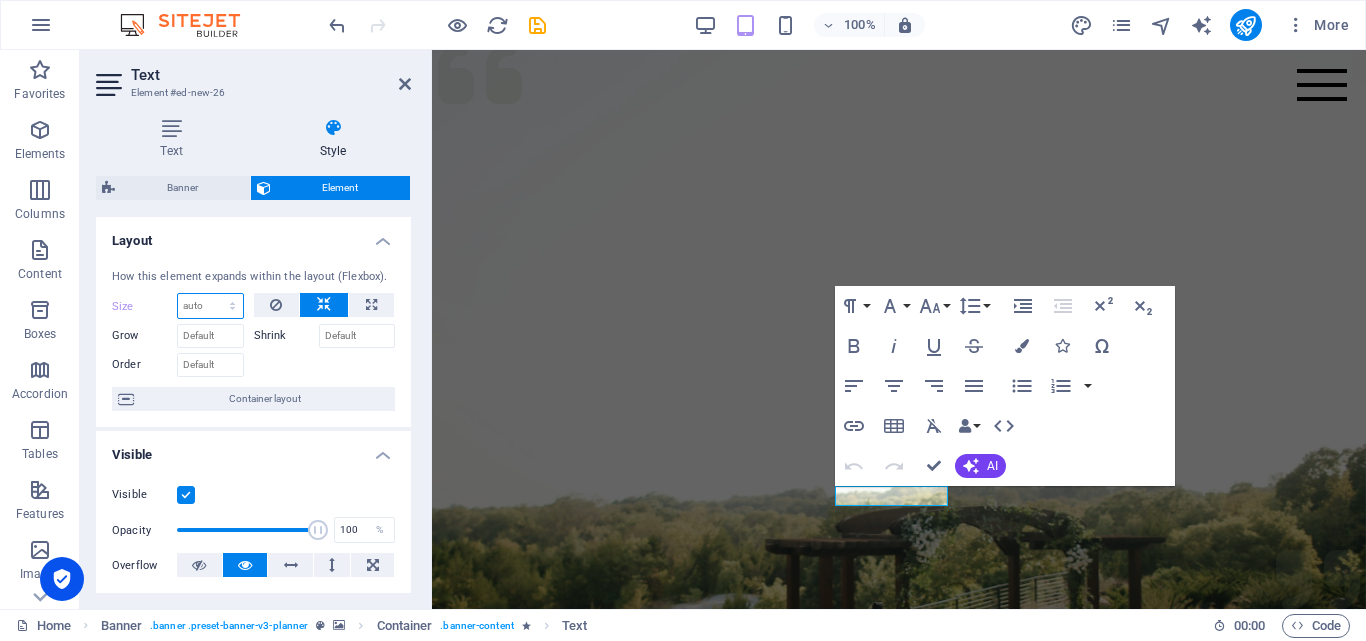 click on "Default auto px % 1/1 1/2 1/3 1/4 1/5 1/6 1/7 1/8 1/9 1/10" at bounding box center [210, 306] 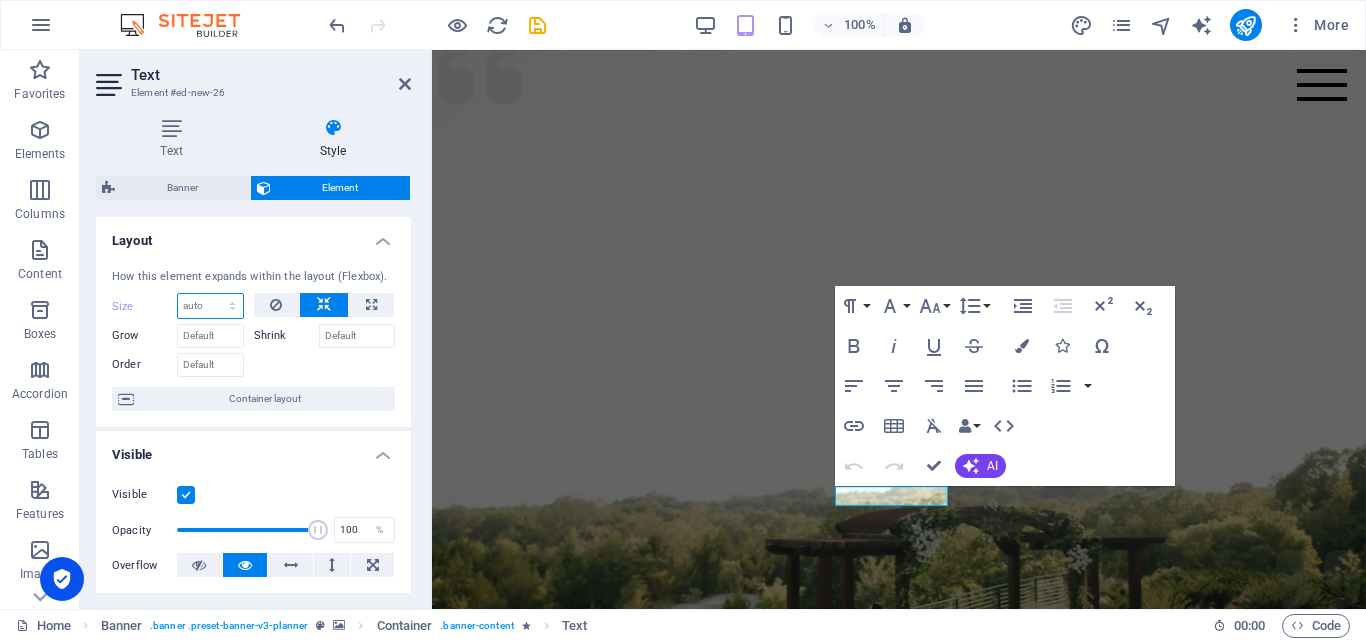 drag, startPoint x: 204, startPoint y: 314, endPoint x: 198, endPoint y: 301, distance: 14.3178215 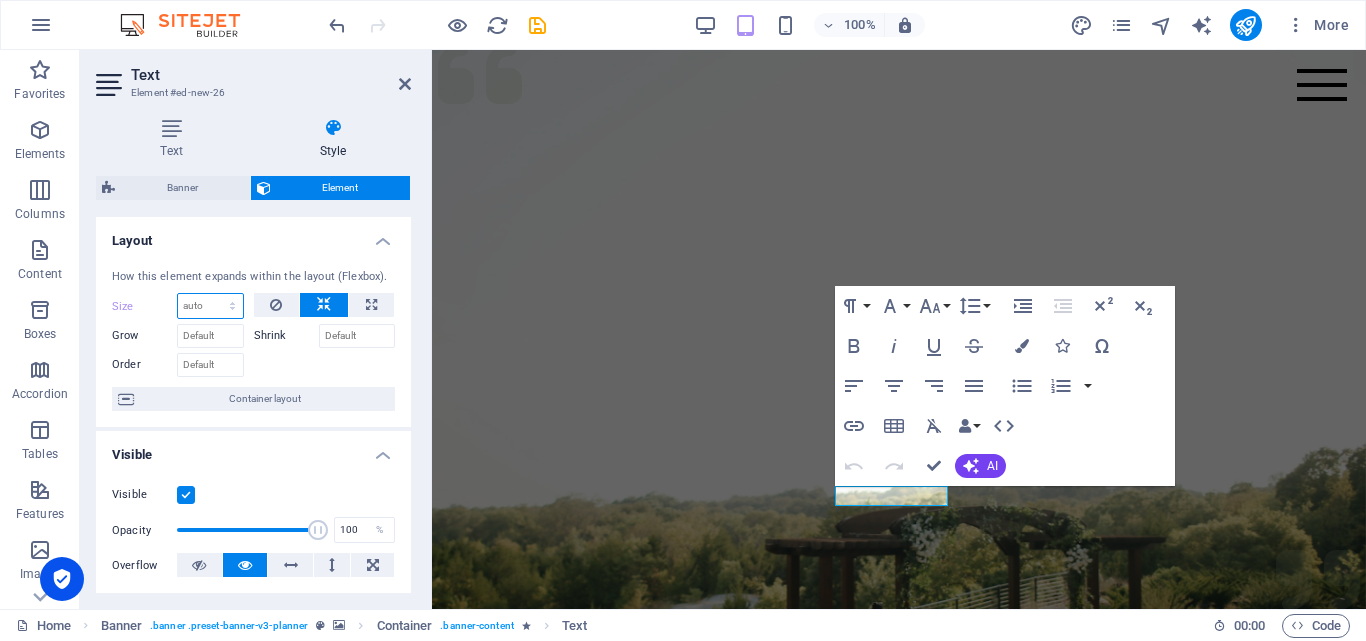 click on "Default auto px % 1/1 1/2 1/3 1/4 1/5 1/6 1/7 1/8 1/9 1/10" at bounding box center [210, 306] 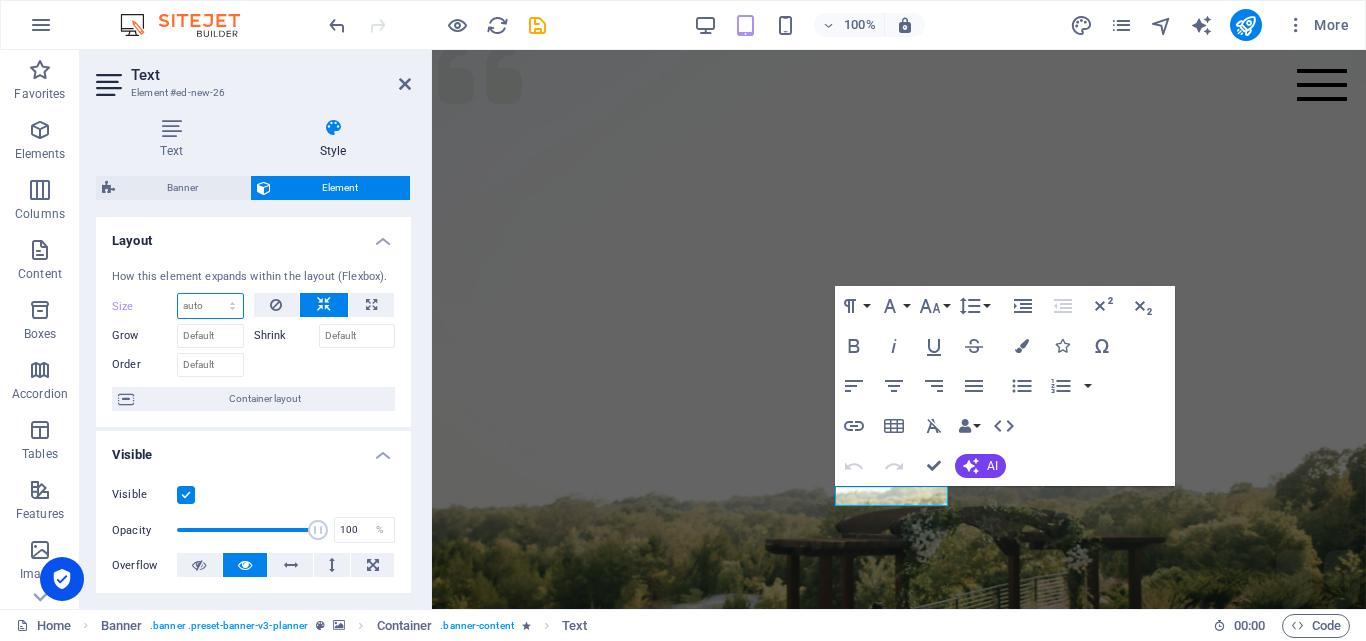 select on "%" 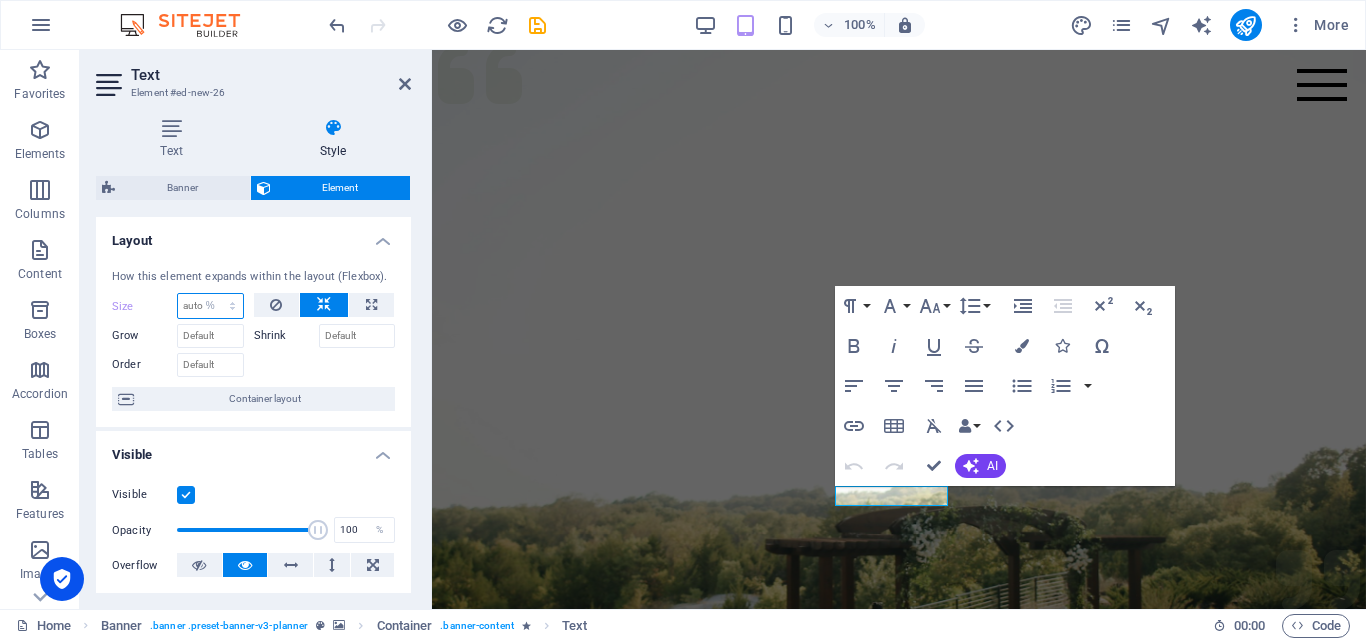 click on "Default auto px % 1/1 1/2 1/3 1/4 1/5 1/6 1/7 1/8 1/9 1/10" at bounding box center [210, 306] 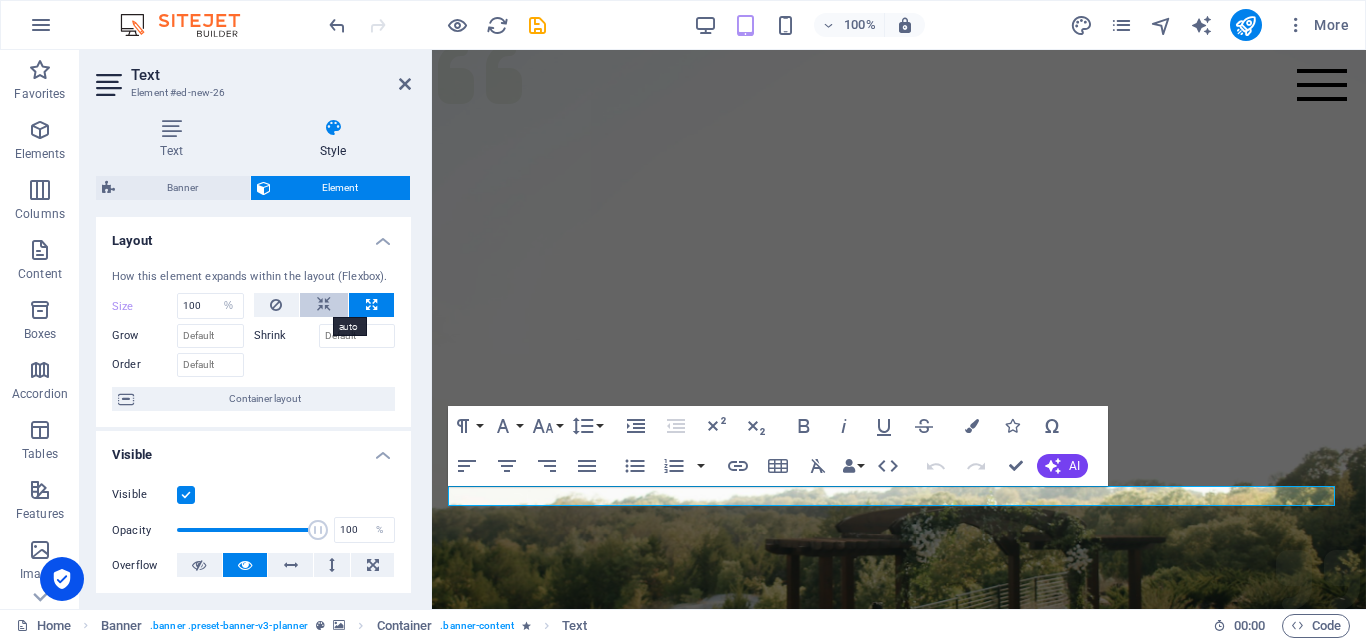 click at bounding box center (324, 305) 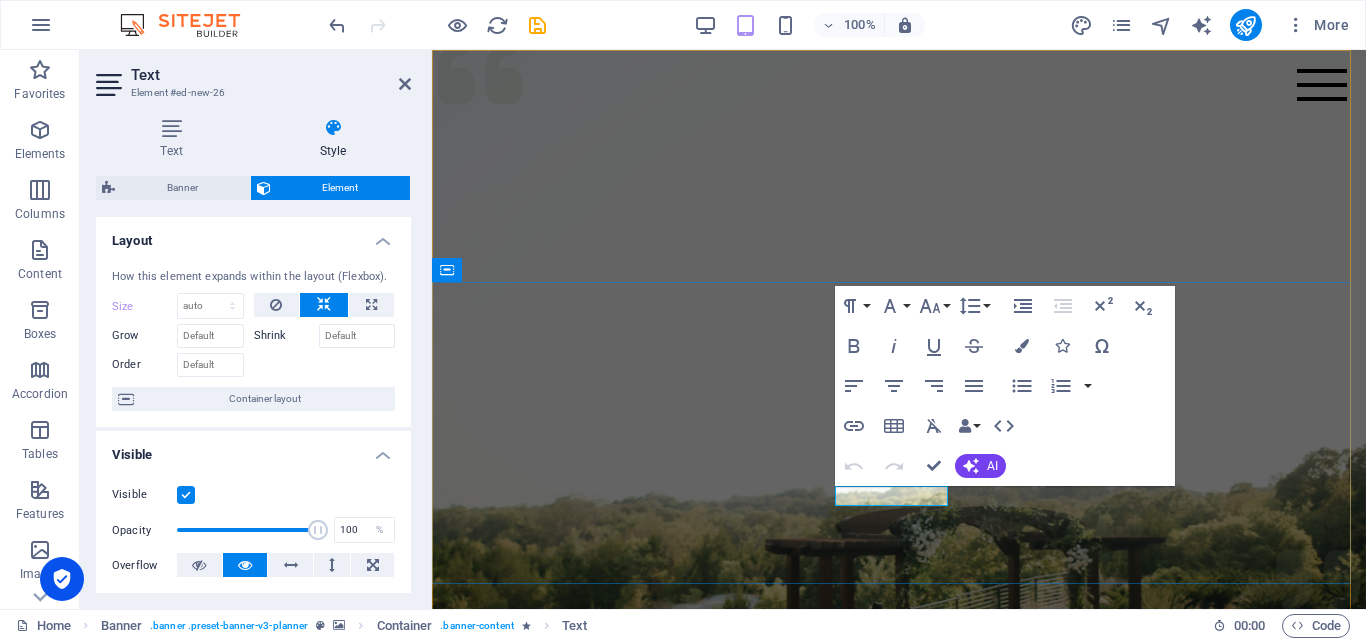 click on "New text element" at bounding box center (899, 1256) 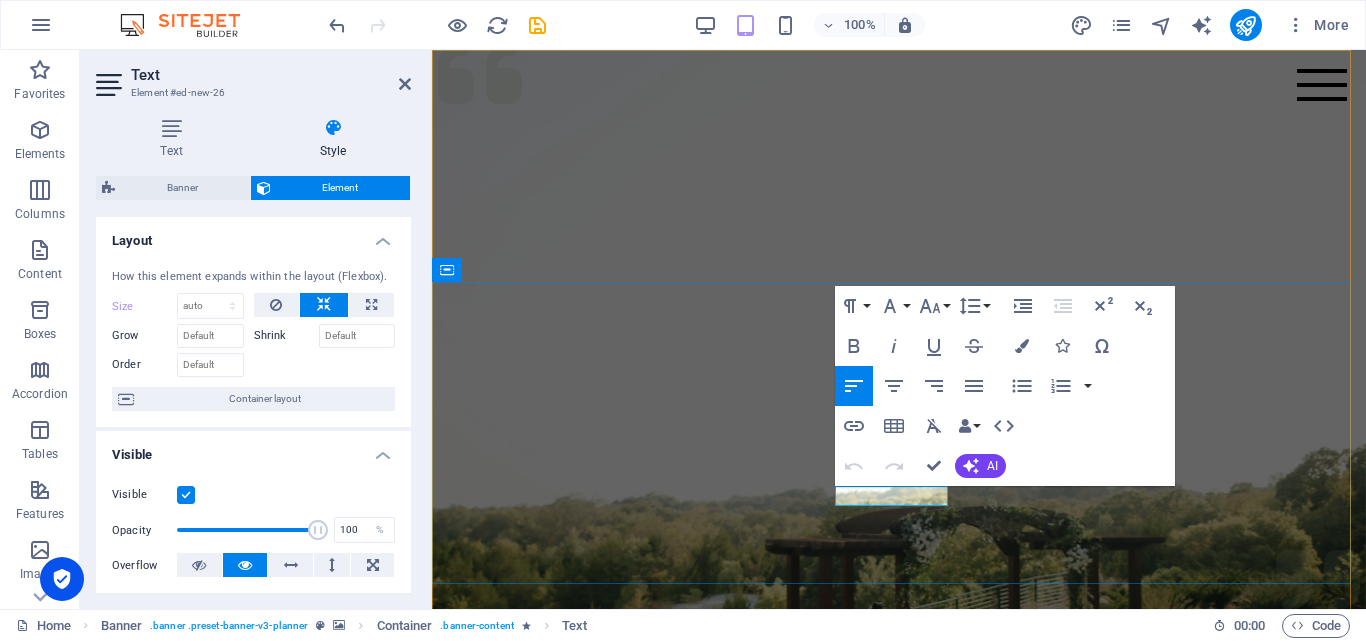click on "New text element" at bounding box center [899, 1256] 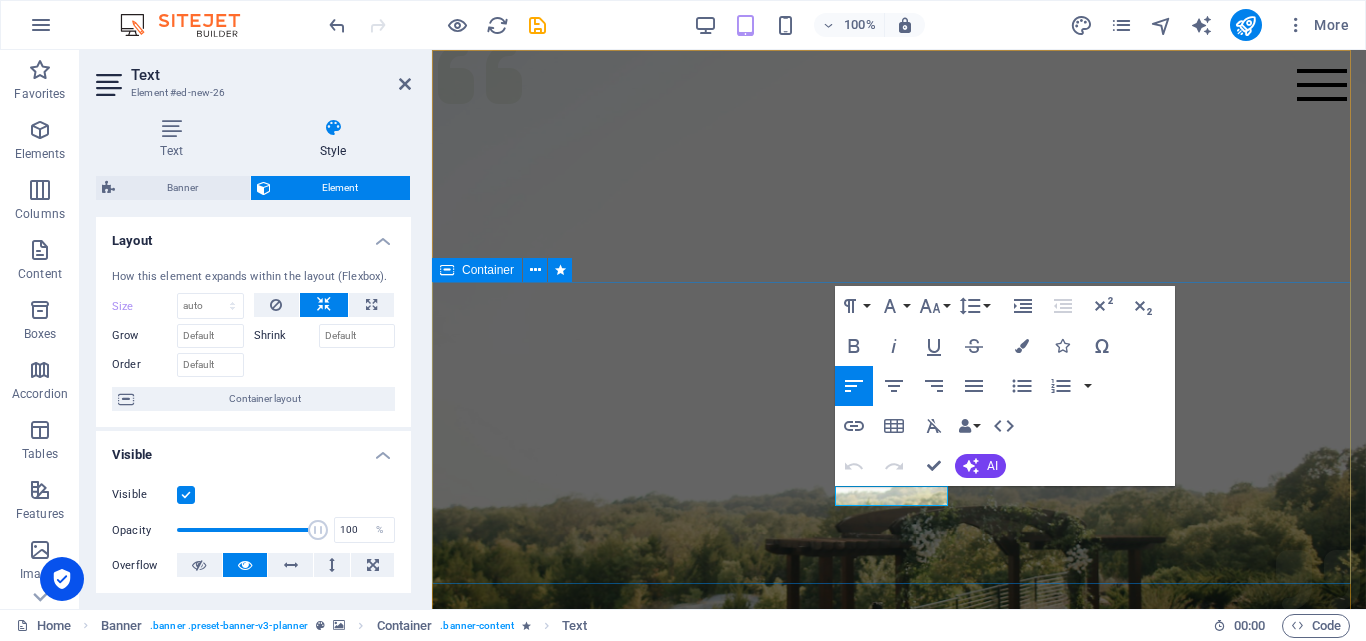 click on "Bantuan sejati bukan hanya memberi, tapi memudahkan. New text element Selesaikan bersama kami untuk kemudahanmu." at bounding box center [899, 1193] 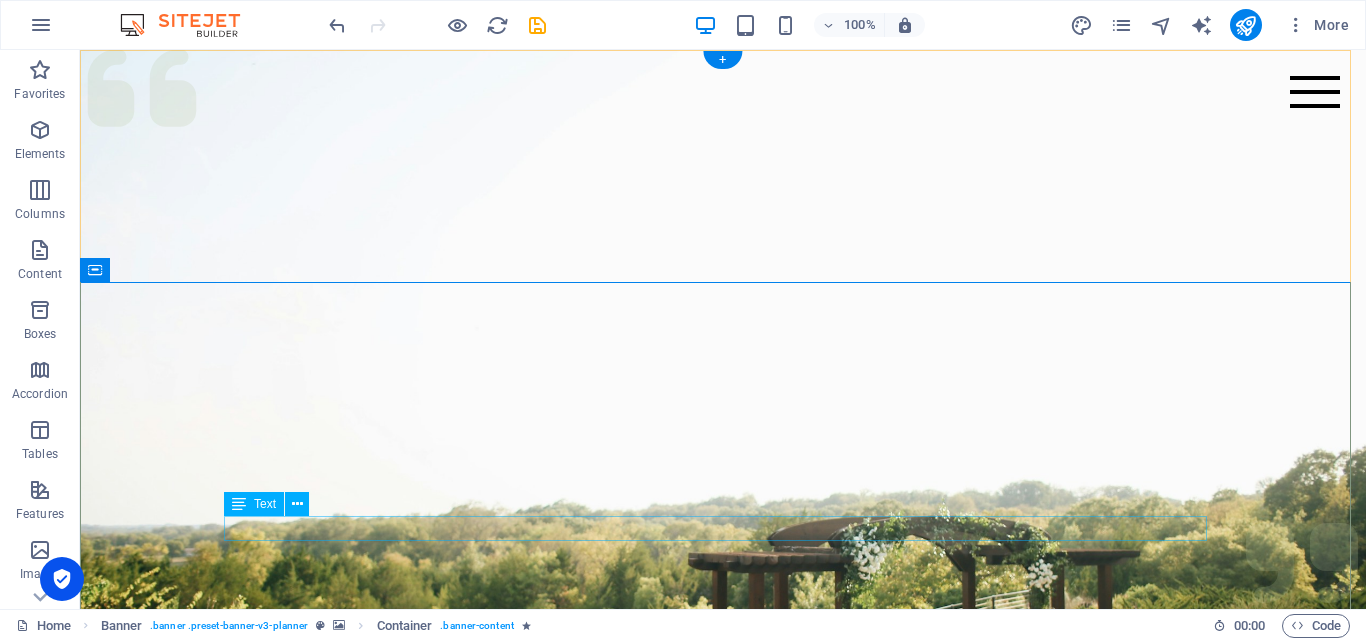 click on "New text element" at bounding box center [723, 1288] 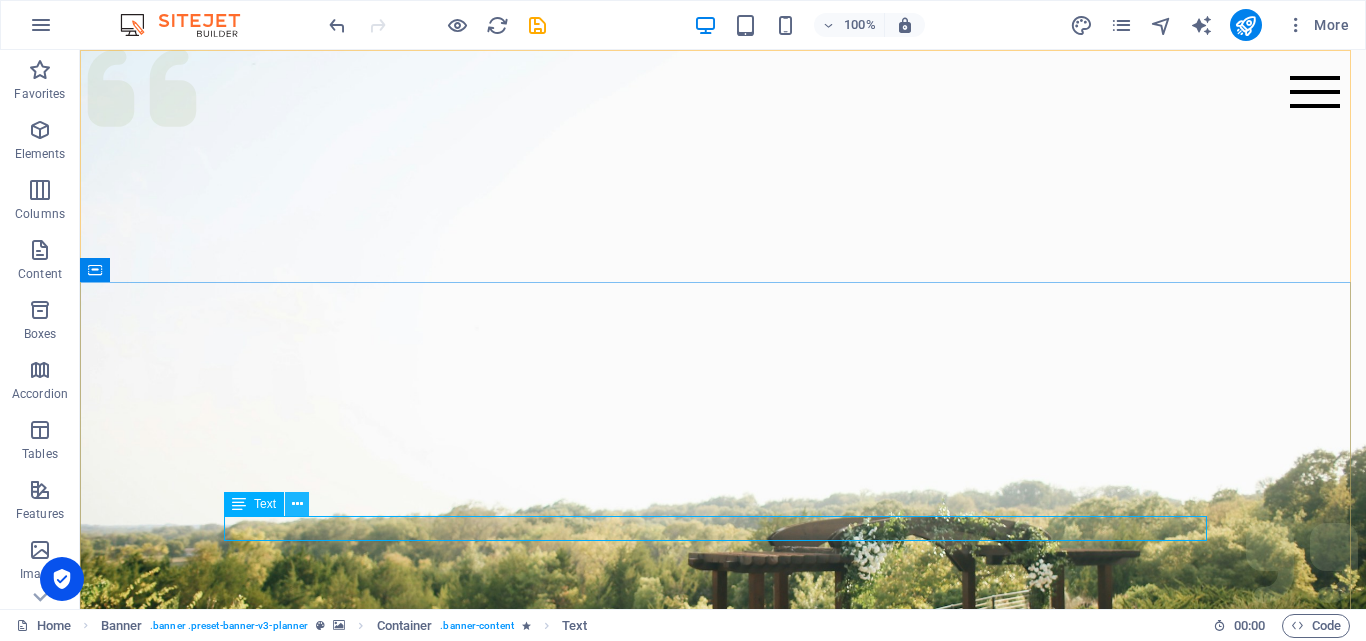 click at bounding box center (297, 504) 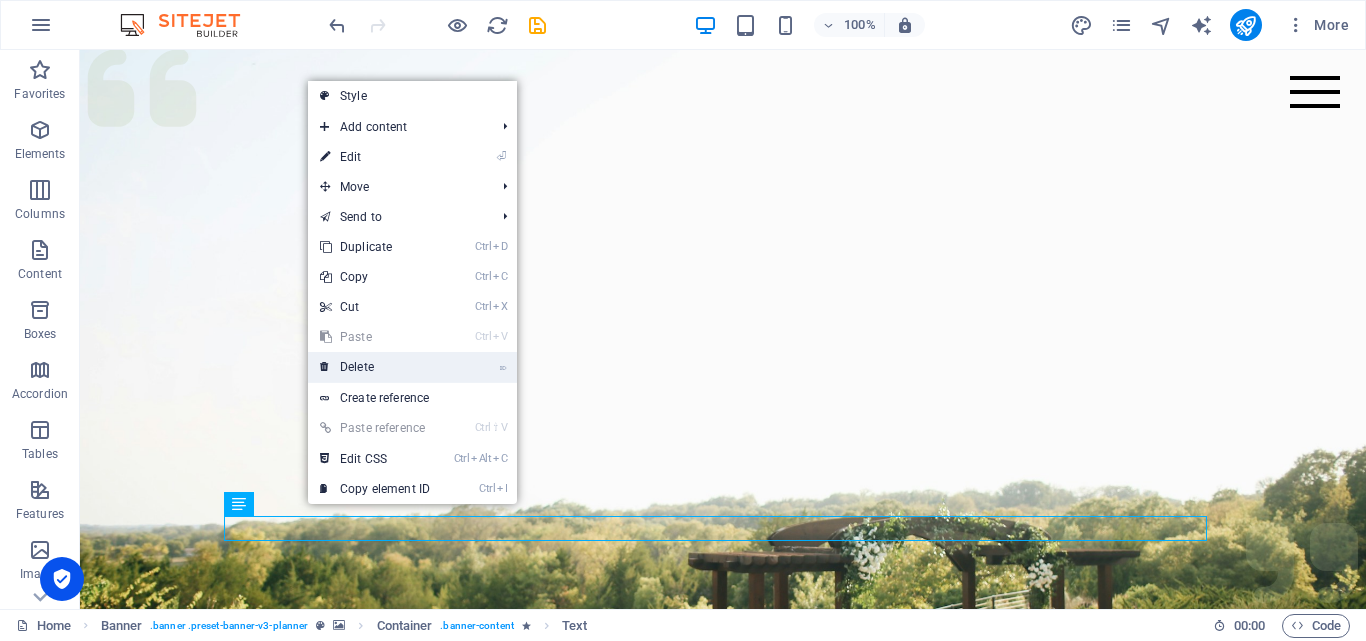 click on "⌦  Delete" at bounding box center (375, 367) 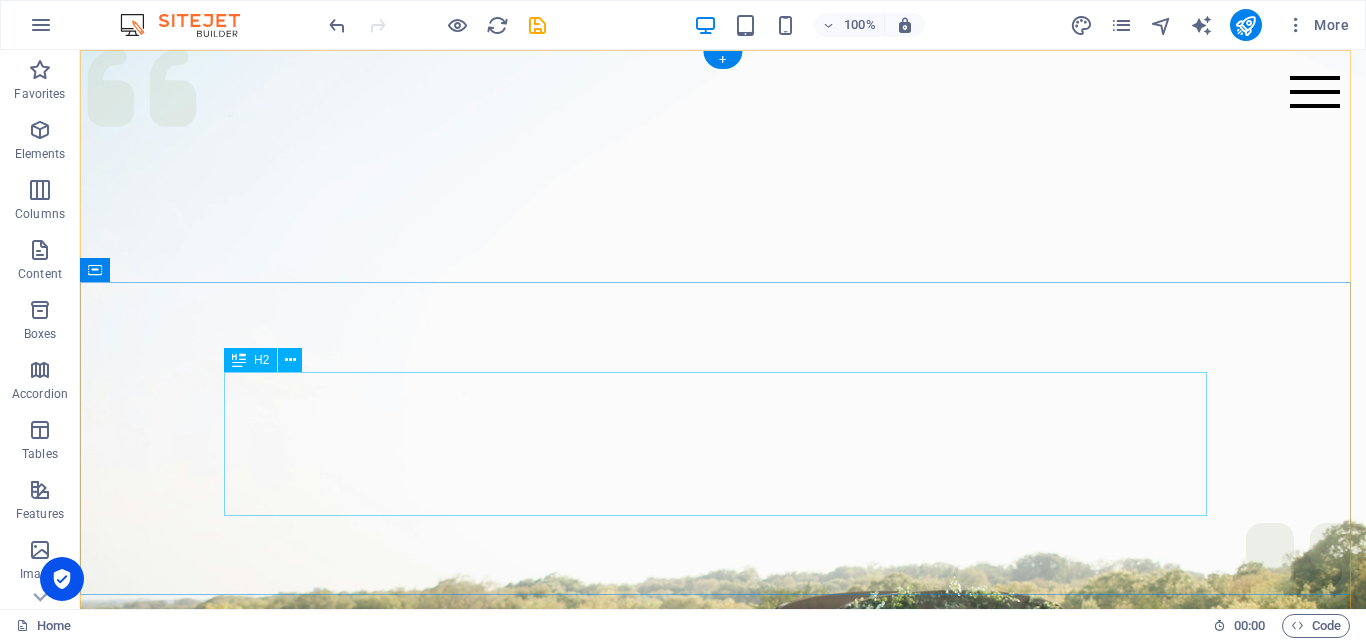 click on "Bantuan sejati bukan hanya memberi, tapi memudahkan." at bounding box center (723, 1344) 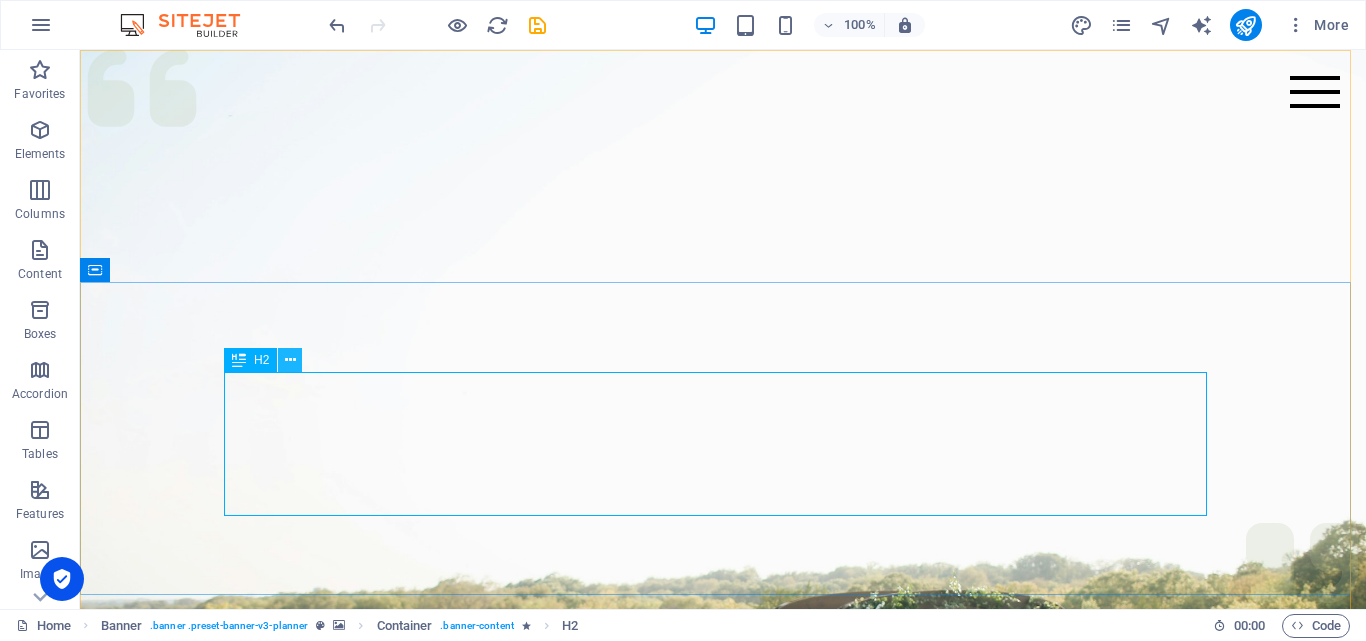 click at bounding box center (290, 360) 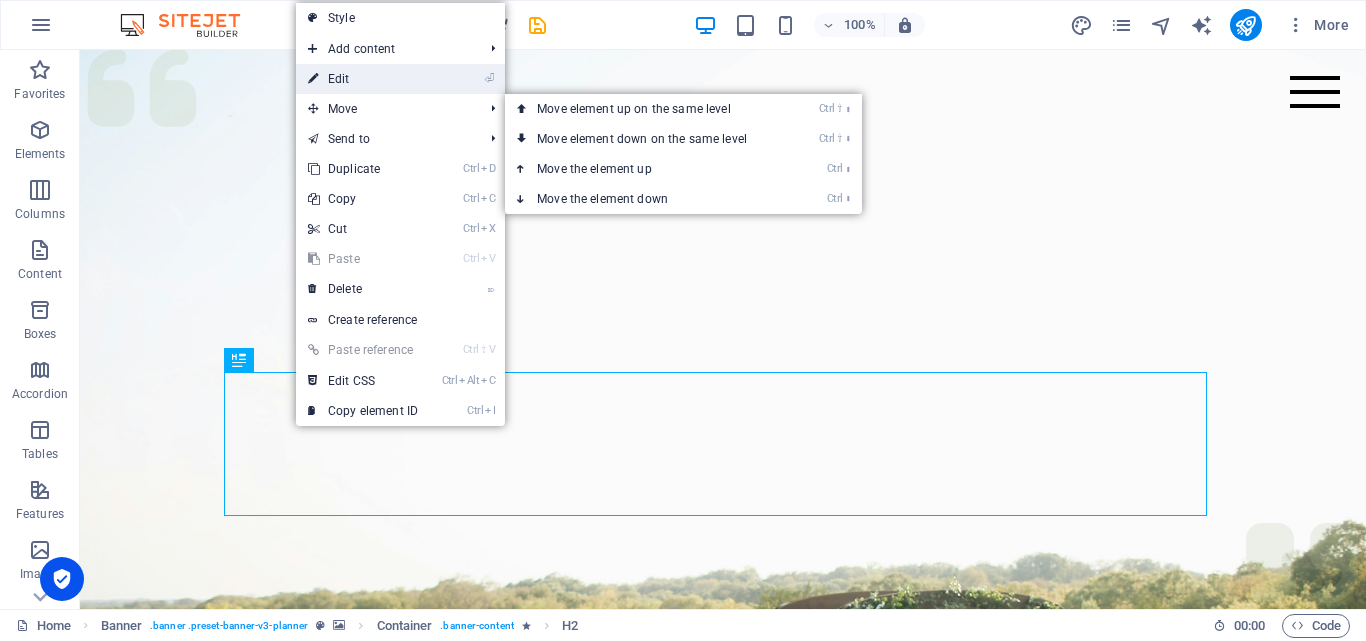 click on "⏎  Edit" at bounding box center [363, 79] 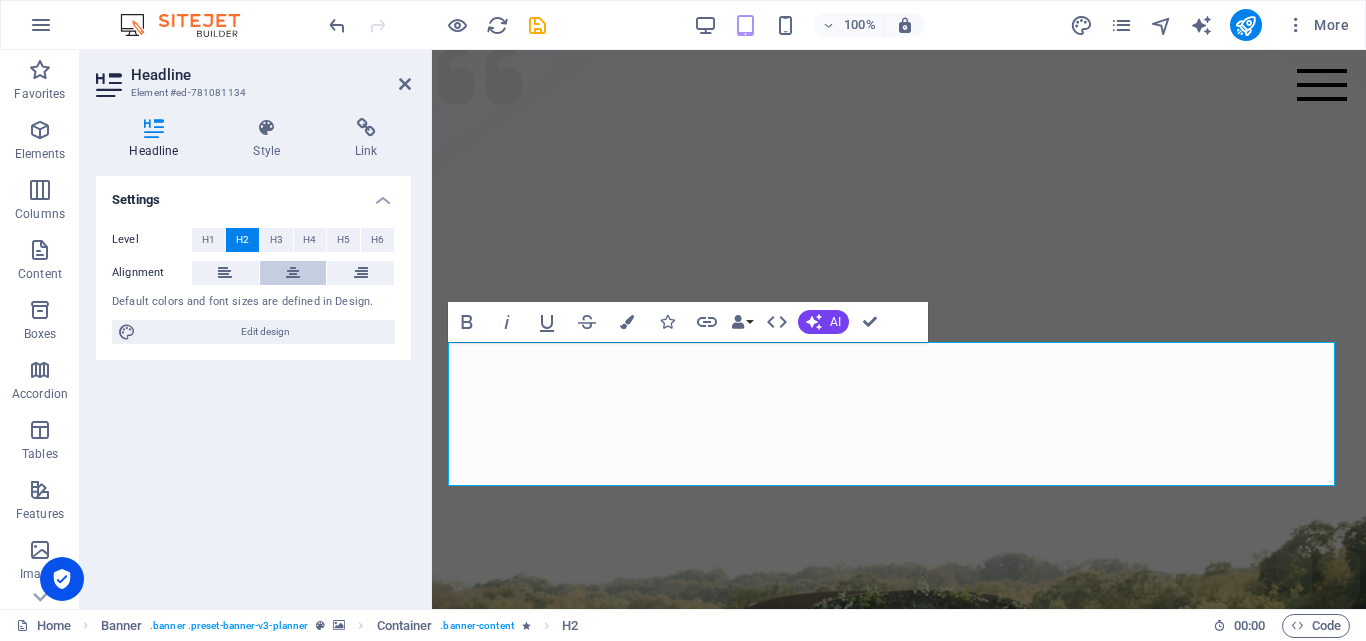 click at bounding box center [293, 273] 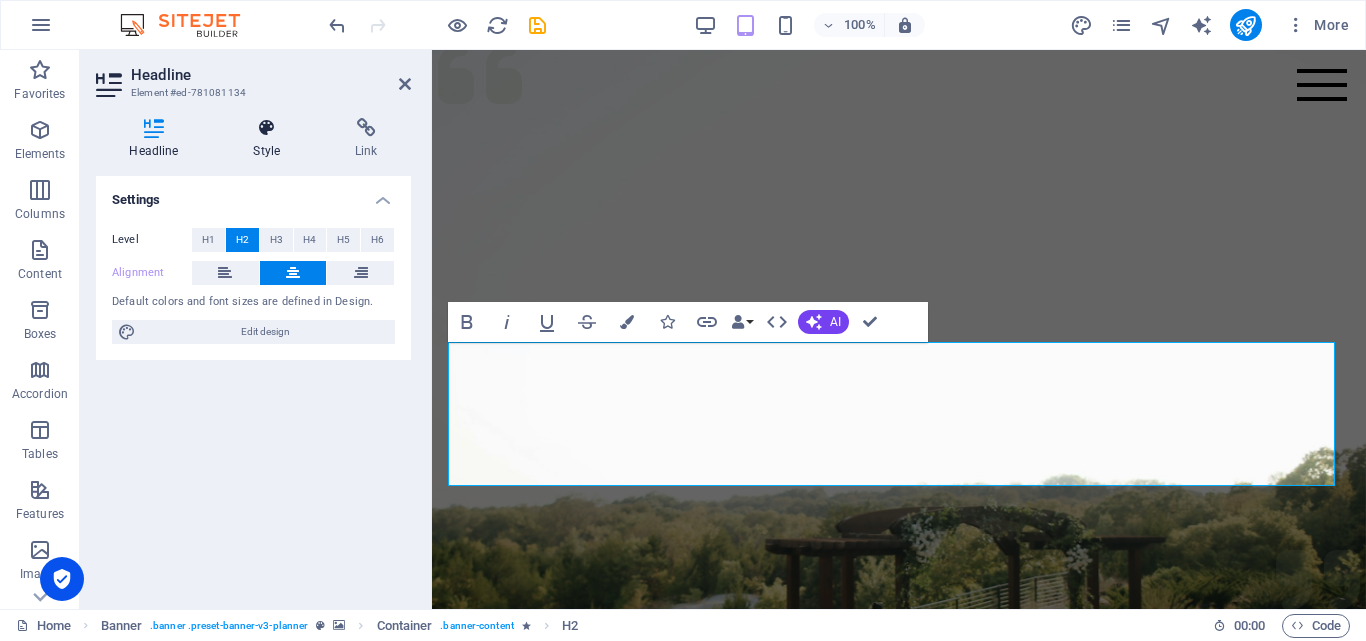 click at bounding box center (267, 128) 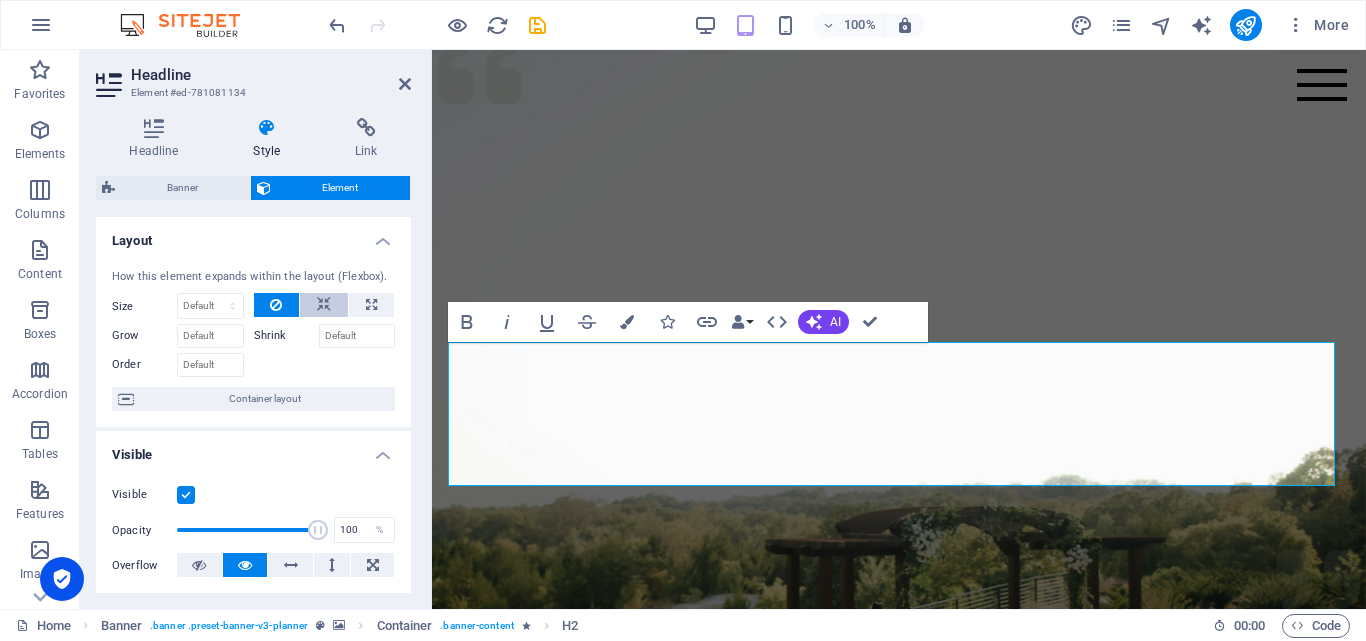 click at bounding box center [324, 305] 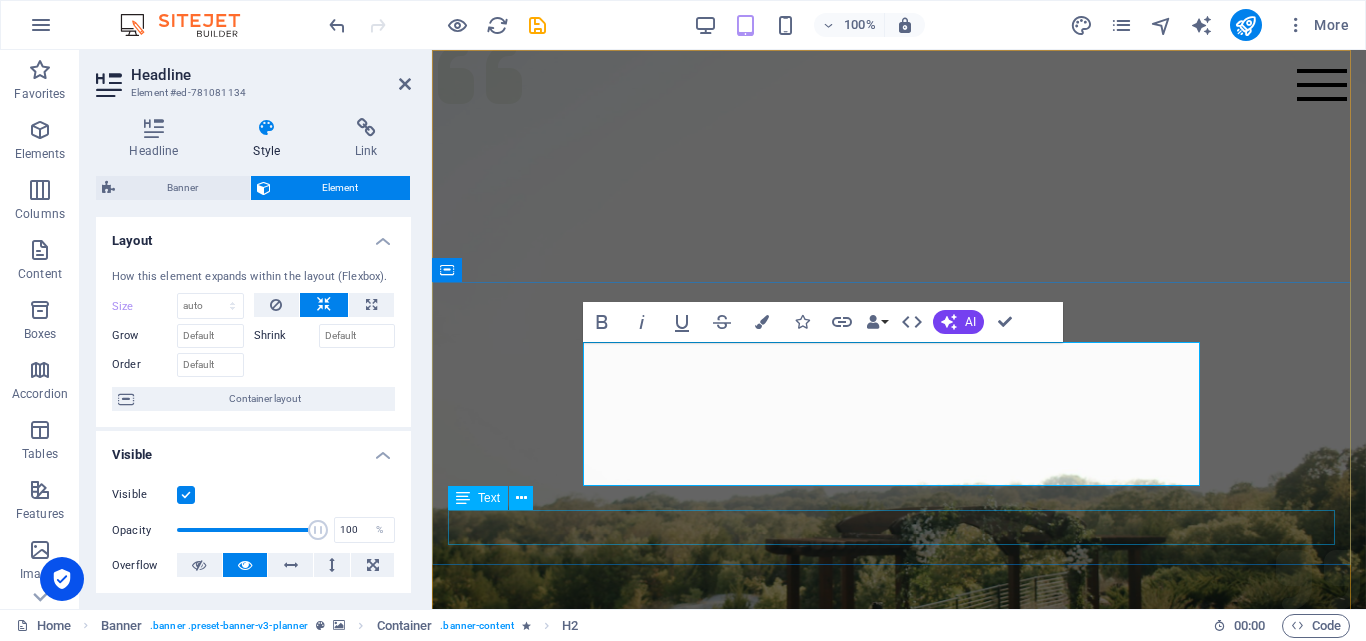 click on "Selesaikan bersama kami untuk kemudahanmu." at bounding box center [899, 1287] 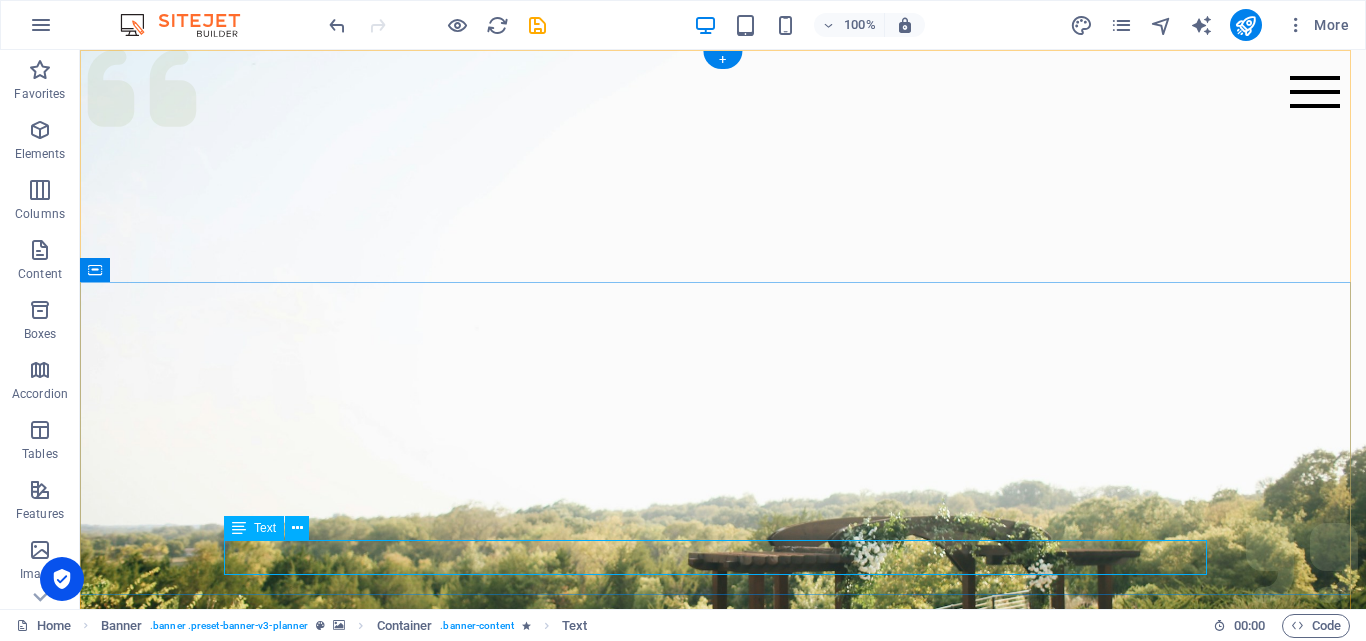 click on "Selesaikan bersama kami untuk kemudahanmu." at bounding box center (723, 1317) 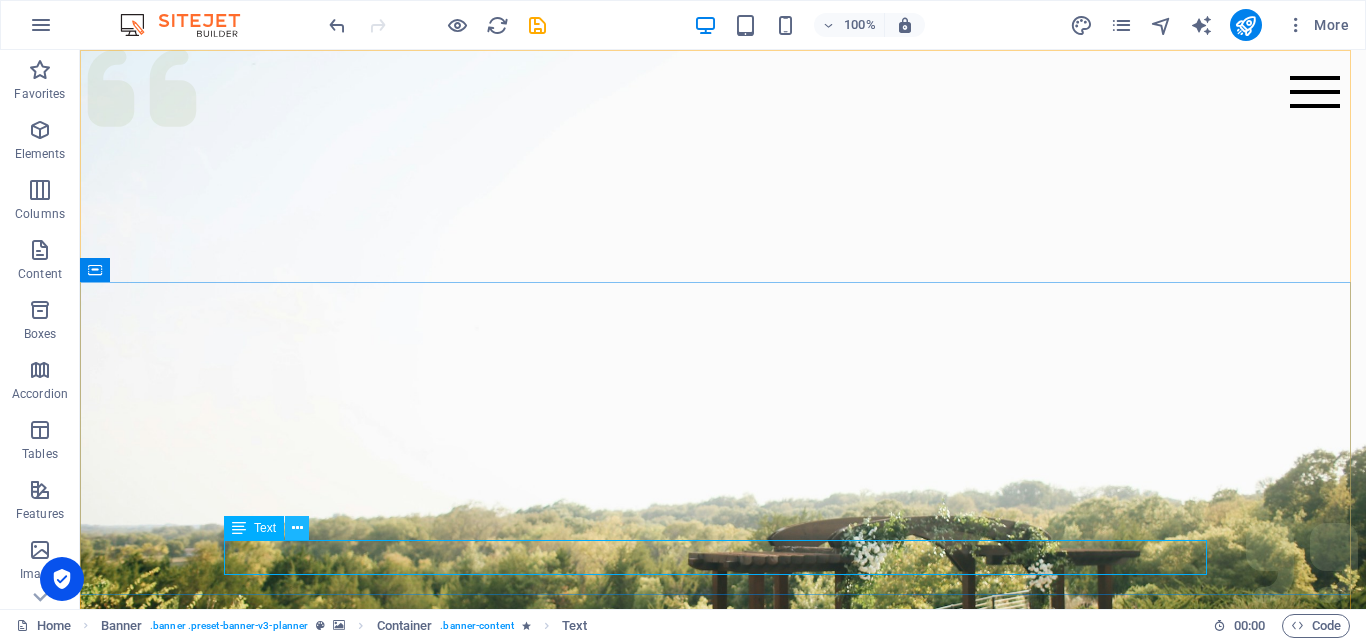 click at bounding box center (297, 528) 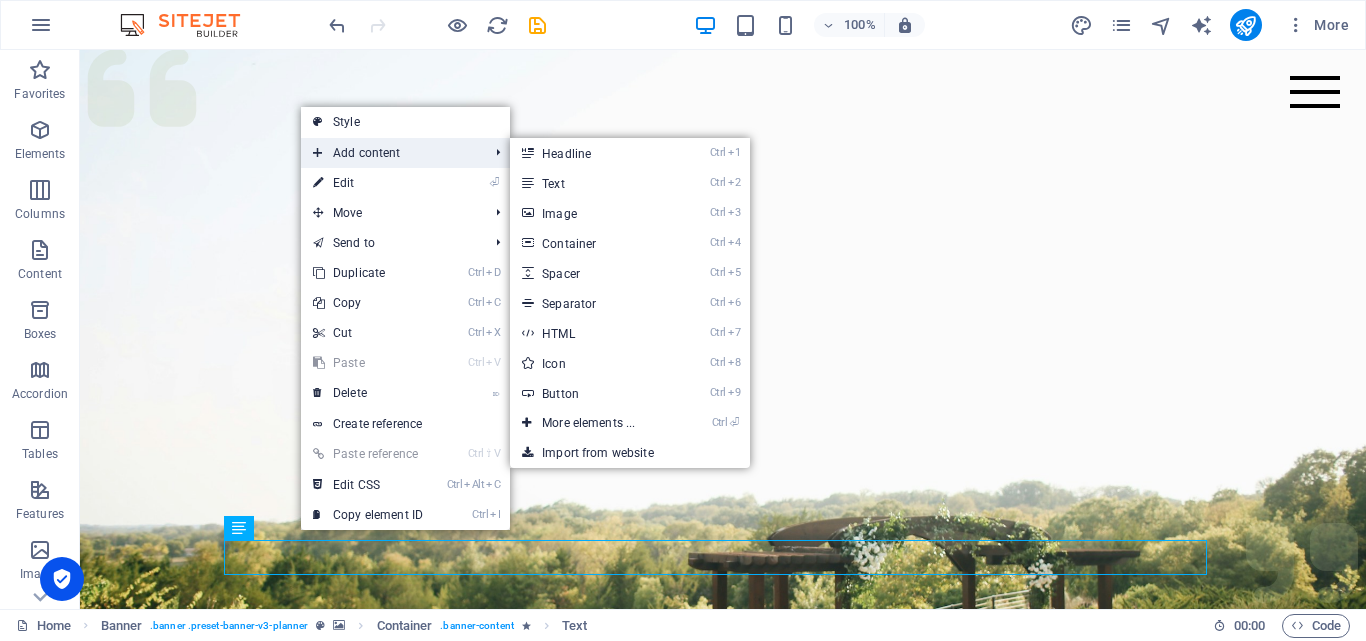 click on "Add content" at bounding box center [390, 153] 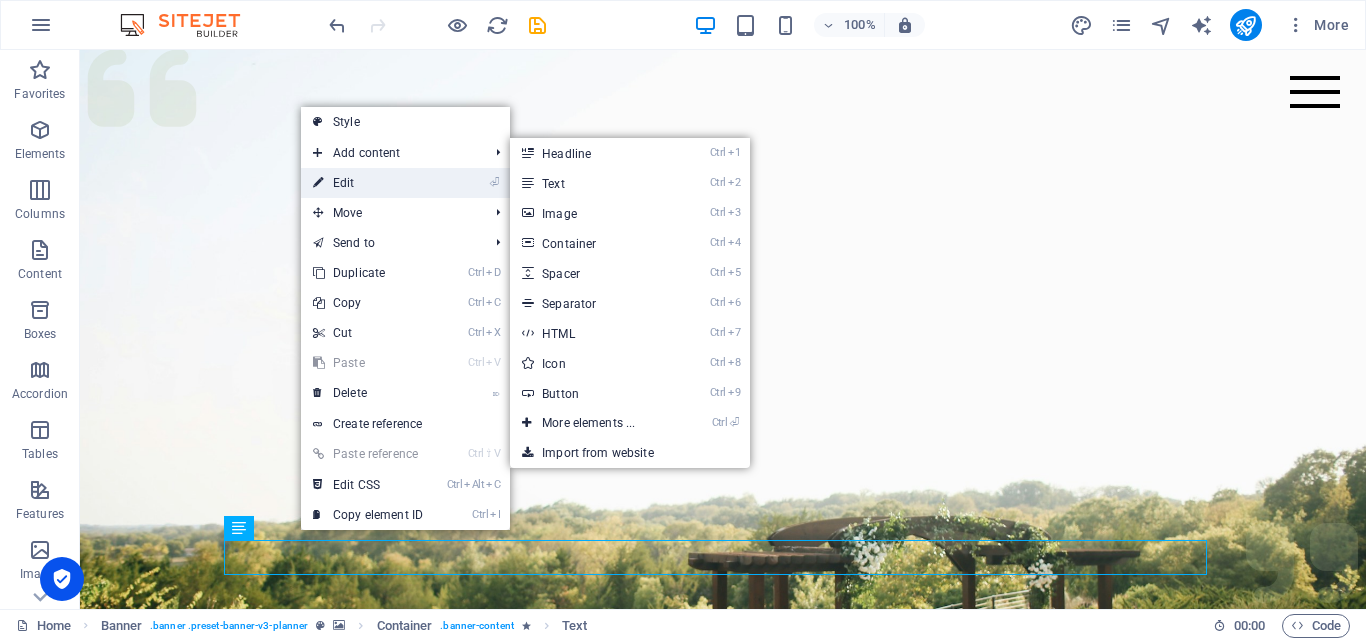 click on "⏎  Edit" at bounding box center [368, 183] 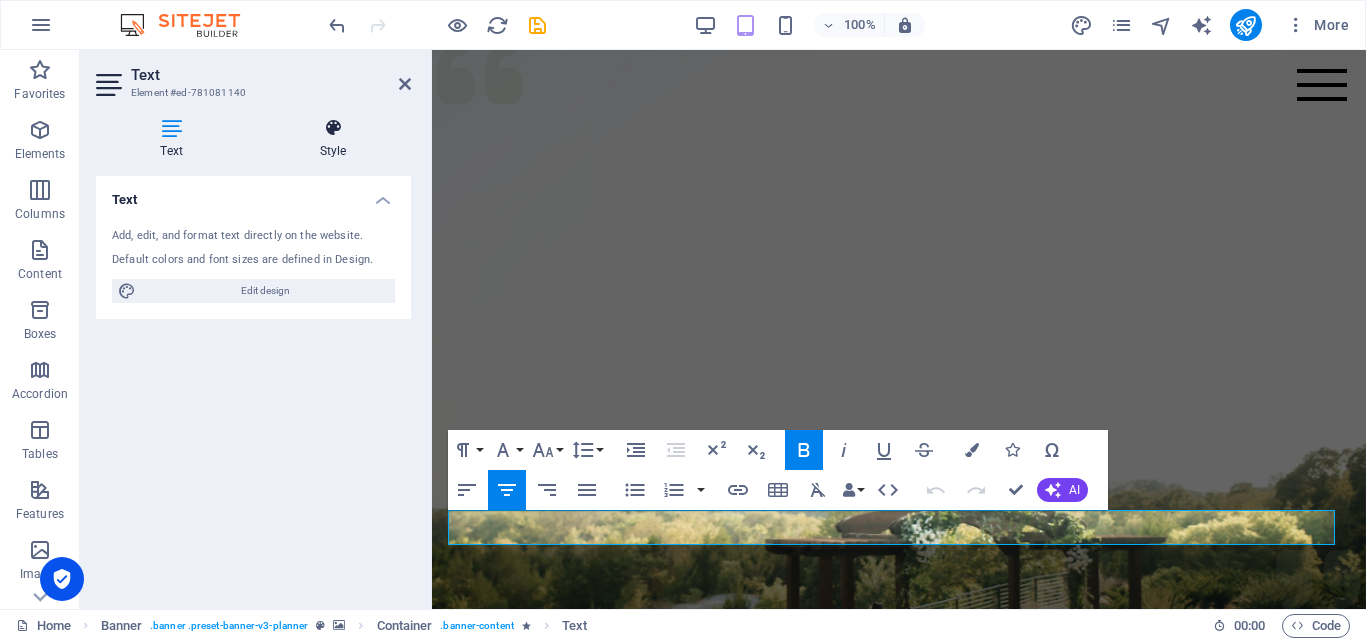 click on "Style" at bounding box center (333, 139) 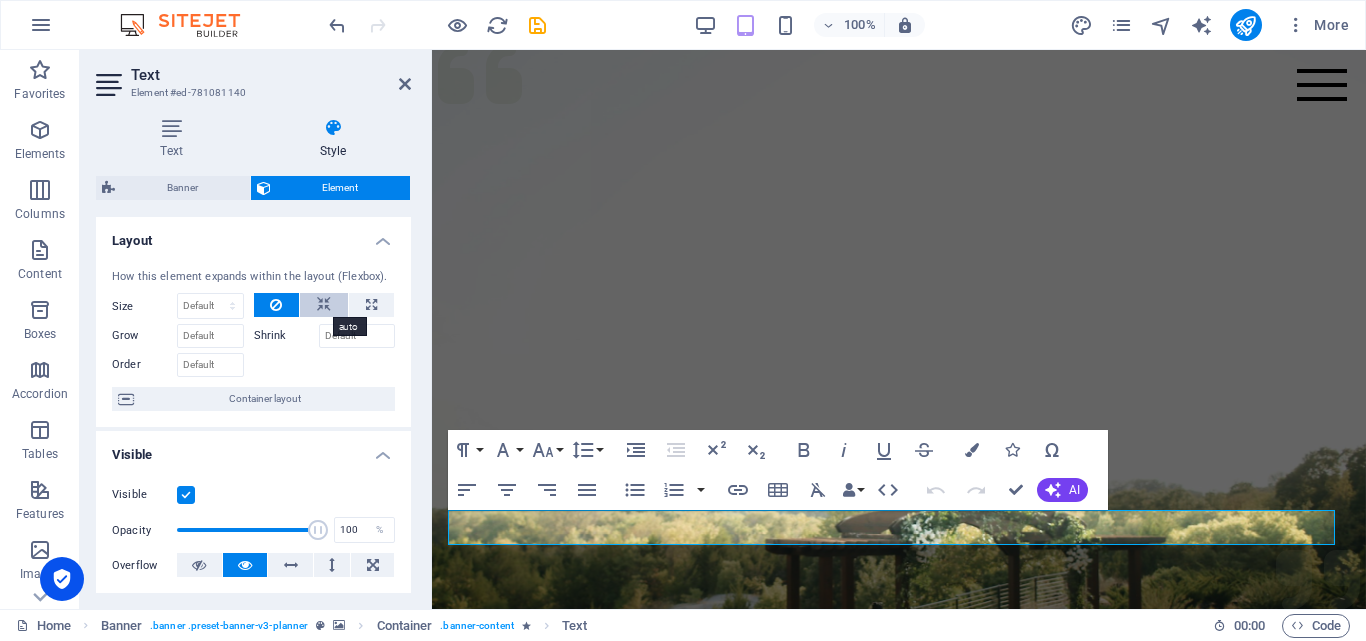 click at bounding box center (324, 305) 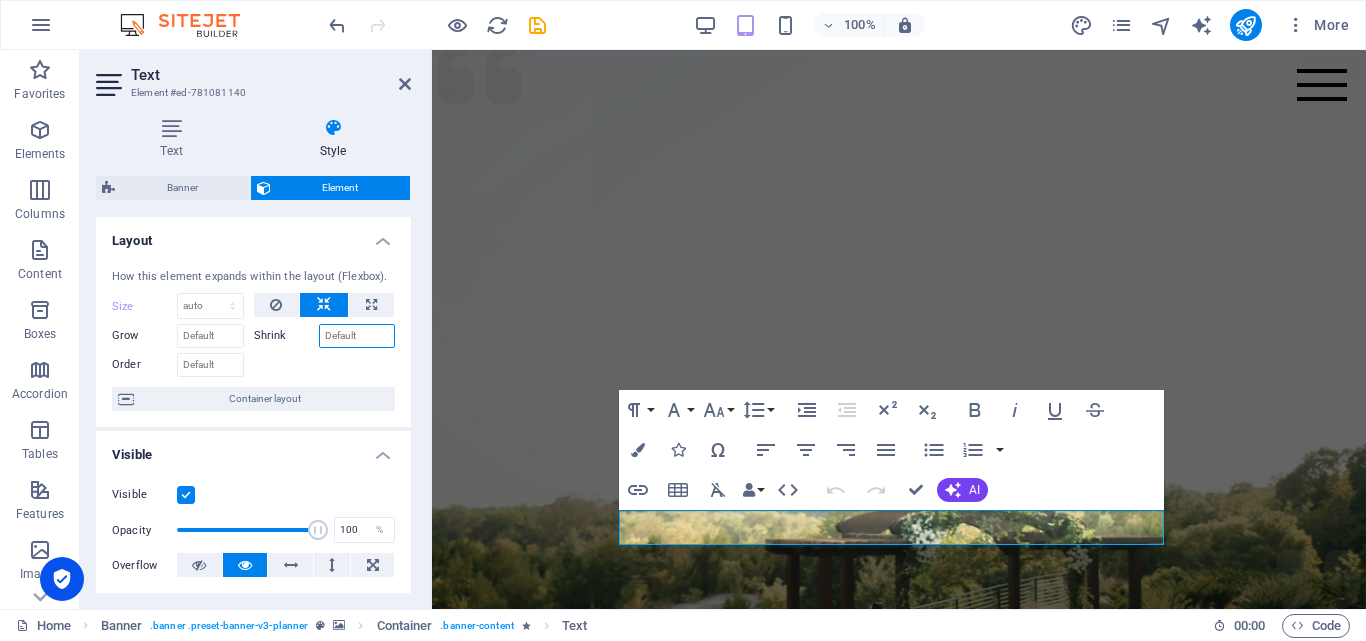 click on "Shrink" at bounding box center [357, 336] 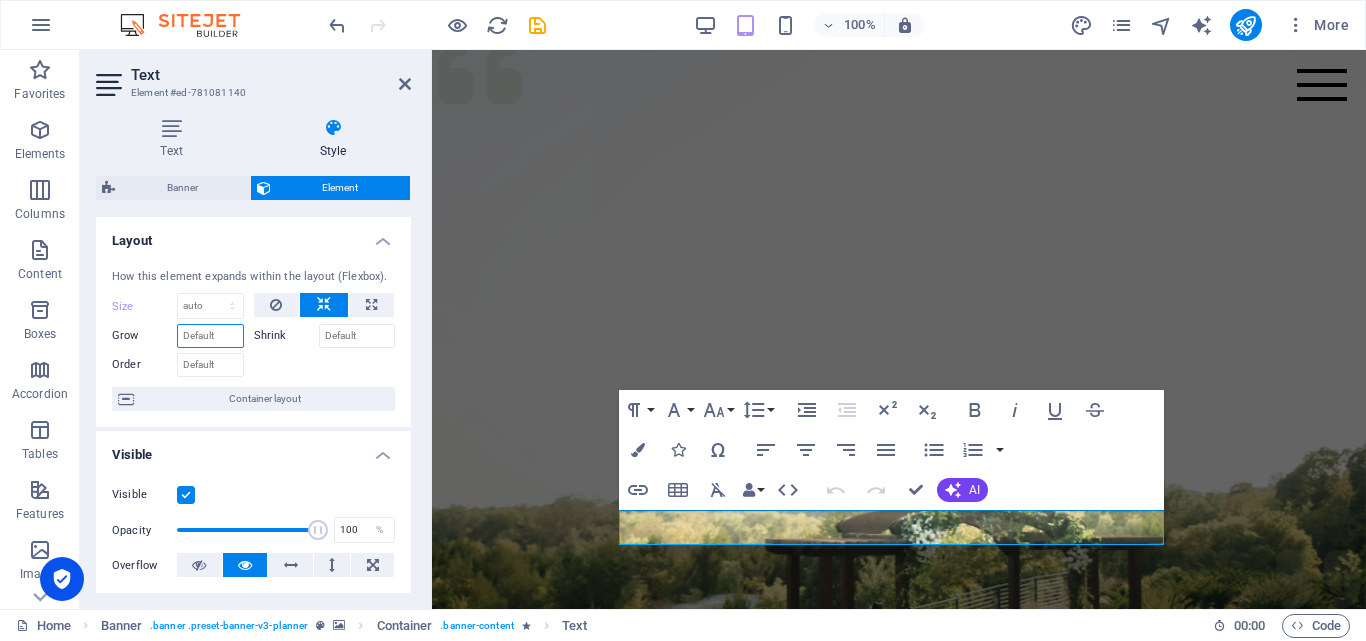 click on "Grow" at bounding box center (210, 336) 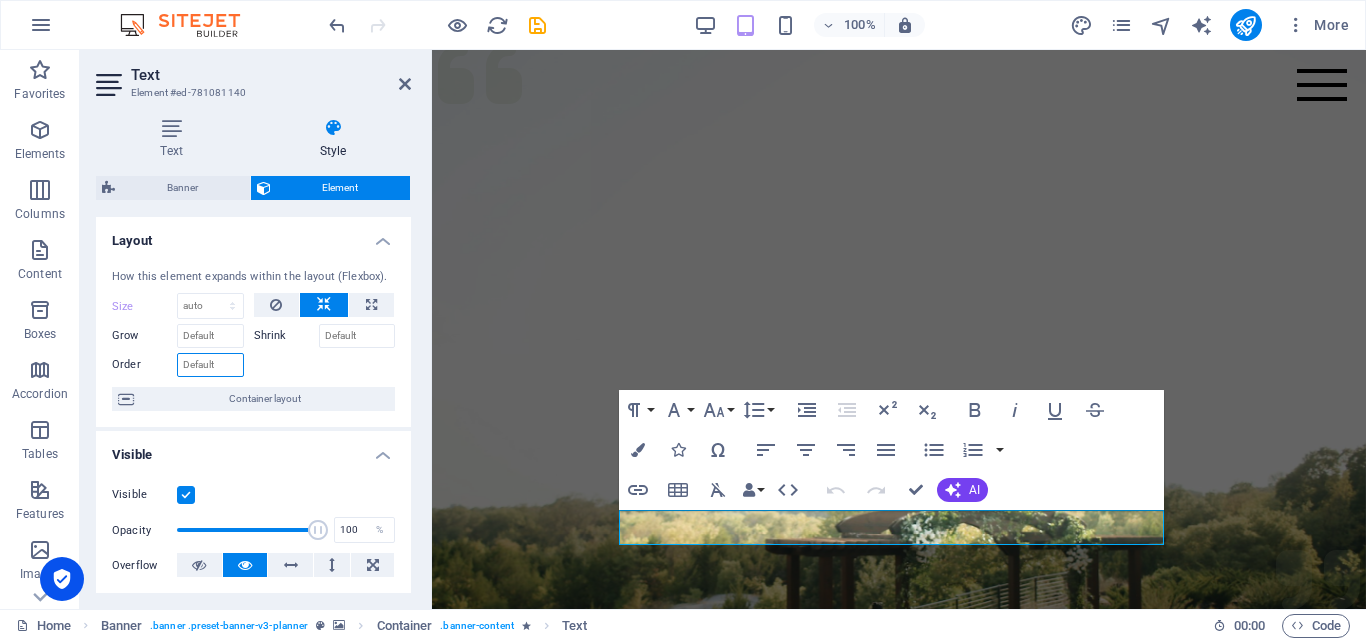 click on "Order" at bounding box center (210, 365) 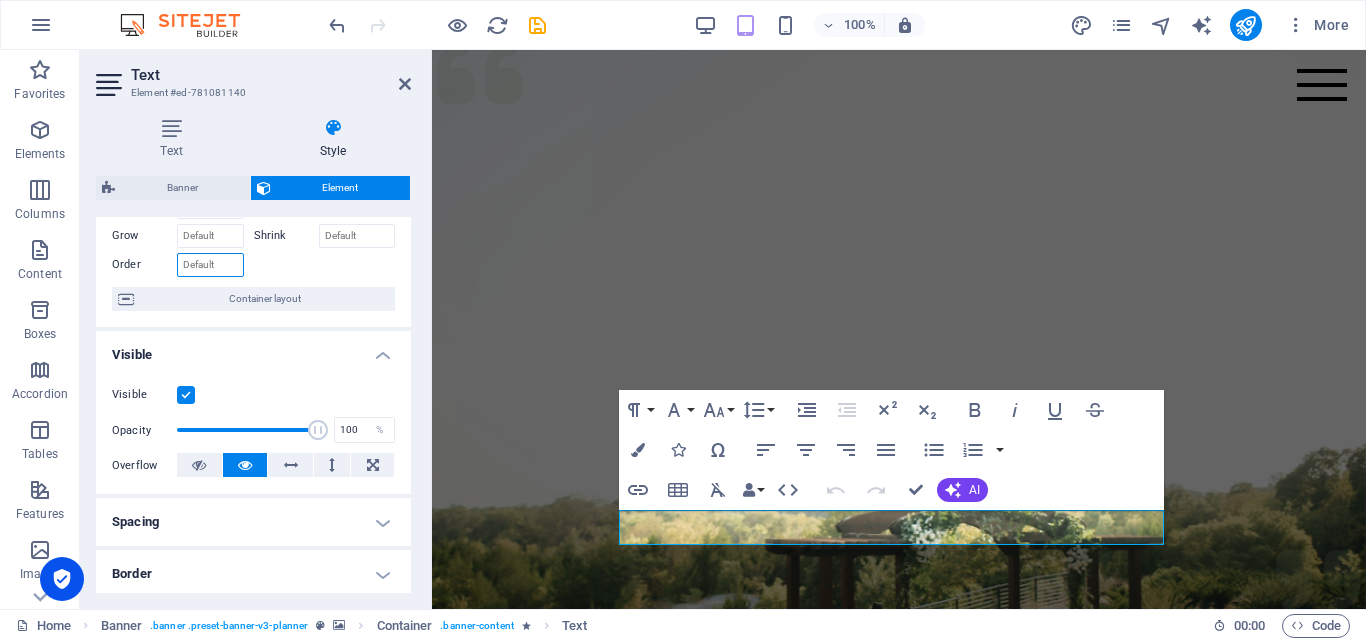 scroll, scrollTop: 0, scrollLeft: 0, axis: both 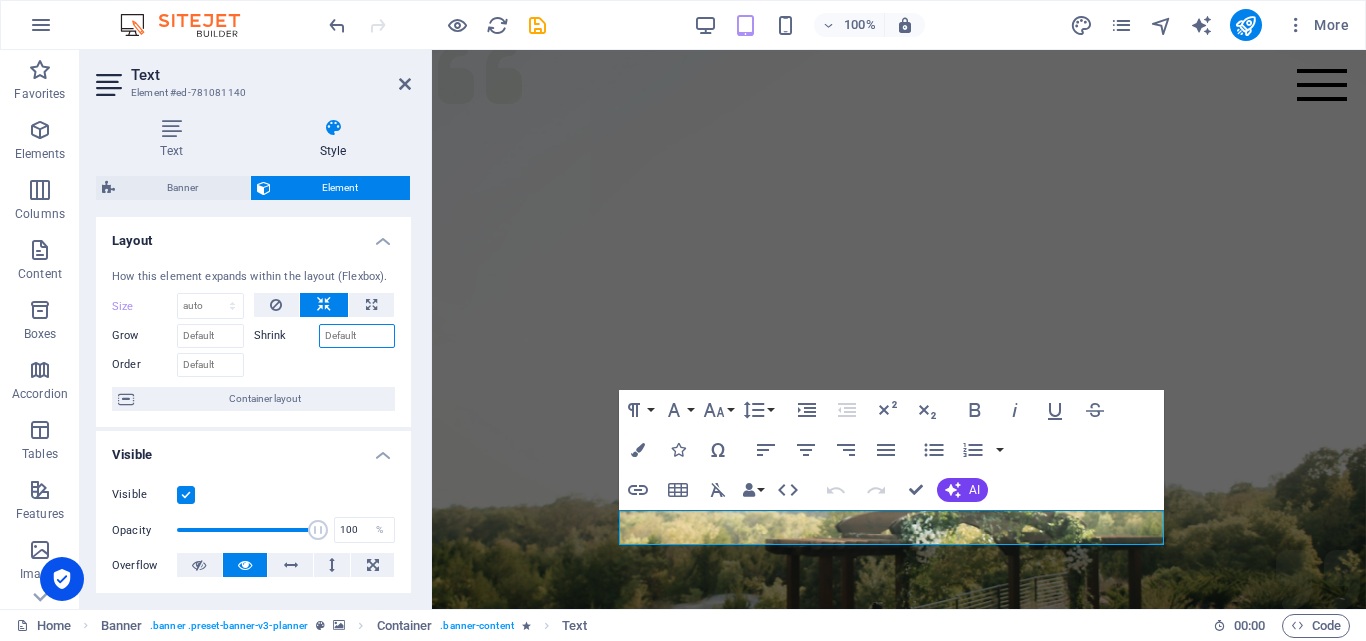 click on "Shrink" at bounding box center (357, 336) 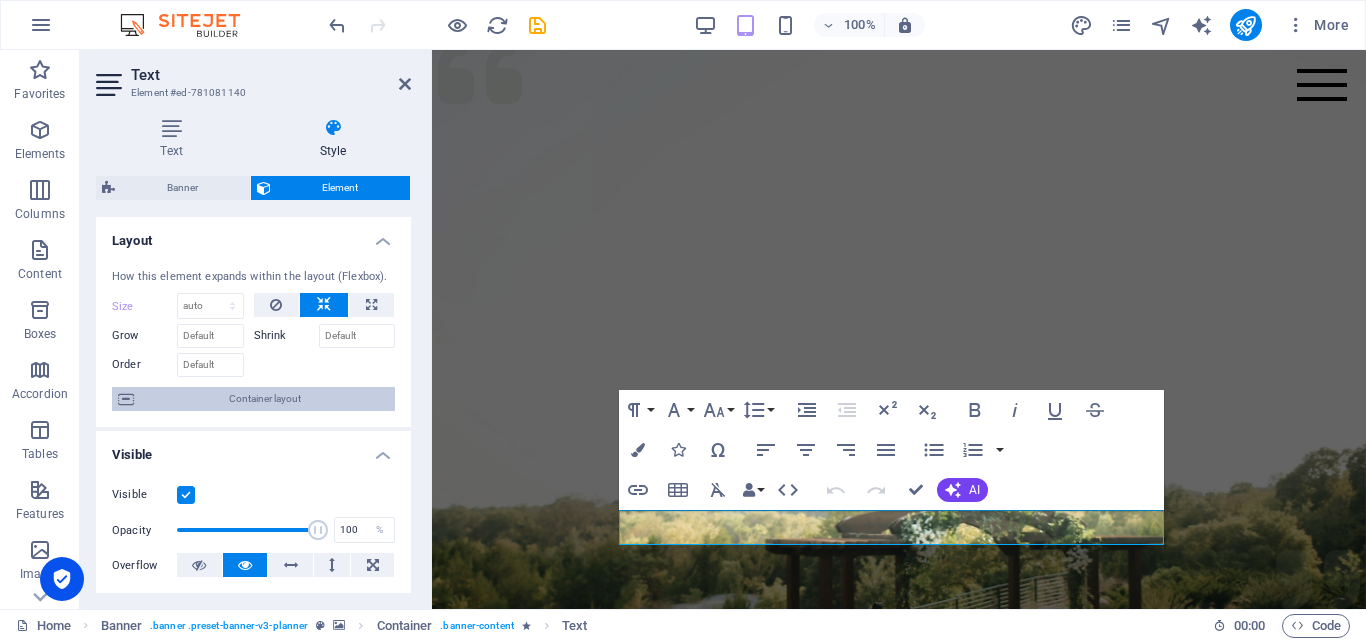click on "Container layout" at bounding box center [264, 399] 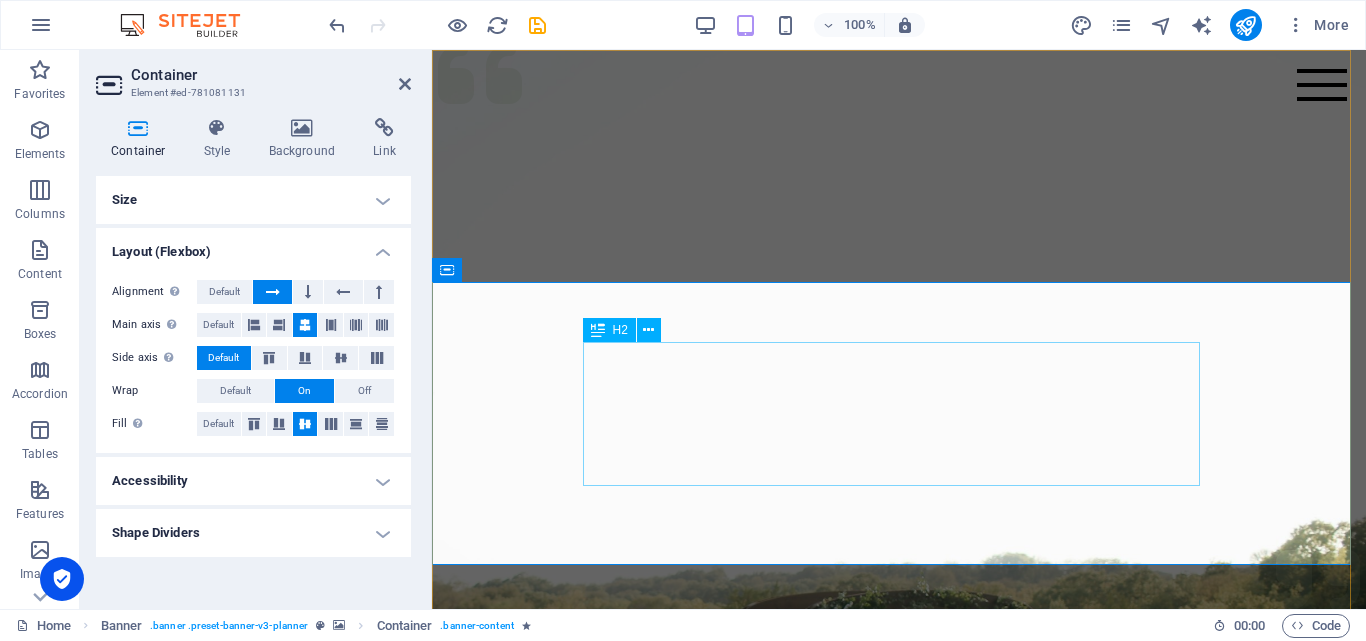 click on "Bantuan sejati bukan hanya memberi, tapi memudahkan." at bounding box center (899, 1314) 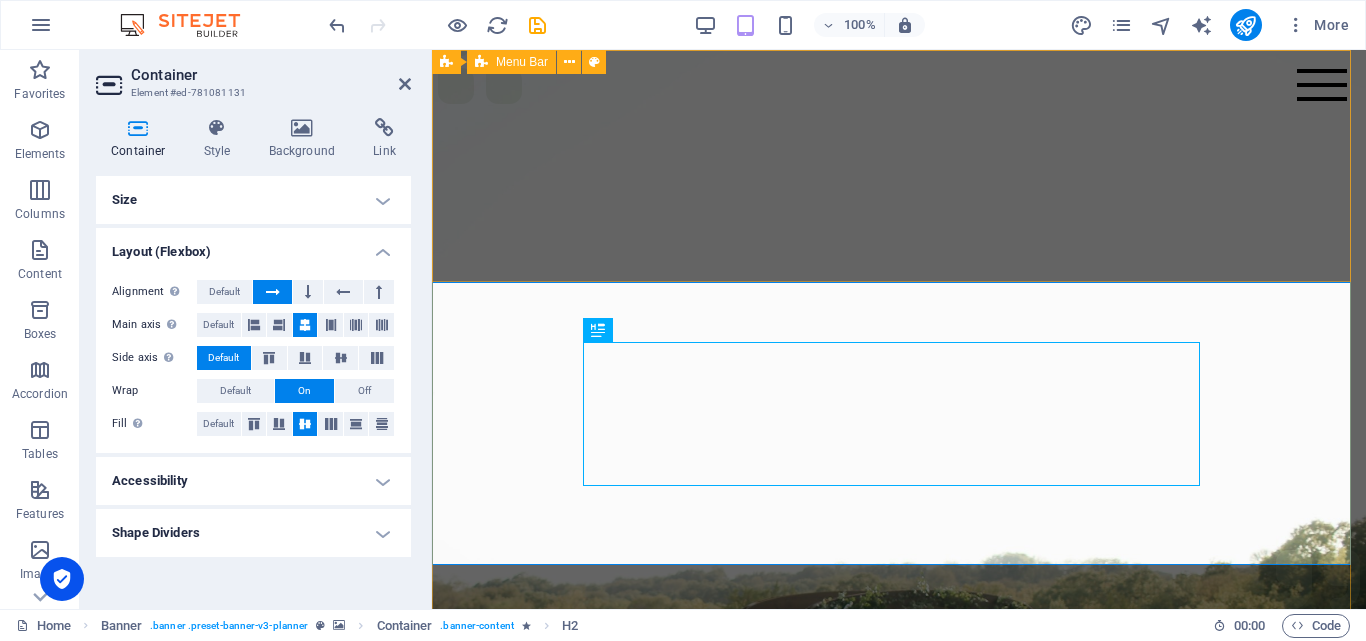 click on "Menu Services About Team Gallery Contact" at bounding box center (899, 1066) 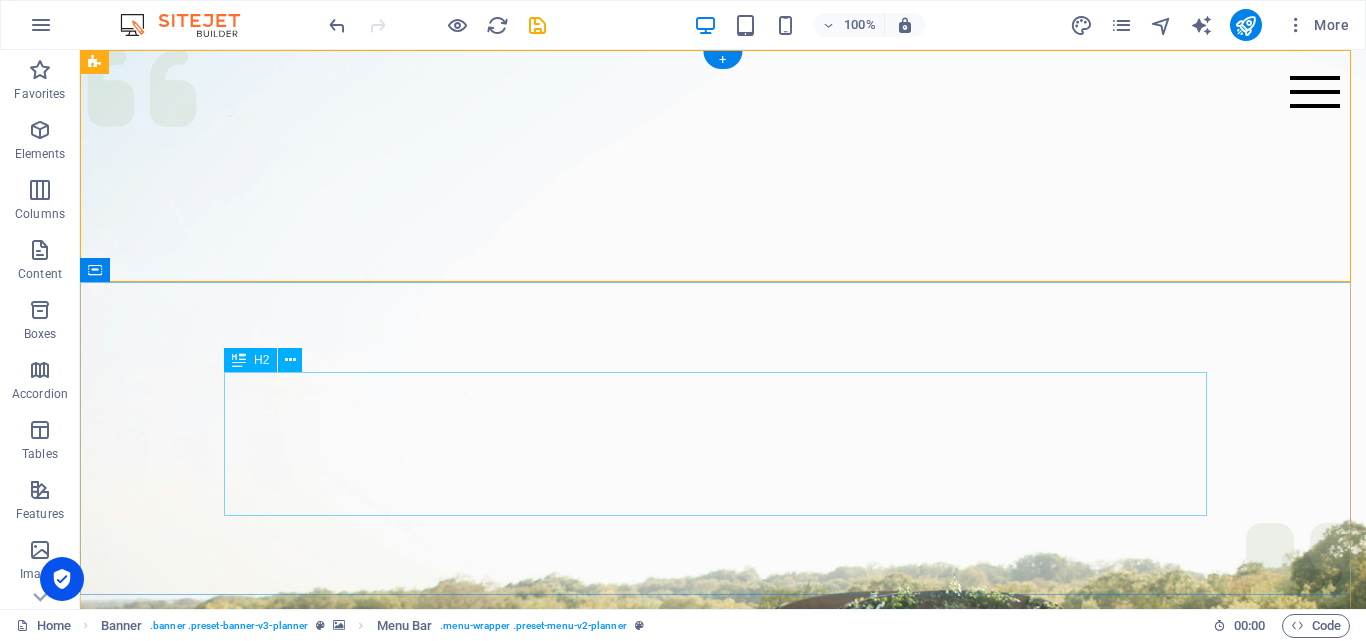 click on "Bantuan sejati bukan hanya memberi, tapi memudahkan." at bounding box center [723, 1344] 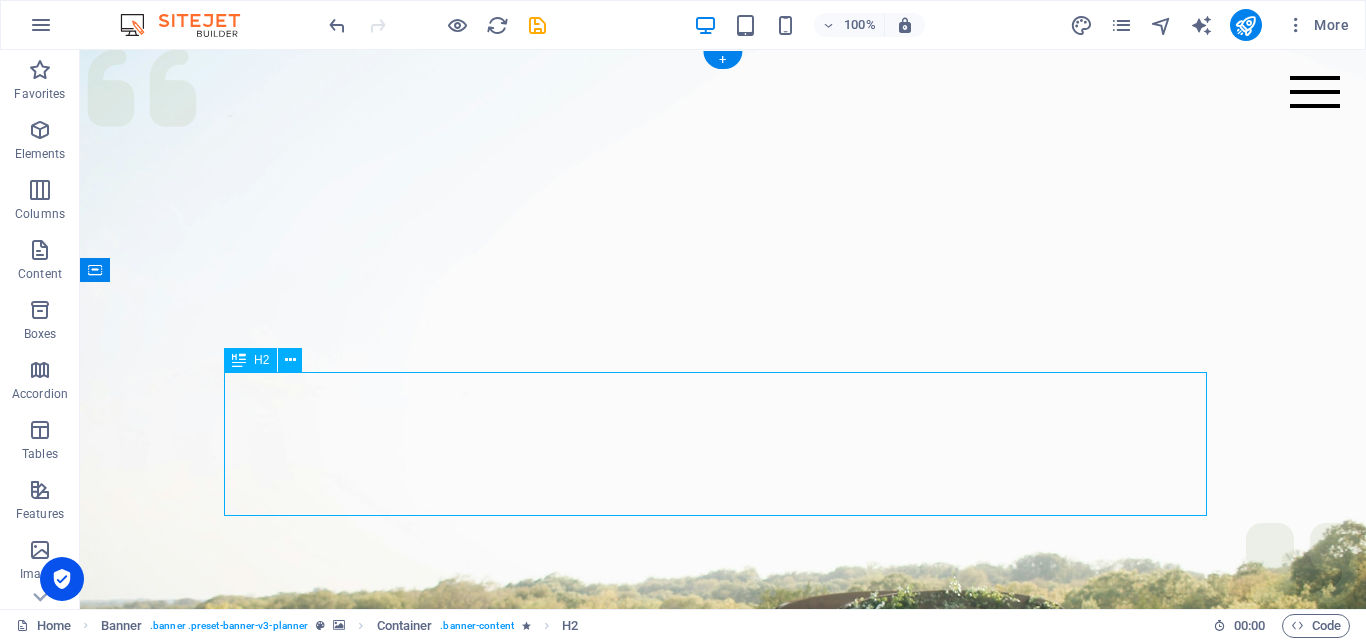 click on "Bantuan sejati bukan hanya memberi, tapi memudahkan." at bounding box center (723, 1344) 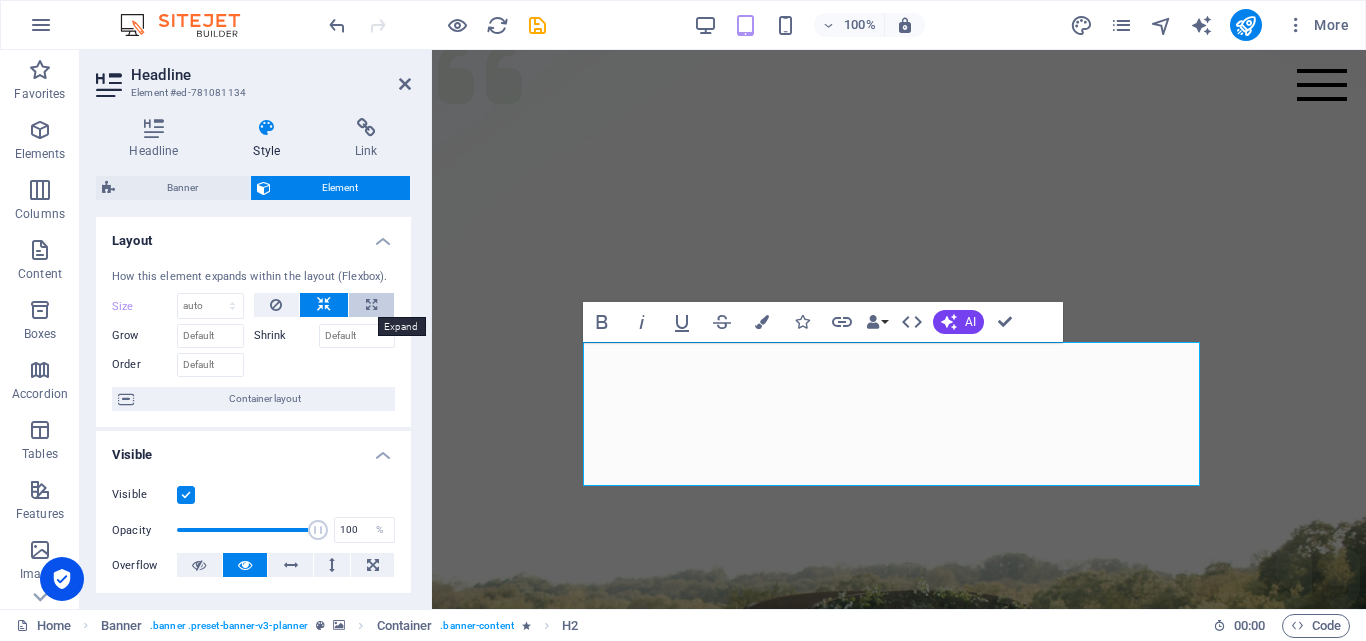 click at bounding box center (371, 305) 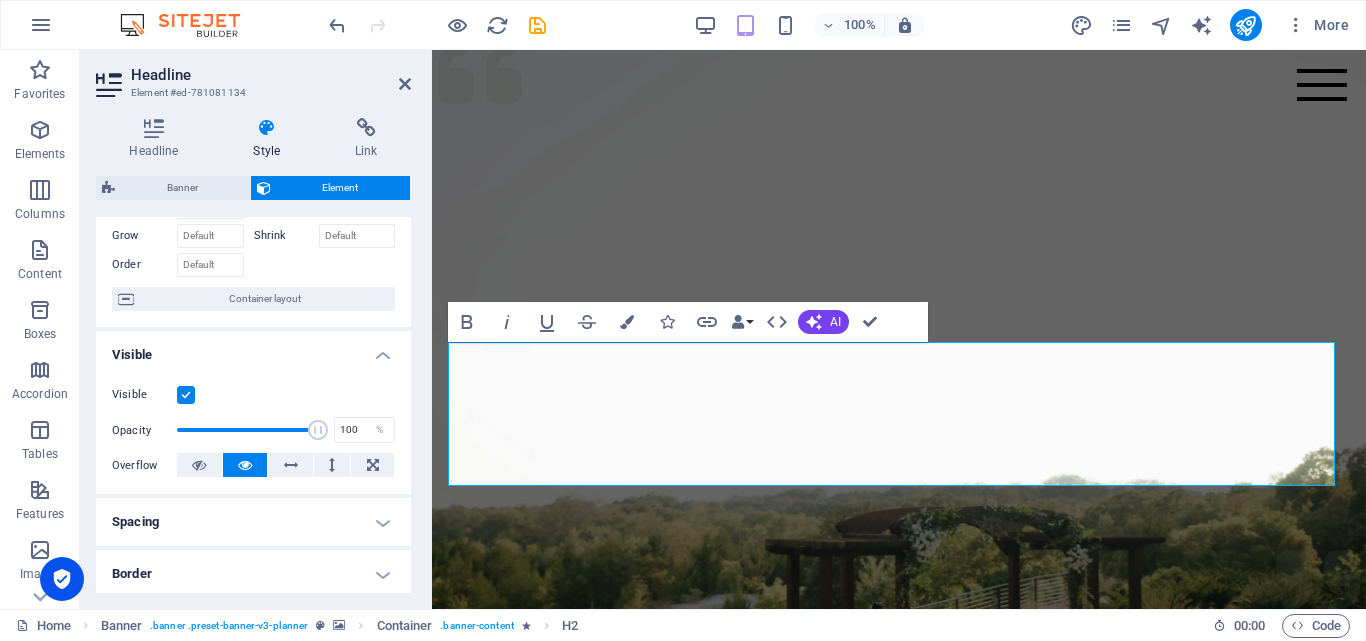 scroll, scrollTop: 0, scrollLeft: 0, axis: both 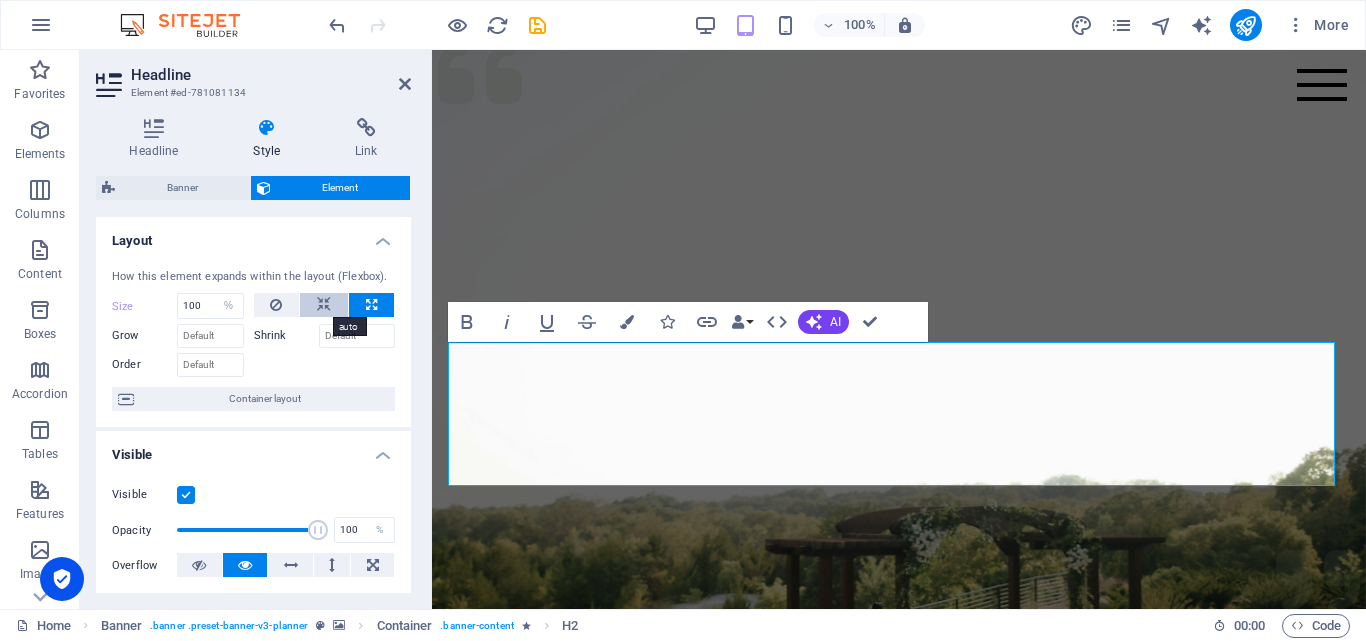 click at bounding box center [324, 305] 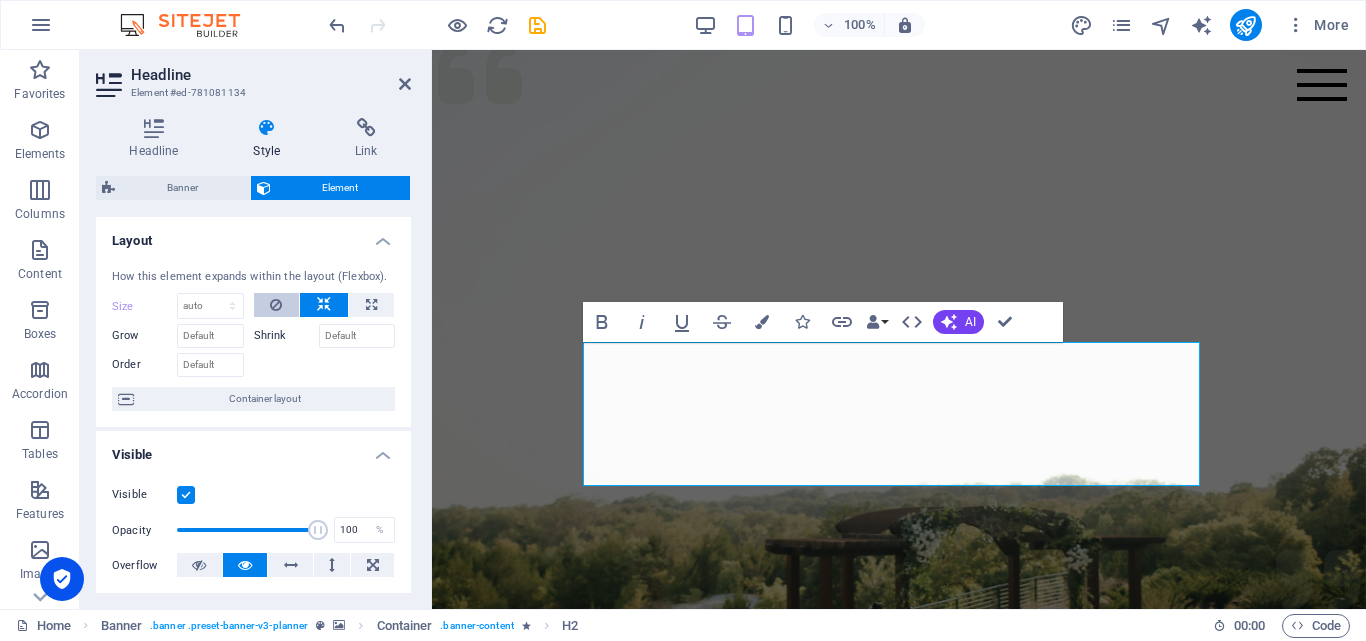 click at bounding box center (276, 305) 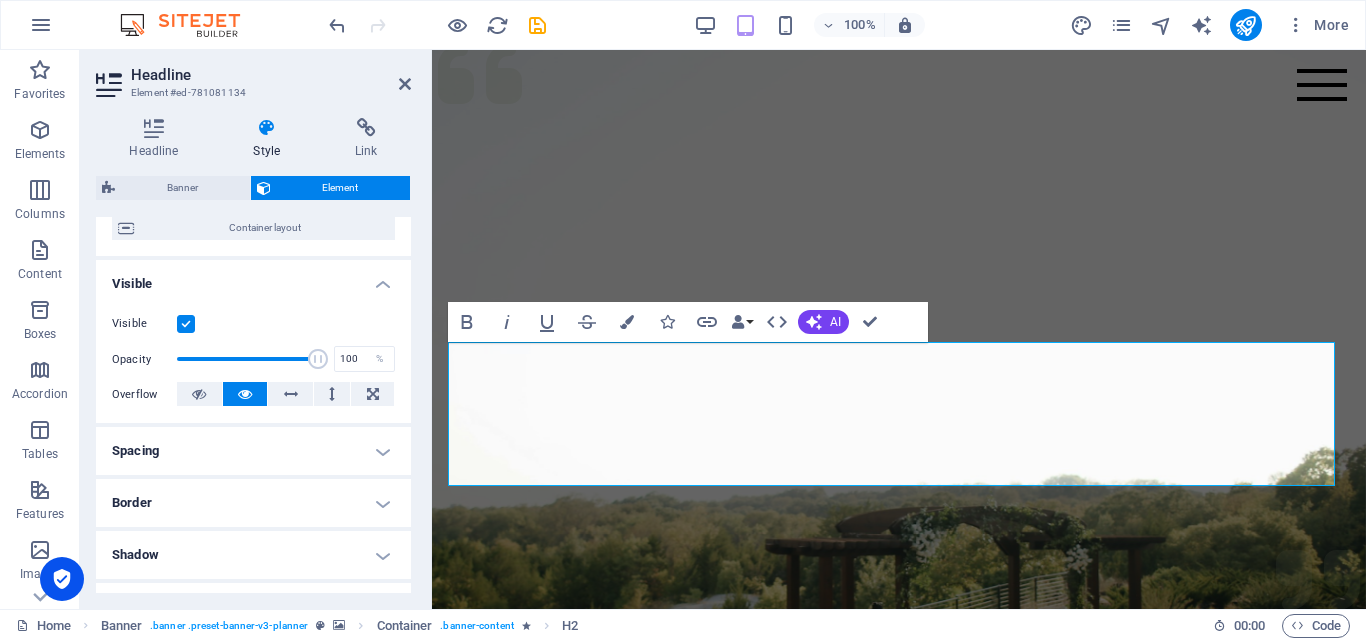 scroll, scrollTop: 200, scrollLeft: 0, axis: vertical 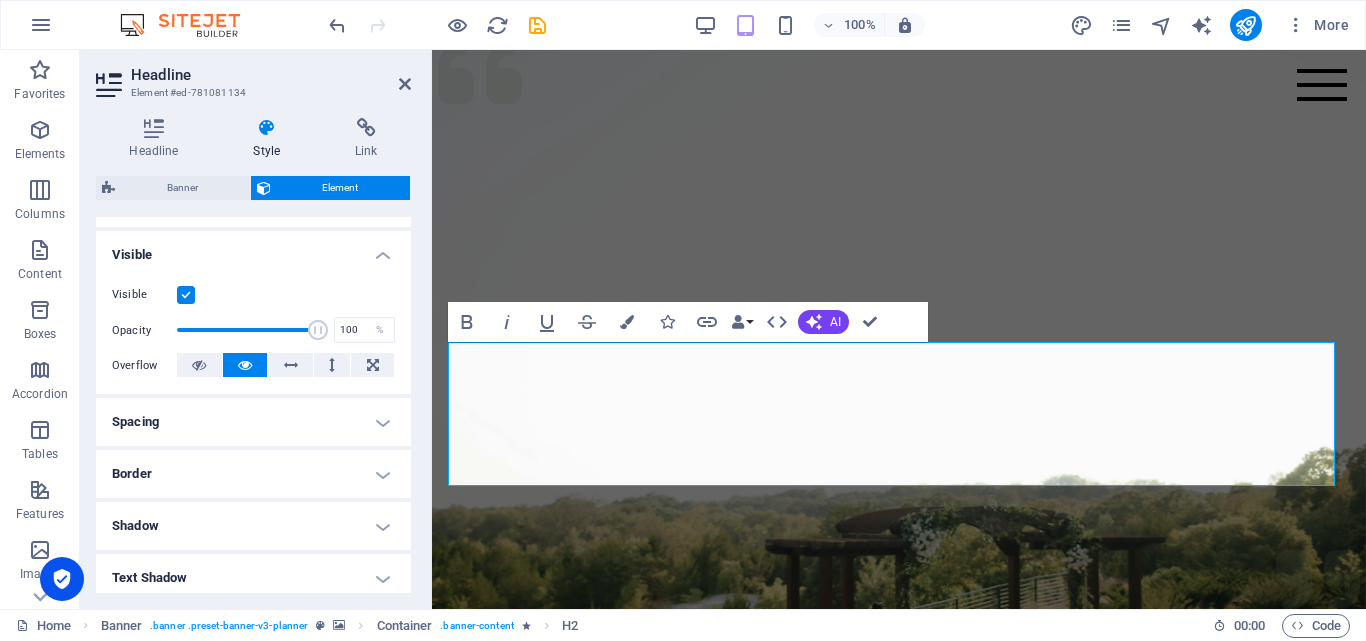 click on "Spacing" at bounding box center (253, 422) 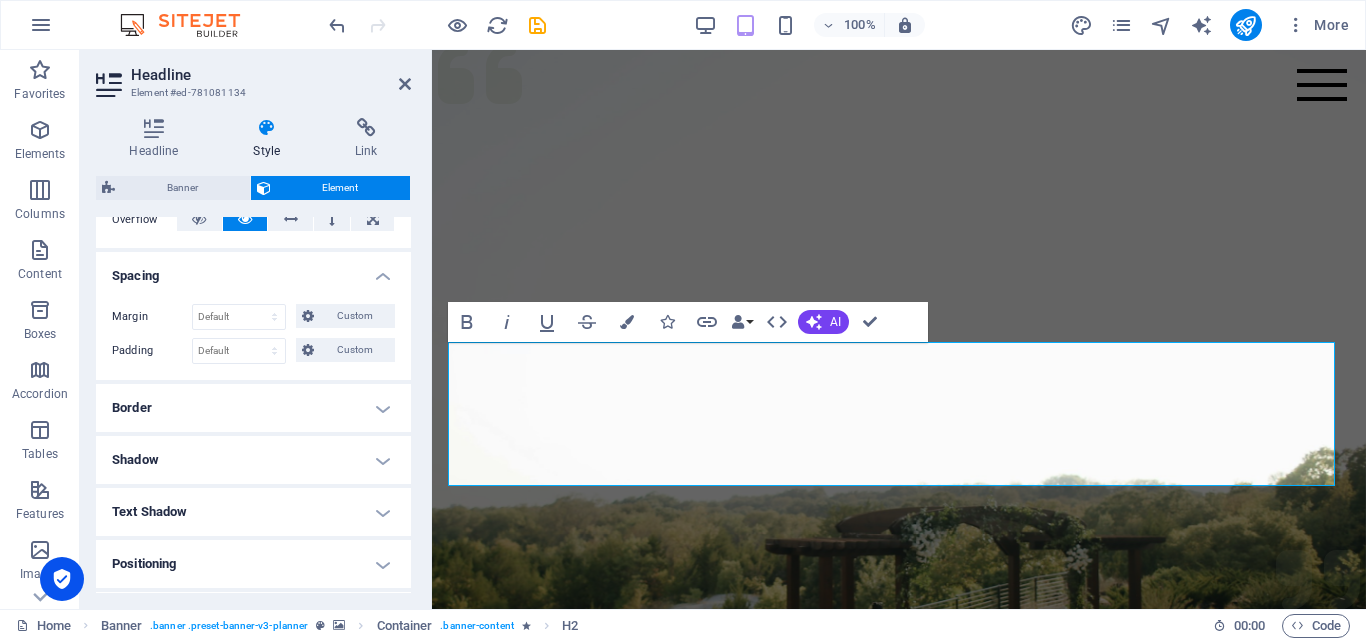 scroll, scrollTop: 400, scrollLeft: 0, axis: vertical 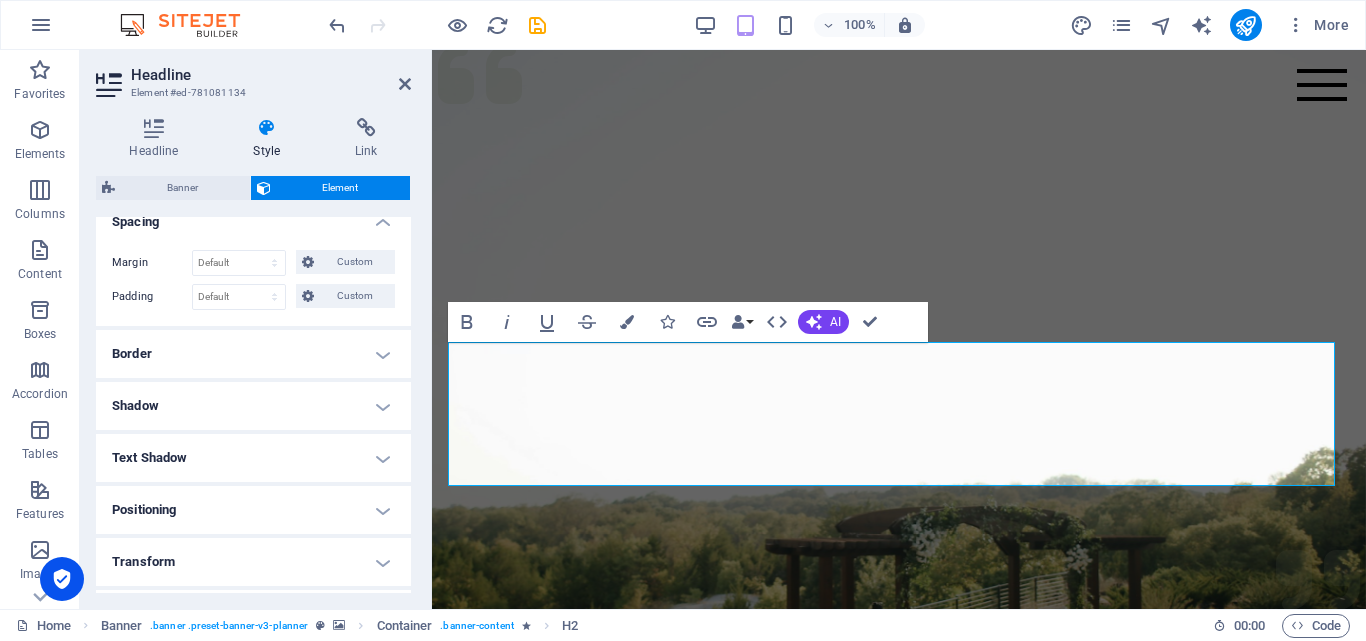 click on "Border" at bounding box center (253, 354) 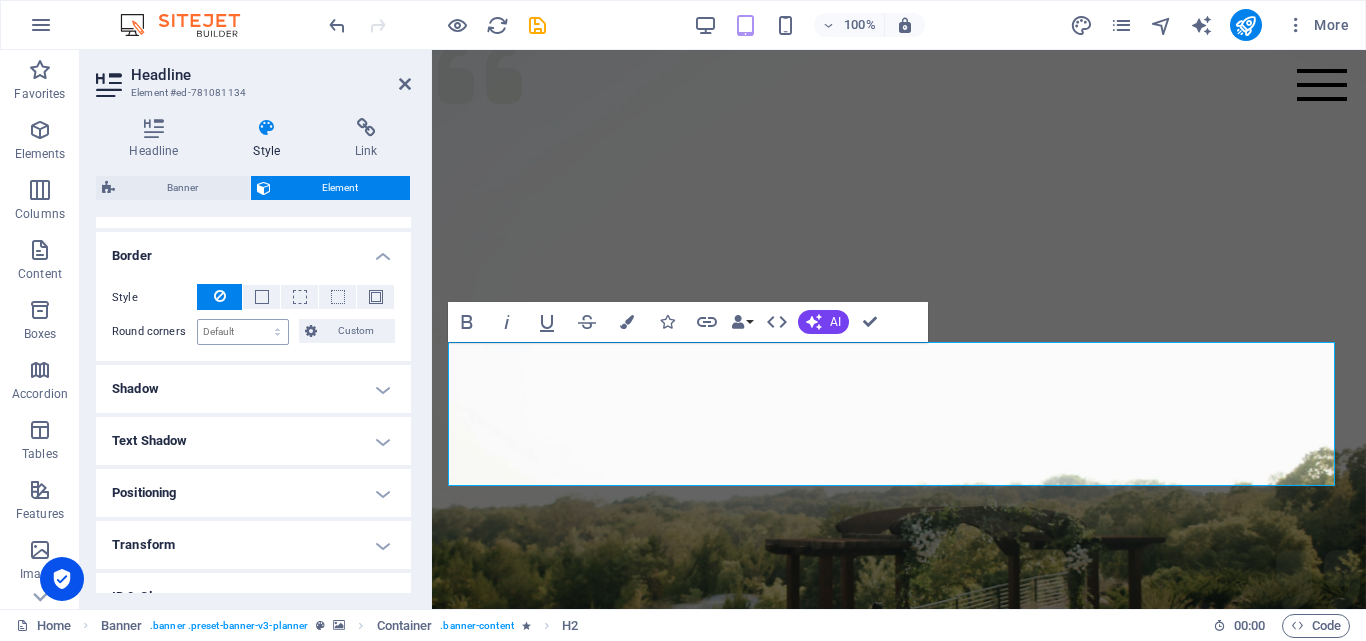 scroll, scrollTop: 630, scrollLeft: 0, axis: vertical 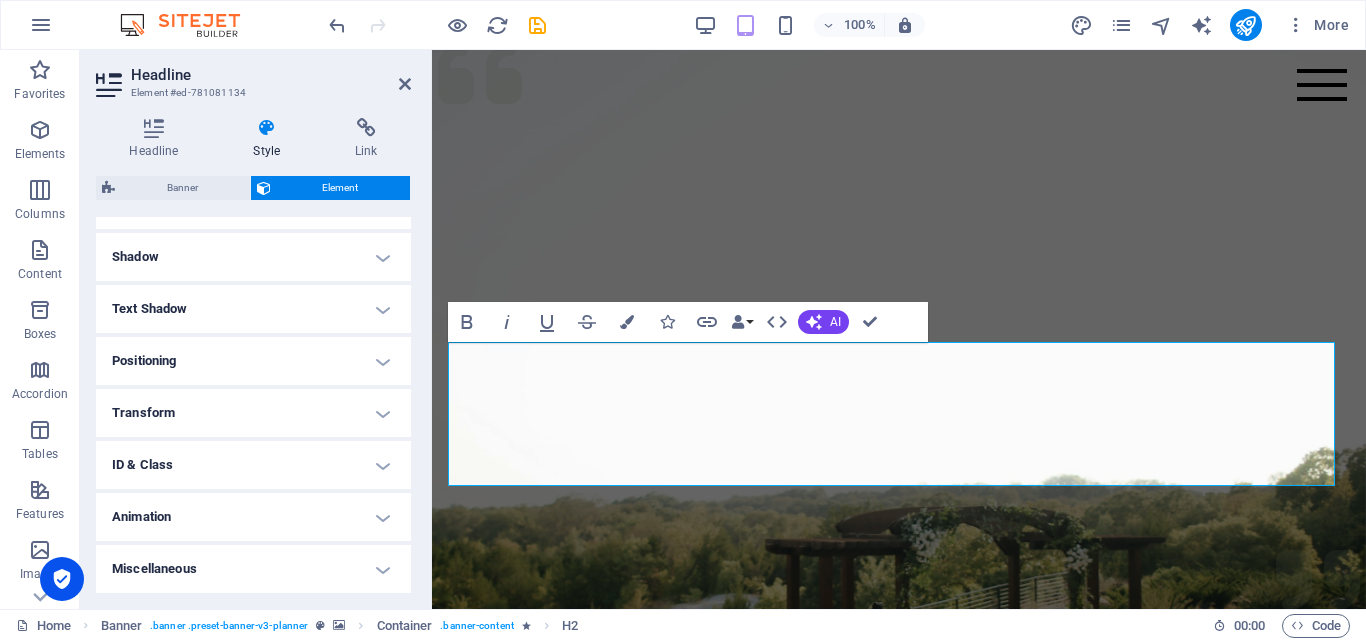 click on "Positioning" at bounding box center (253, 361) 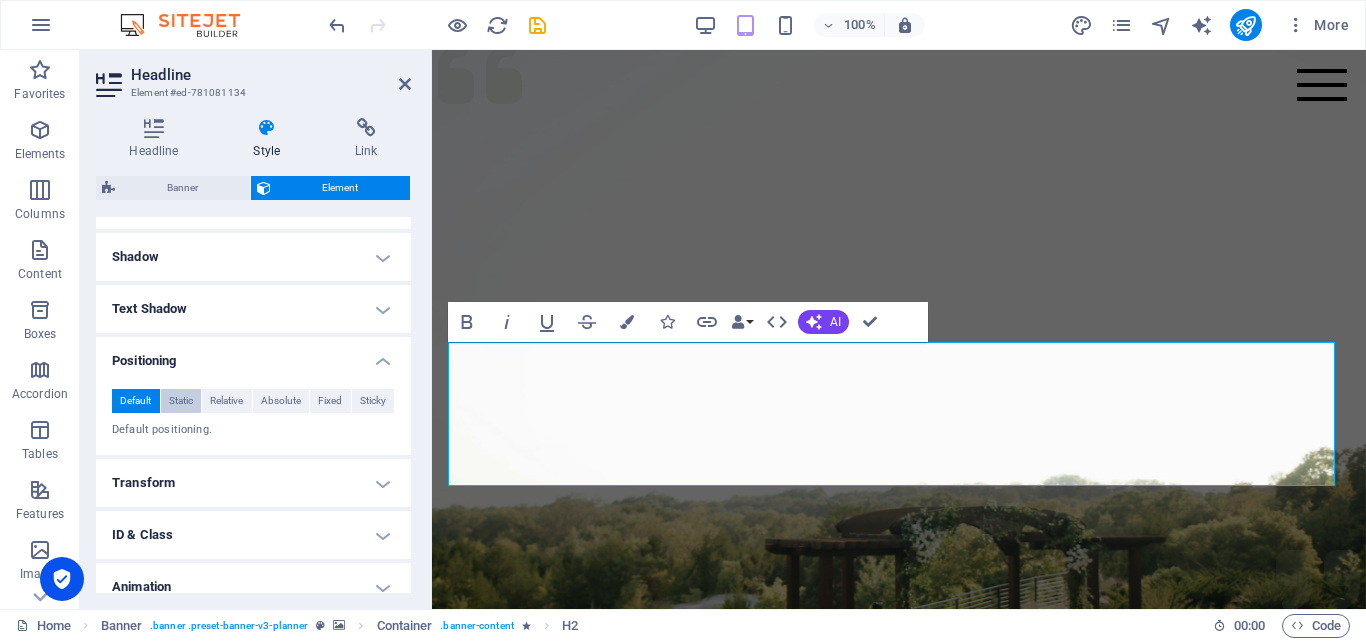 click on "Static" at bounding box center [181, 401] 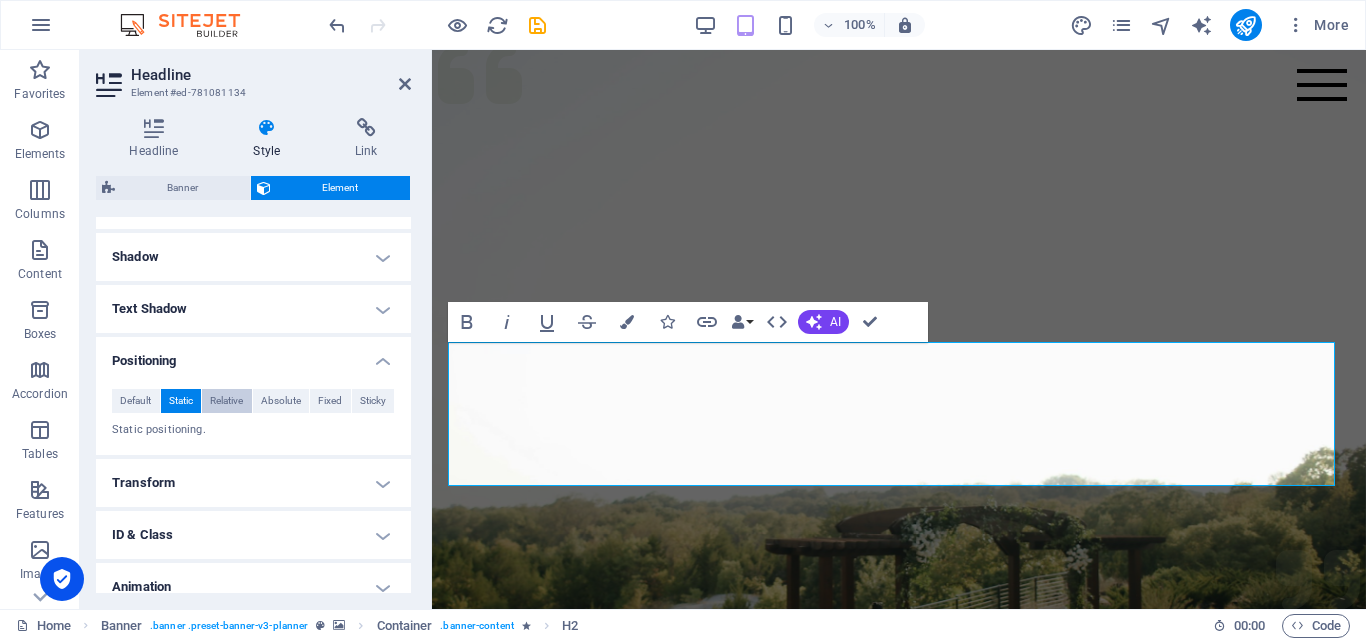 click on "Relative" at bounding box center [226, 401] 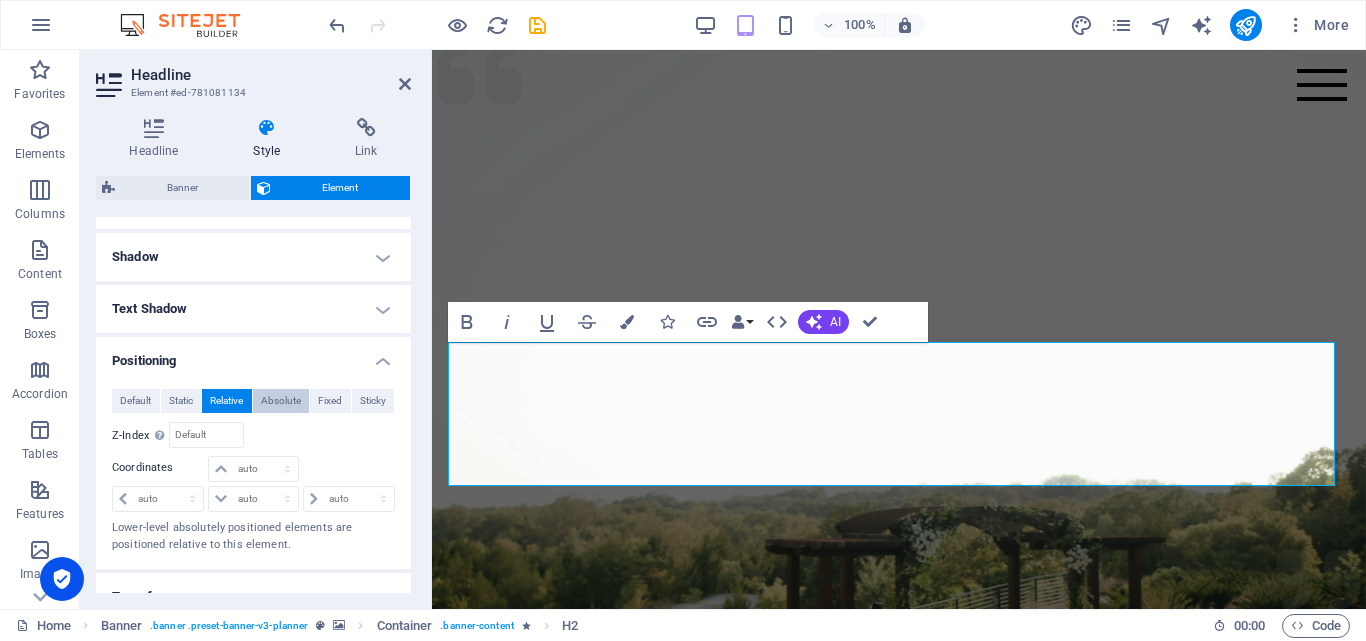 click on "Absolute" at bounding box center (281, 401) 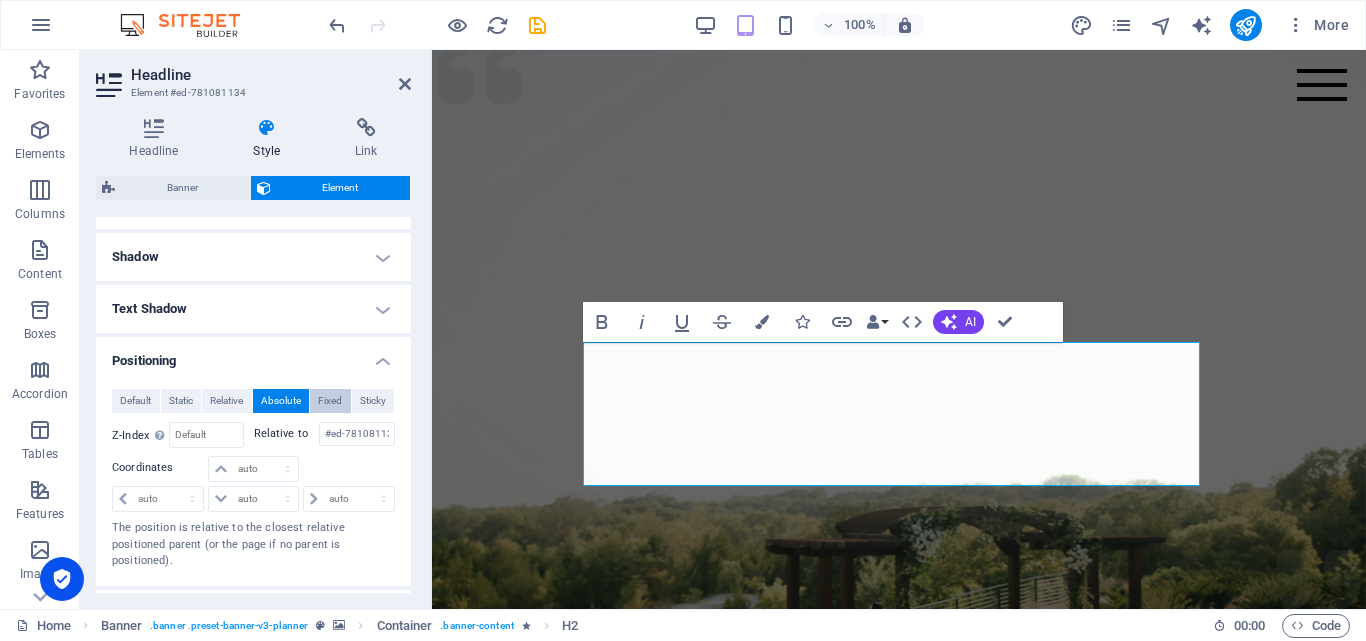 click on "Fixed" at bounding box center (330, 401) 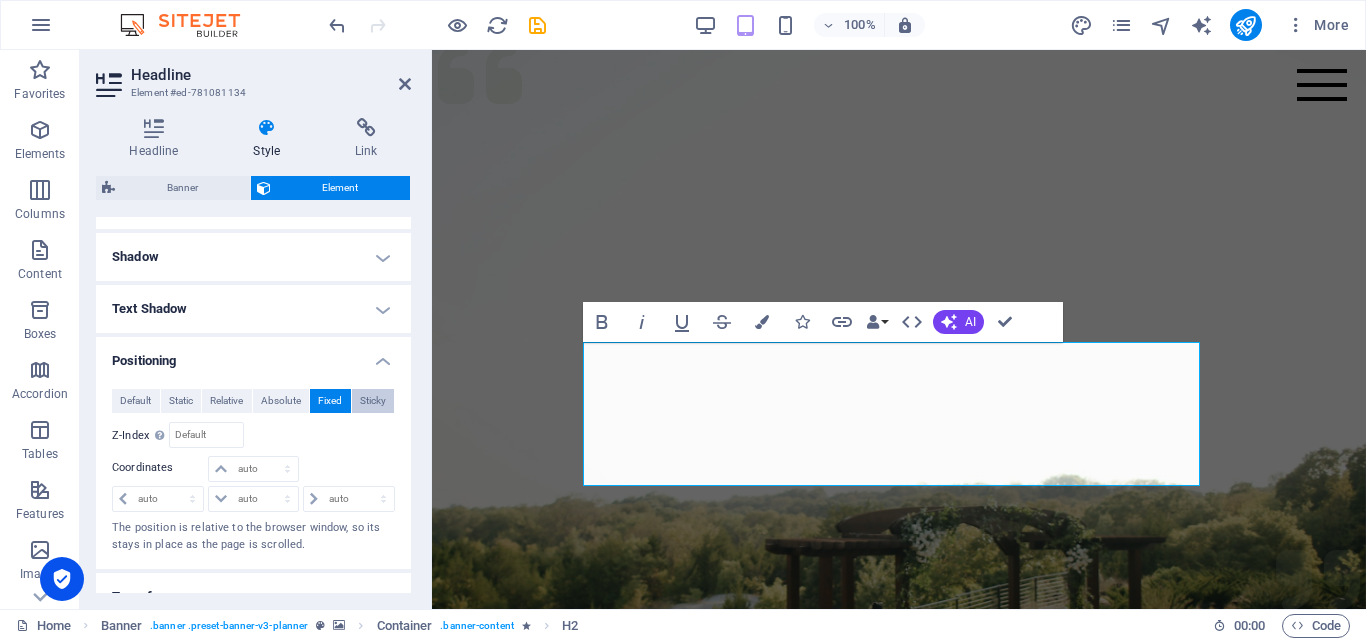 click on "Sticky" at bounding box center [373, 401] 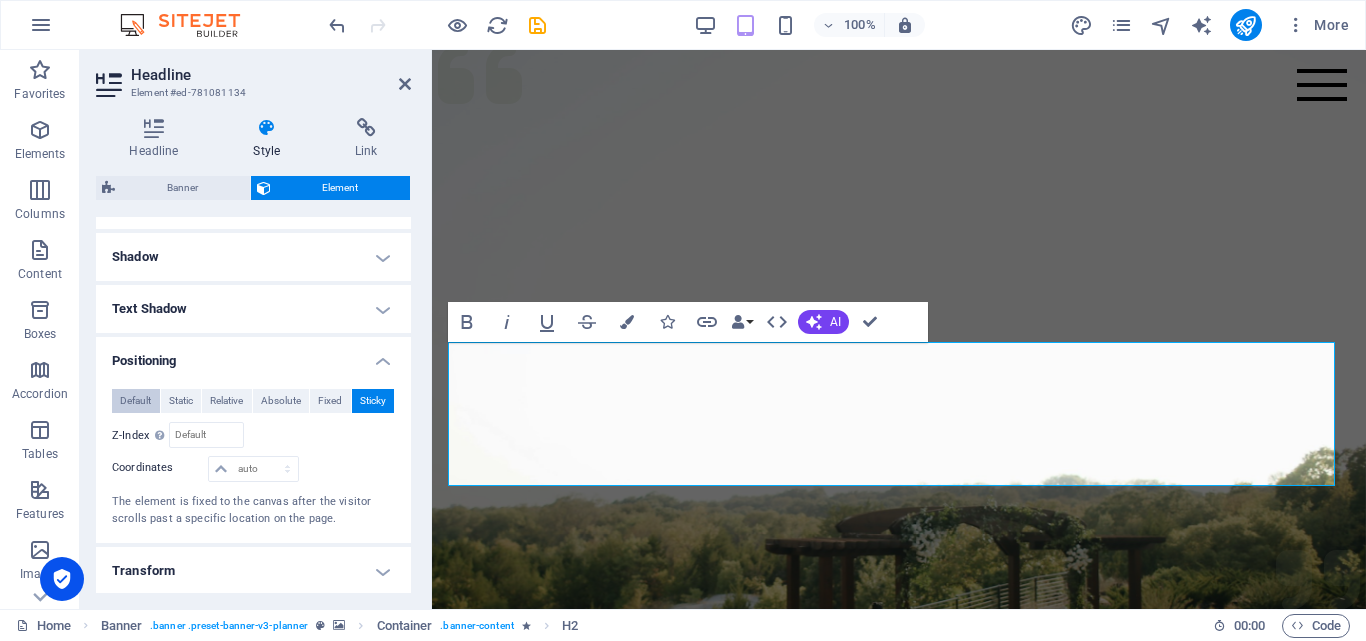 click on "Default" at bounding box center [135, 401] 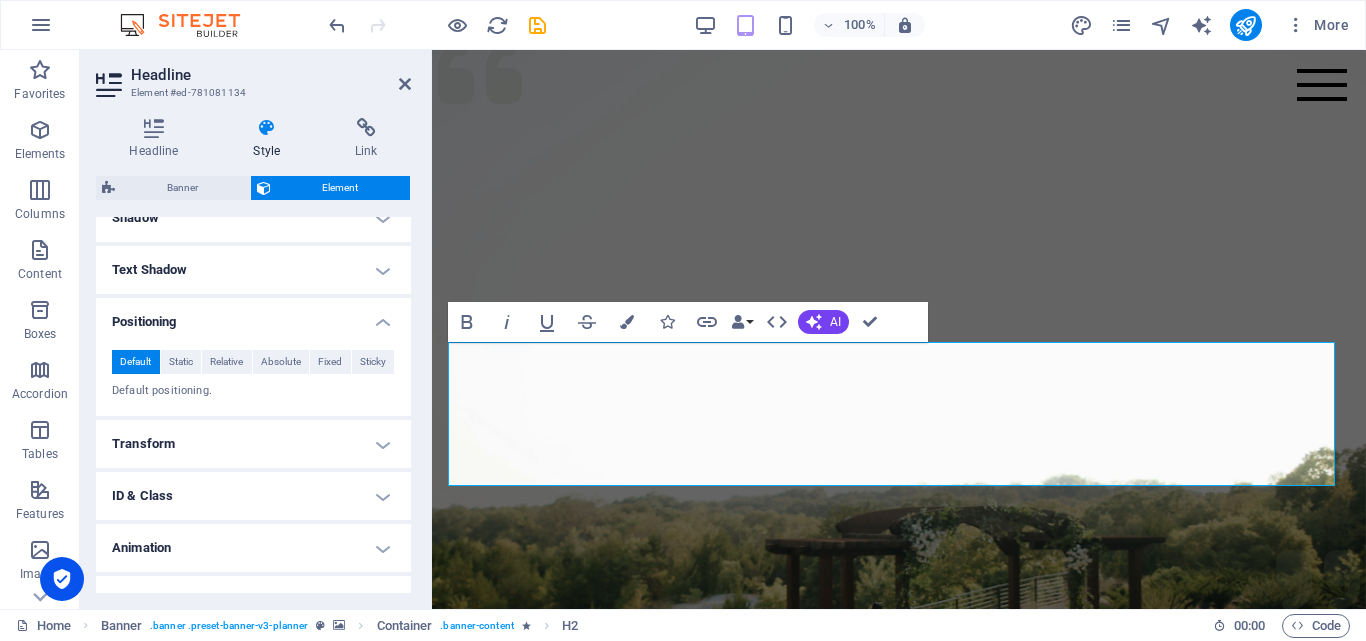 scroll, scrollTop: 700, scrollLeft: 0, axis: vertical 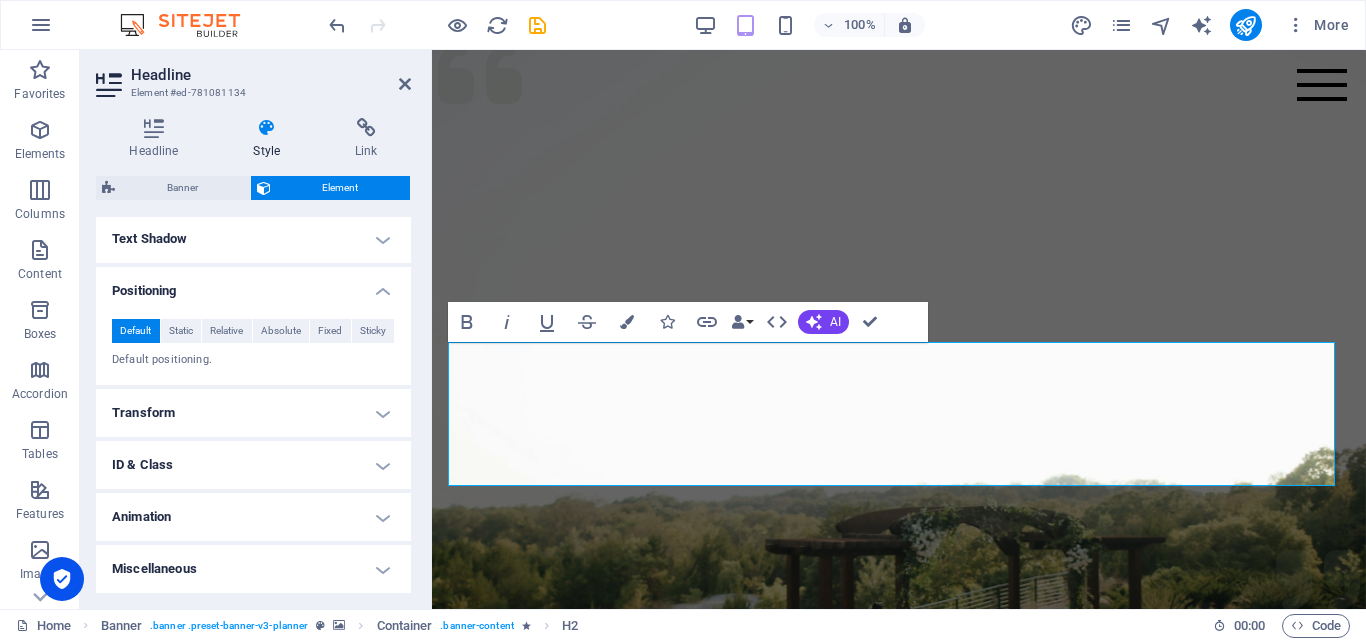 click on "Transform" at bounding box center [253, 413] 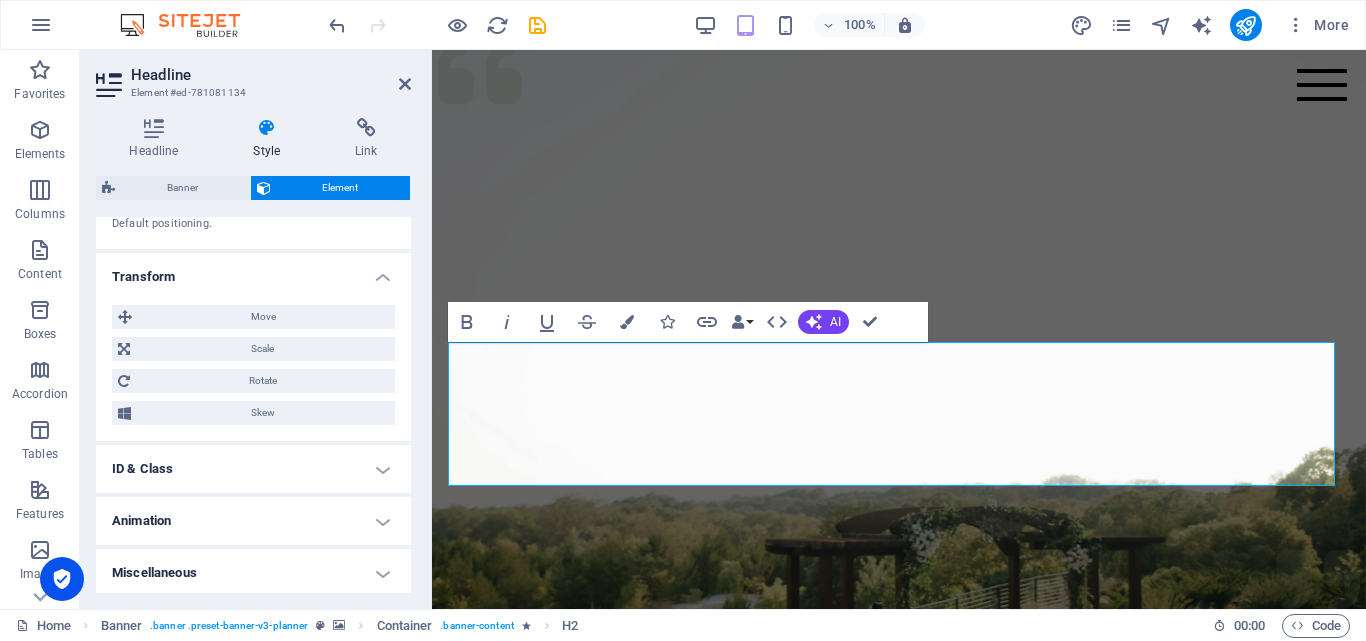 scroll, scrollTop: 840, scrollLeft: 0, axis: vertical 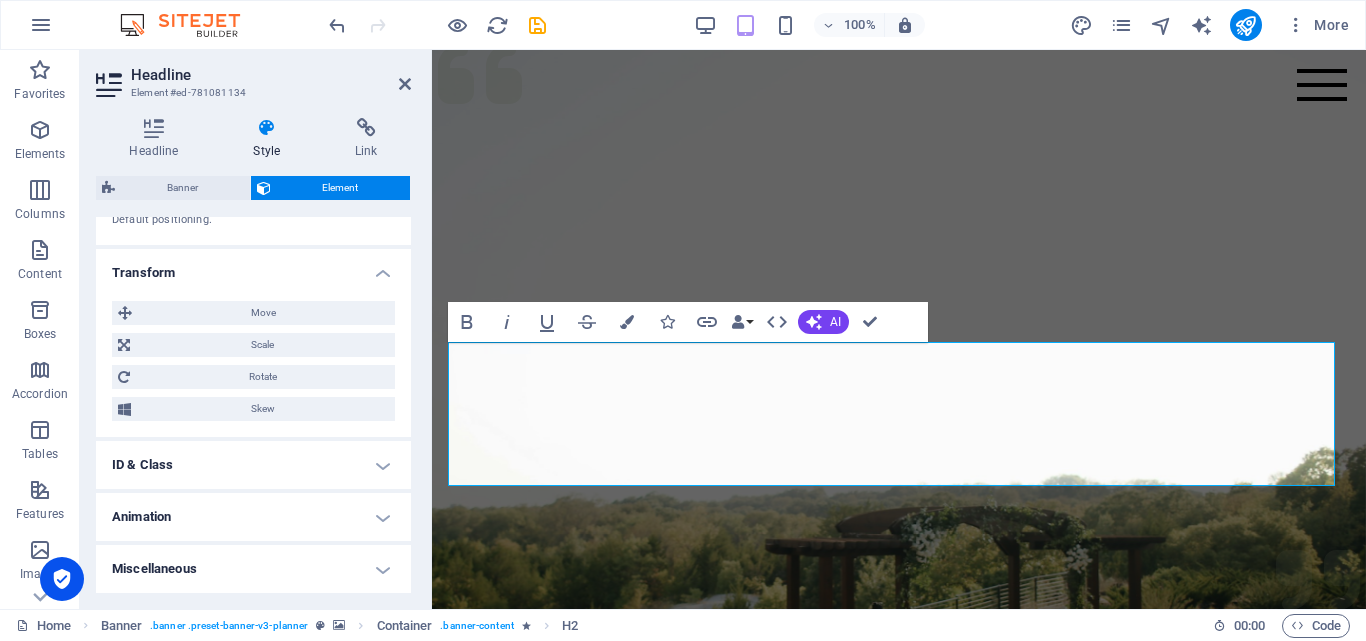 click on "ID & Class" at bounding box center [253, 465] 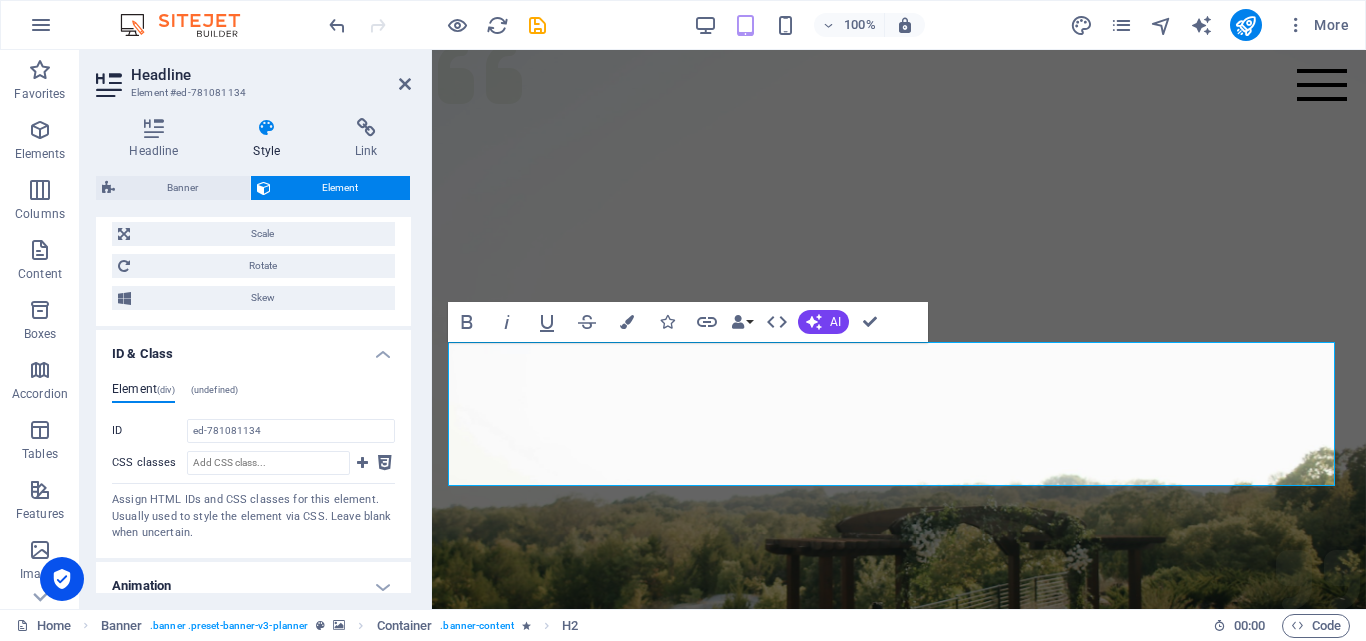 scroll, scrollTop: 1020, scrollLeft: 0, axis: vertical 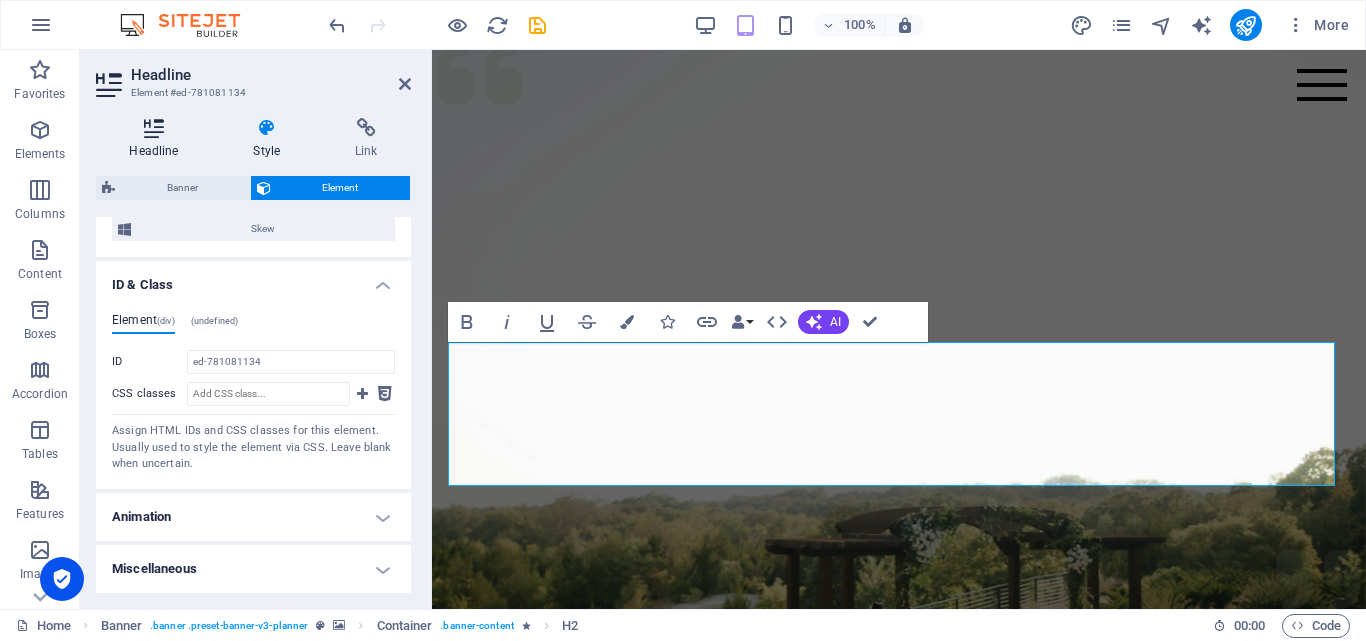 click at bounding box center (154, 128) 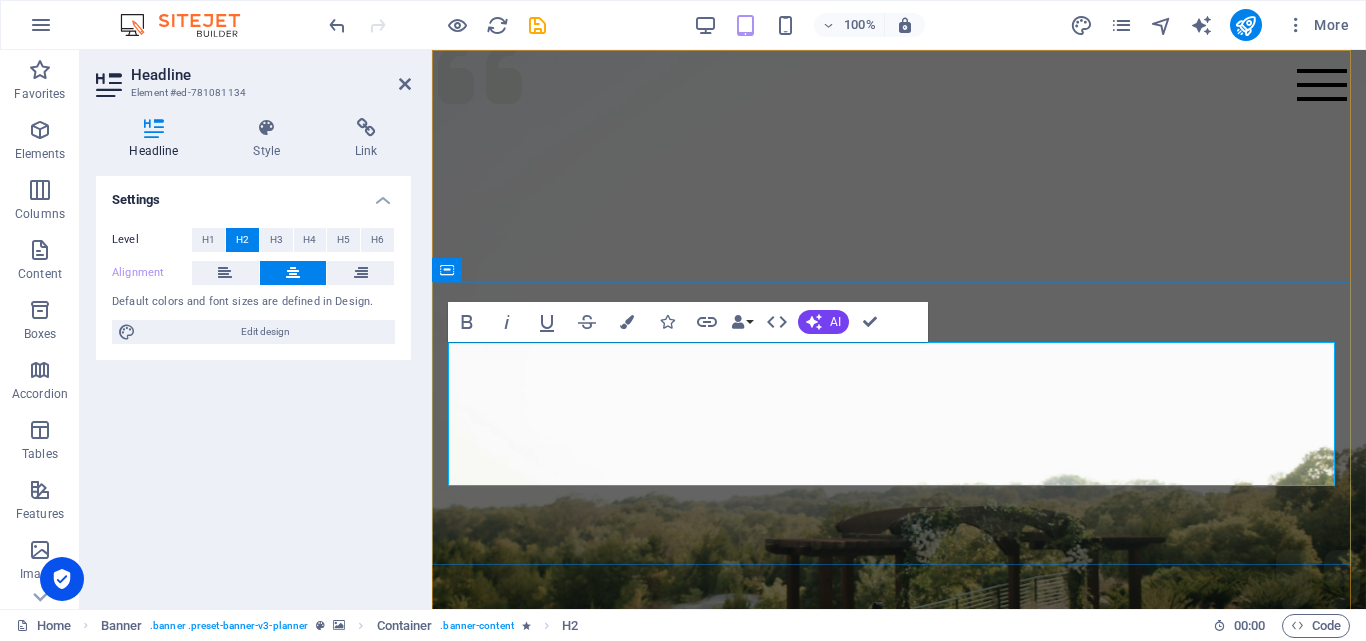 click on "Bantuan sejati bukan hanya memberi, tapi memudahkan." at bounding box center (899, 1174) 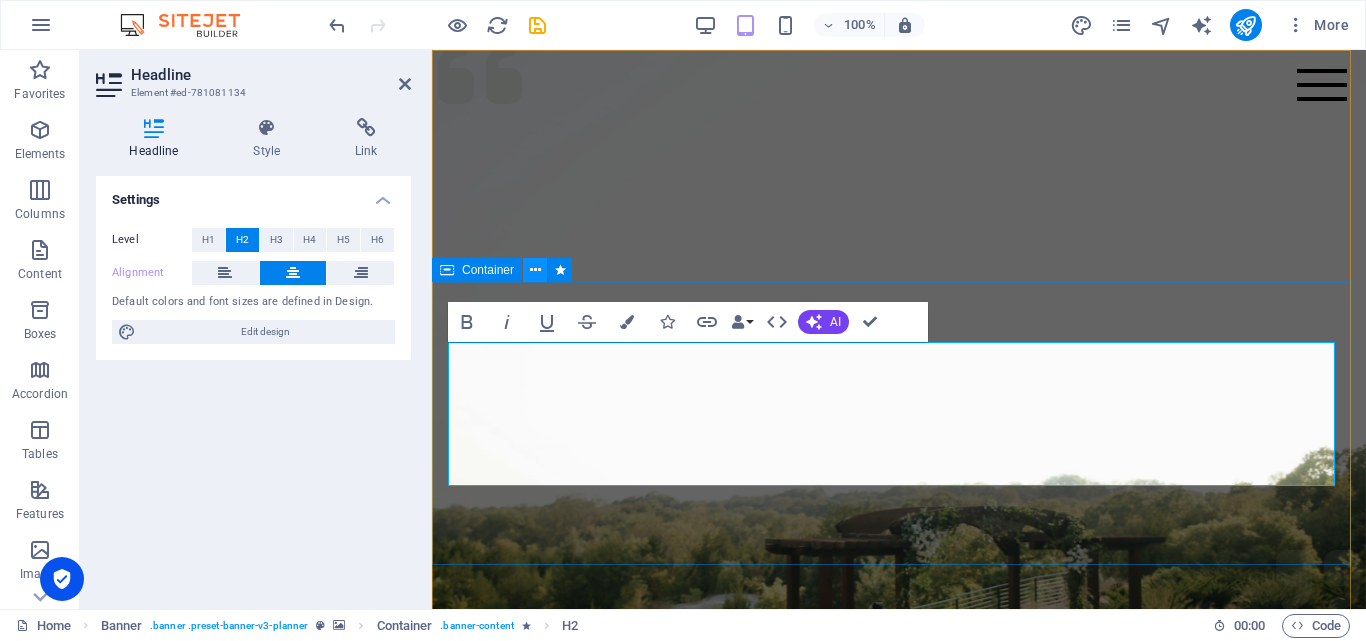 click at bounding box center (535, 270) 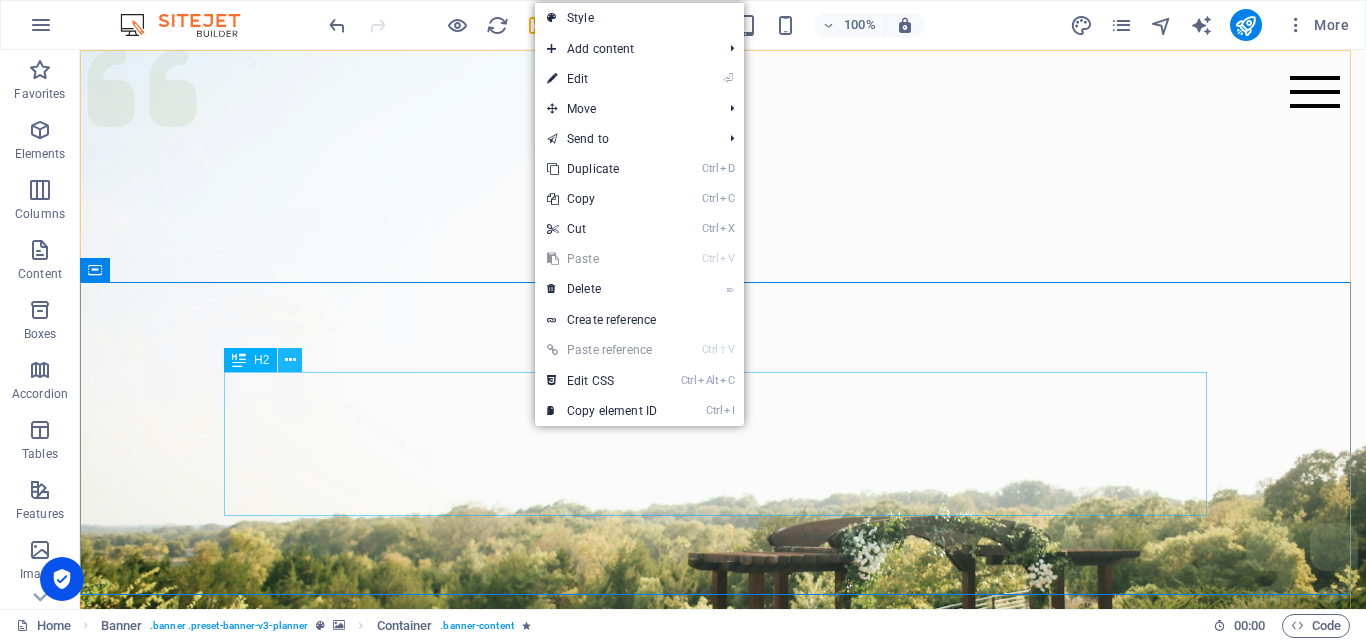 click at bounding box center (290, 360) 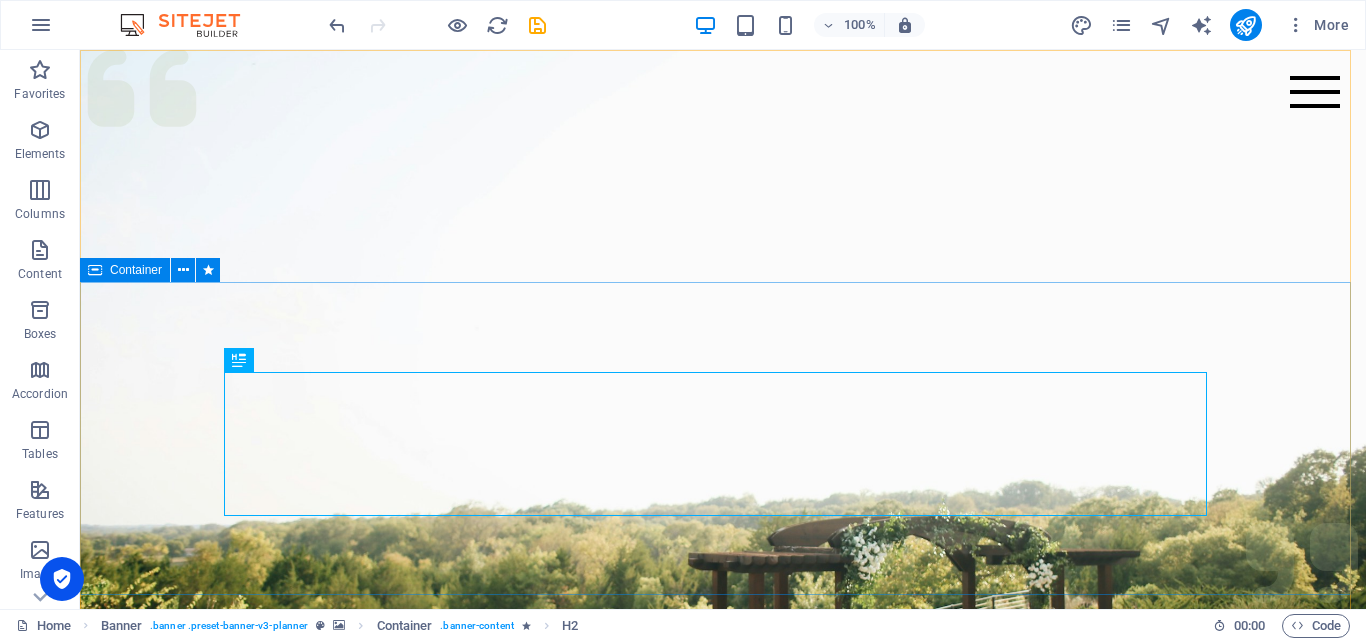 click on "Container" at bounding box center [156, 270] 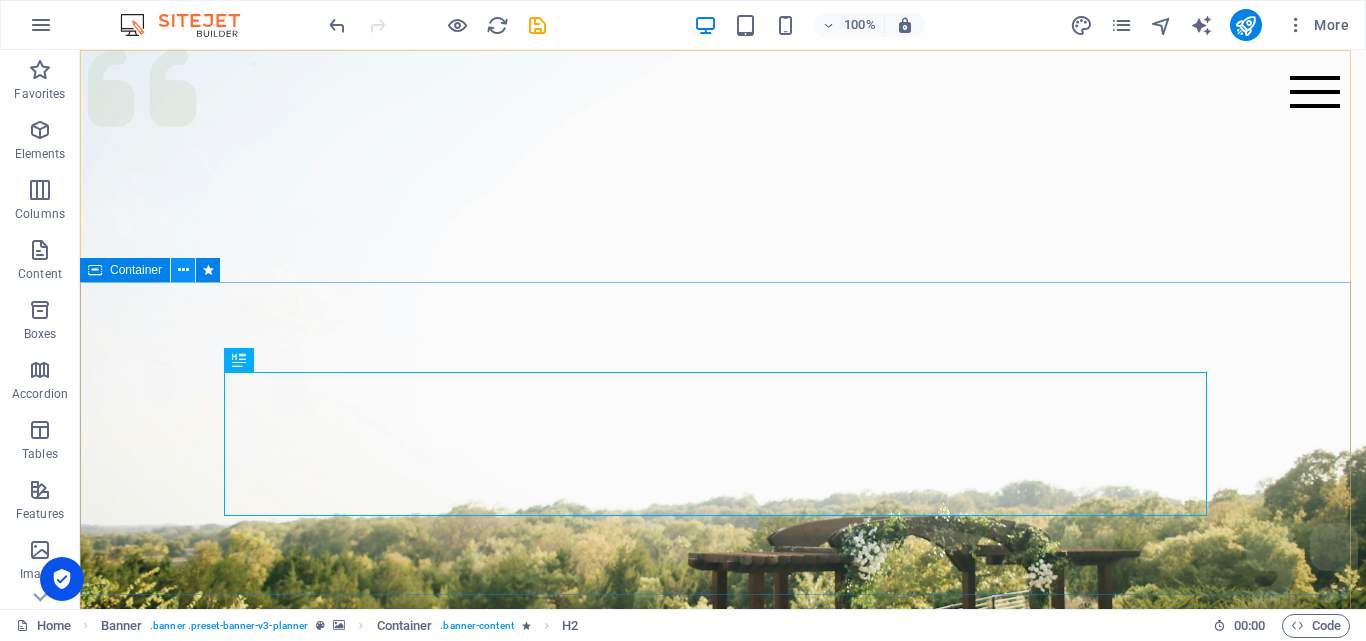 click at bounding box center [183, 270] 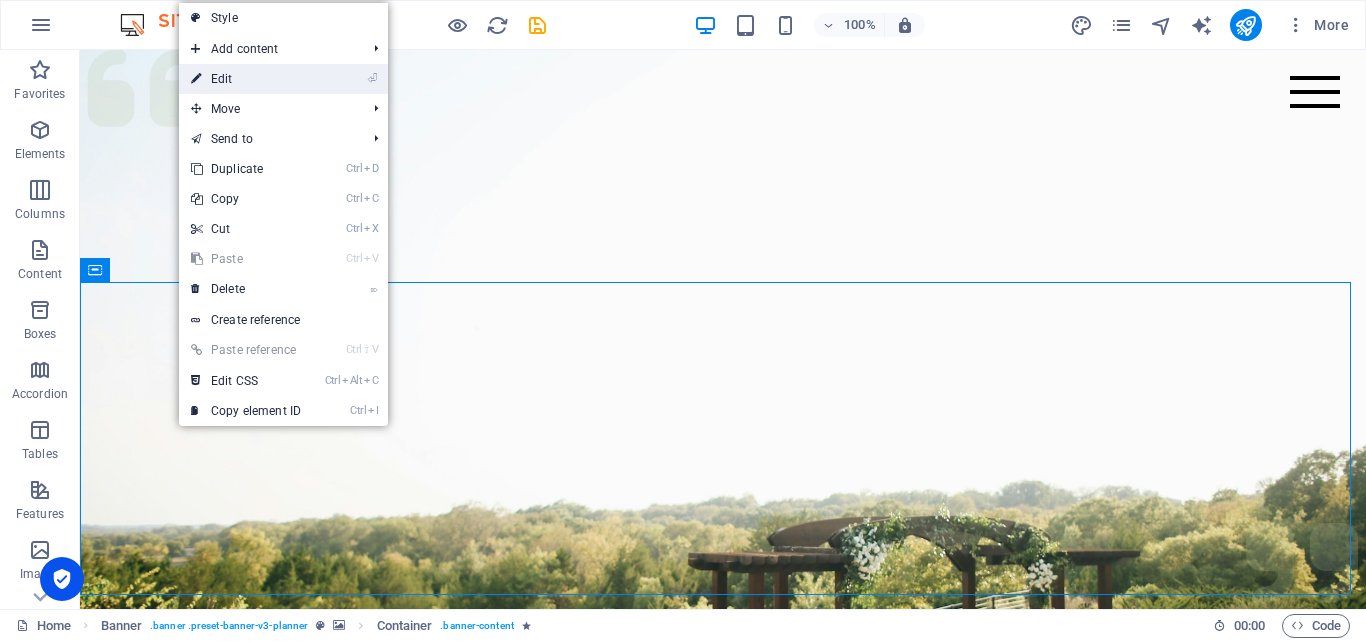 click on "⏎  Edit" at bounding box center [246, 79] 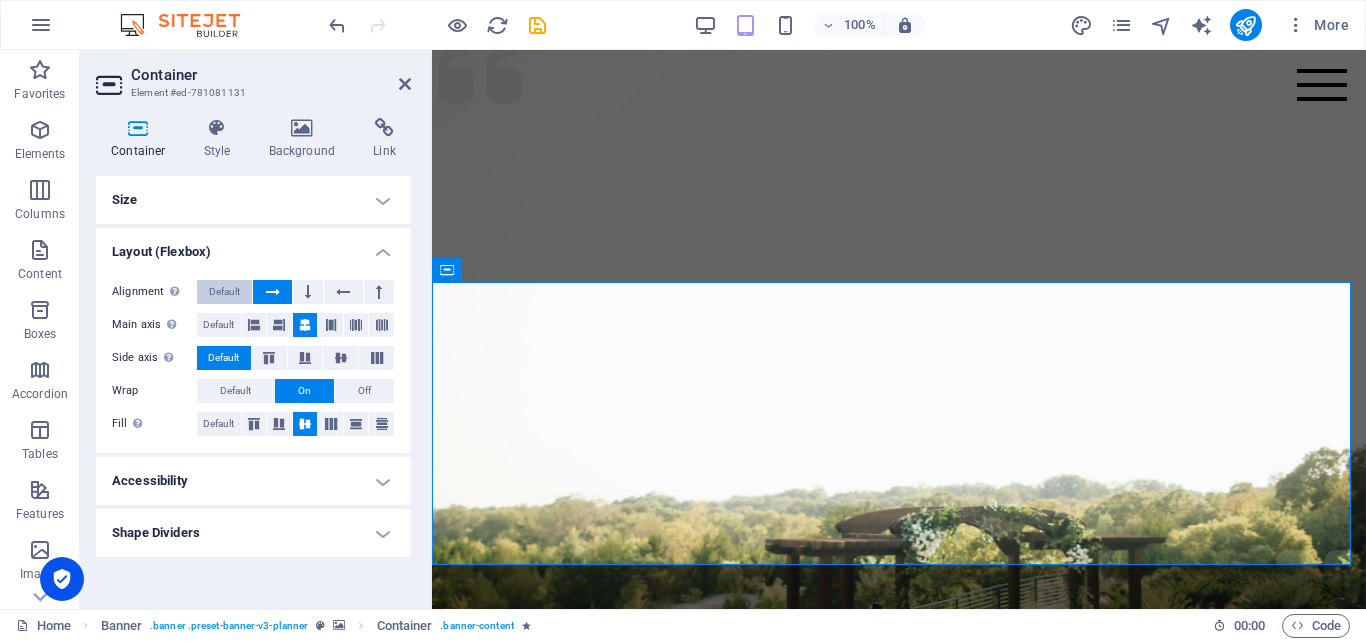 click on "Default" at bounding box center [224, 292] 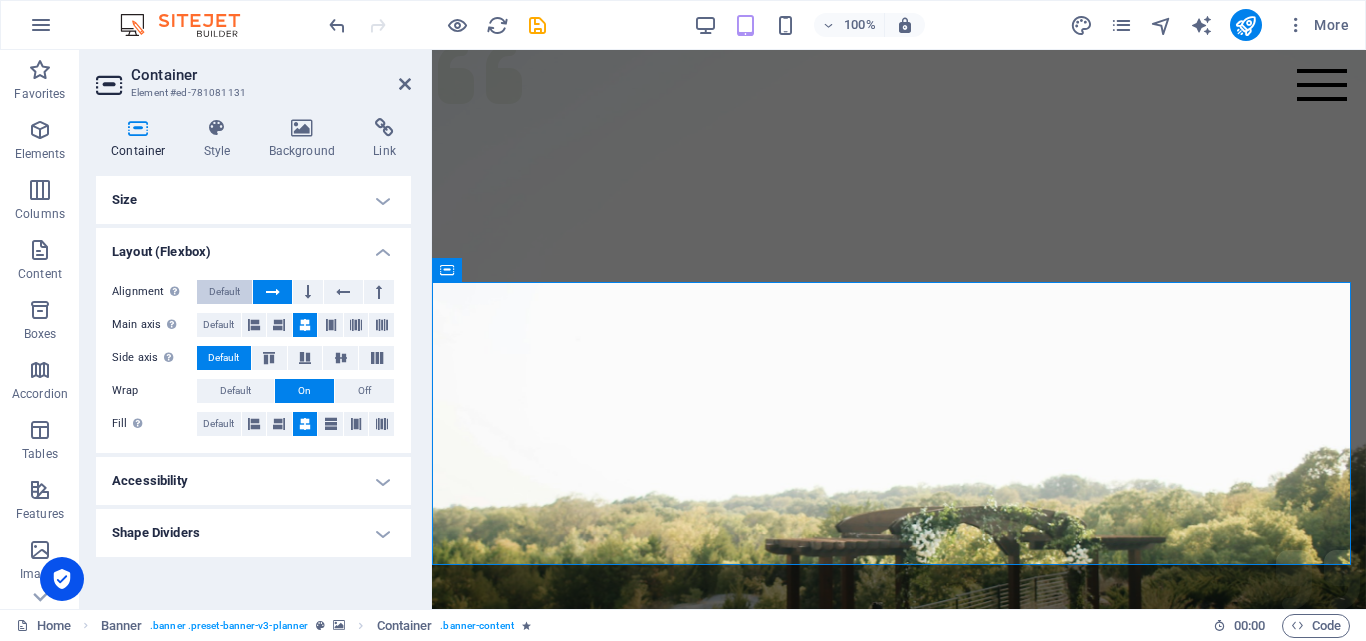 click on "Default" at bounding box center [224, 292] 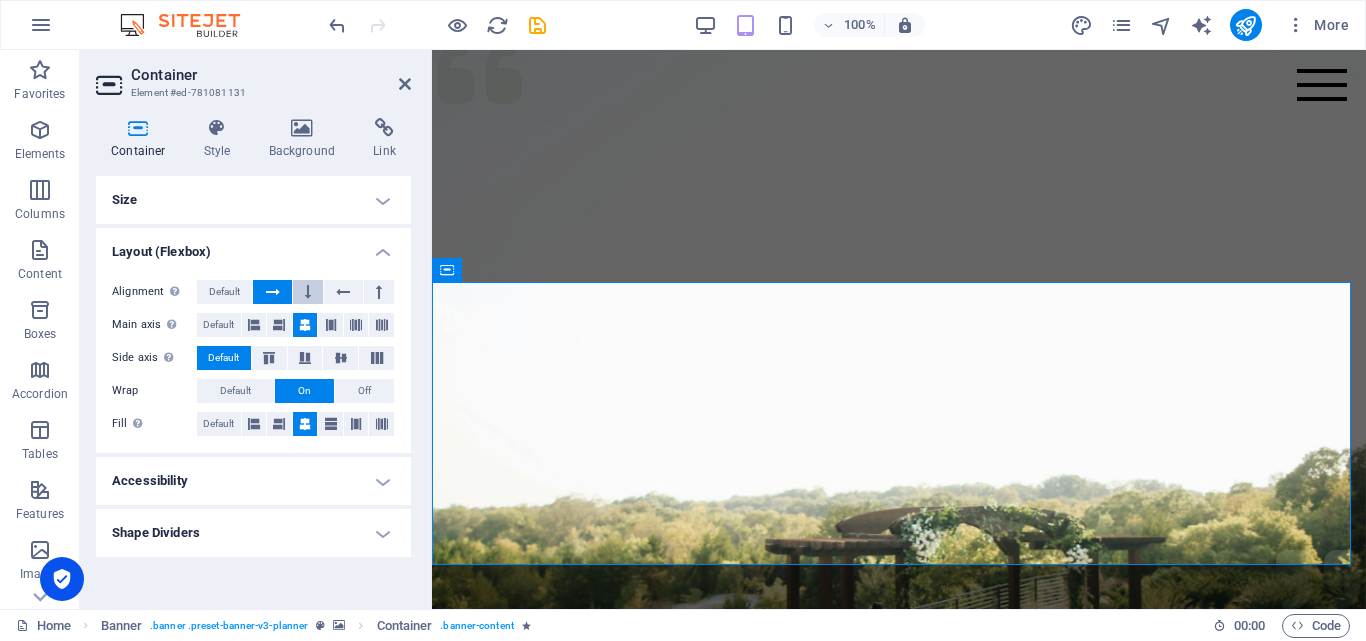 click at bounding box center [308, 292] 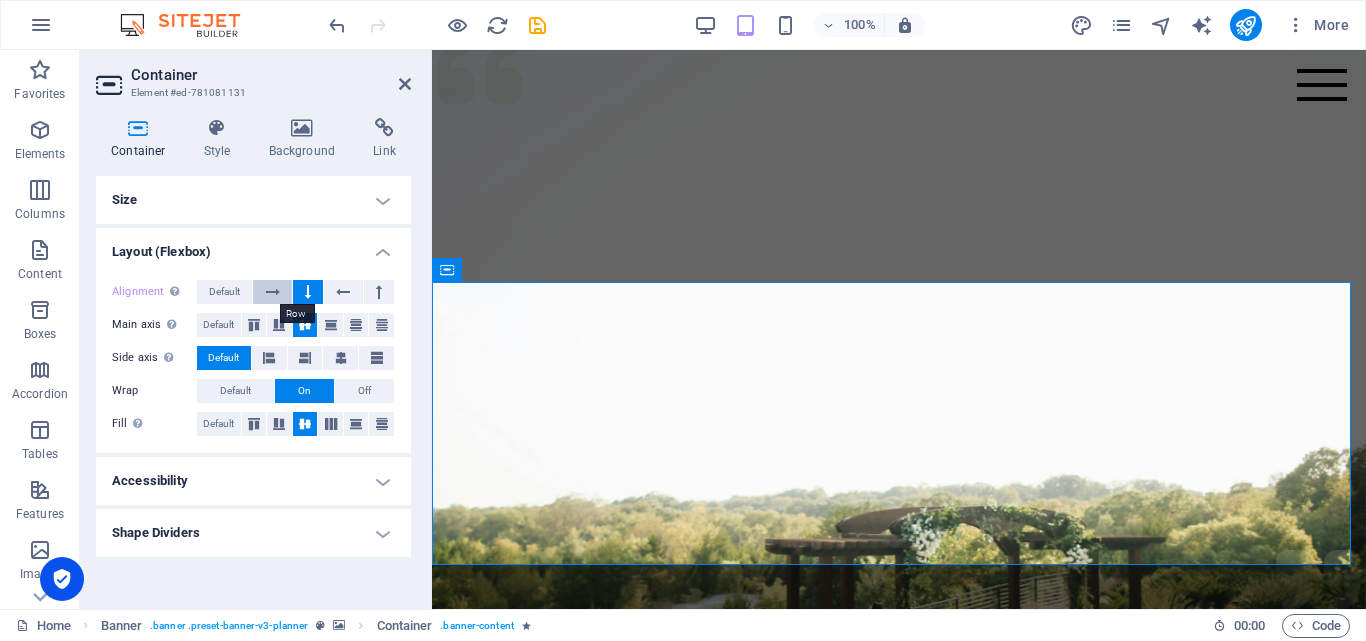 click at bounding box center [273, 292] 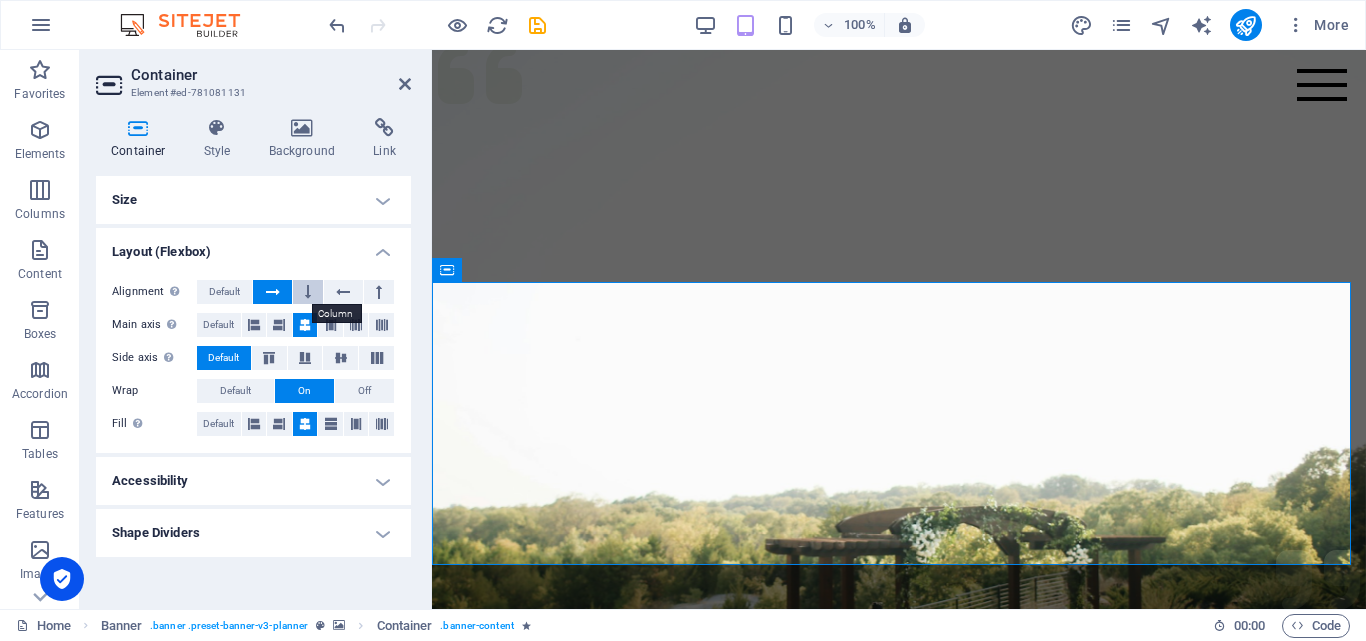 click at bounding box center (308, 292) 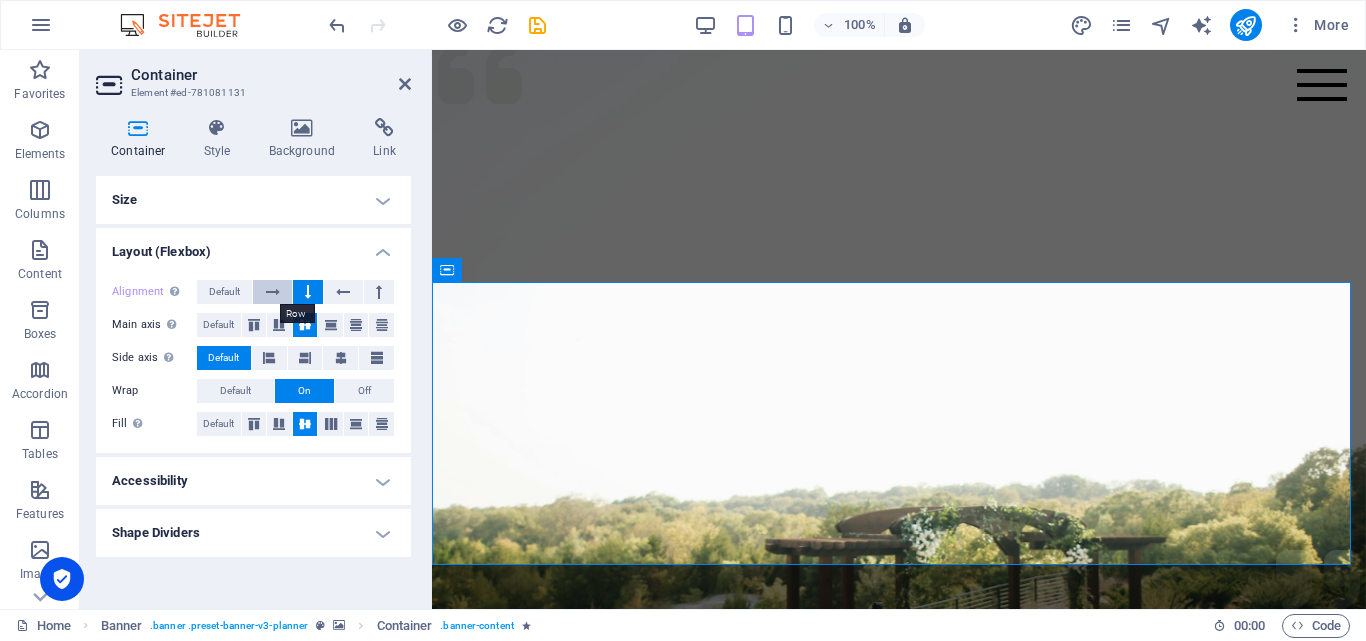 click at bounding box center (272, 292) 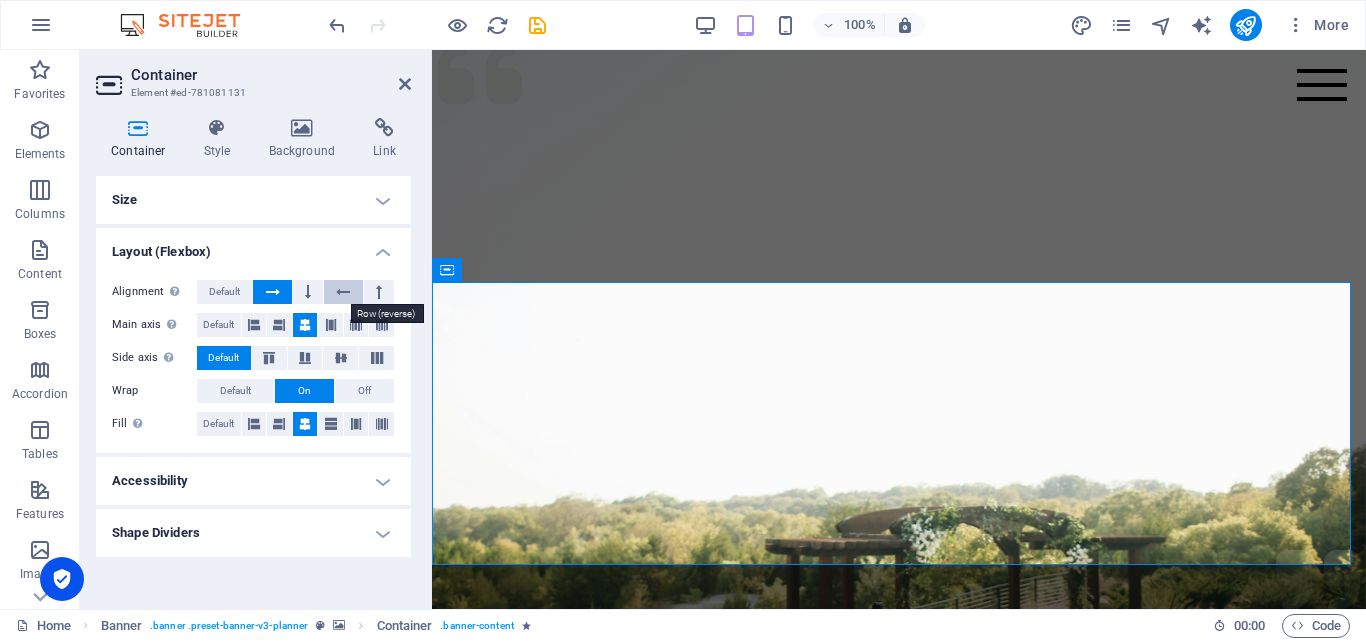 click at bounding box center (343, 292) 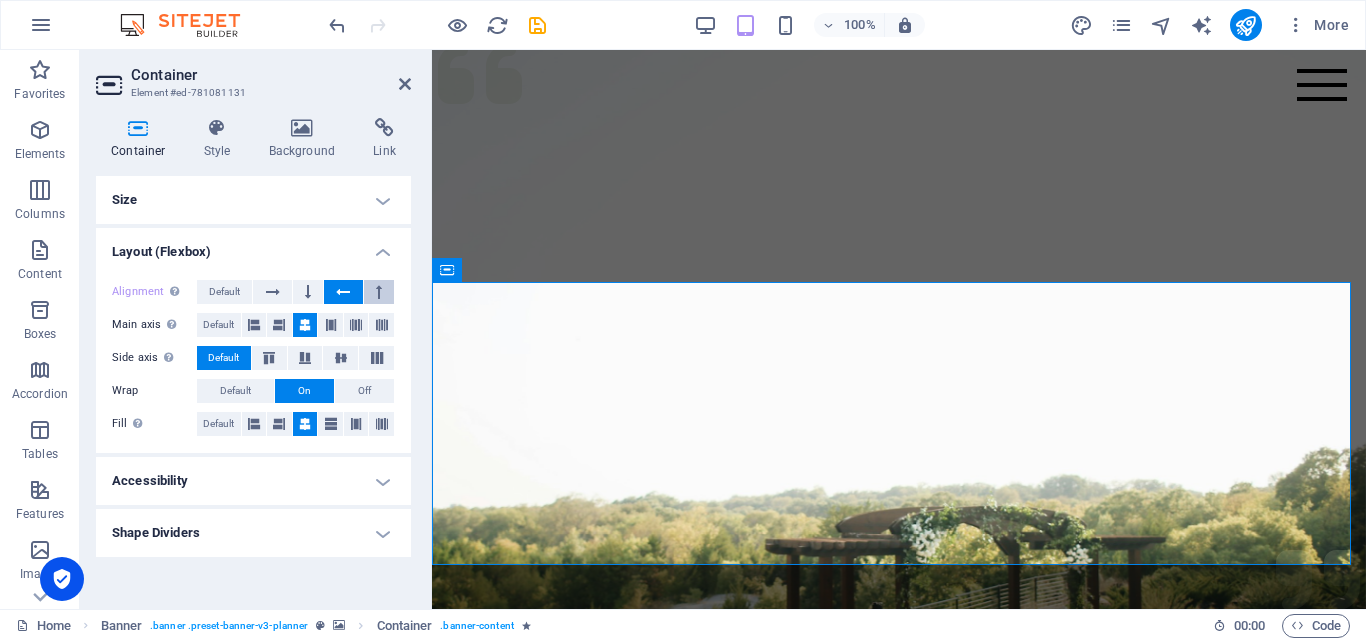 click at bounding box center (379, 292) 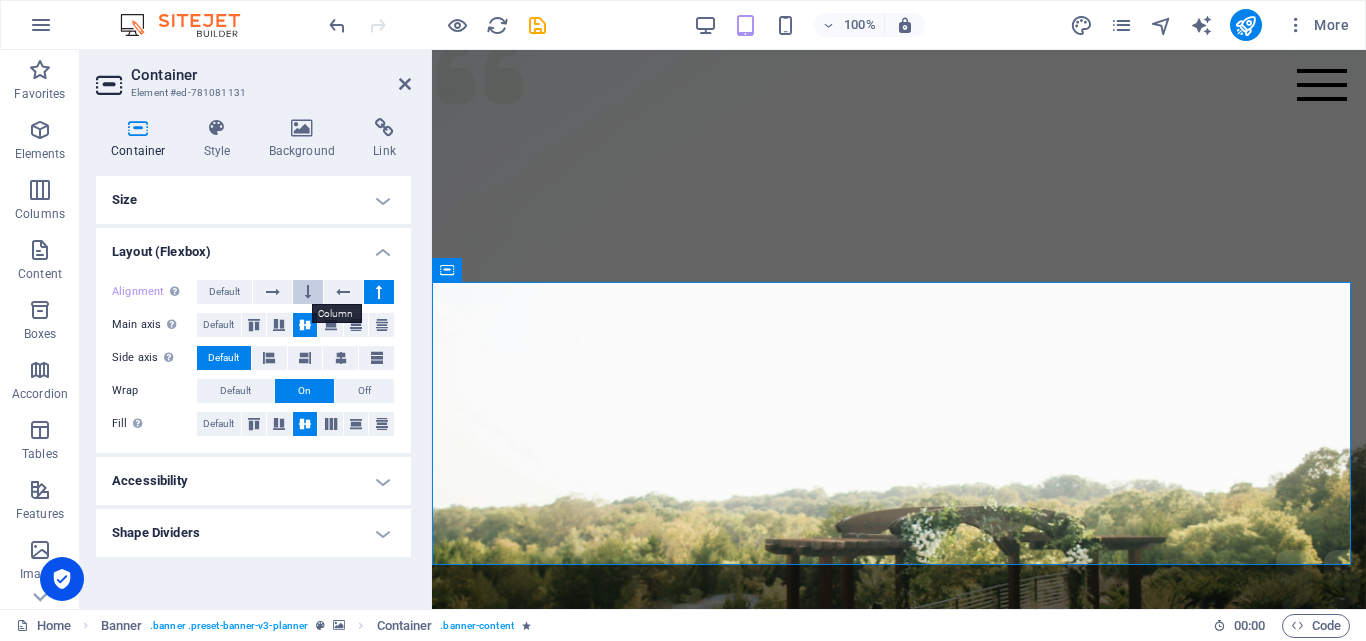 click at bounding box center [308, 292] 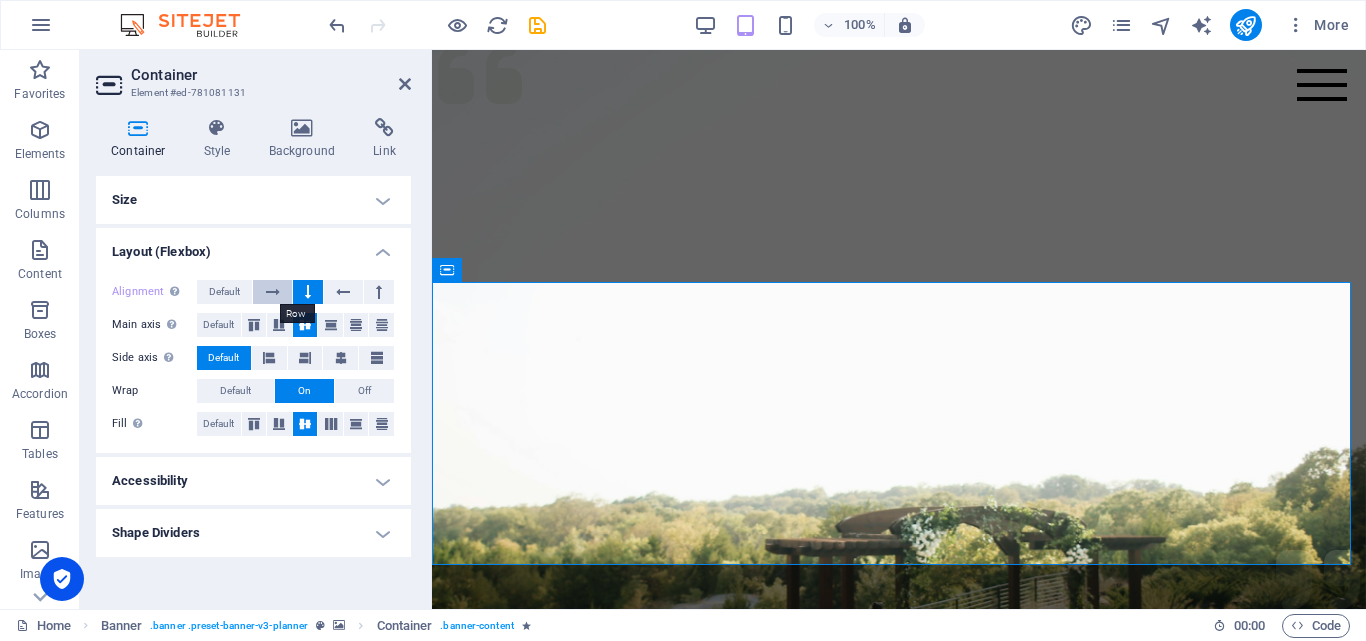 click at bounding box center (273, 292) 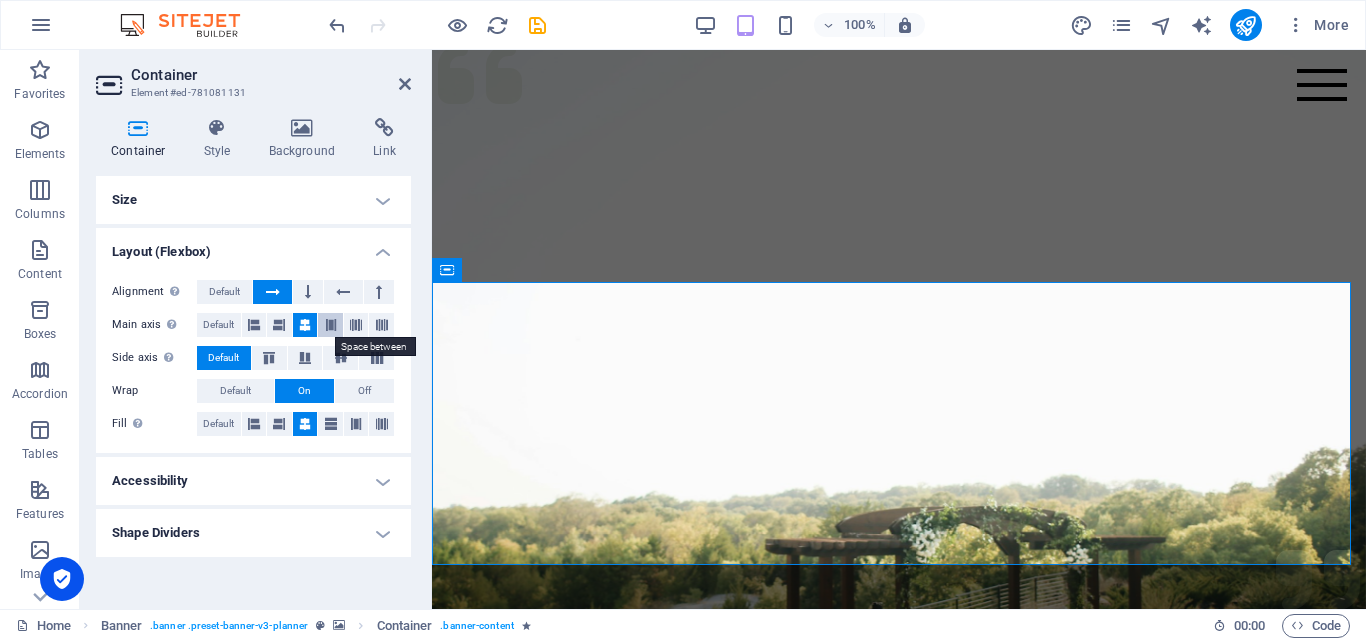 click at bounding box center (331, 325) 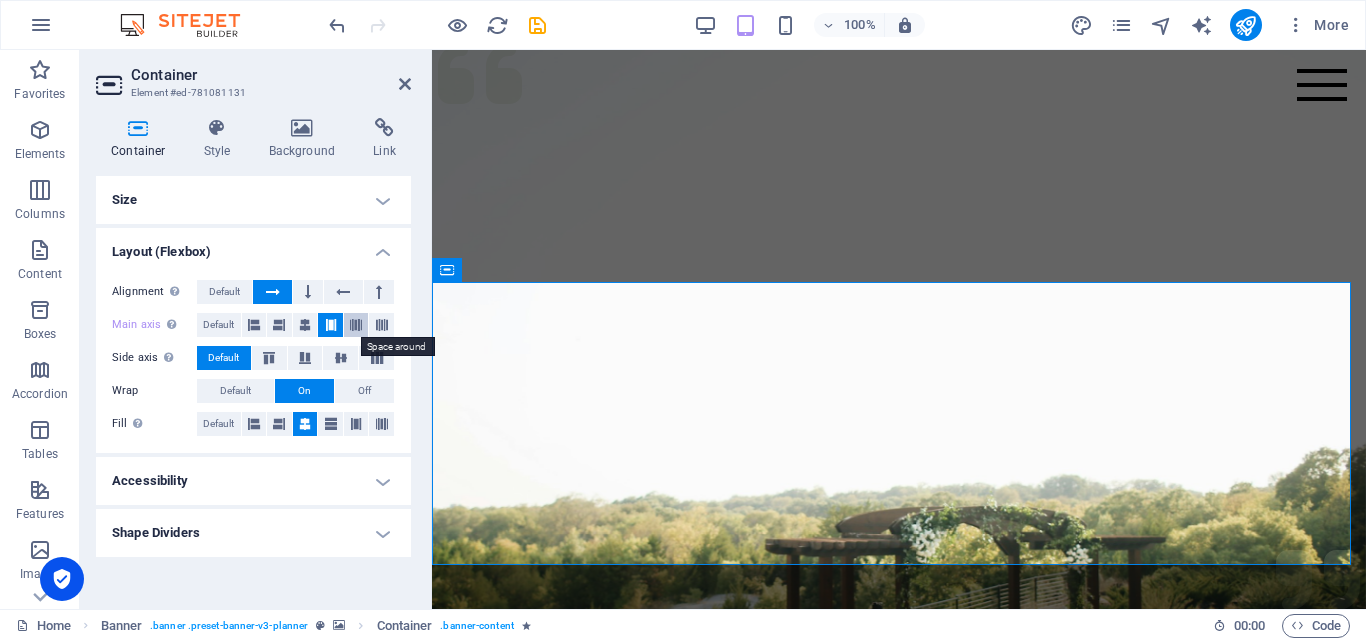 click at bounding box center (356, 325) 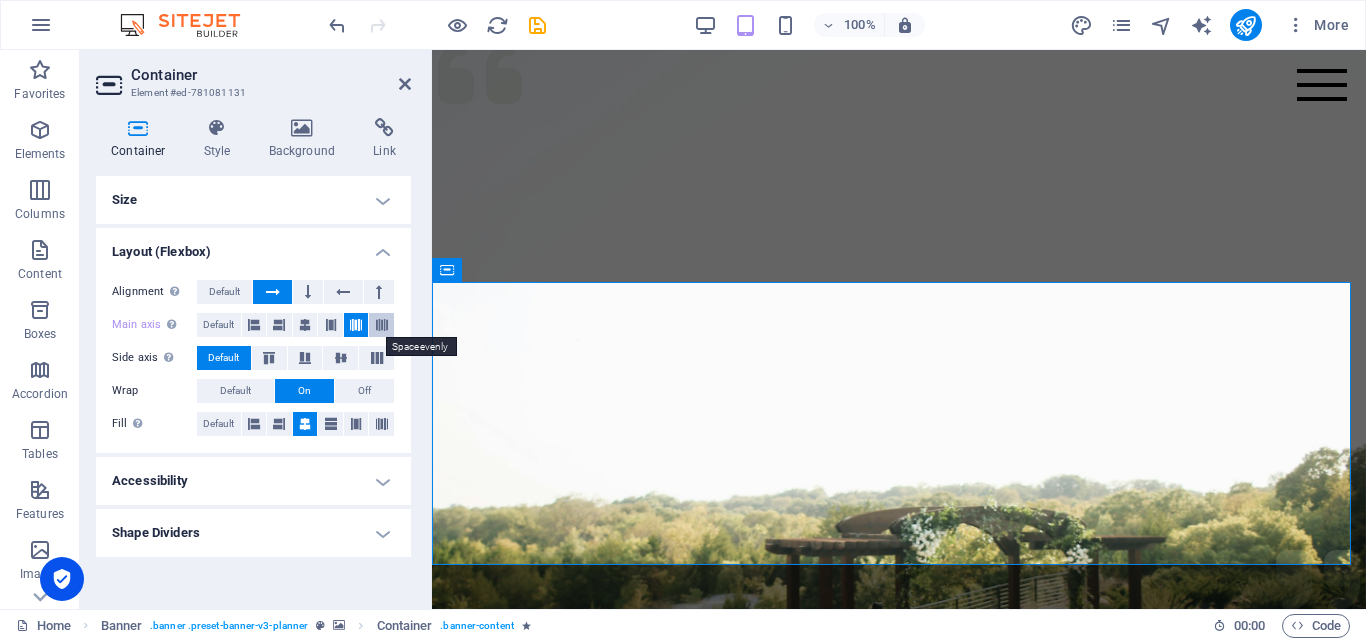click at bounding box center [382, 325] 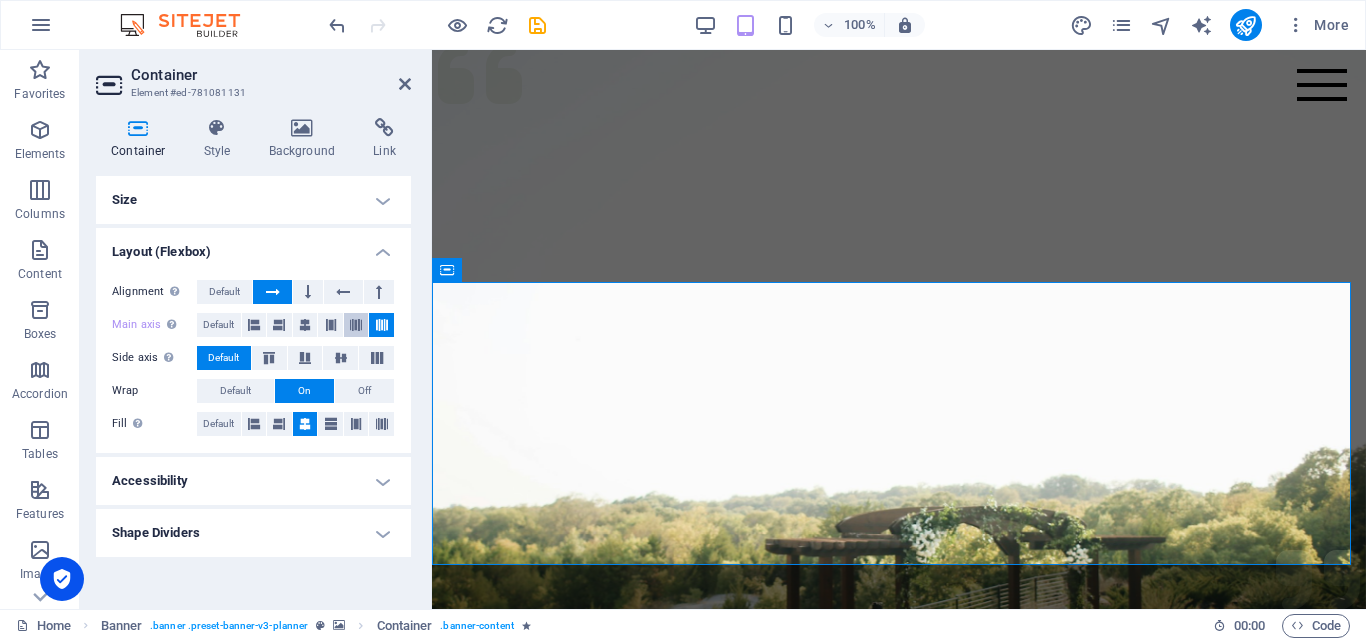click at bounding box center (356, 325) 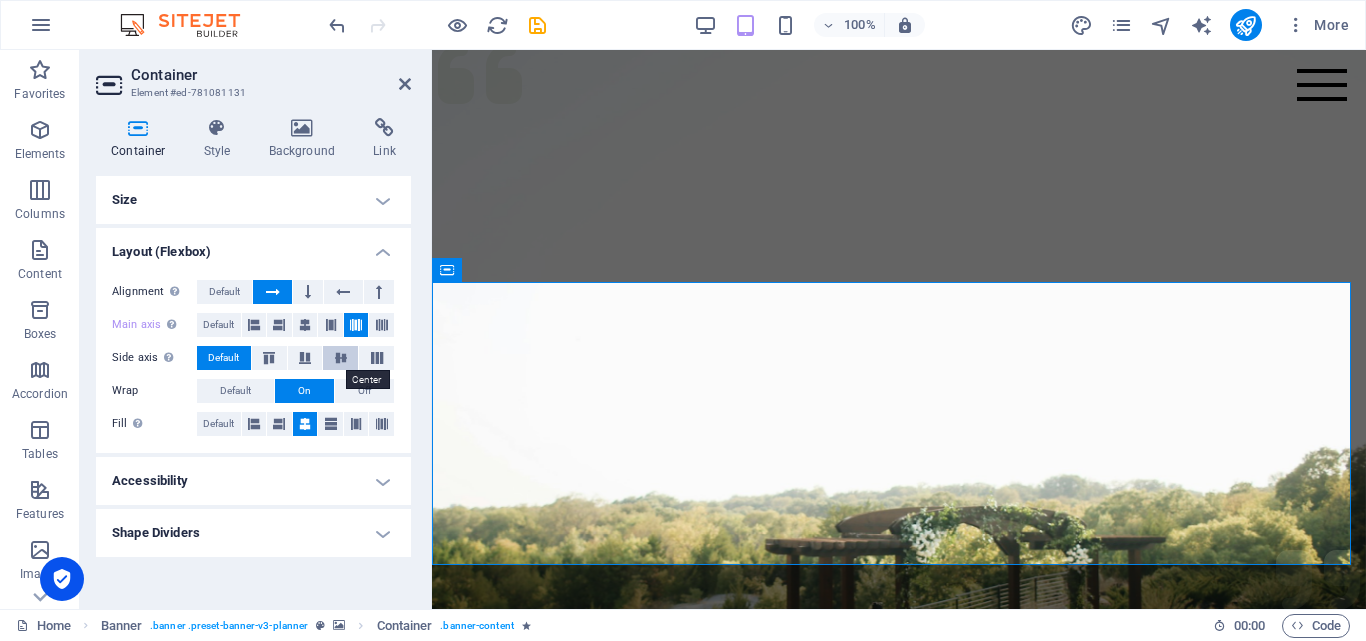 click at bounding box center [341, 358] 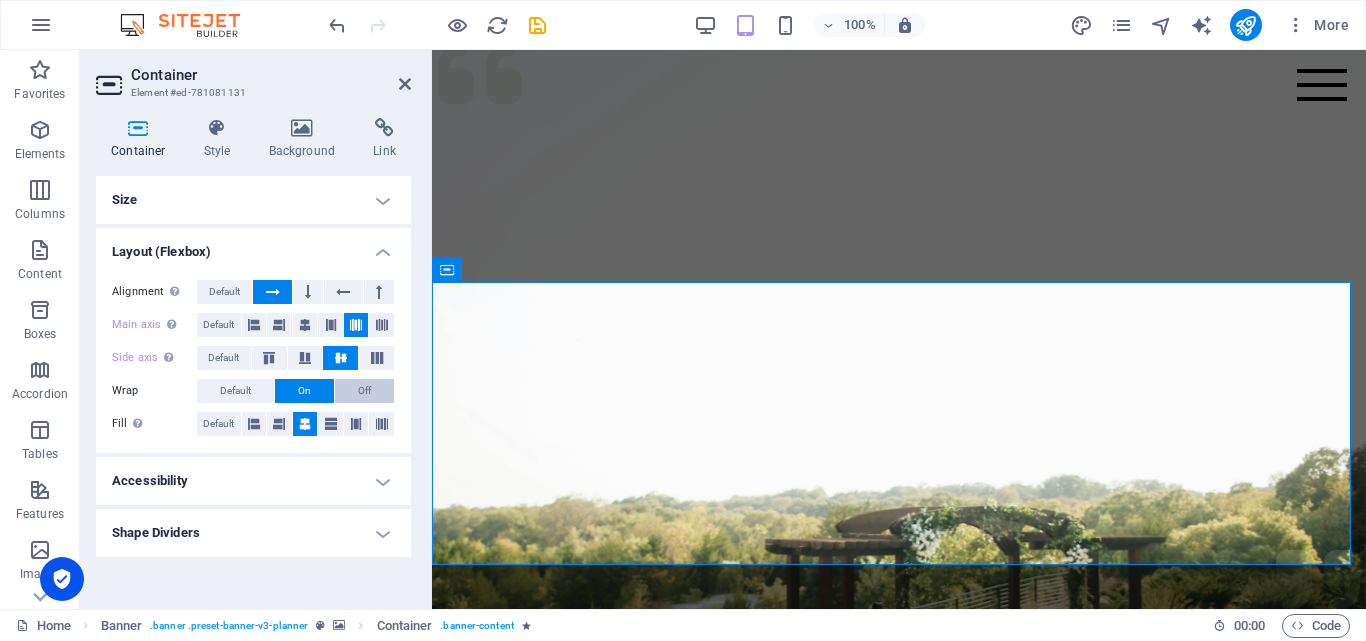 click on "Off" at bounding box center (364, 391) 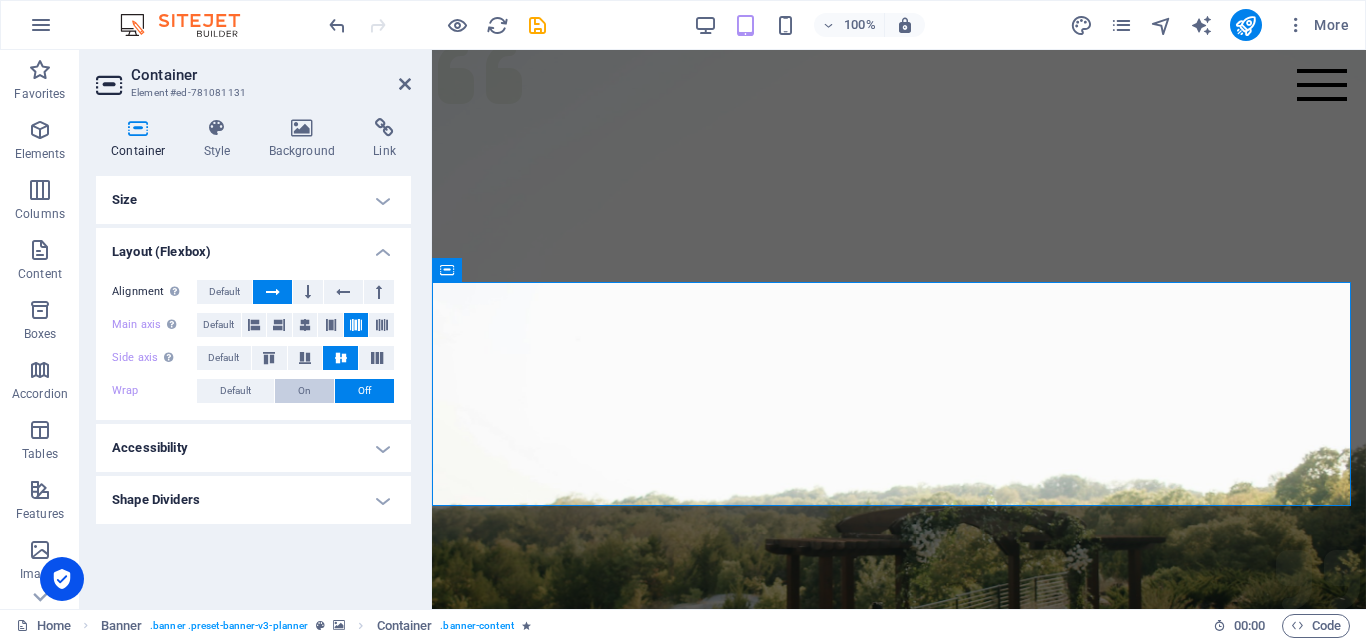 click on "On" at bounding box center [304, 391] 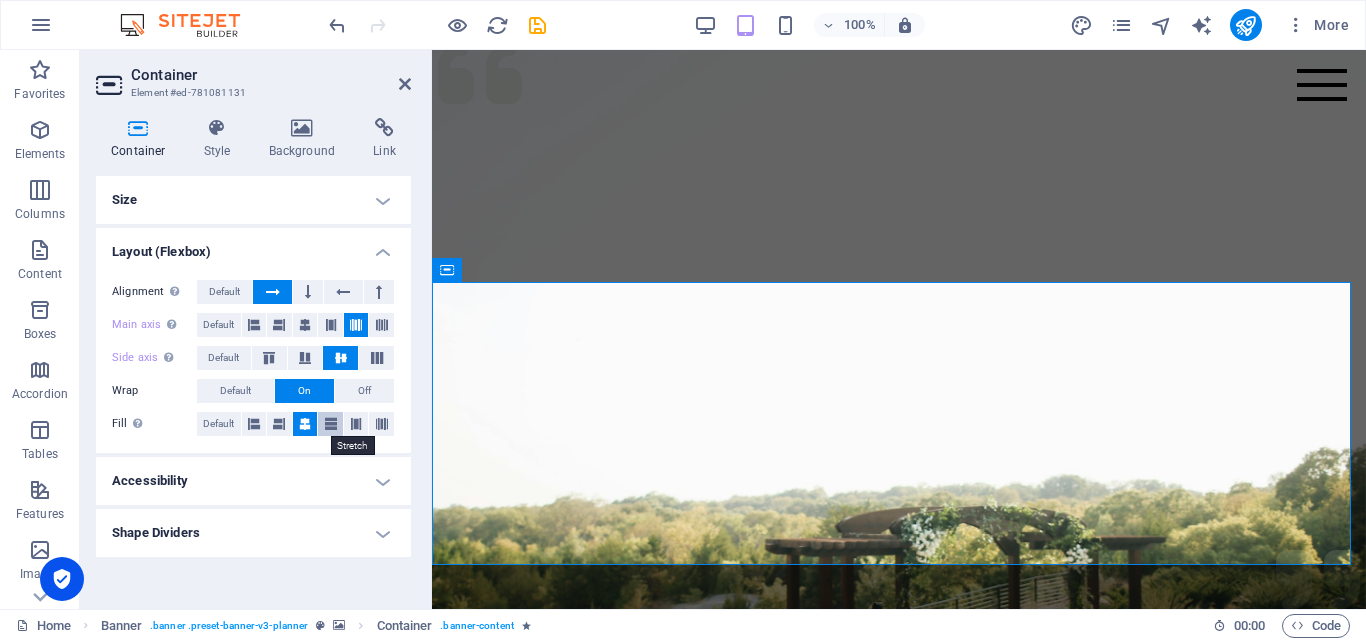 click at bounding box center [330, 424] 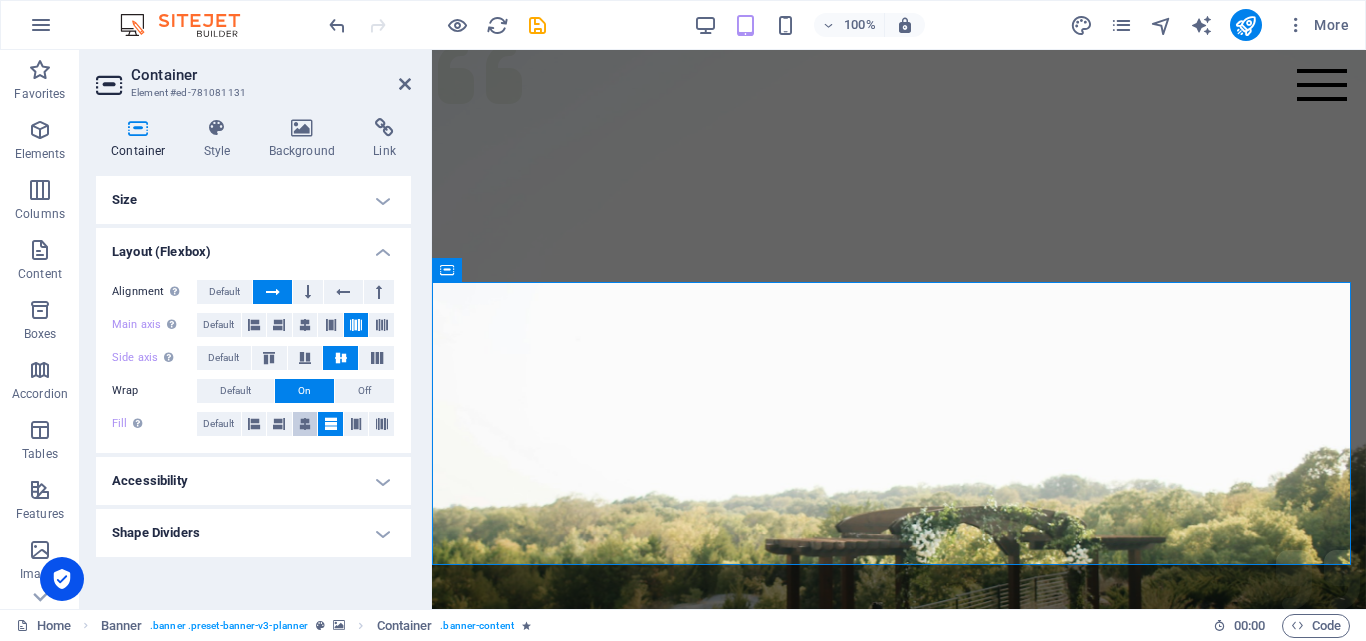 drag, startPoint x: 321, startPoint y: 429, endPoint x: 293, endPoint y: 434, distance: 28.442924 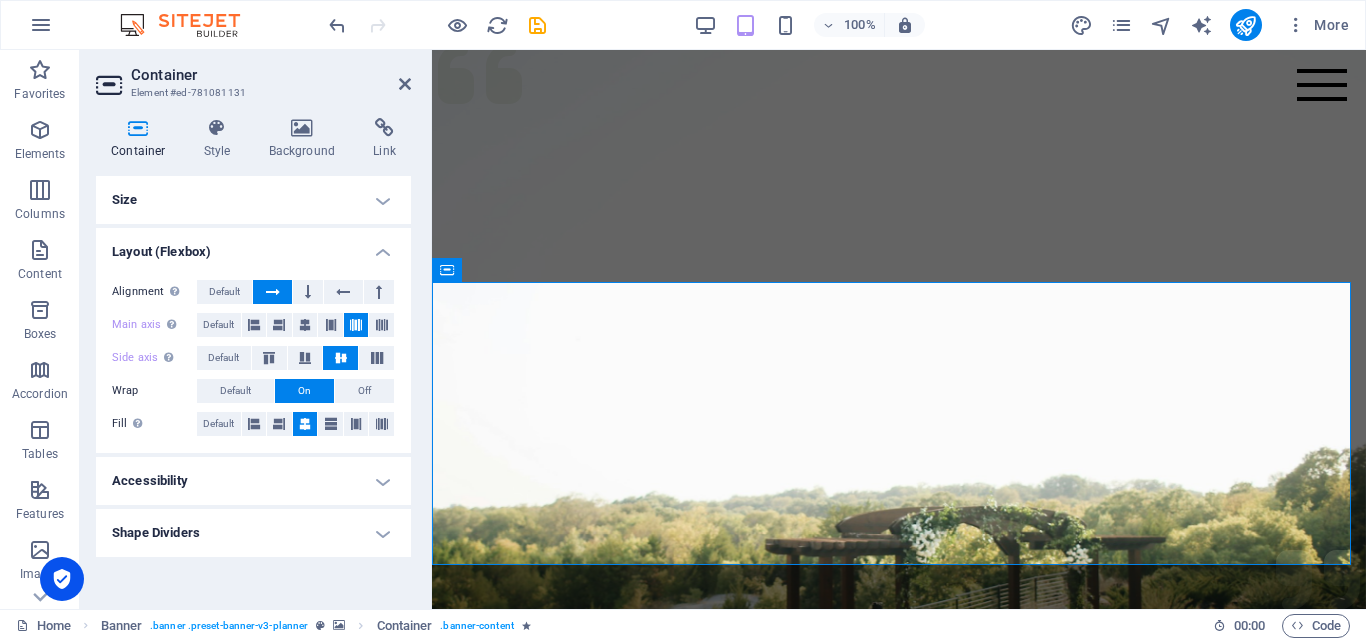 click on "Accessibility" at bounding box center (253, 481) 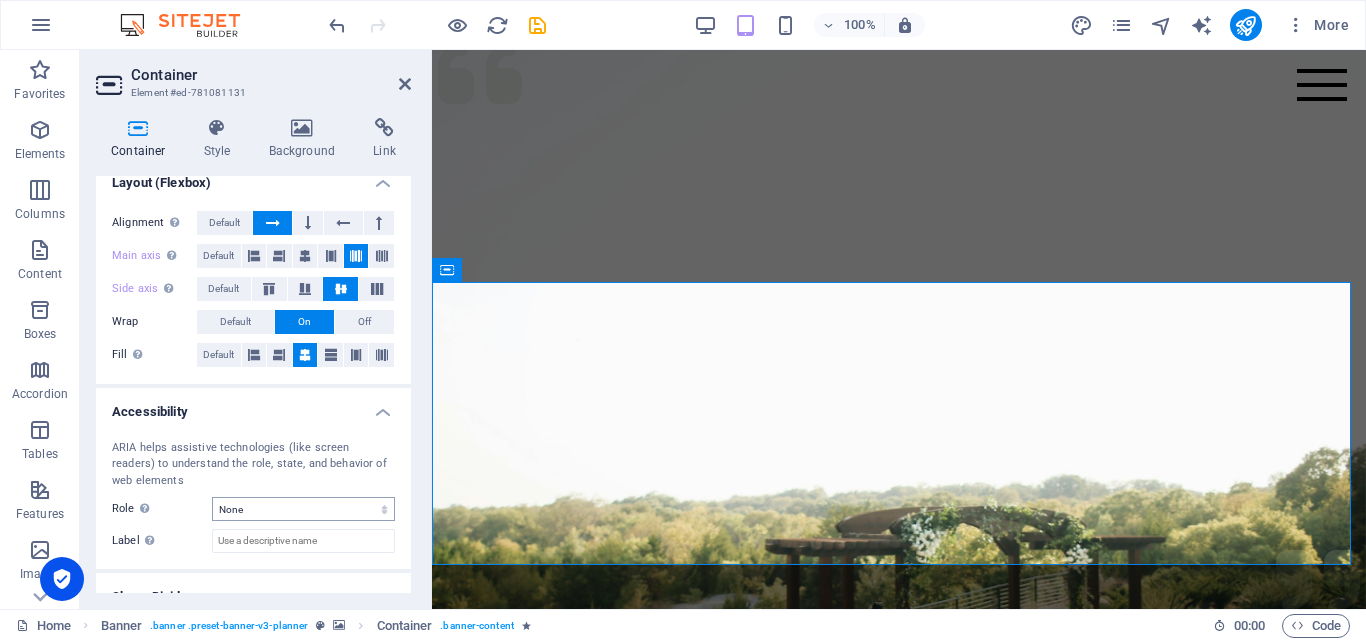 scroll, scrollTop: 97, scrollLeft: 0, axis: vertical 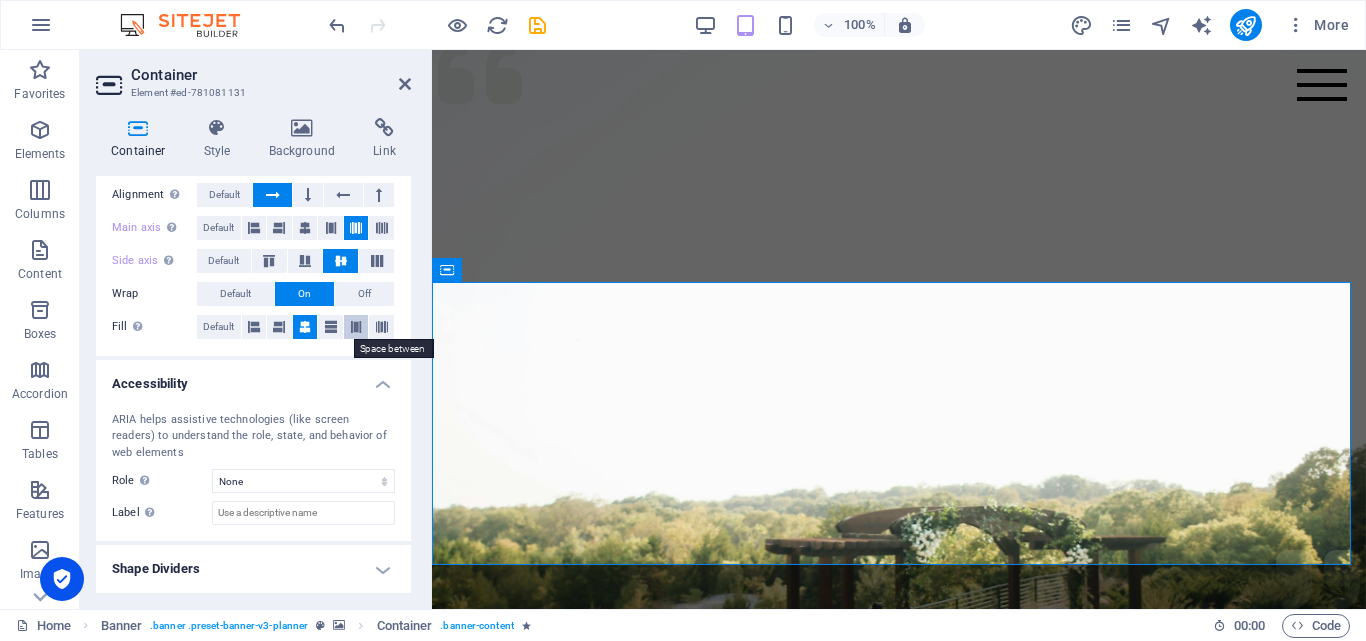 click at bounding box center (356, 327) 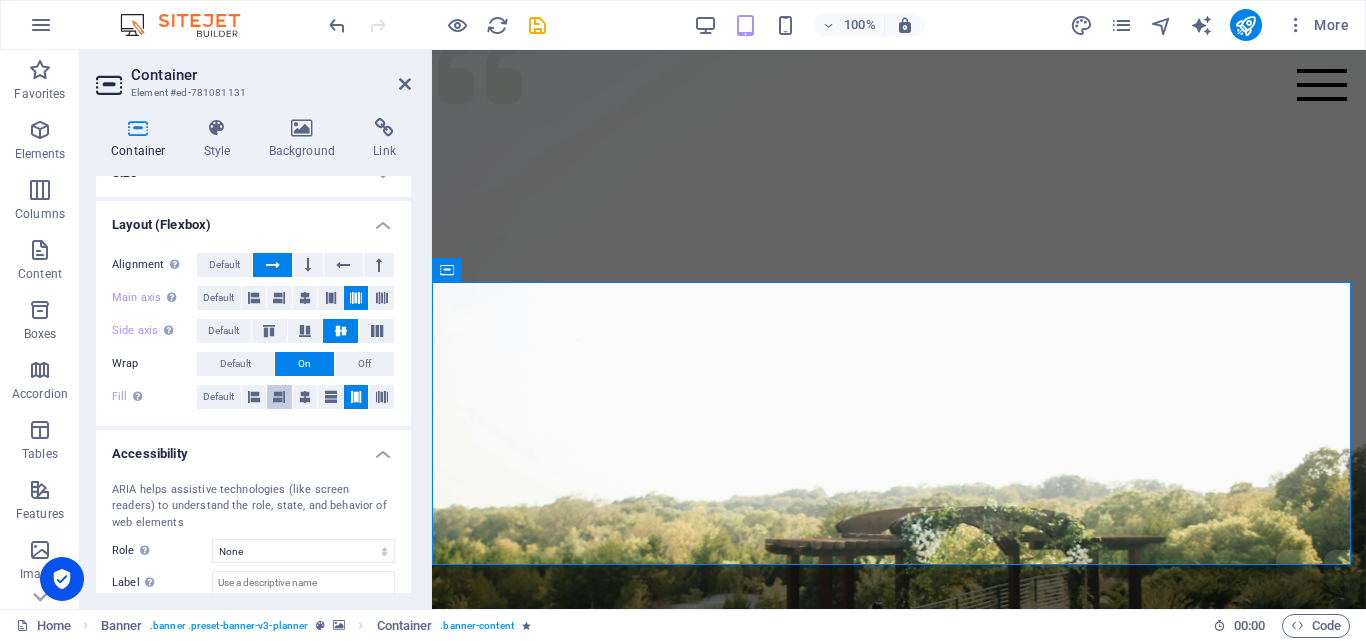 scroll, scrollTop: 0, scrollLeft: 0, axis: both 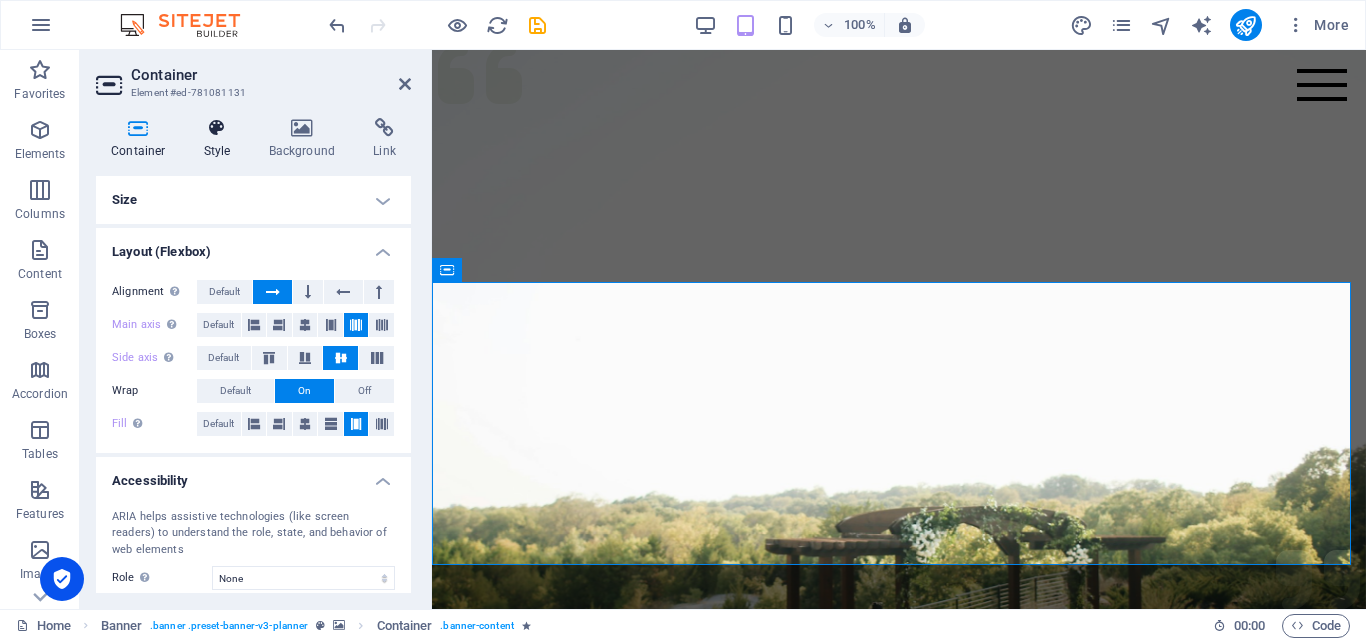 click at bounding box center (217, 128) 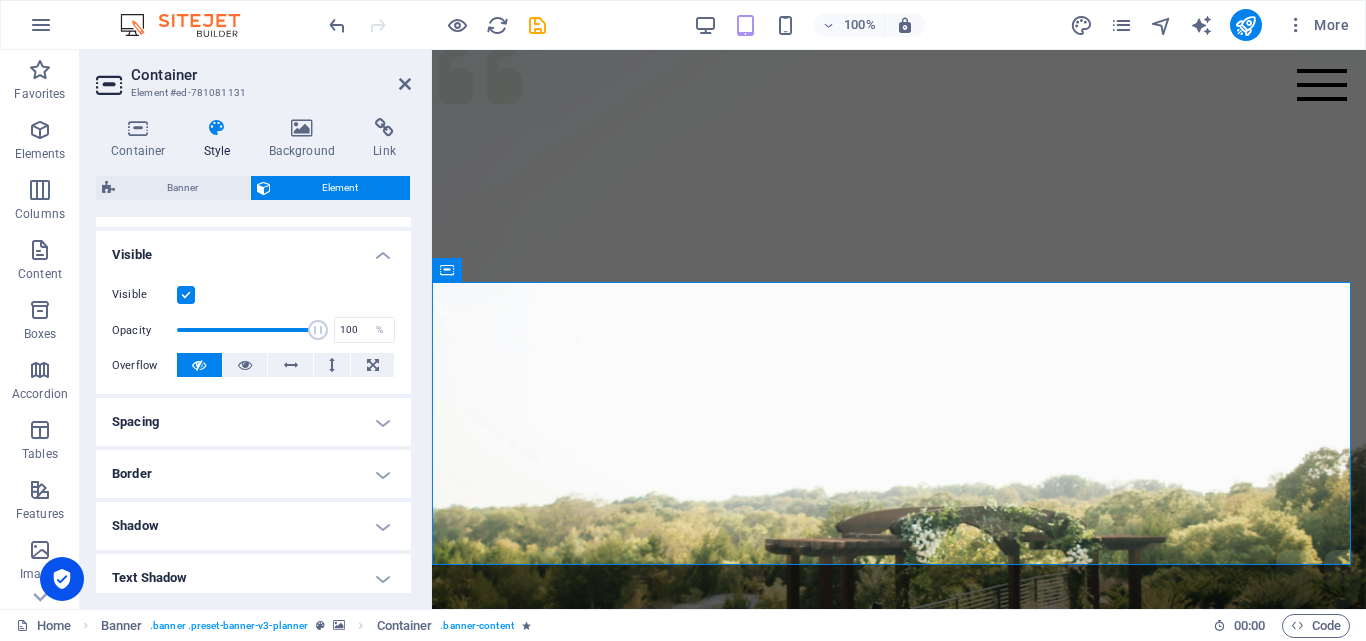 scroll, scrollTop: 0, scrollLeft: 0, axis: both 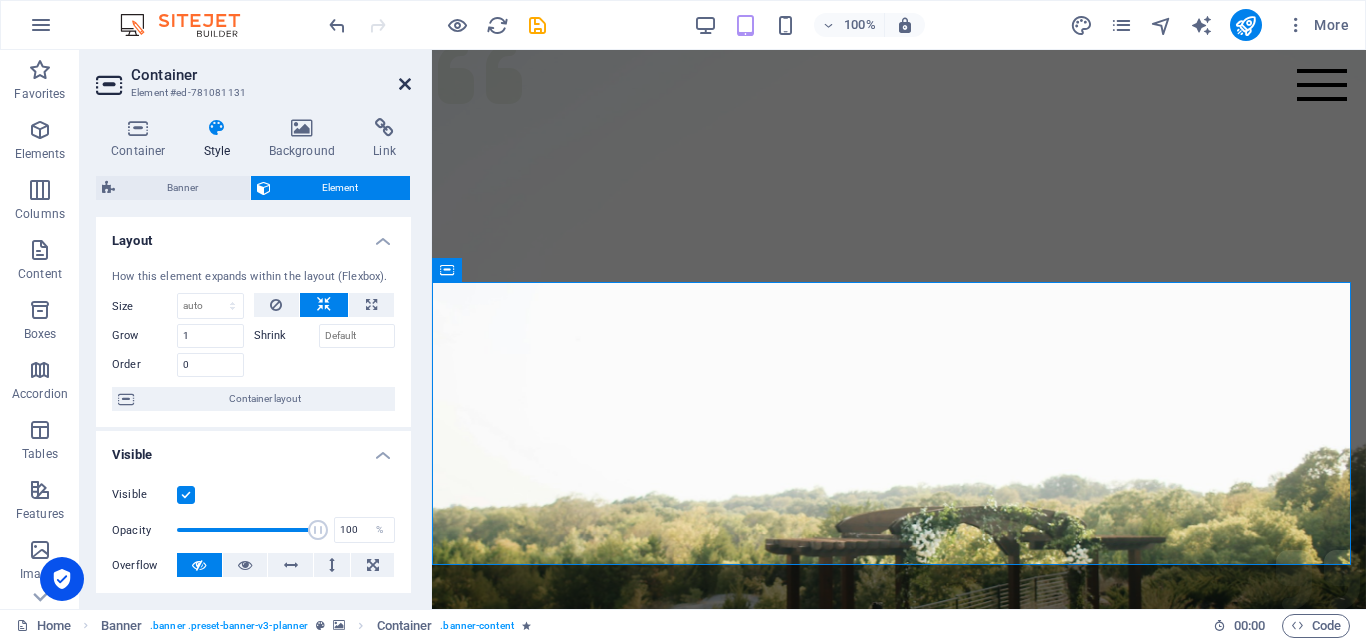 click at bounding box center [405, 84] 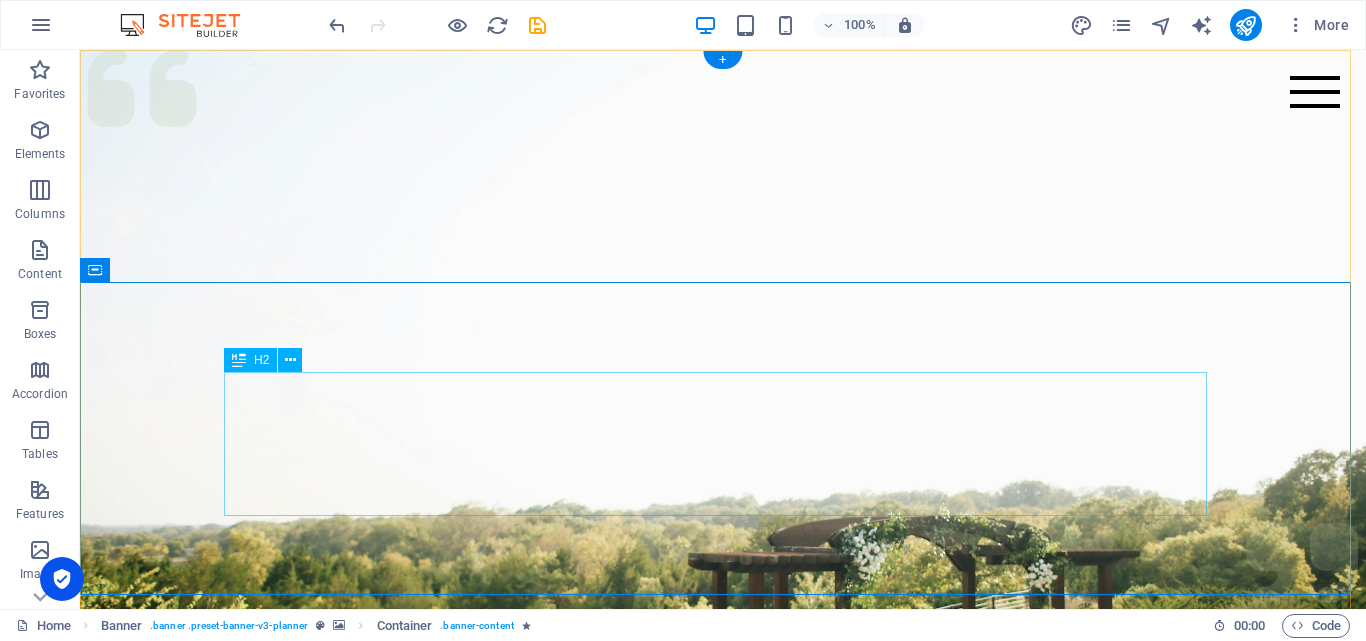 click on "Bantuan sejati bukan hanya memberi, tapi memudahkan." at bounding box center (723, 1204) 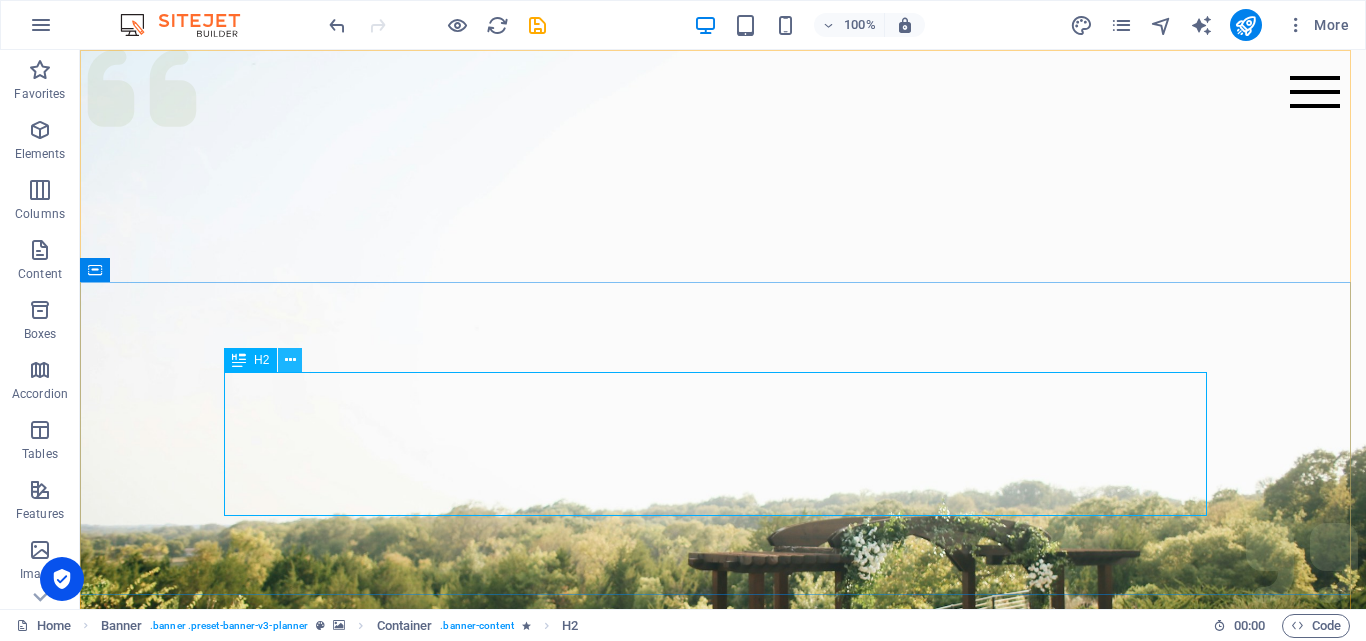 click at bounding box center (290, 360) 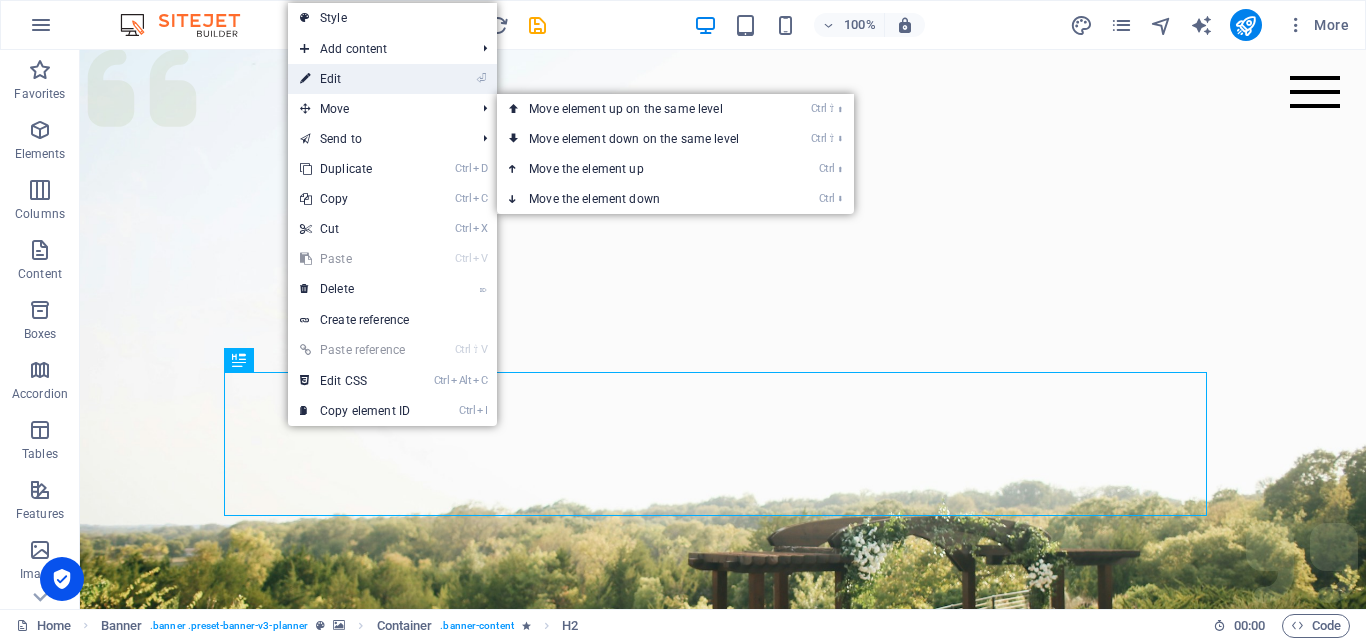 click on "⏎  Edit" at bounding box center [355, 79] 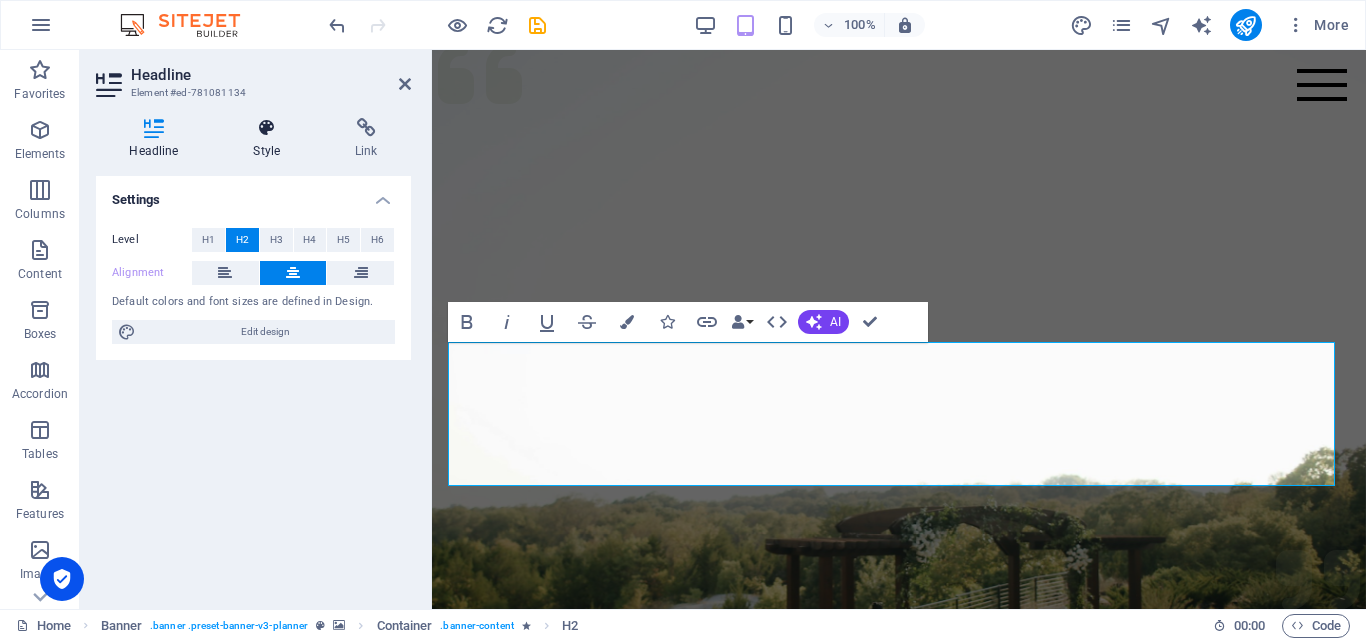 click at bounding box center (267, 128) 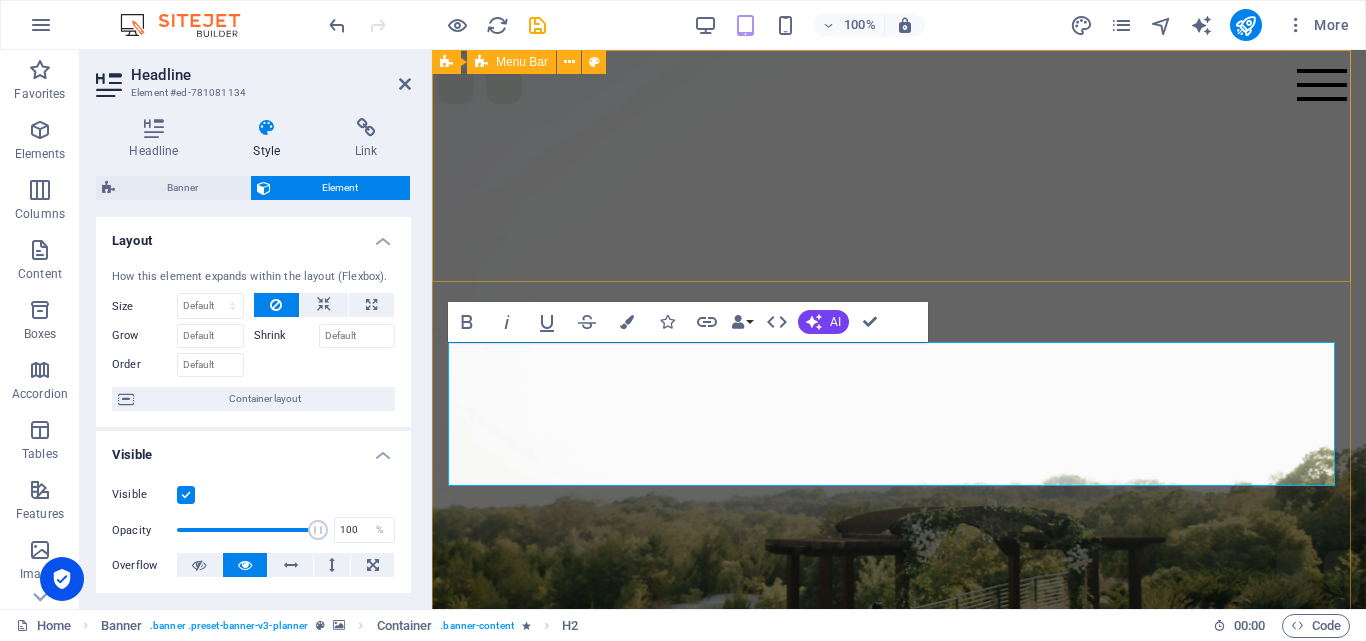 click on "Menu Services About Team Gallery Contact" at bounding box center (899, 926) 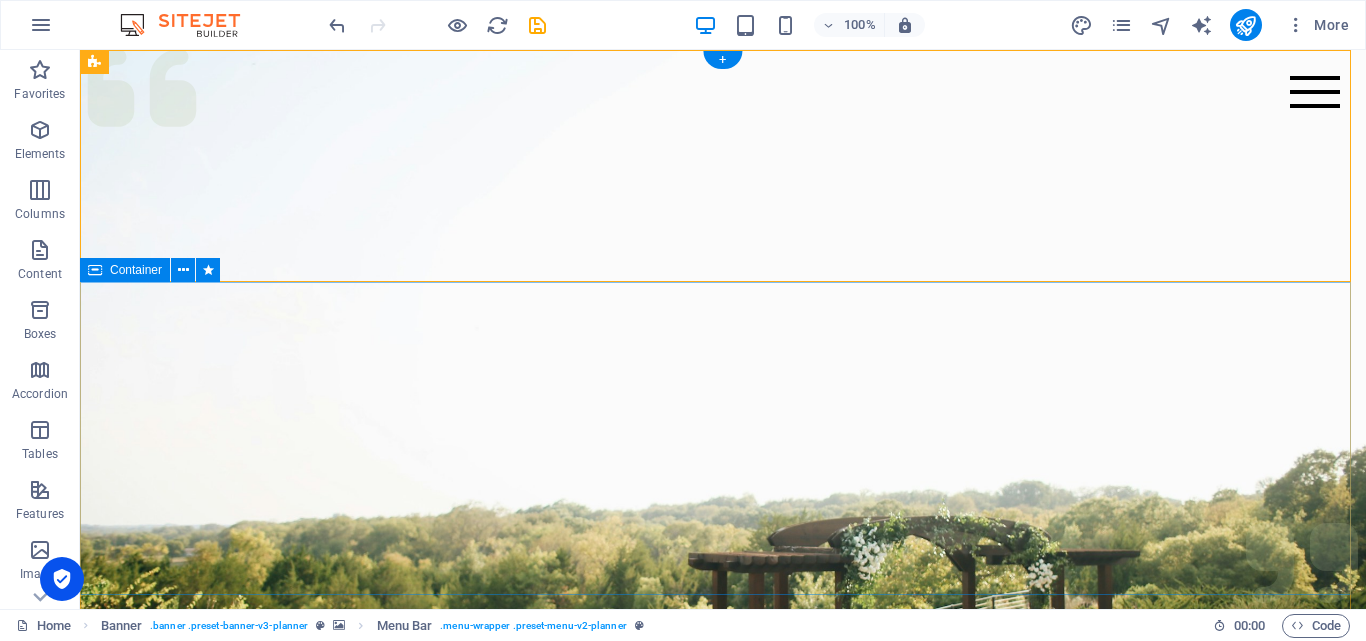 click on "Bantuan sejati bukan hanya memberi, tapi memudahkan. Selesaikan bersama kami untuk kemudahanmu." at bounding box center [723, 1198] 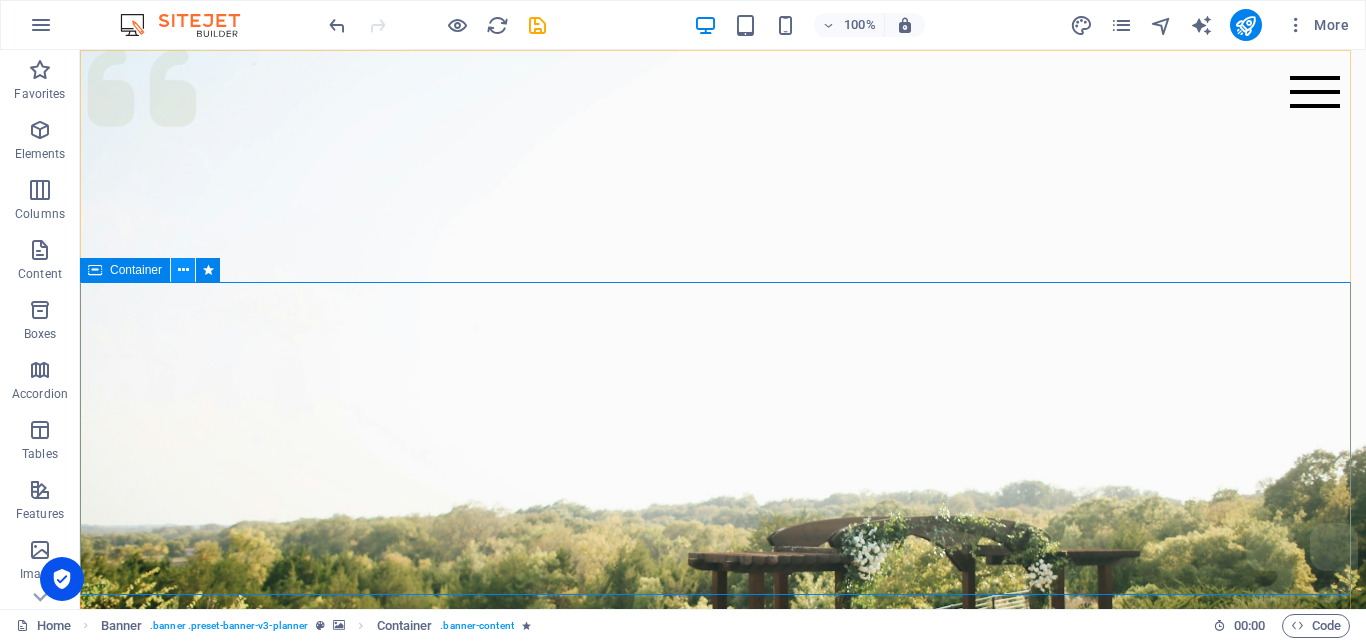 click at bounding box center (183, 270) 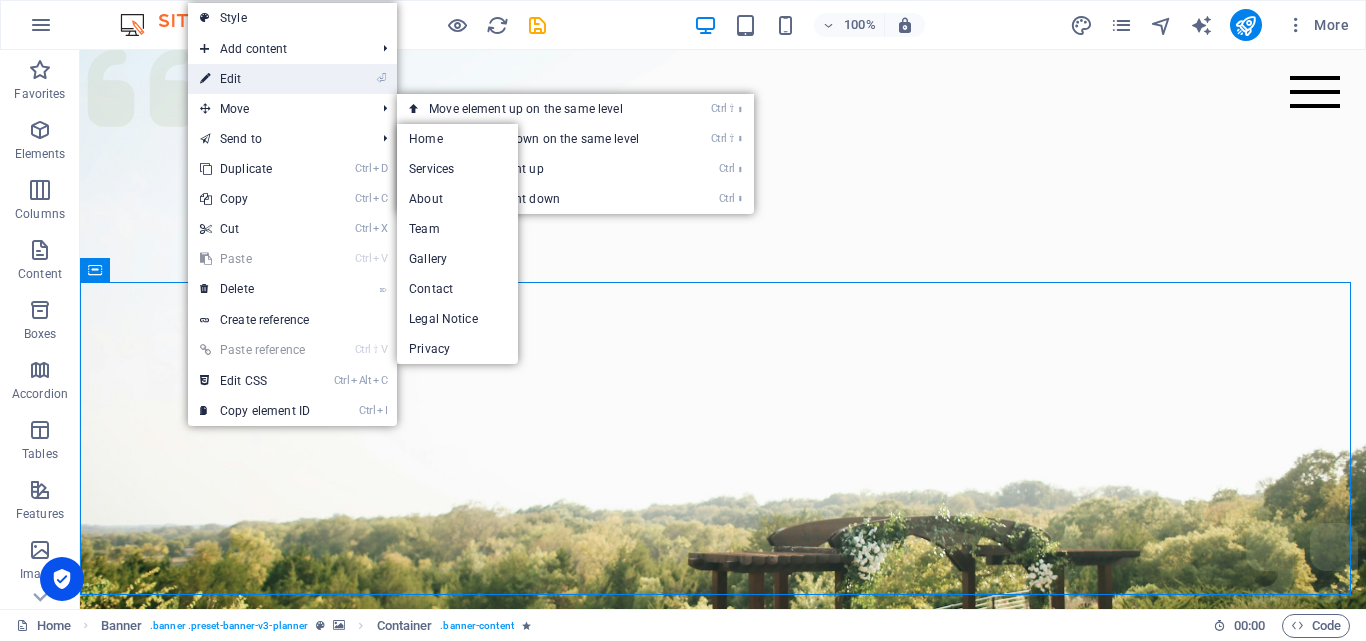 click on "⏎  Edit" at bounding box center [255, 79] 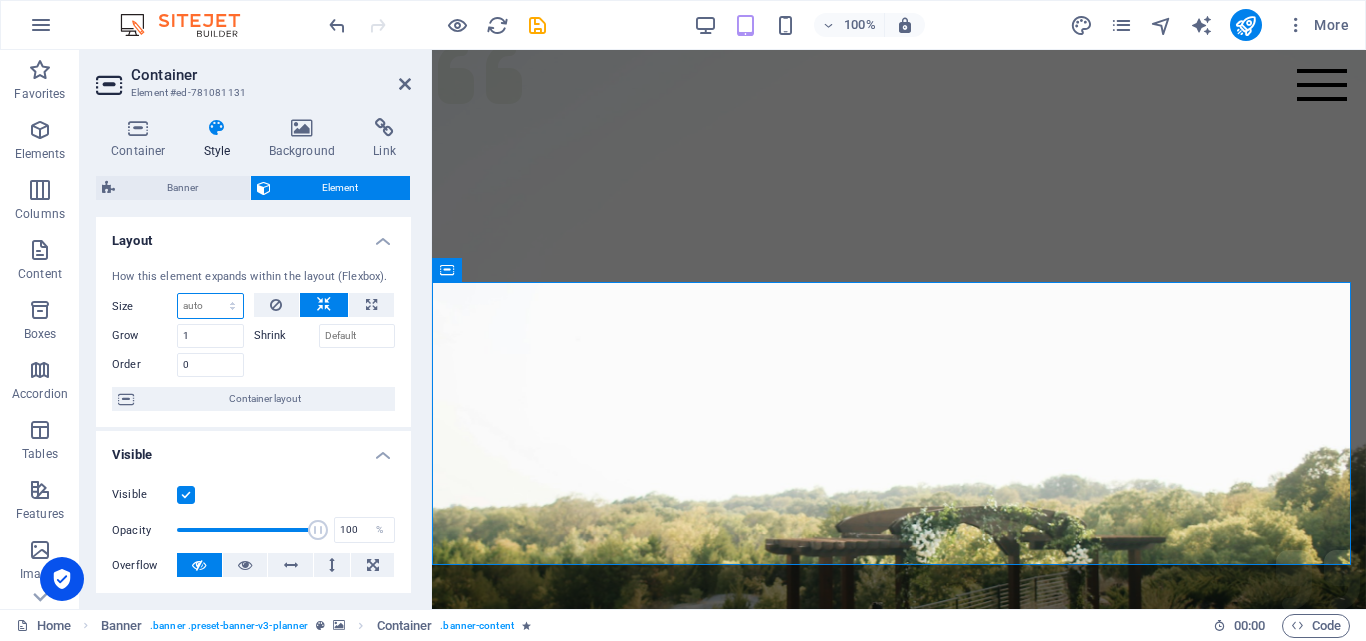 click on "Default auto px % 1/1 1/2 1/3 1/4 1/5 1/6 1/7 1/8 1/9 1/10" at bounding box center (210, 306) 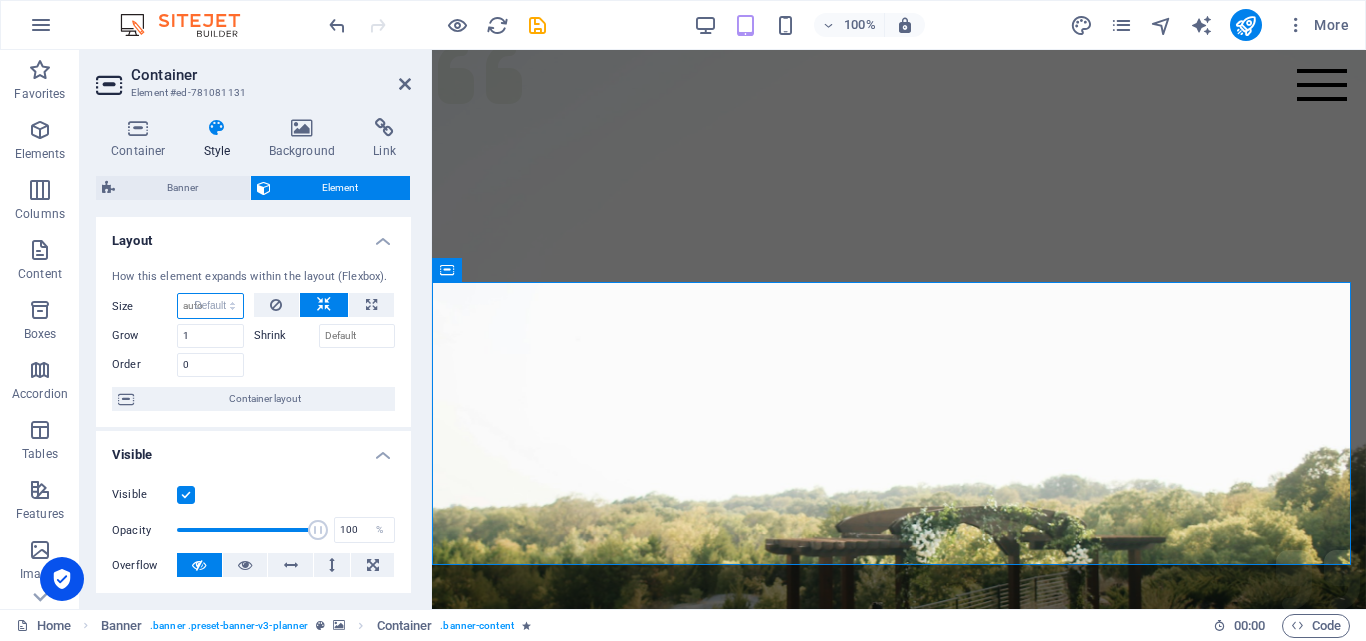 click on "Default auto px % 1/1 1/2 1/3 1/4 1/5 1/6 1/7 1/8 1/9 1/10" at bounding box center (210, 306) 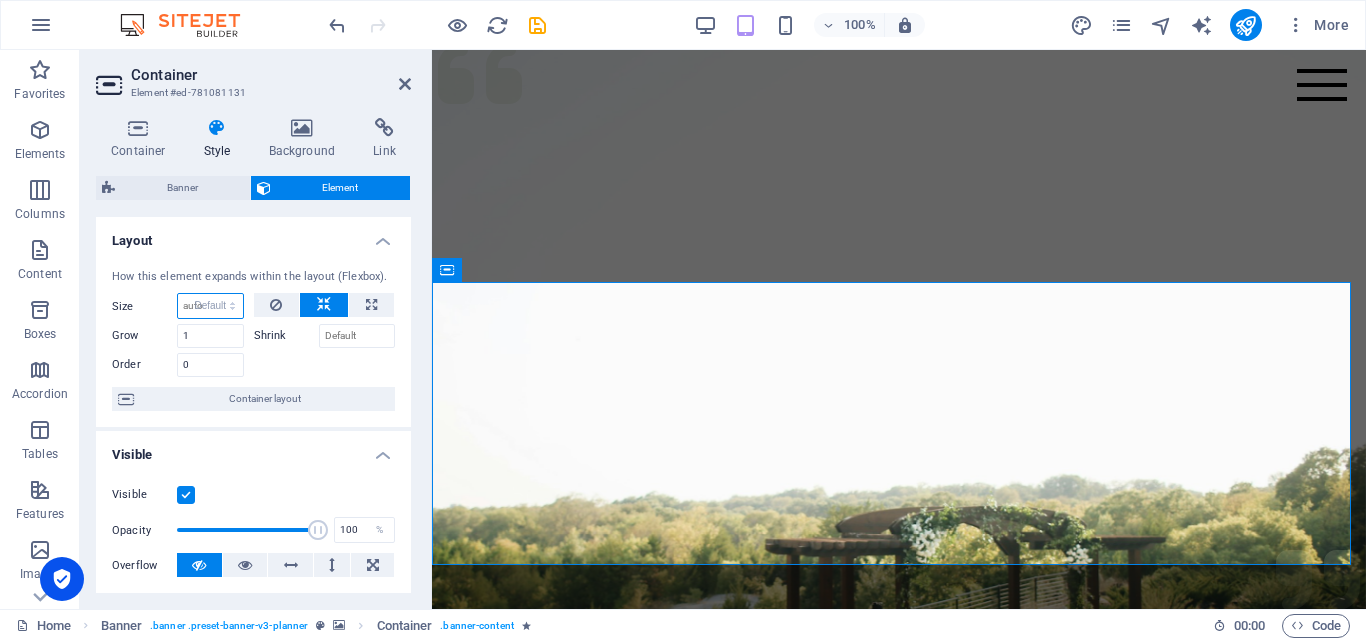 select on "DISABLED_OPTION_VALUE" 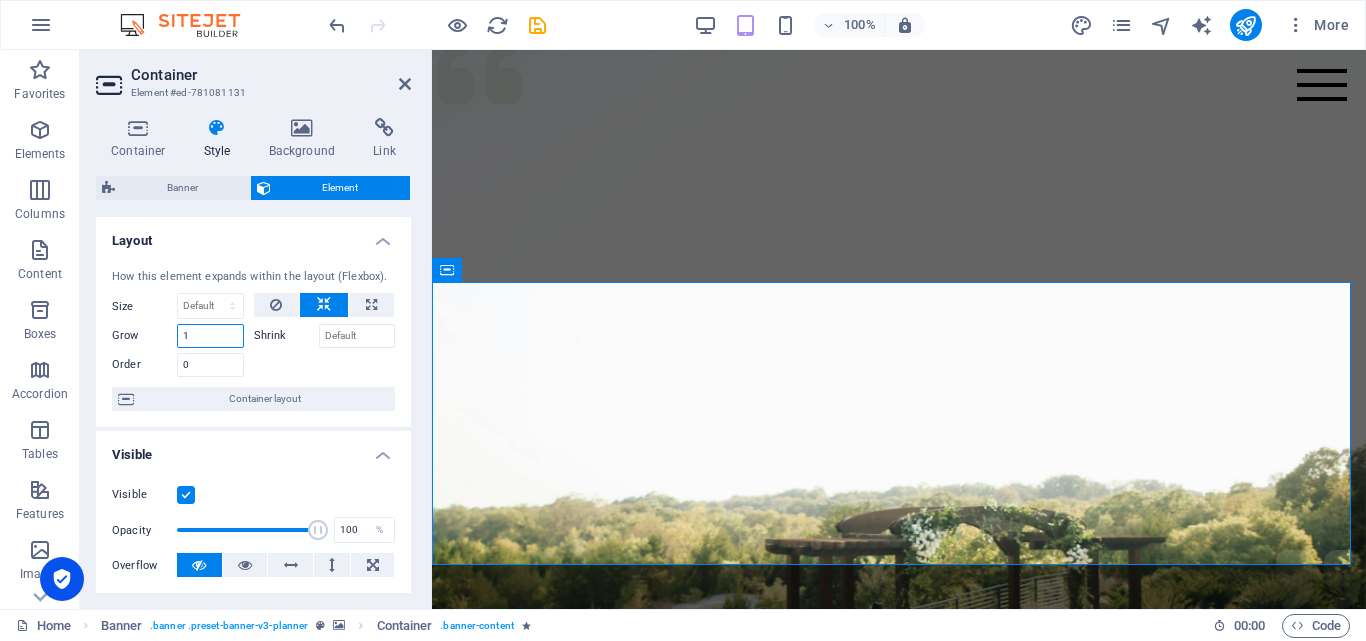 drag, startPoint x: 201, startPoint y: 338, endPoint x: 185, endPoint y: 335, distance: 16.27882 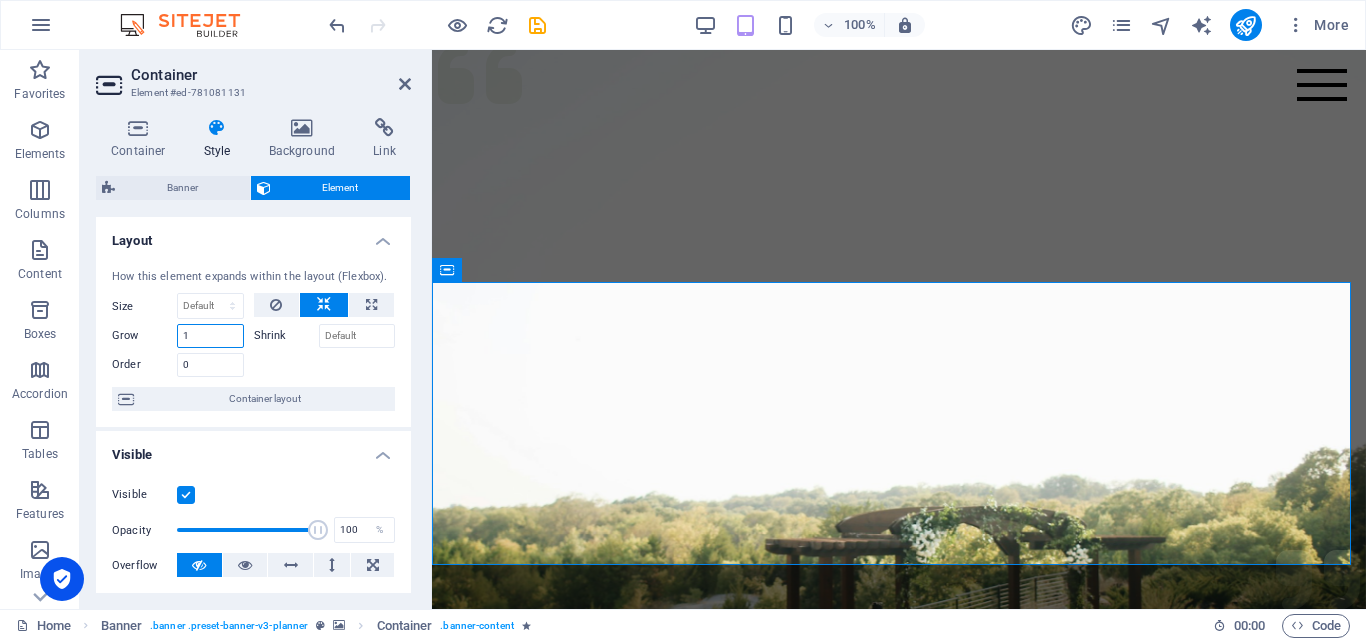 click on "1" at bounding box center [210, 336] 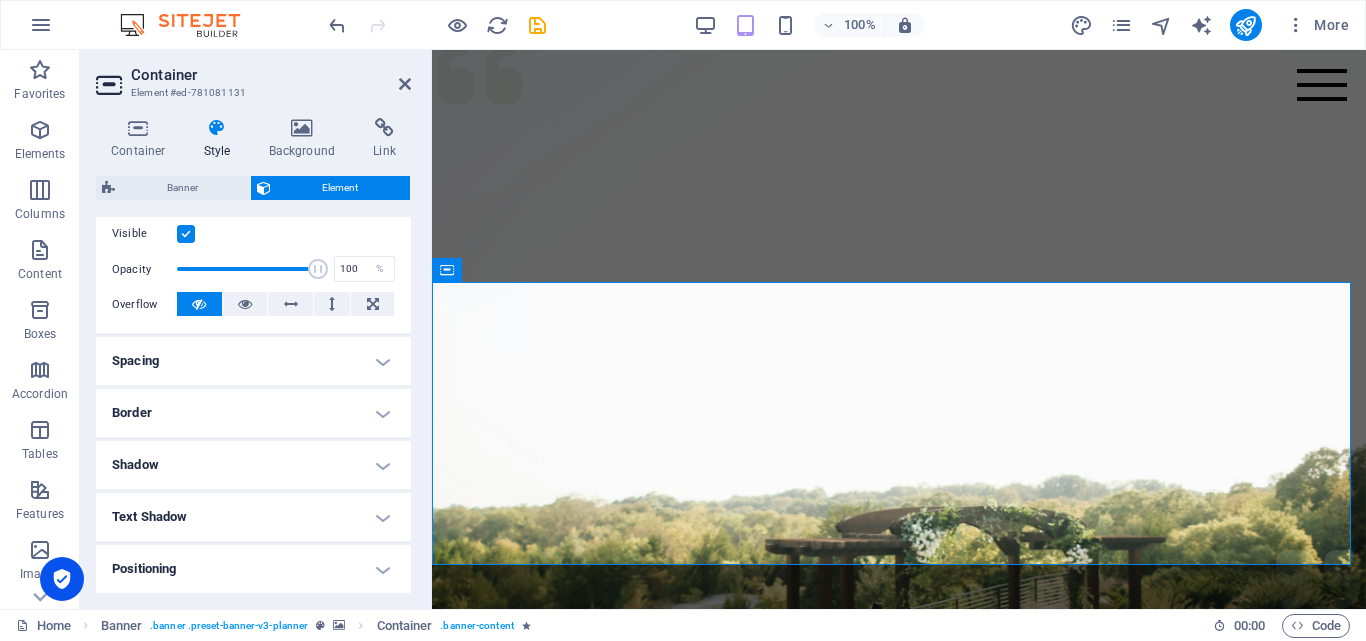 scroll, scrollTop: 100, scrollLeft: 0, axis: vertical 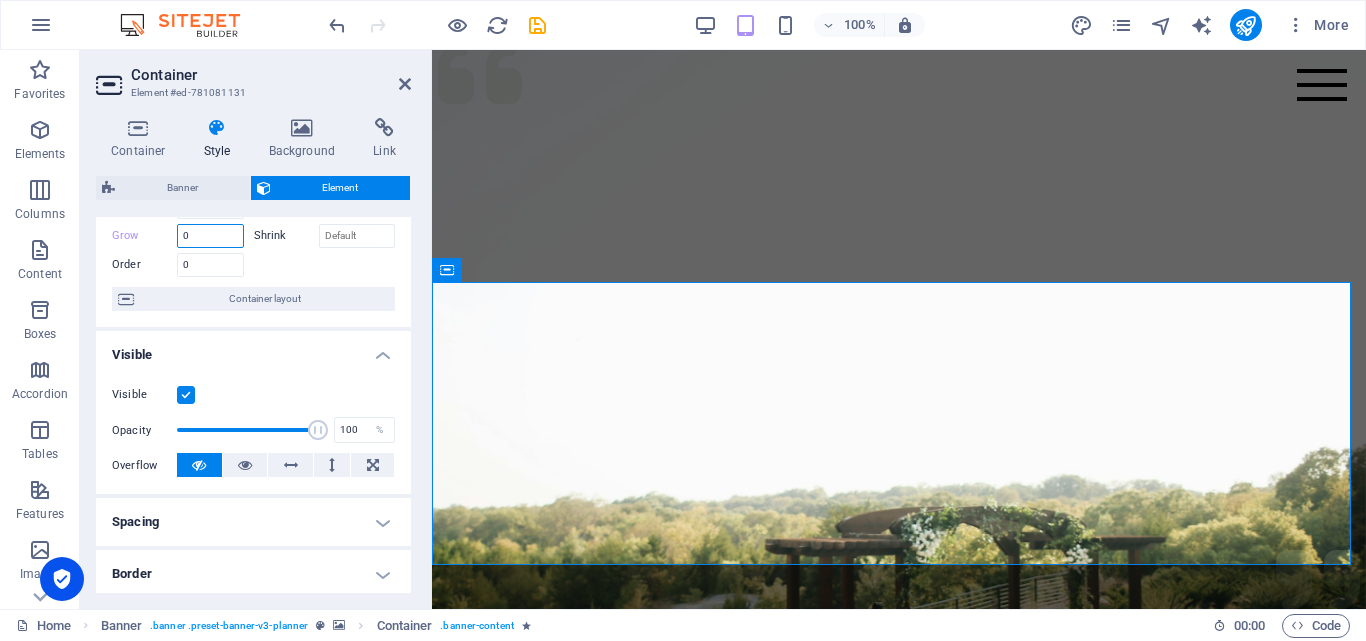 type on "0" 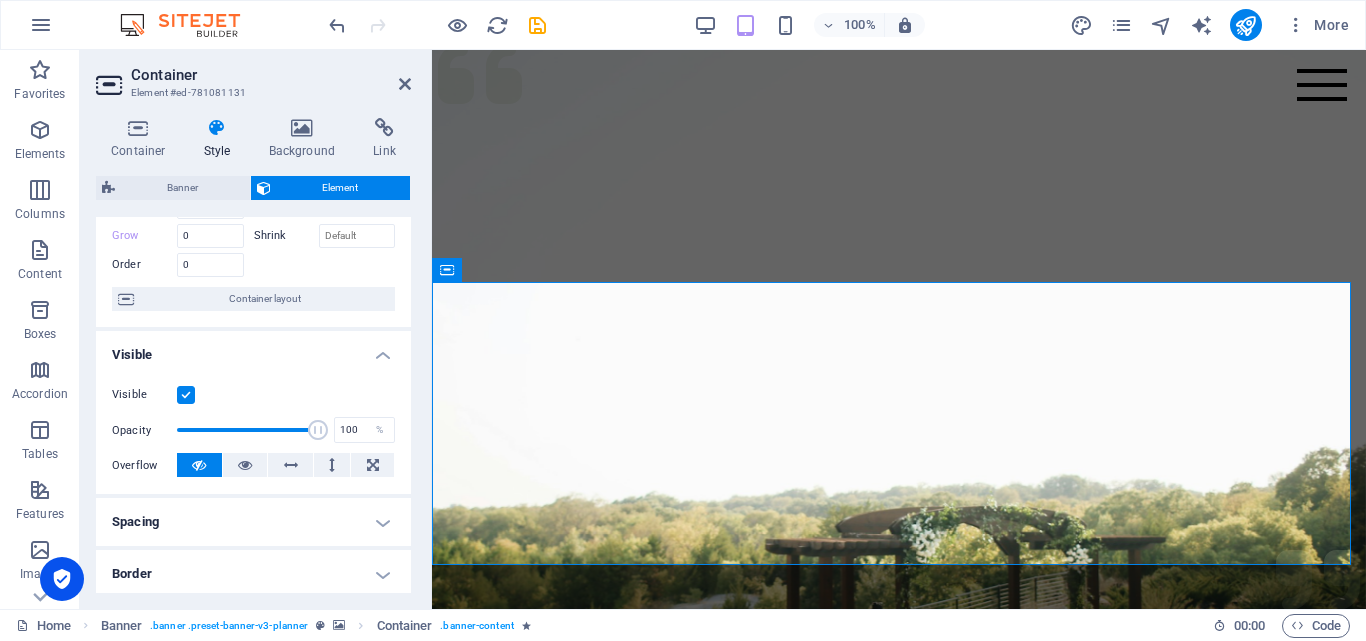 click at bounding box center (186, 395) 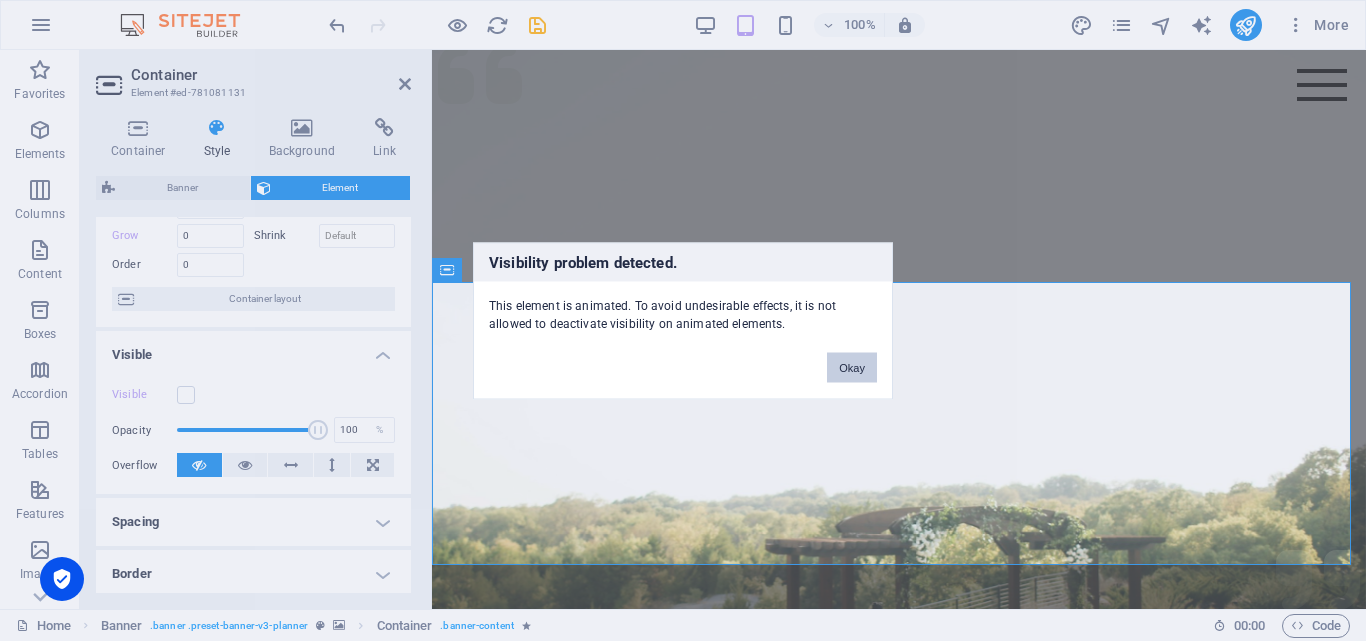 click on "Okay" at bounding box center (852, 367) 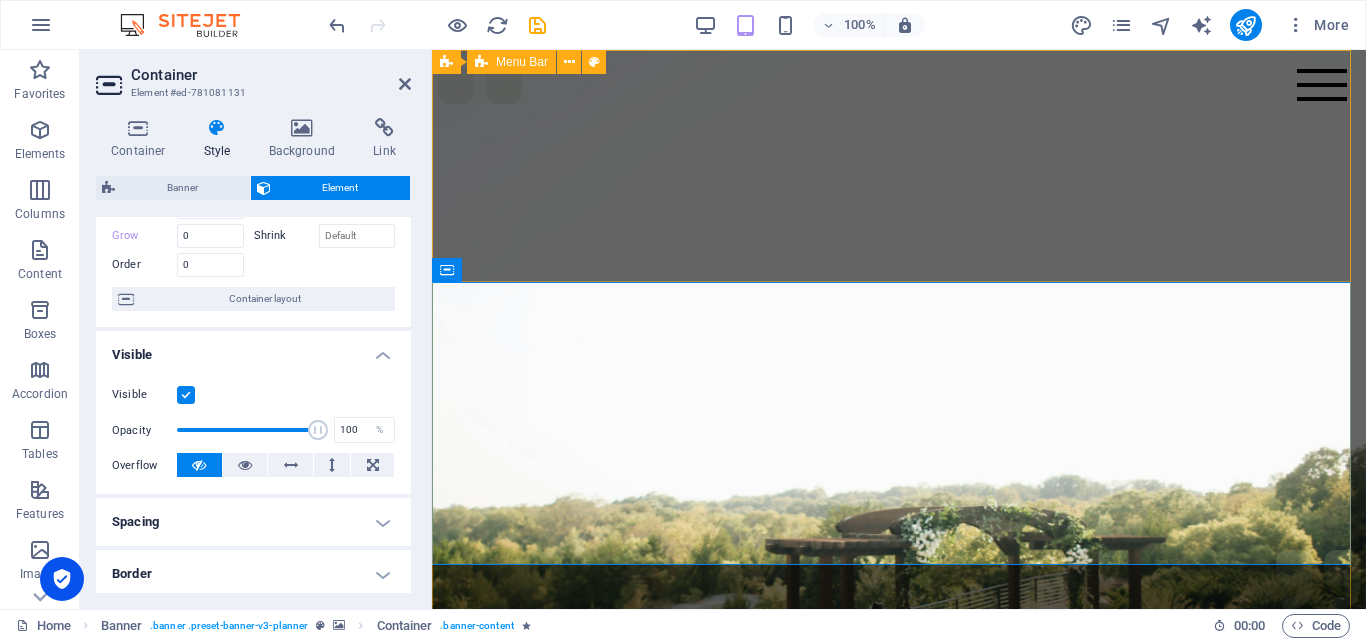 click on "Menu Services About Team Gallery Contact" at bounding box center (899, 926) 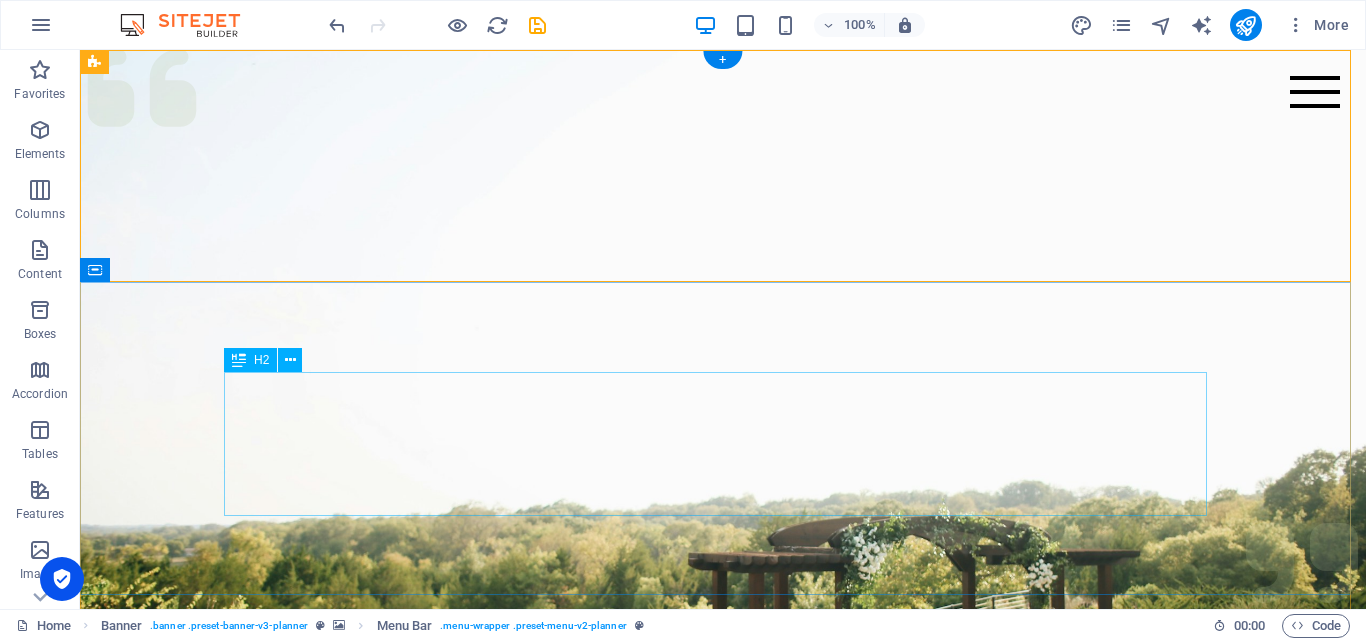click on "Bantuan sejati bukan hanya memberi, tapi memudahkan." at bounding box center (723, 1204) 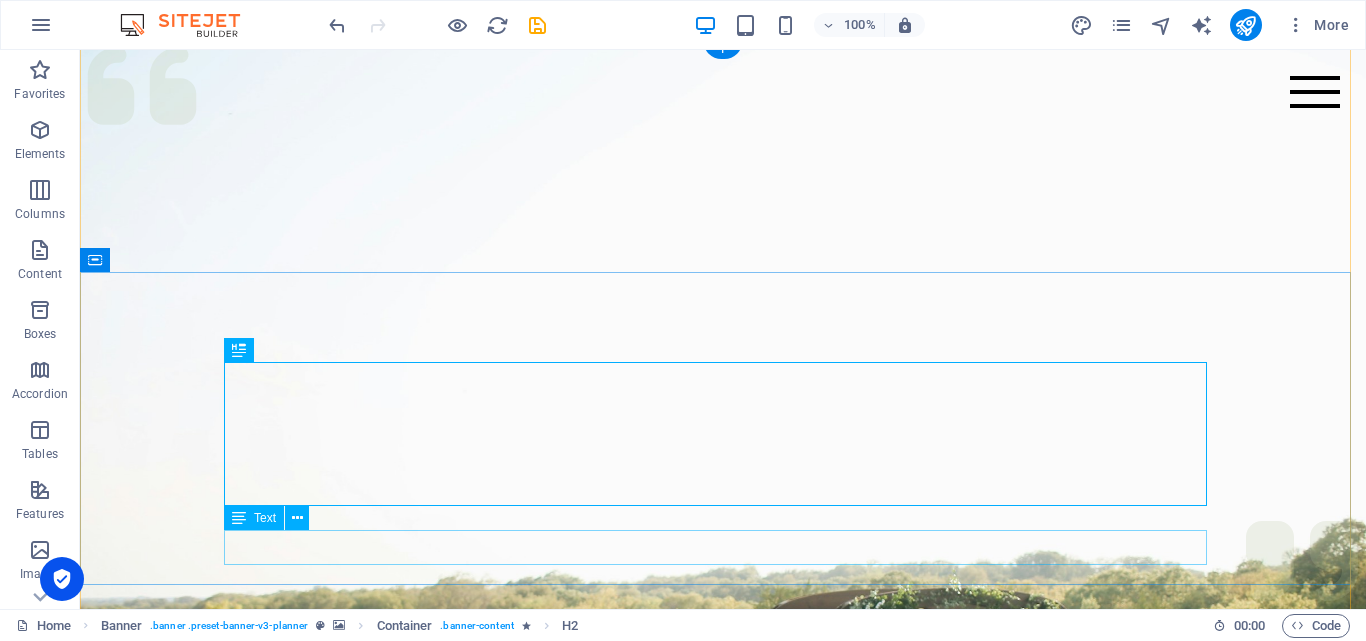 scroll, scrollTop: 0, scrollLeft: 0, axis: both 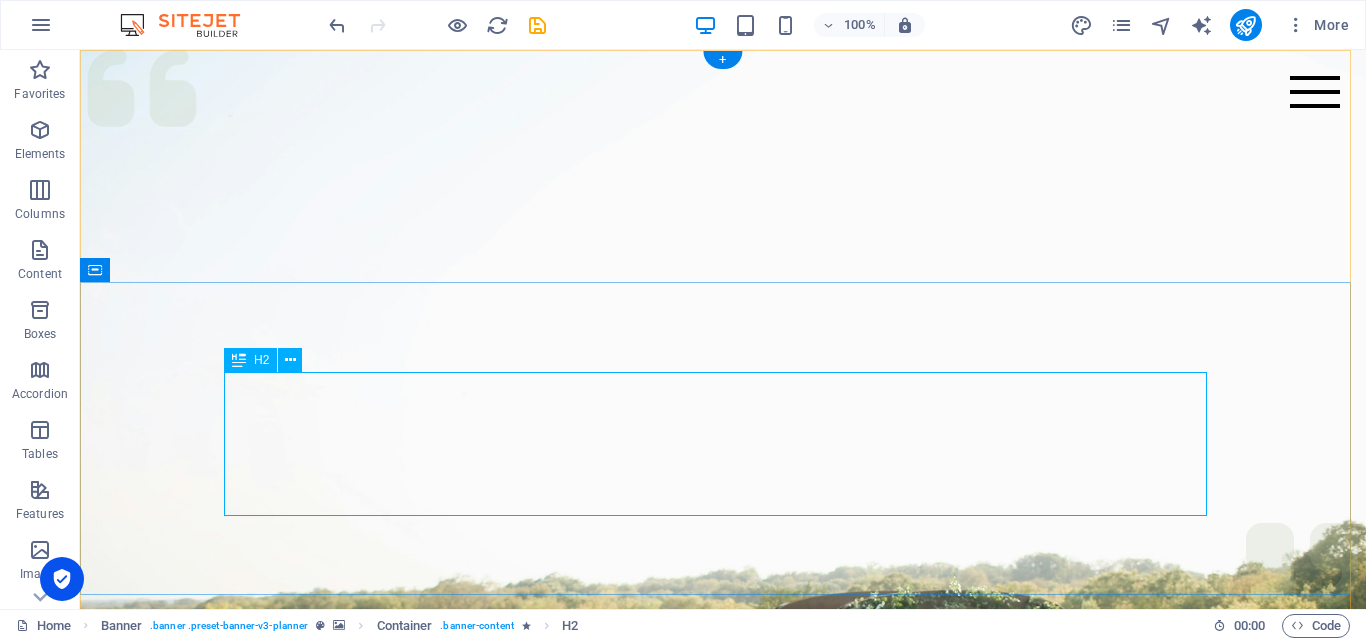 click on "Bantuan sejati bukan hanya memberi, tapi memudahkan." at bounding box center [723, 1344] 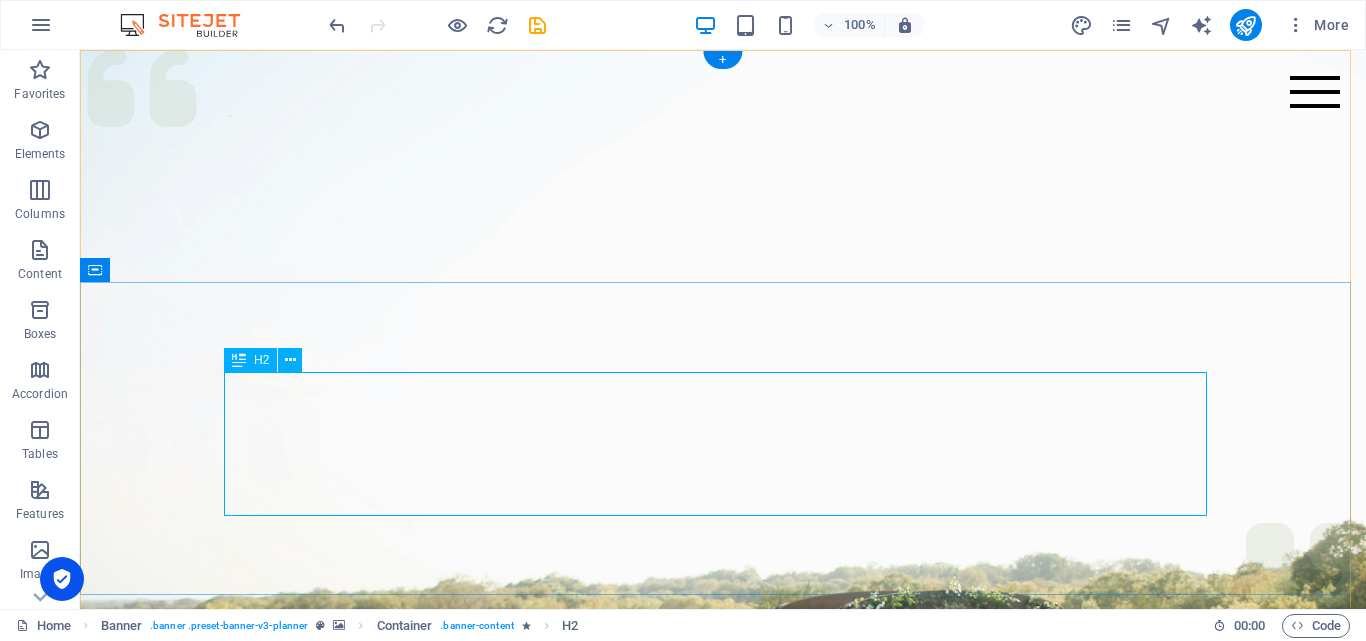 click on "Bantuan sejati bukan hanya memberi, tapi memudahkan." at bounding box center (723, 1344) 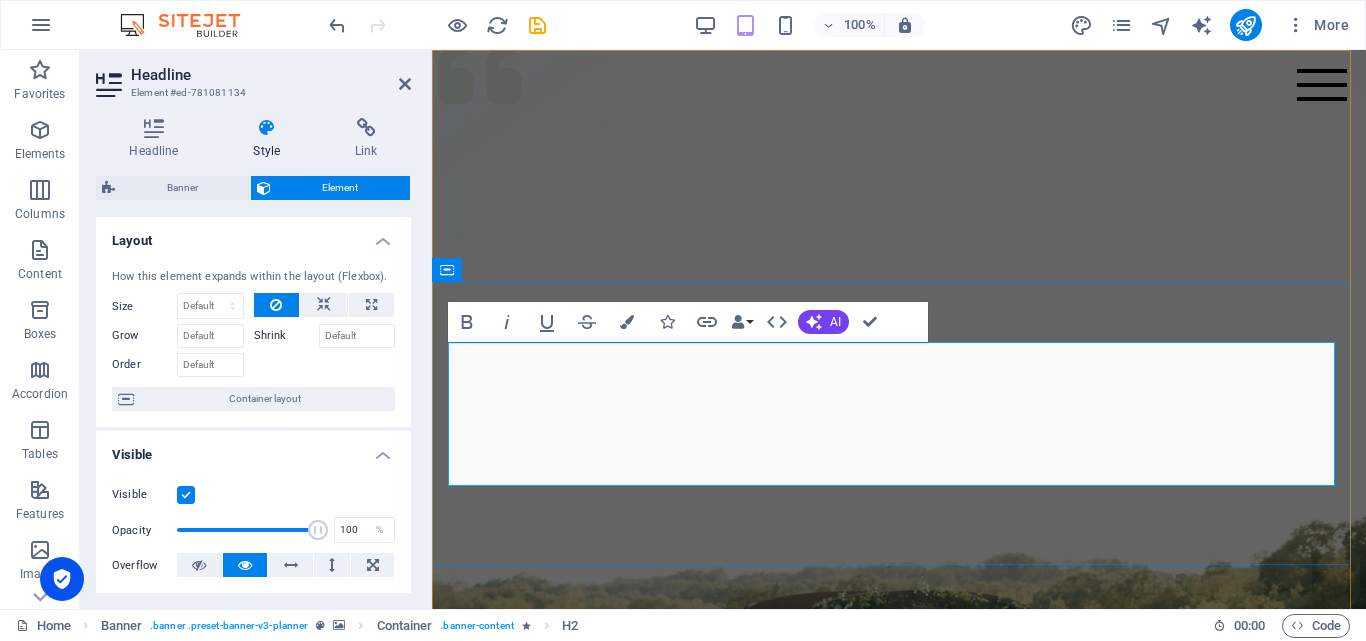 click on "Bantuan sejati bukan hanya memberi, tapi memudahkan." at bounding box center [899, 1314] 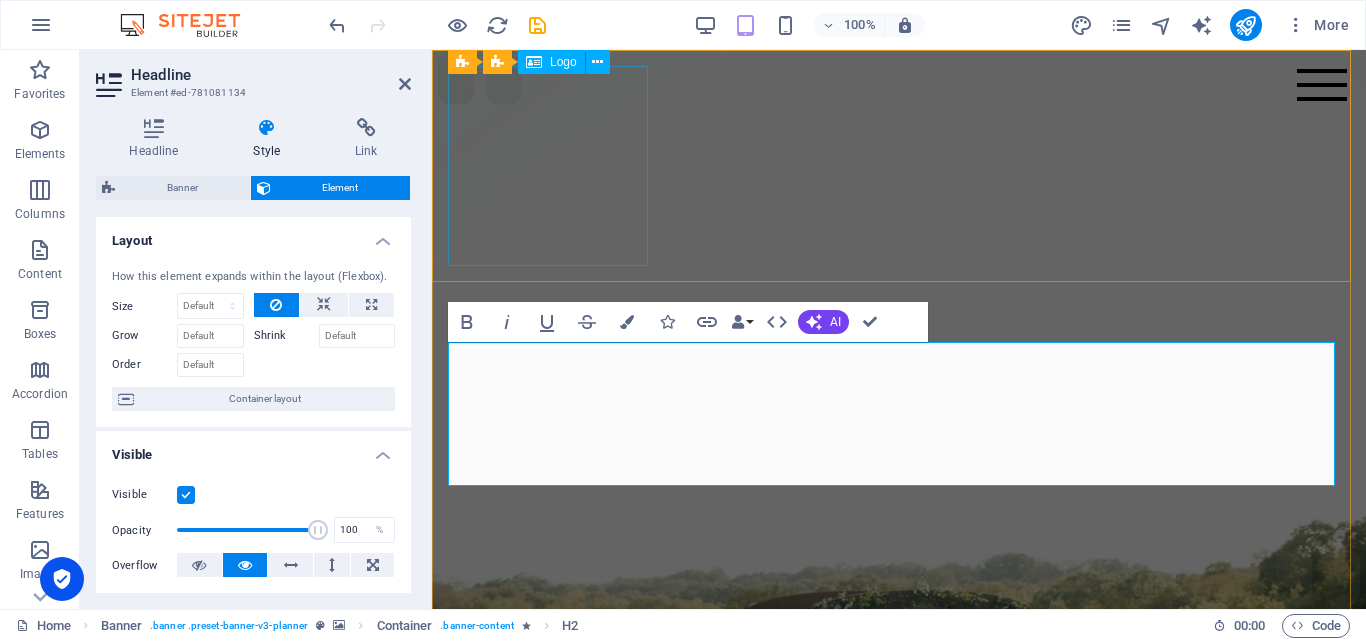 click at bounding box center (899, 1066) 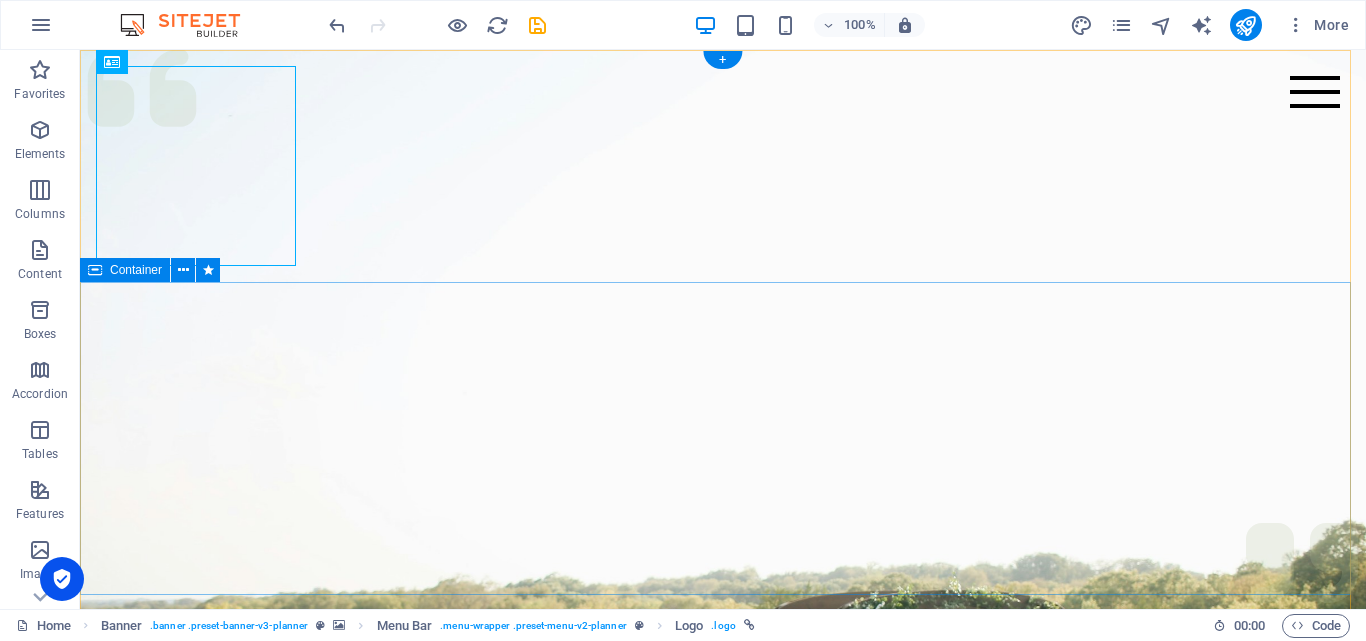 click on "Bantuan sejati bukan hanya memberi, tapi memudahkan. Selesaikan bersama kami untuk kemudahanmu." at bounding box center [723, 1338] 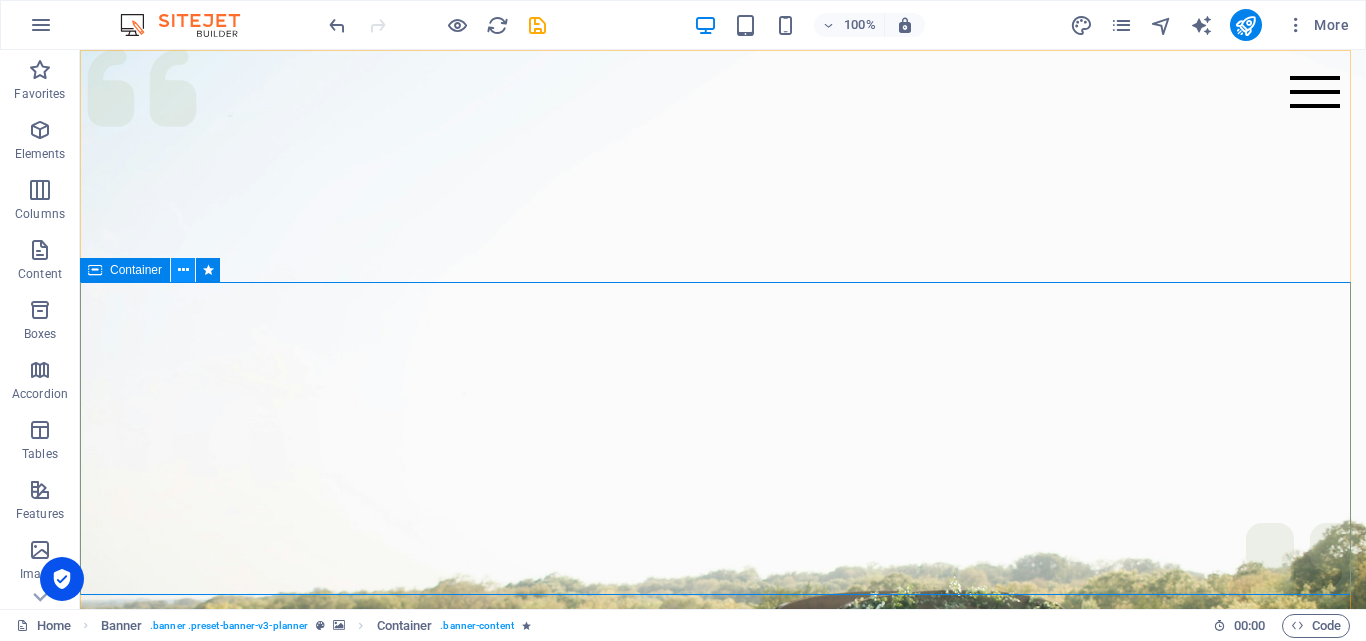 click at bounding box center [183, 270] 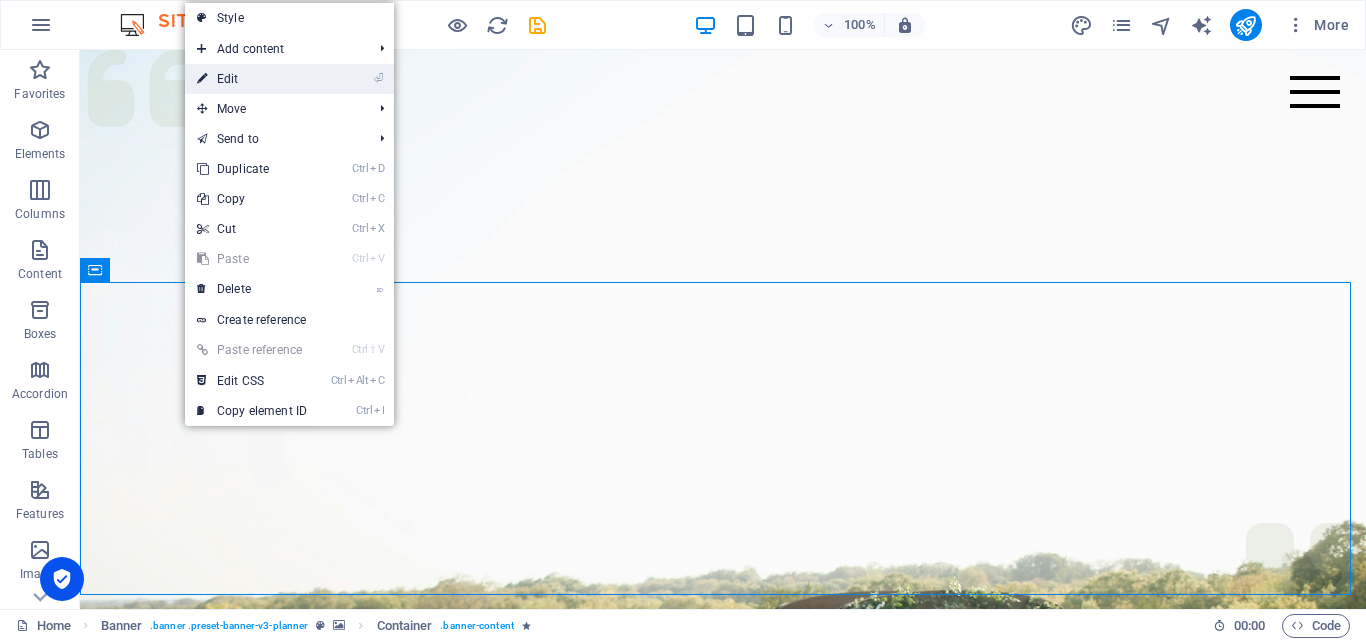 click on "⏎  Edit" at bounding box center (252, 79) 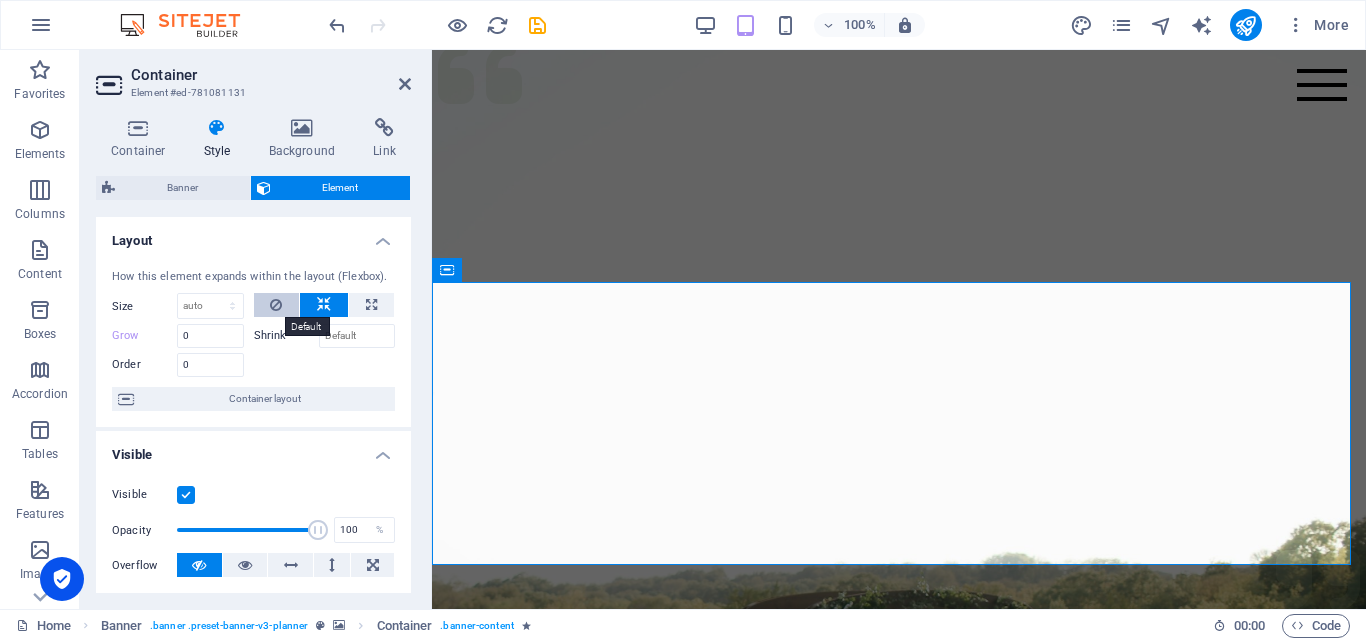 click at bounding box center (276, 305) 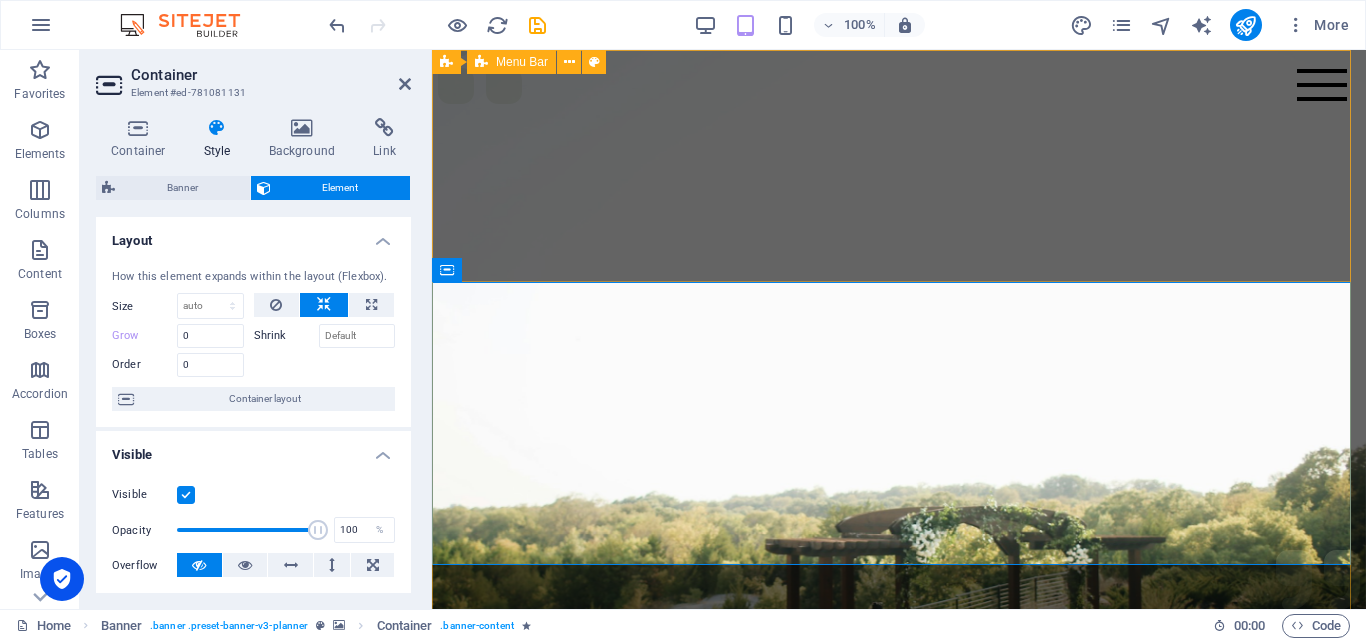 click on "Menu Services About Team Gallery Contact" at bounding box center [899, 926] 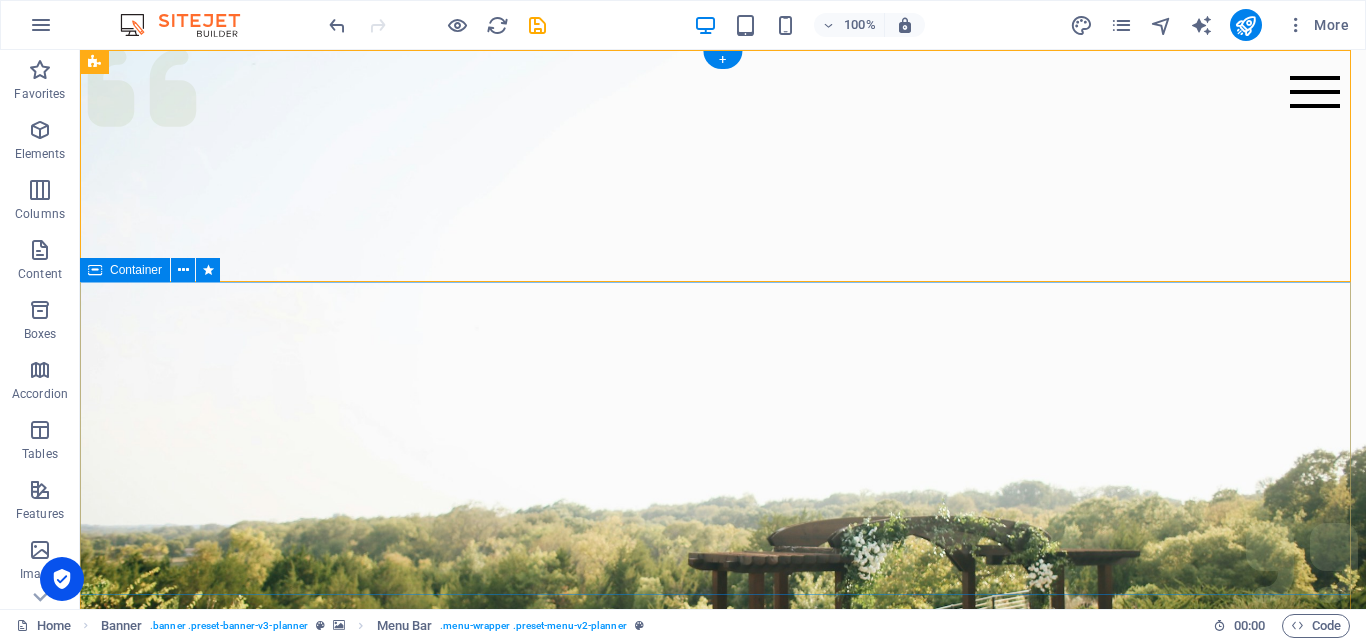 click on "Bantuan sejati bukan hanya memberi, tapi memudahkan. Selesaikan bersama kami untuk kemudahanmu." at bounding box center [723, 1198] 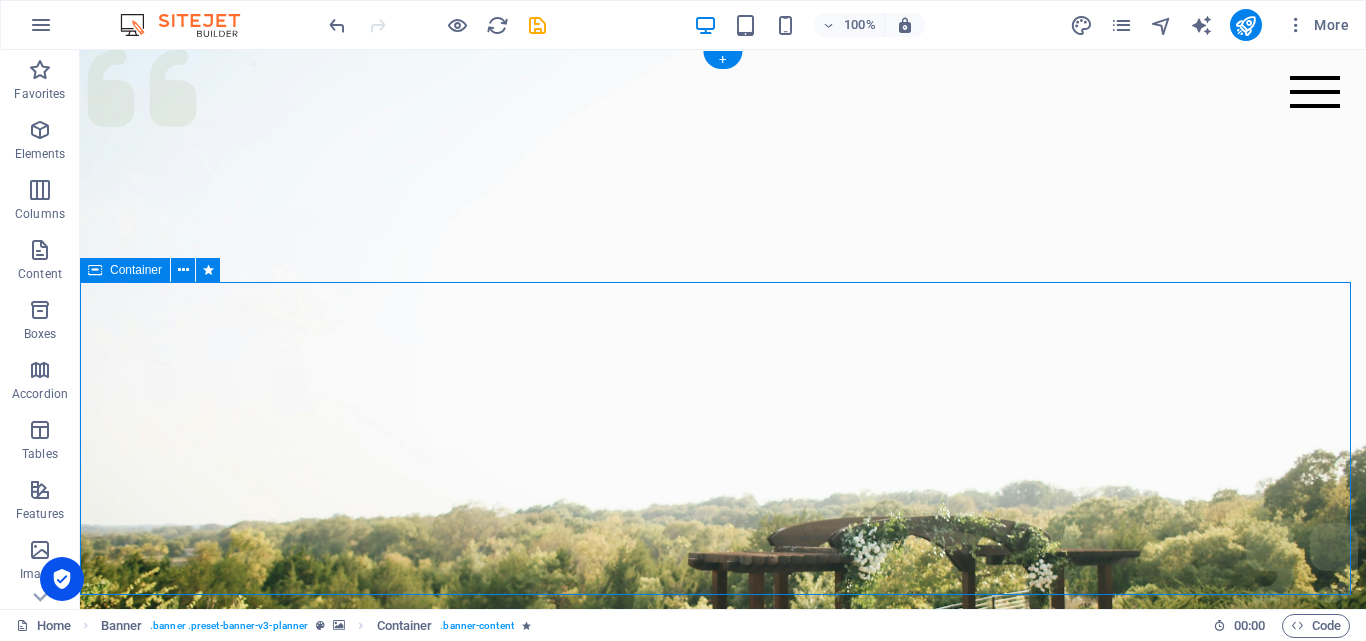 click on "Bantuan sejati bukan hanya memberi, tapi memudahkan. Selesaikan bersama kami untuk kemudahanmu." at bounding box center (723, 1198) 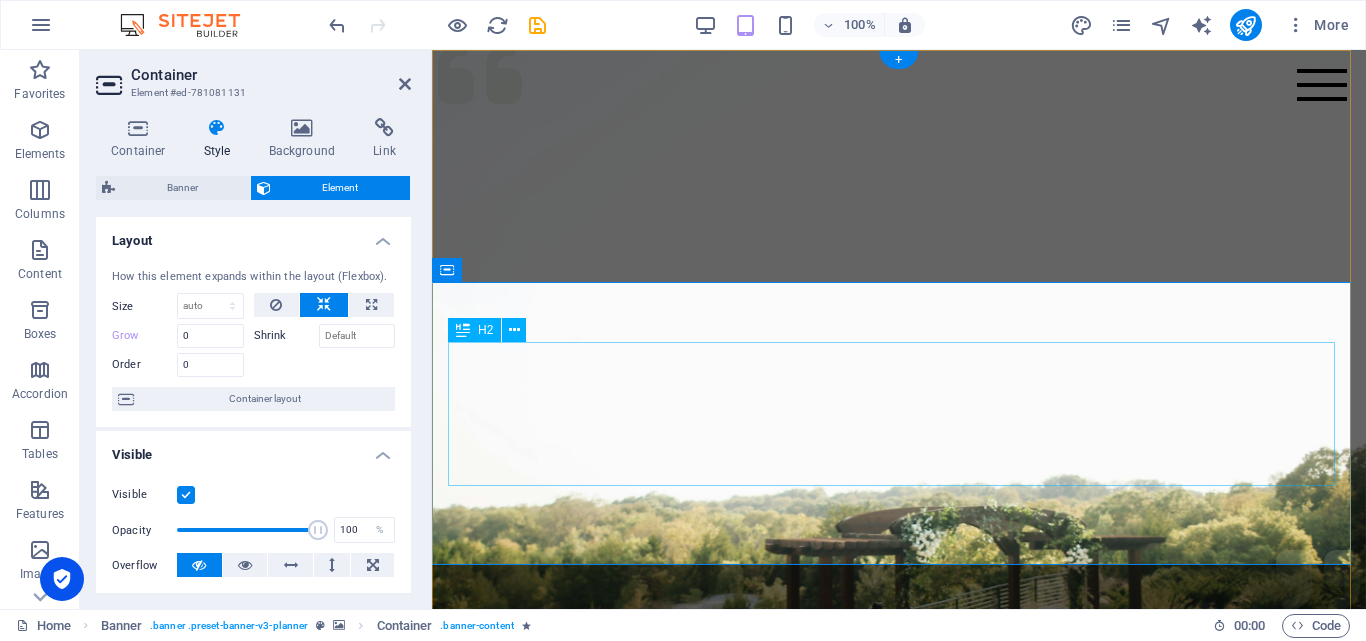 click on "Bantuan sejati bukan hanya memberi, tapi memudahkan." at bounding box center (899, 1174) 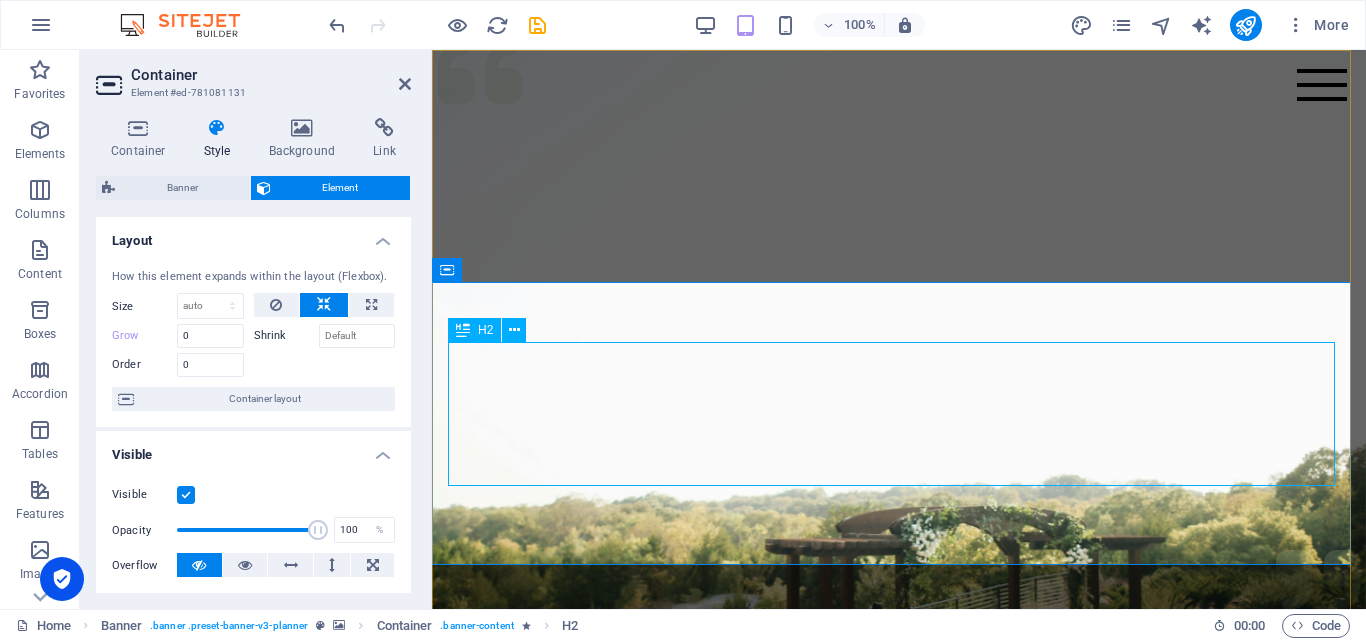 click on "Bantuan sejati bukan hanya memberi, tapi memudahkan." at bounding box center [899, 1174] 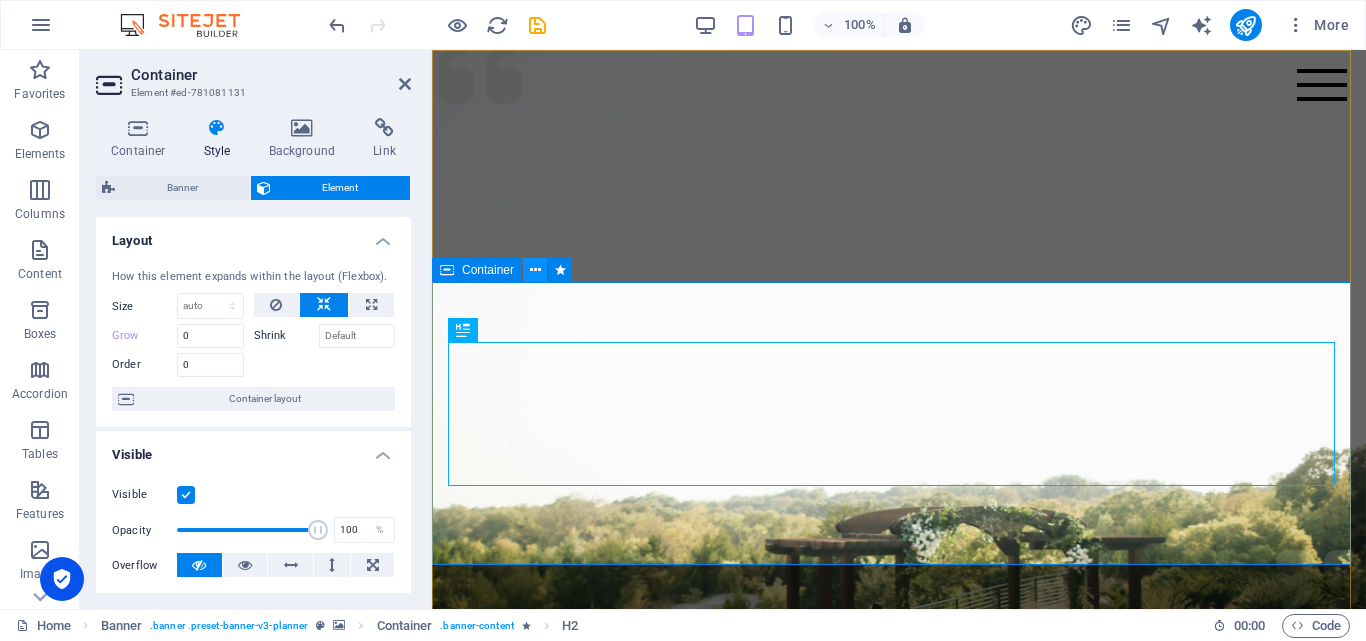 click at bounding box center (535, 270) 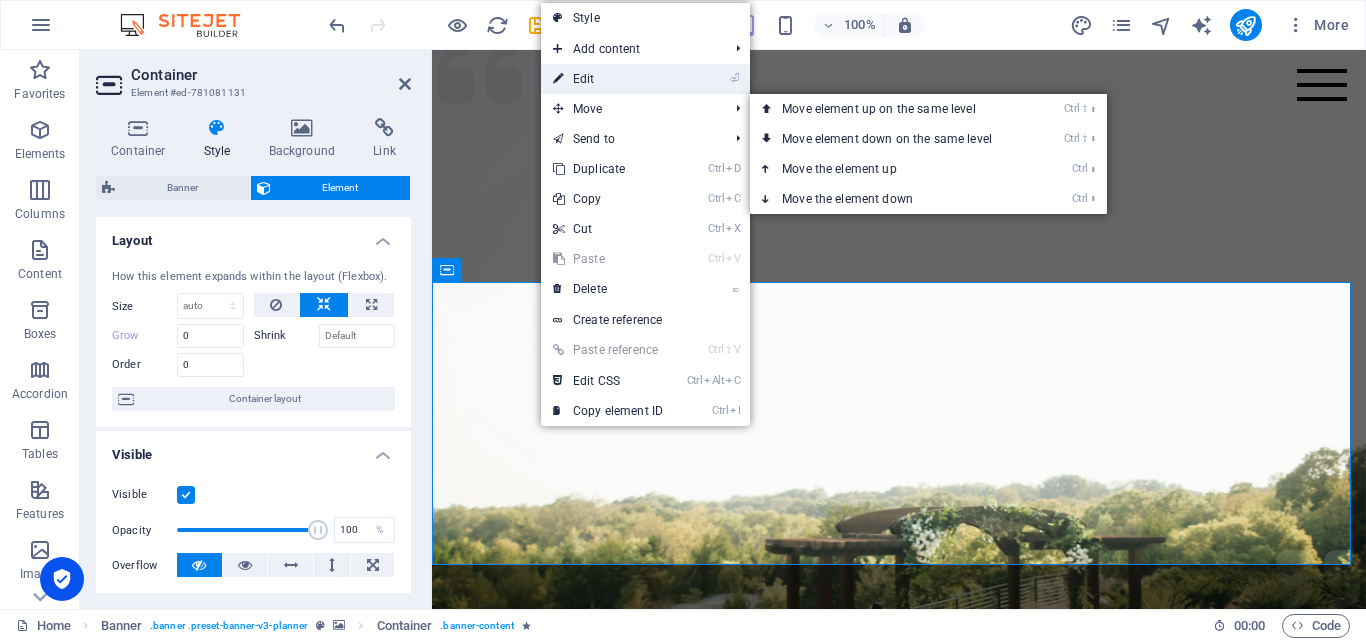 click on "⏎  Edit" at bounding box center (608, 79) 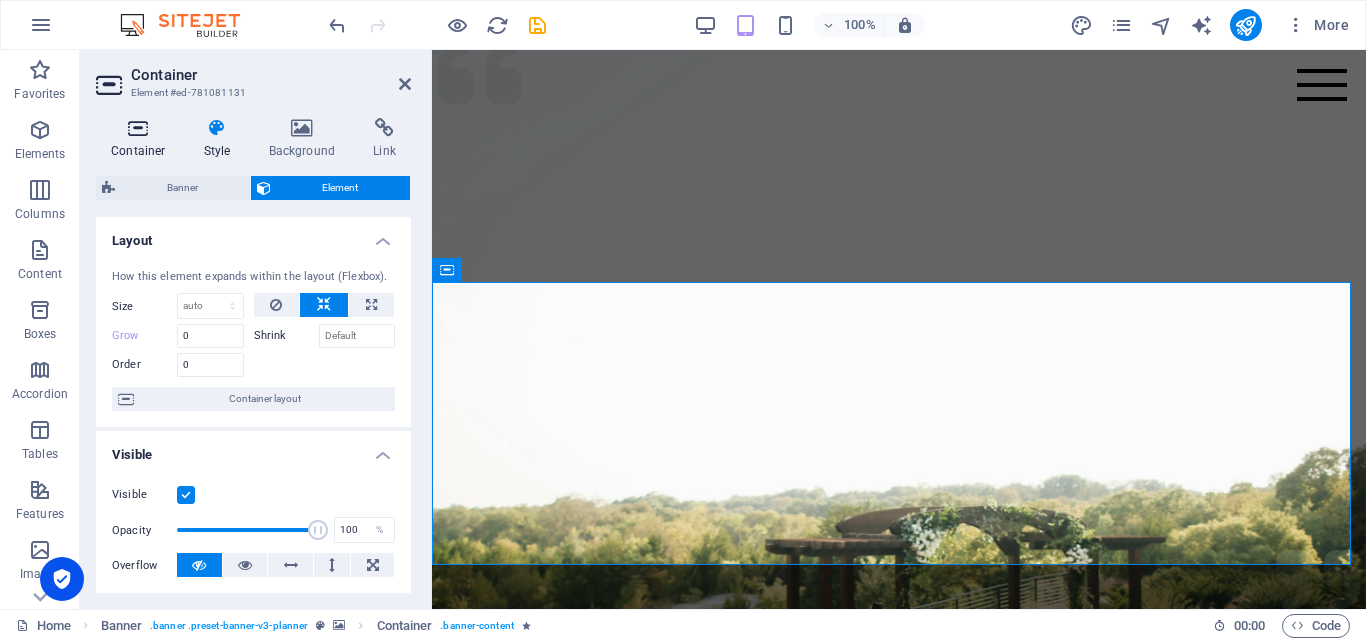 click at bounding box center (138, 128) 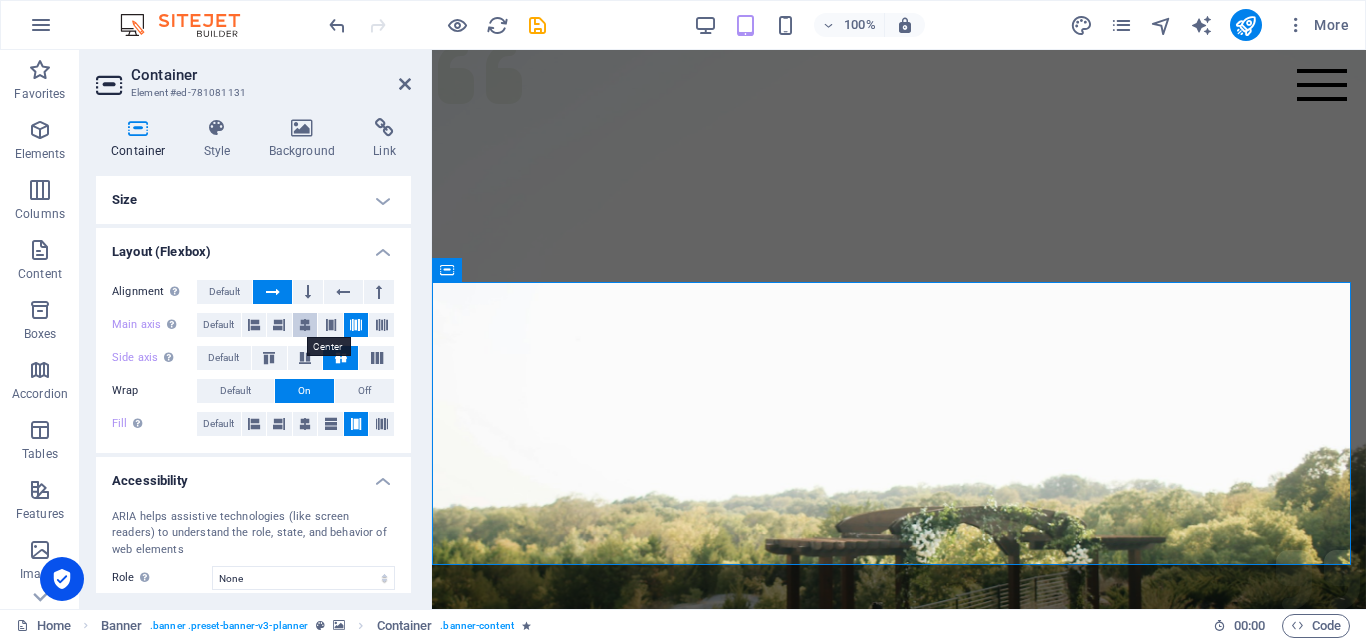 click at bounding box center [305, 325] 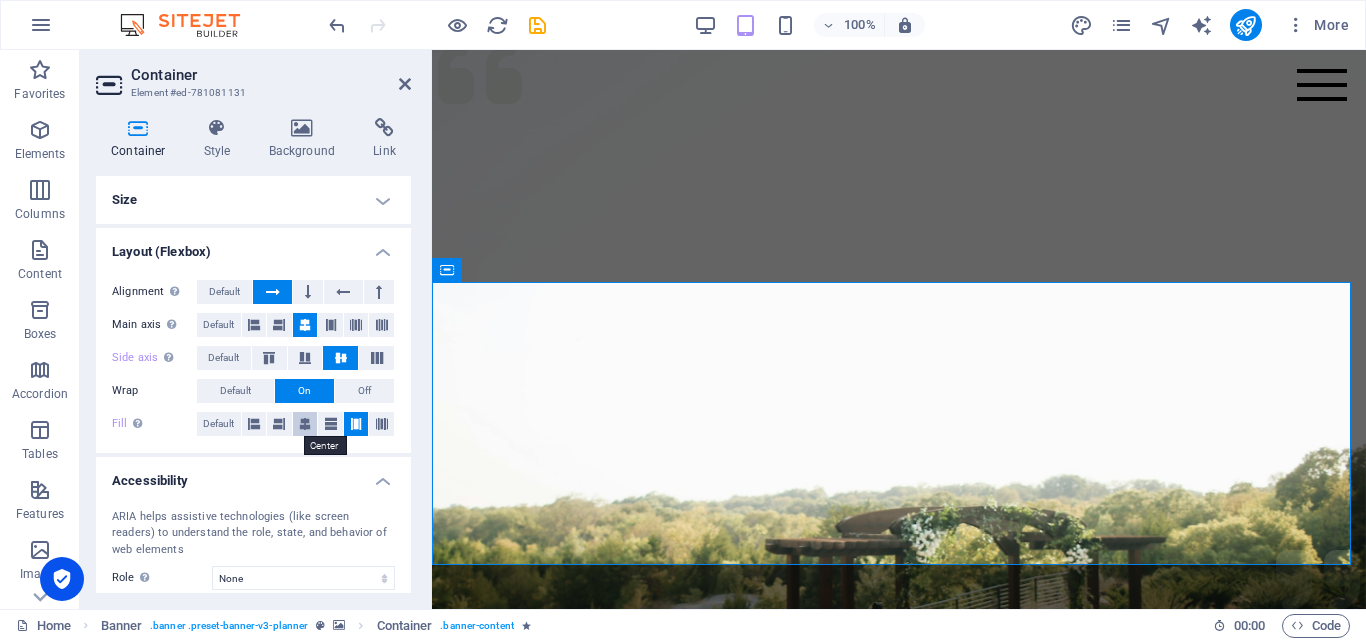 click at bounding box center [305, 424] 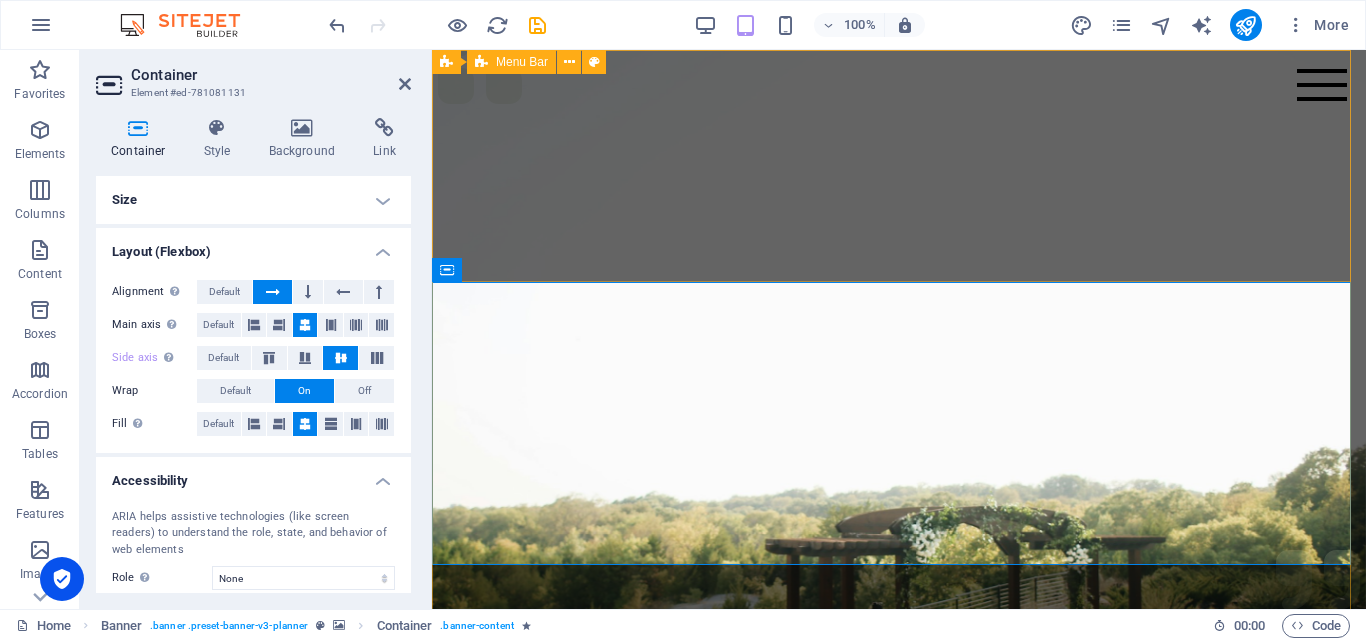 click on "Menu Services About Team Gallery Contact" at bounding box center (899, 926) 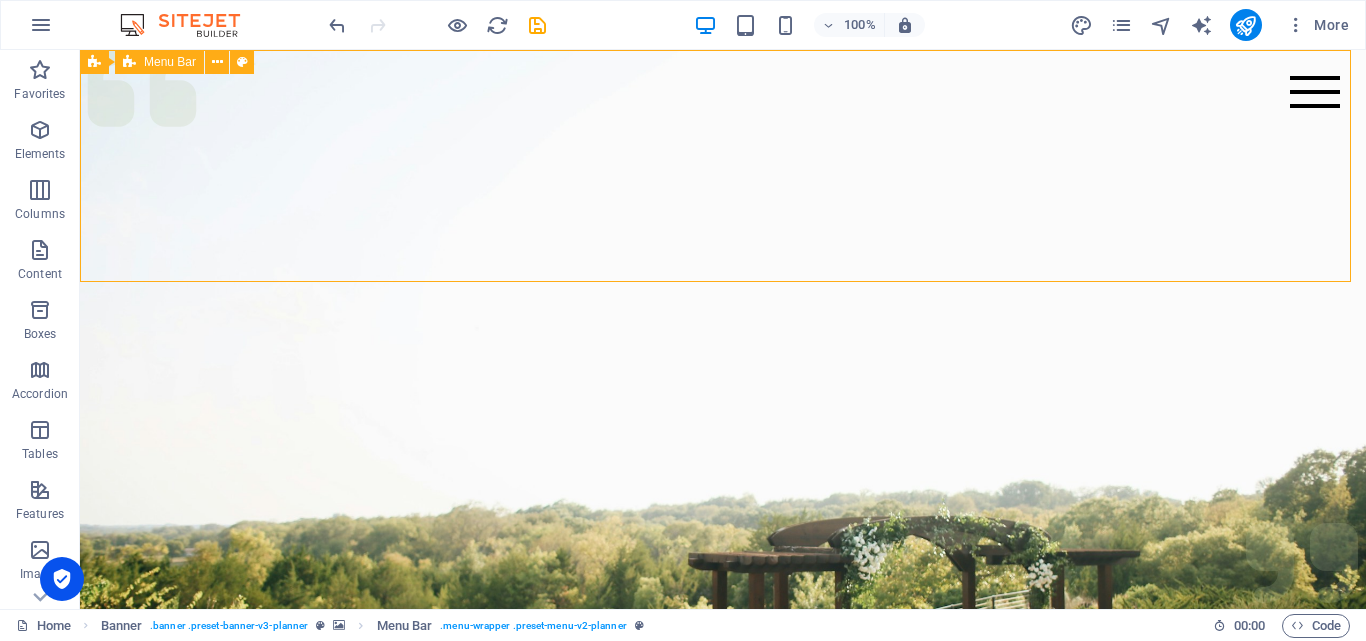 click on "Menu Services About Team Gallery Contact" at bounding box center [723, 926] 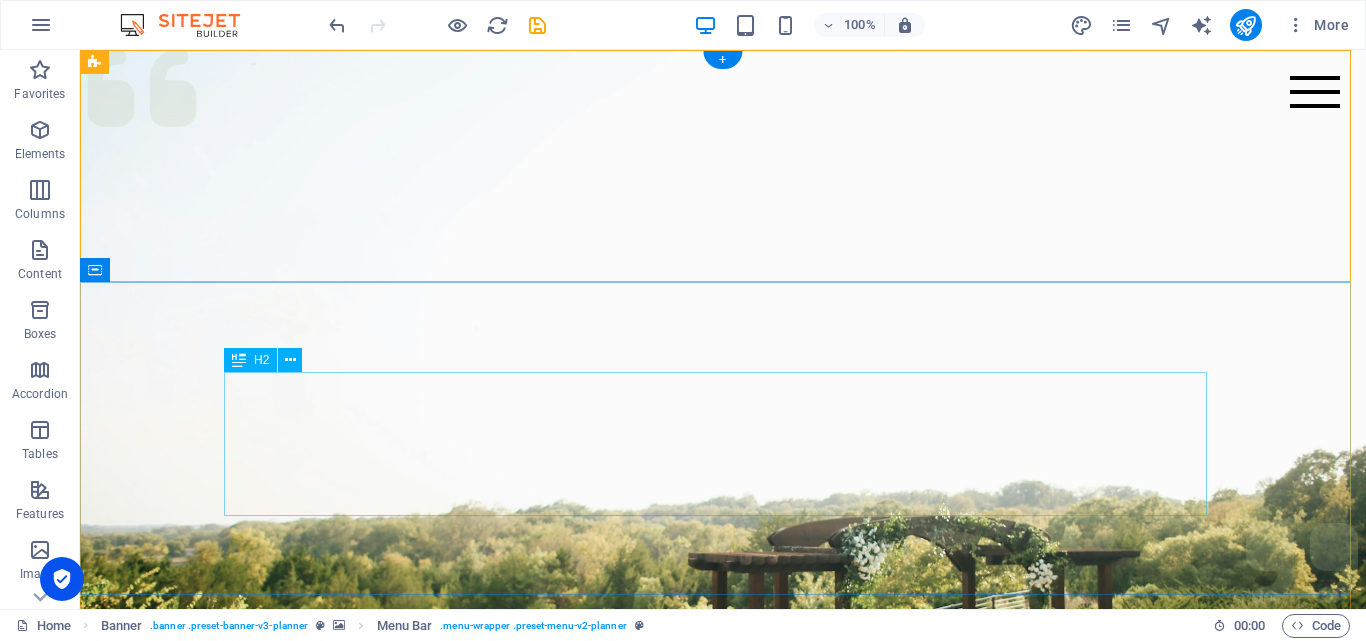 click on "Bantuan sejati bukan hanya memberi, tapi memudahkan." at bounding box center [723, 1204] 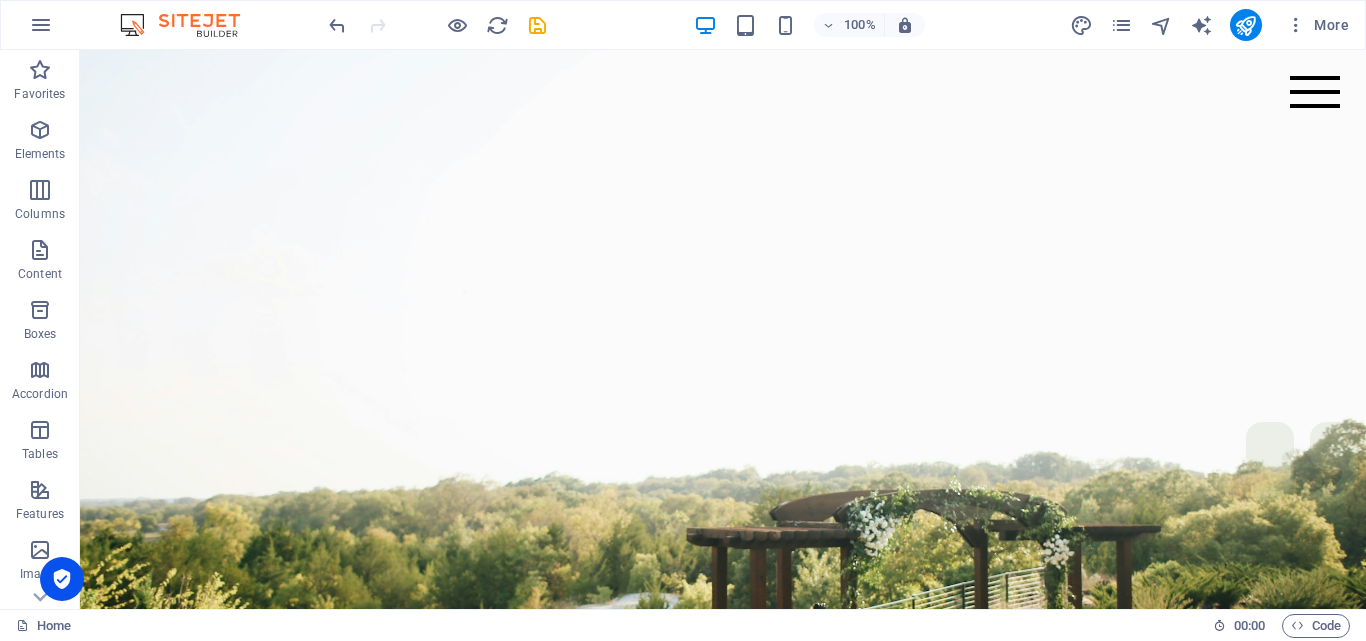 scroll, scrollTop: 100, scrollLeft: 0, axis: vertical 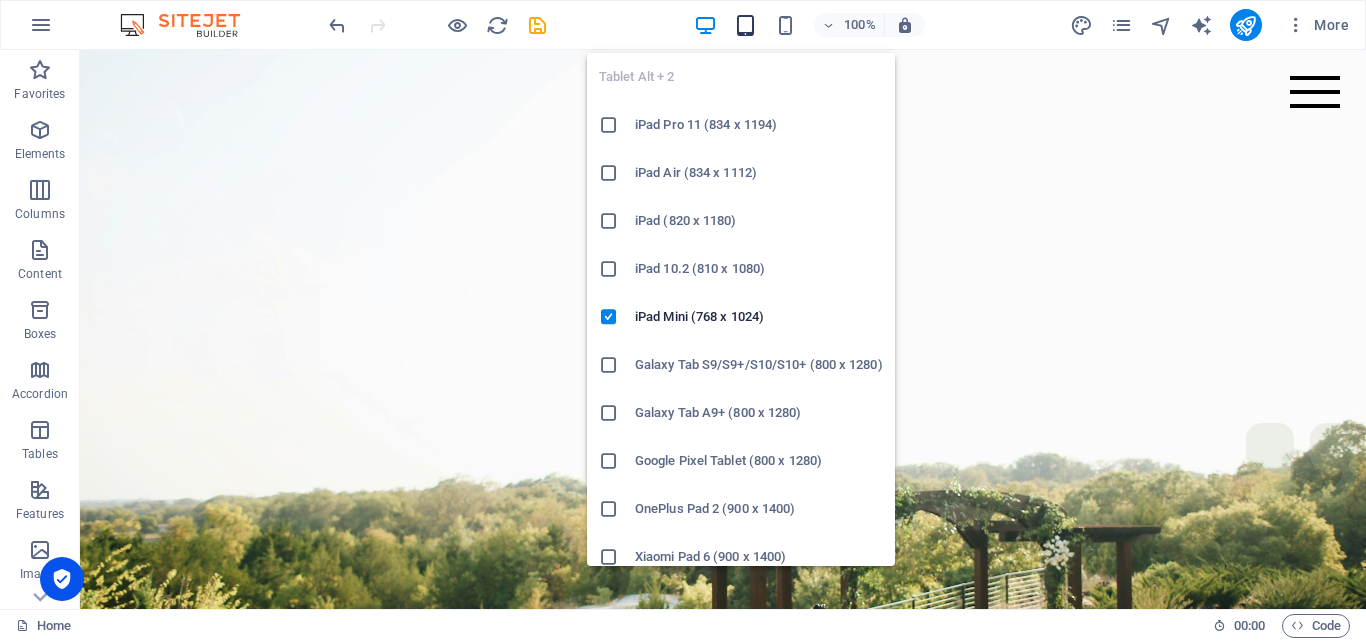 click at bounding box center [745, 25] 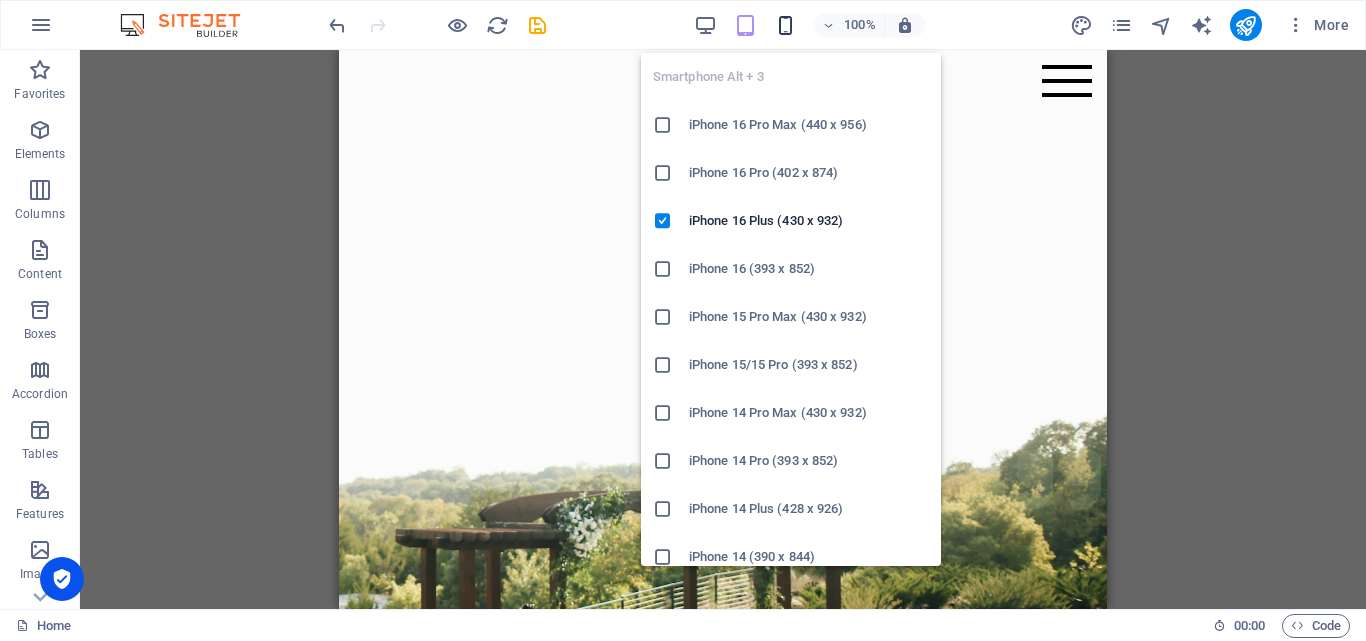 click at bounding box center (785, 25) 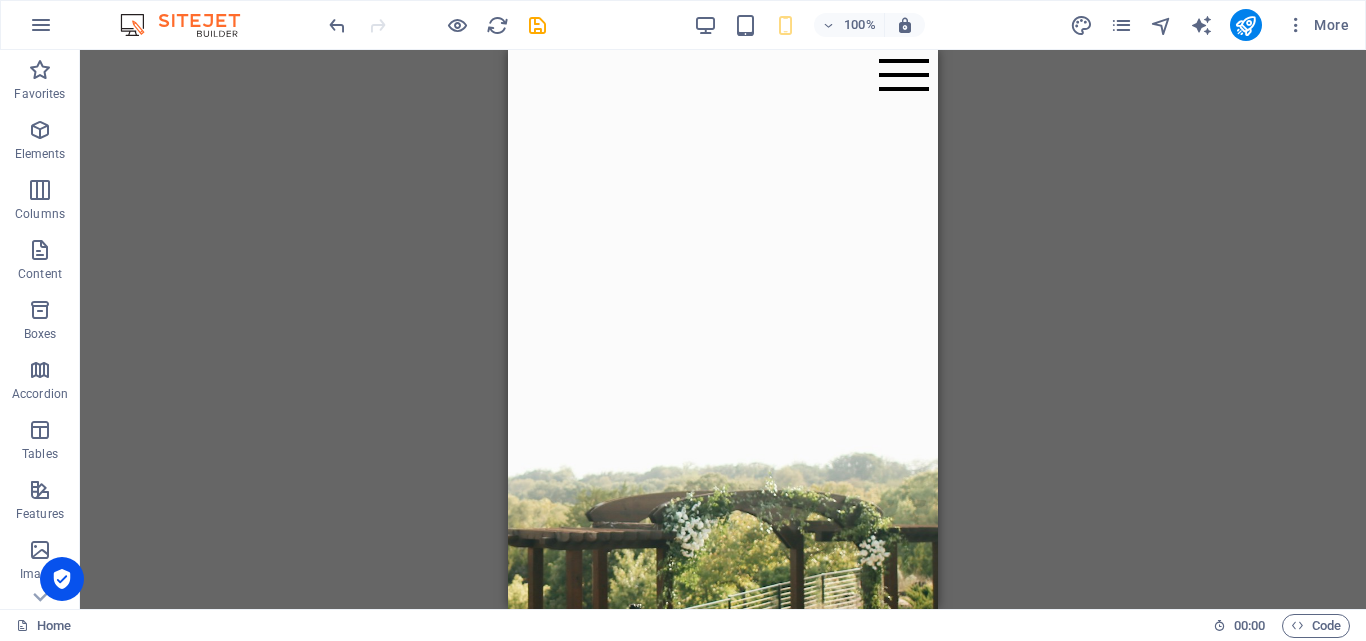 click on "Drag here to replace the existing content. Press “Ctrl” if you want to create a new element.
H2   Banner   Container   Banner   Menu Bar   Text   Spacer   Text   Banner   Logo" at bounding box center (723, 329) 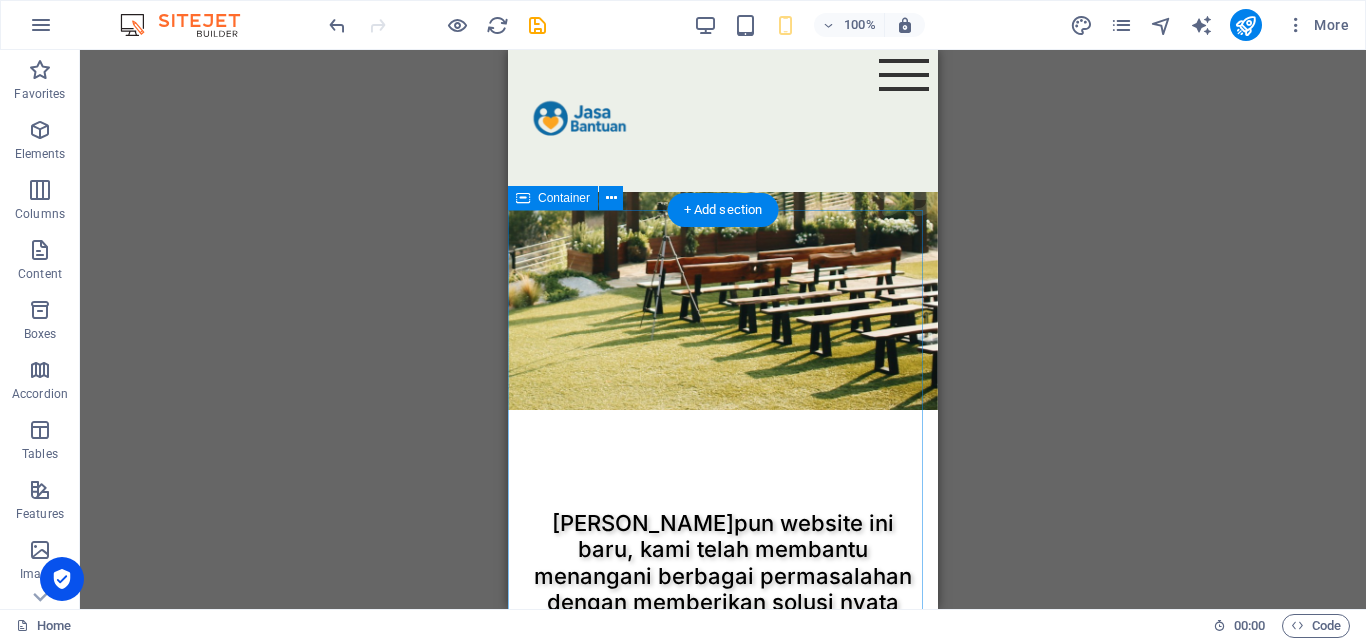 scroll, scrollTop: 600, scrollLeft: 0, axis: vertical 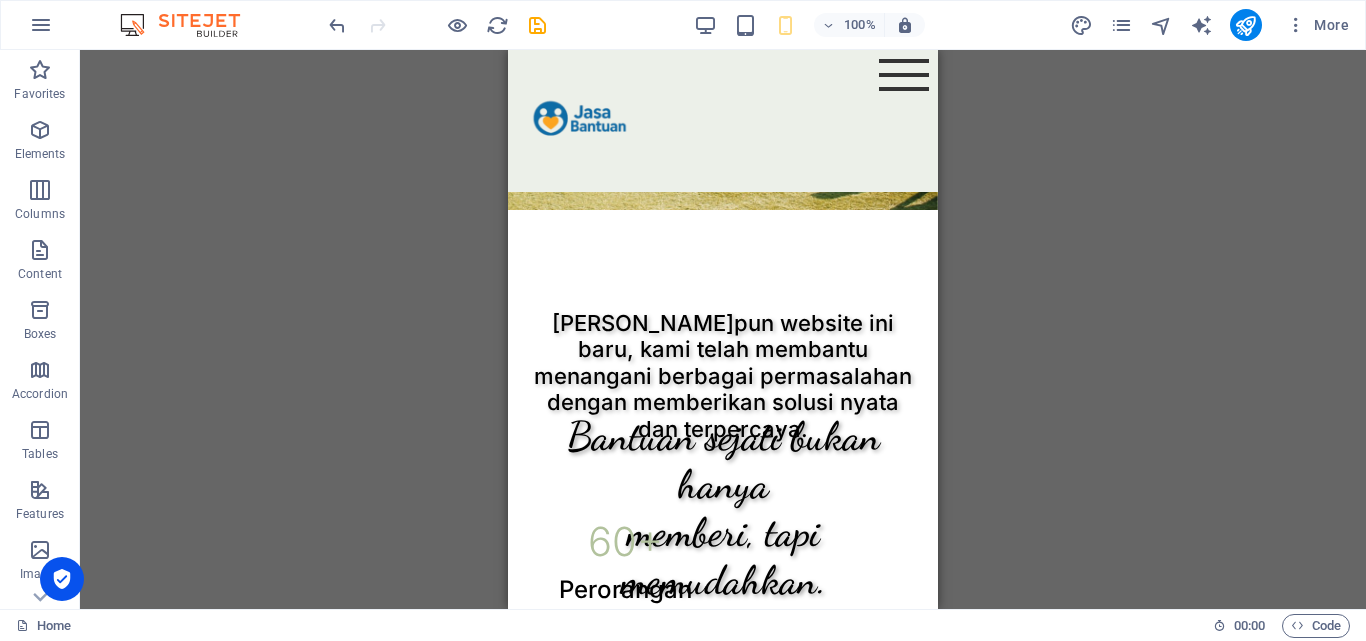 click on "Drag here to replace the existing content. Press “Ctrl” if you want to create a new element.
H2   Banner   Banner   Container   Banner   Menu Bar   Text   Spacer   Text   Banner   Logo   Container   H3   Spacer   Container   Counter   Text   HTML   Container   Text   Container   HTML   Container   HTML" at bounding box center (723, 329) 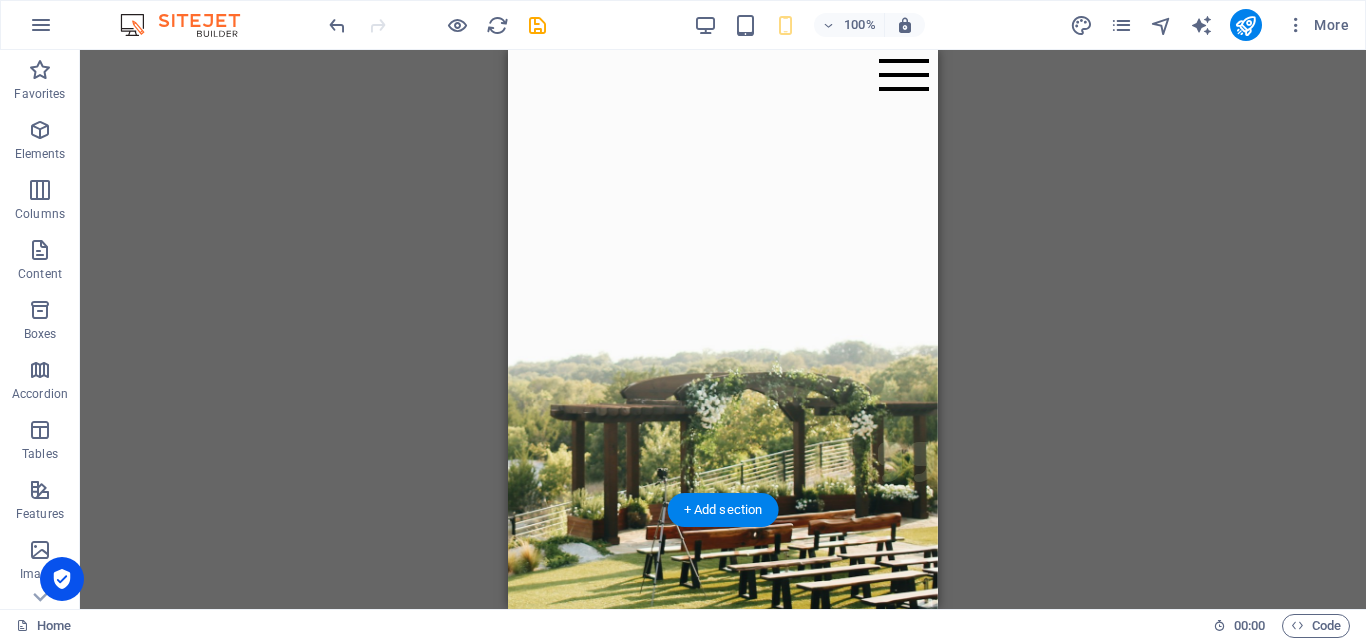 scroll, scrollTop: 0, scrollLeft: 0, axis: both 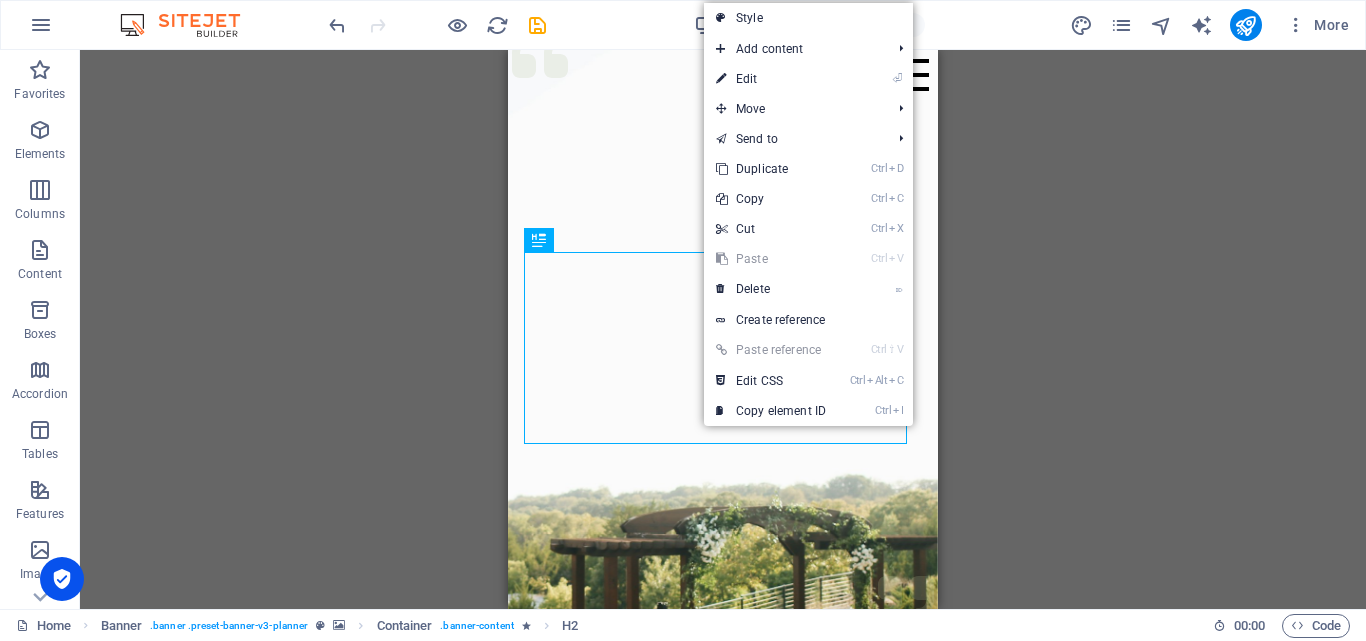 click on "Drag here to replace the existing content. Press “Ctrl” if you want to create a new element.
H2   Banner   Container   Banner   Menu Bar   Text   Spacer   Text   Banner   Logo   Container   H3   Spacer   Container   Counter   Text   HTML   Container   Text   Container   HTML   Container   HTML" at bounding box center (723, 329) 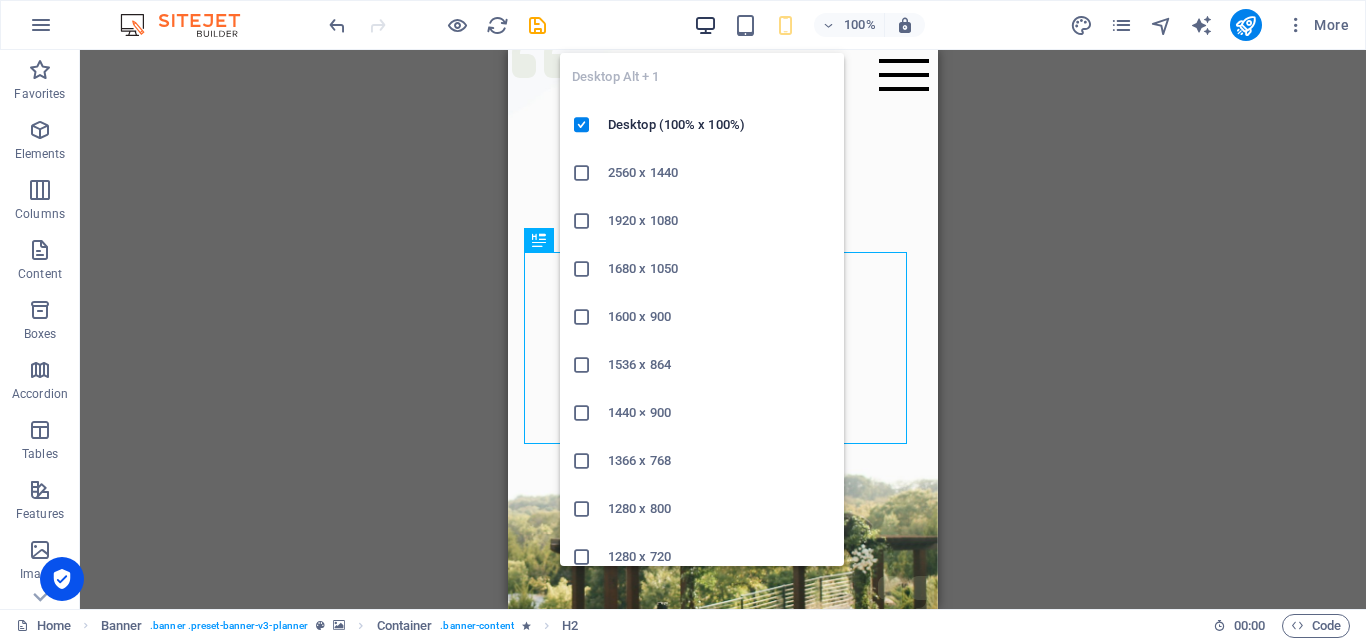 click at bounding box center (705, 25) 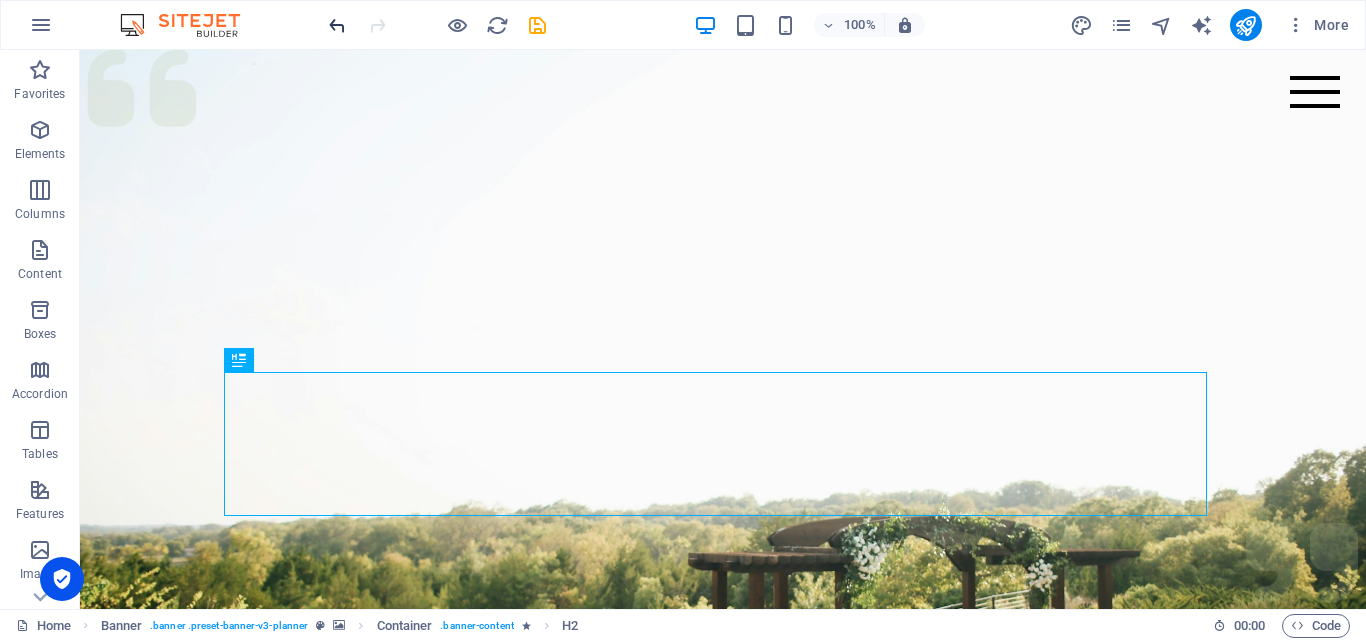 click at bounding box center [337, 25] 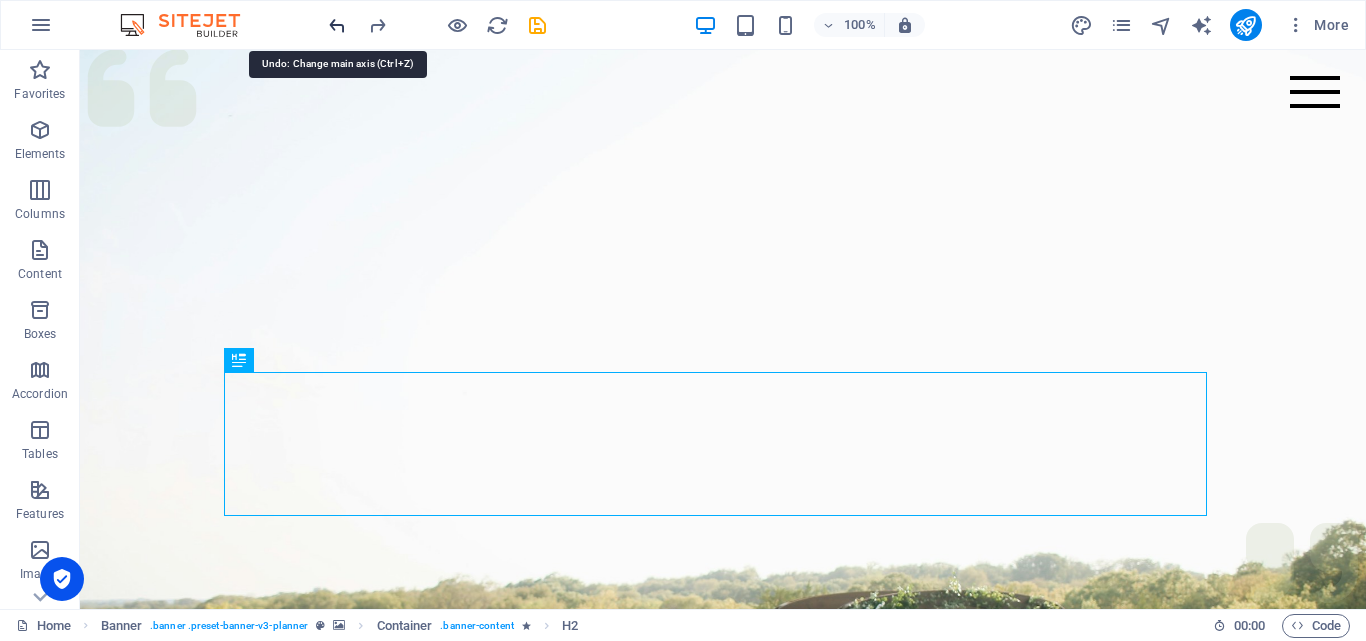 click at bounding box center [337, 25] 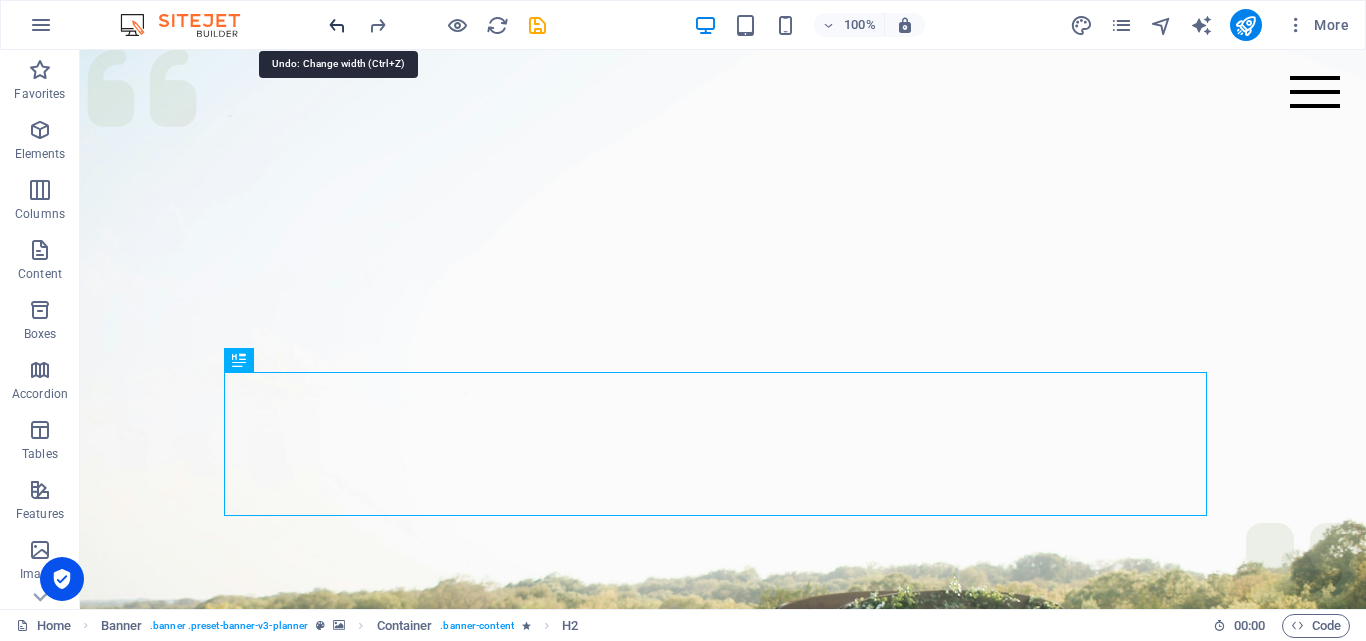 click at bounding box center (337, 25) 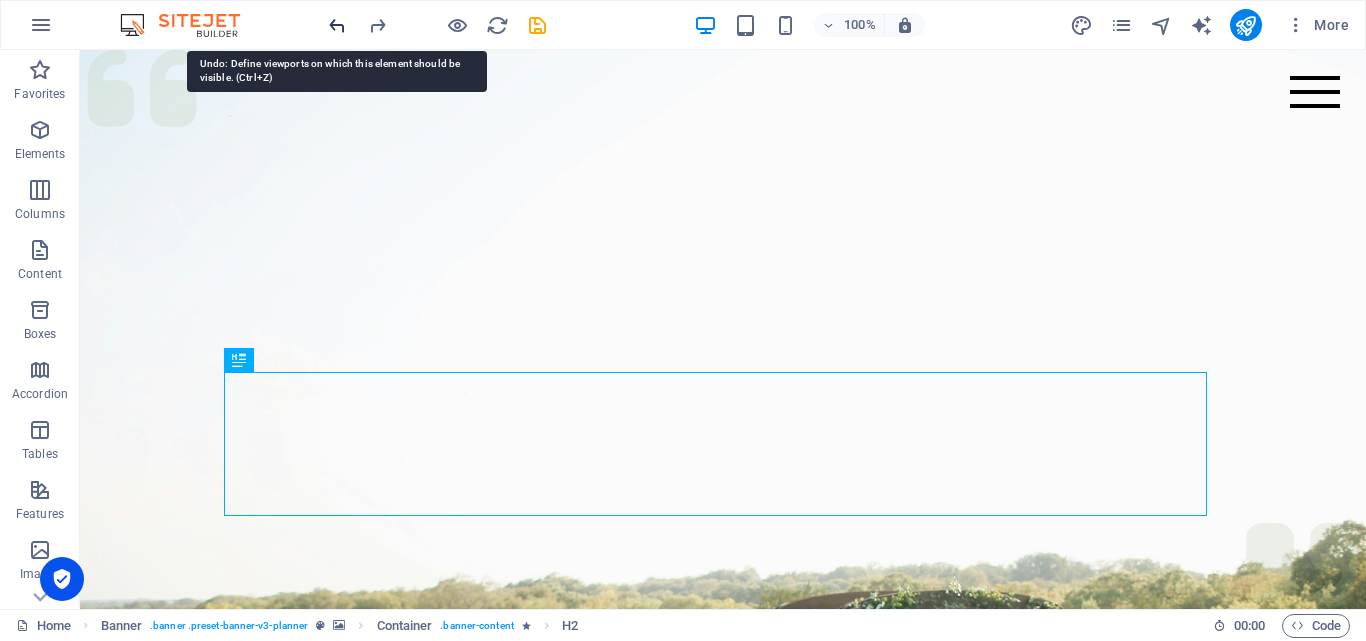 click at bounding box center (337, 25) 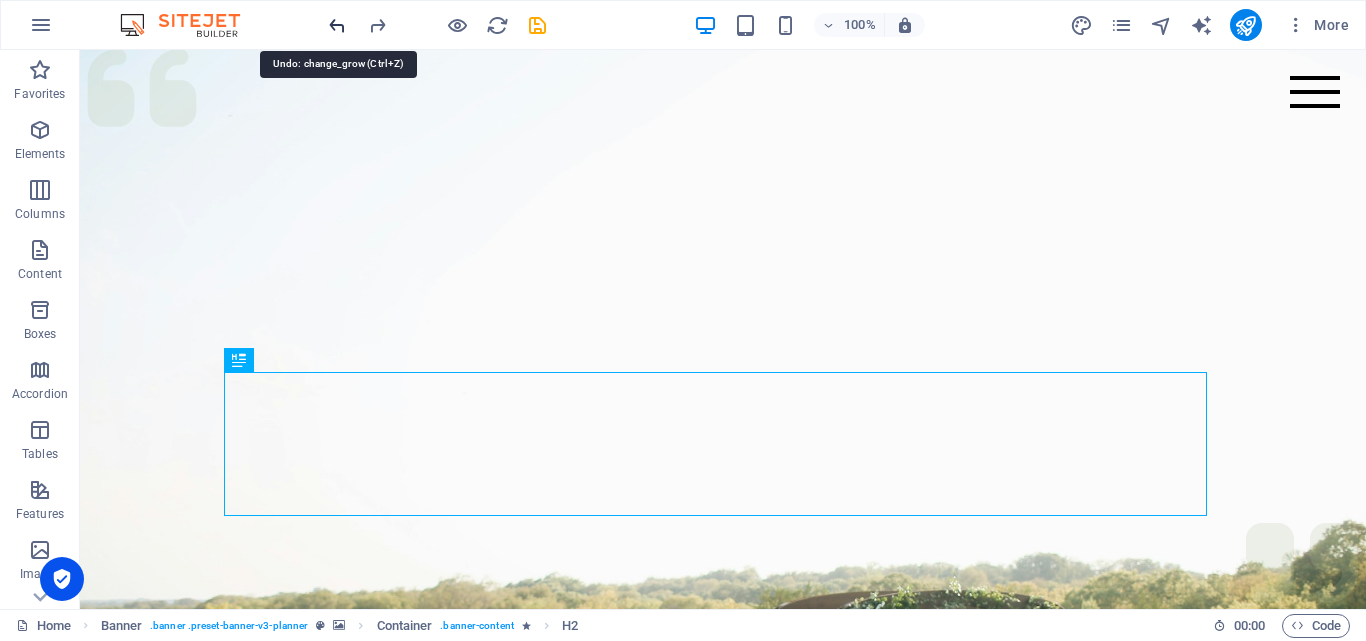 click at bounding box center (337, 25) 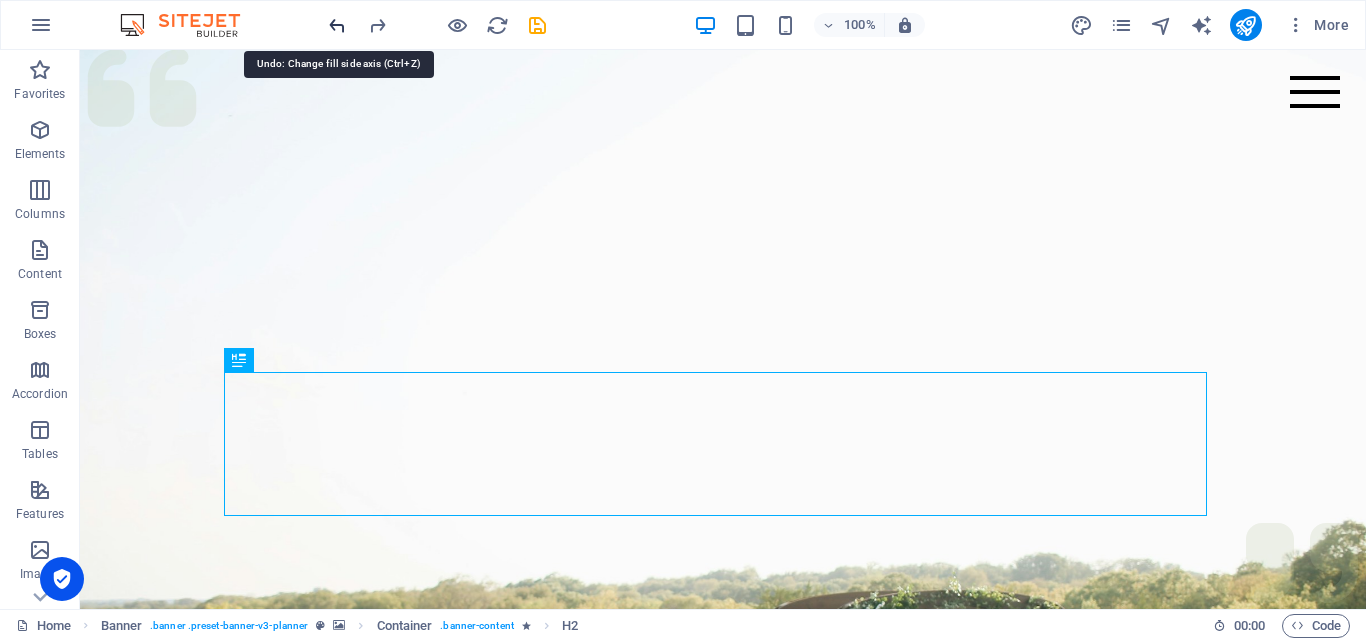 click at bounding box center [337, 25] 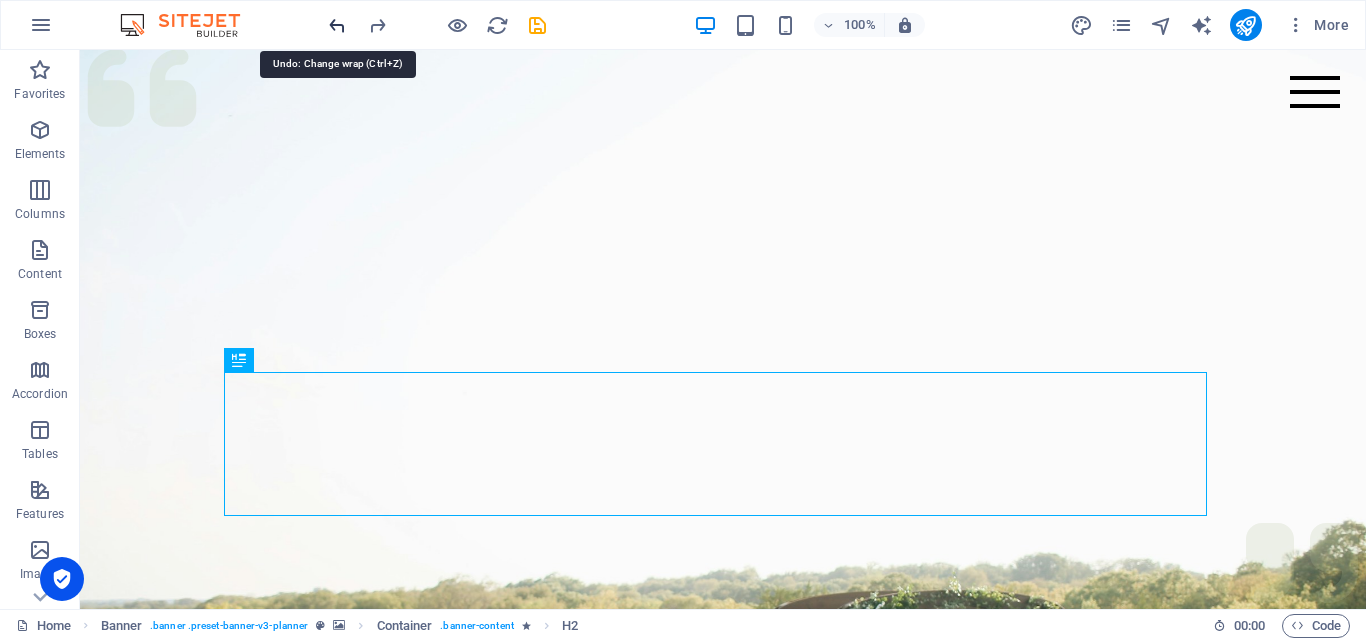 click at bounding box center (337, 25) 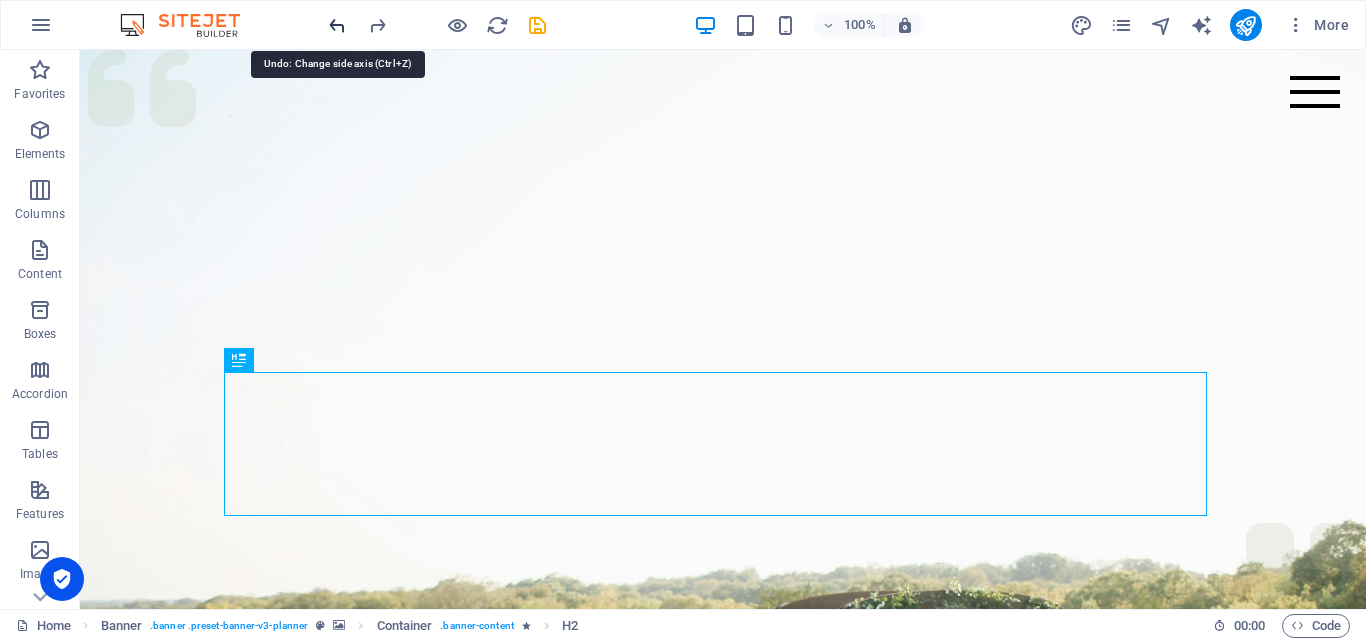click at bounding box center [337, 25] 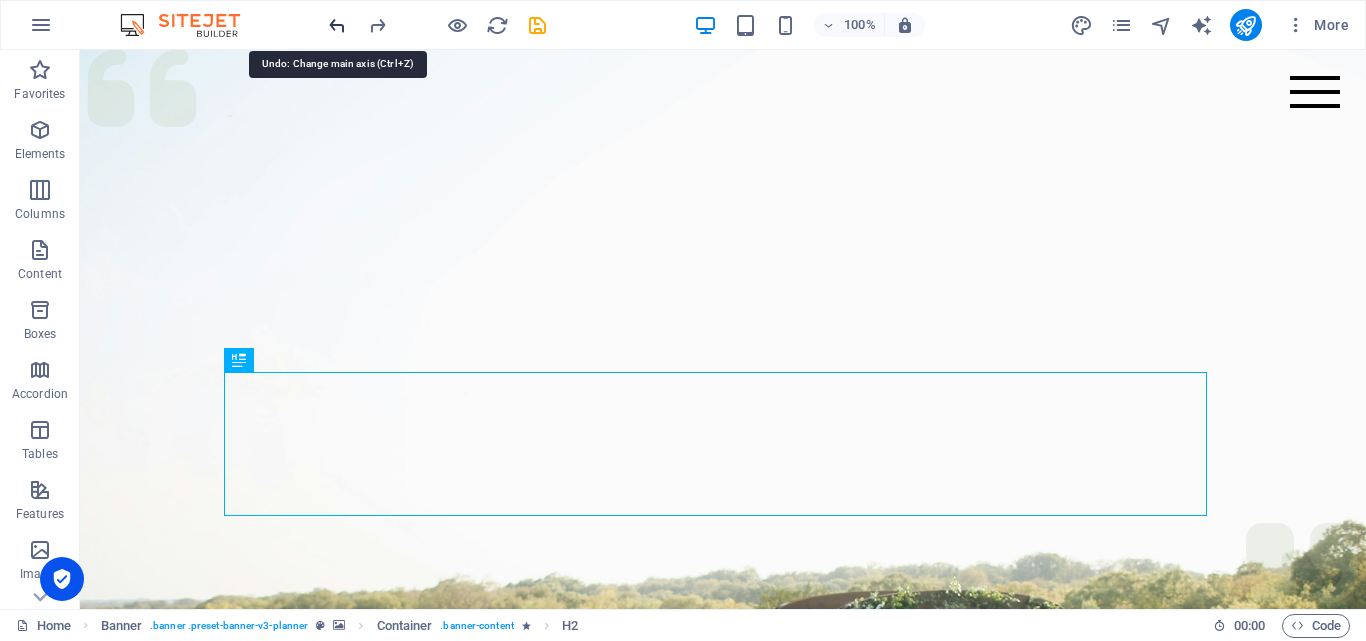 click at bounding box center (337, 25) 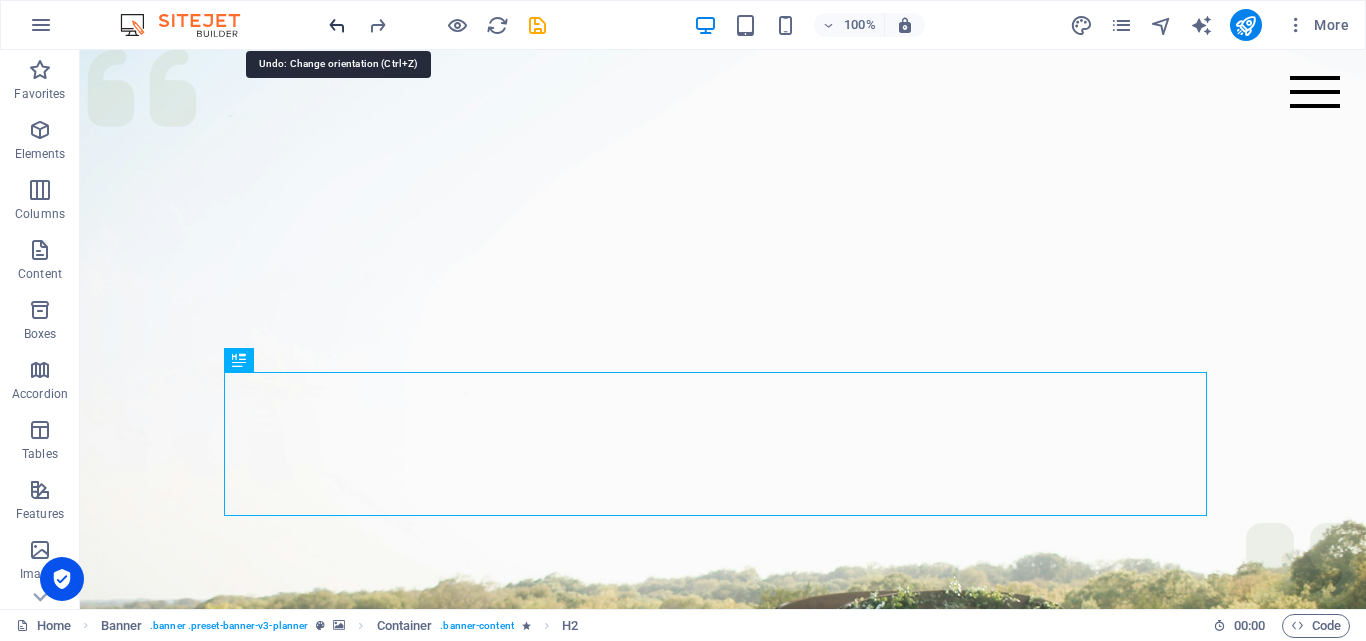 click at bounding box center (337, 25) 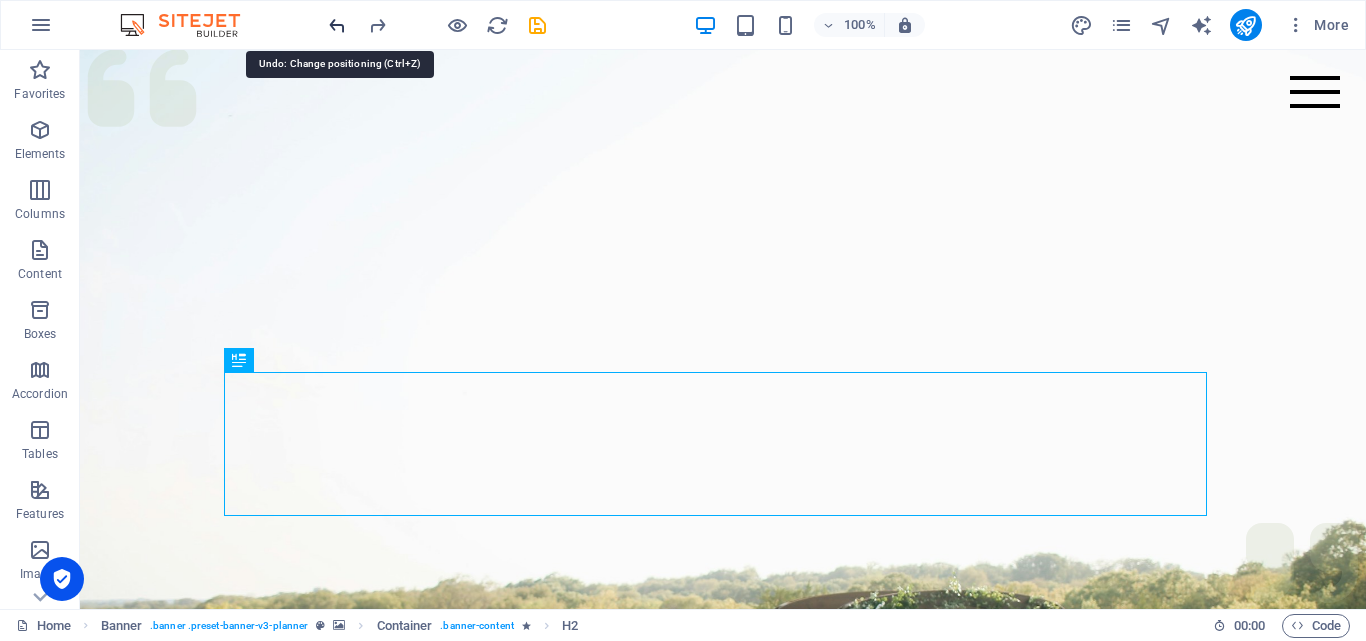 click at bounding box center [337, 25] 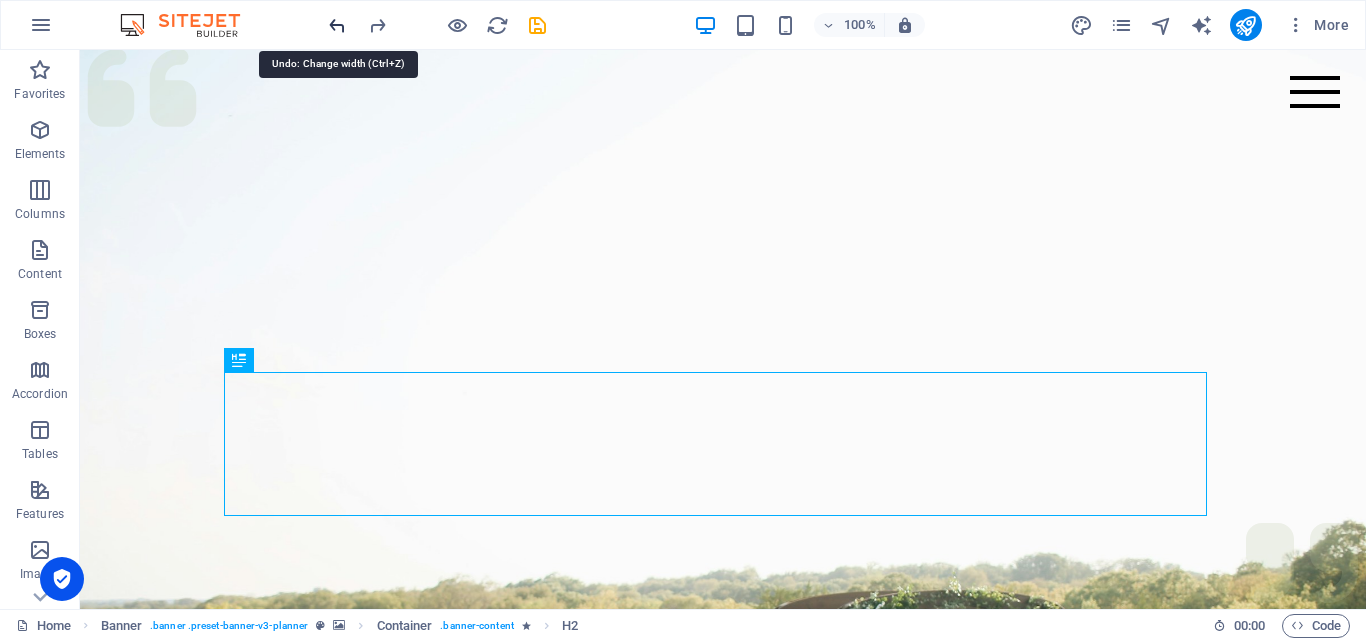 click at bounding box center [337, 25] 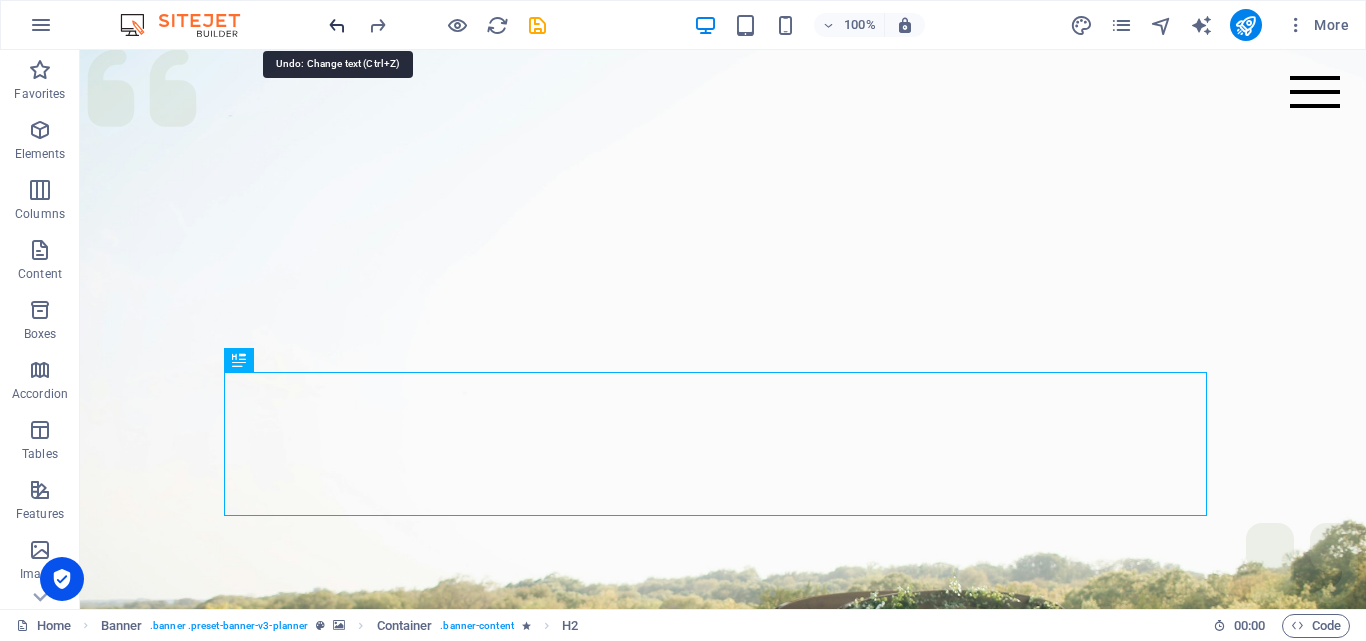 click at bounding box center (337, 25) 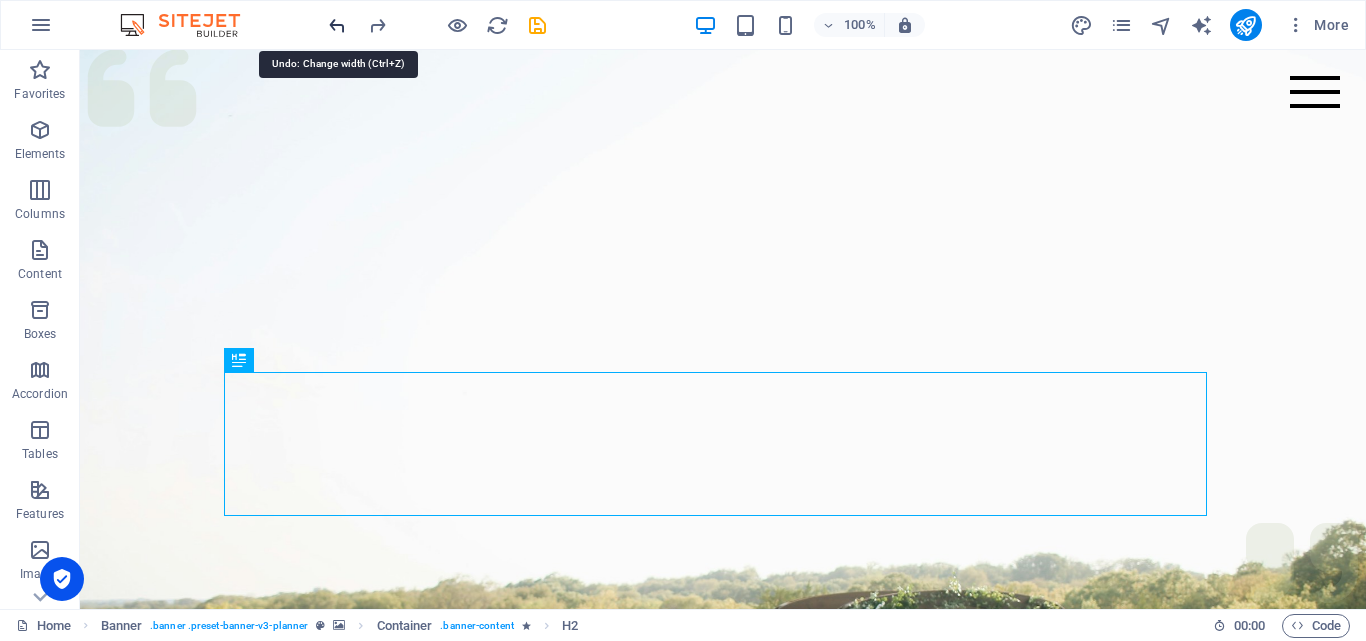 click at bounding box center [337, 25] 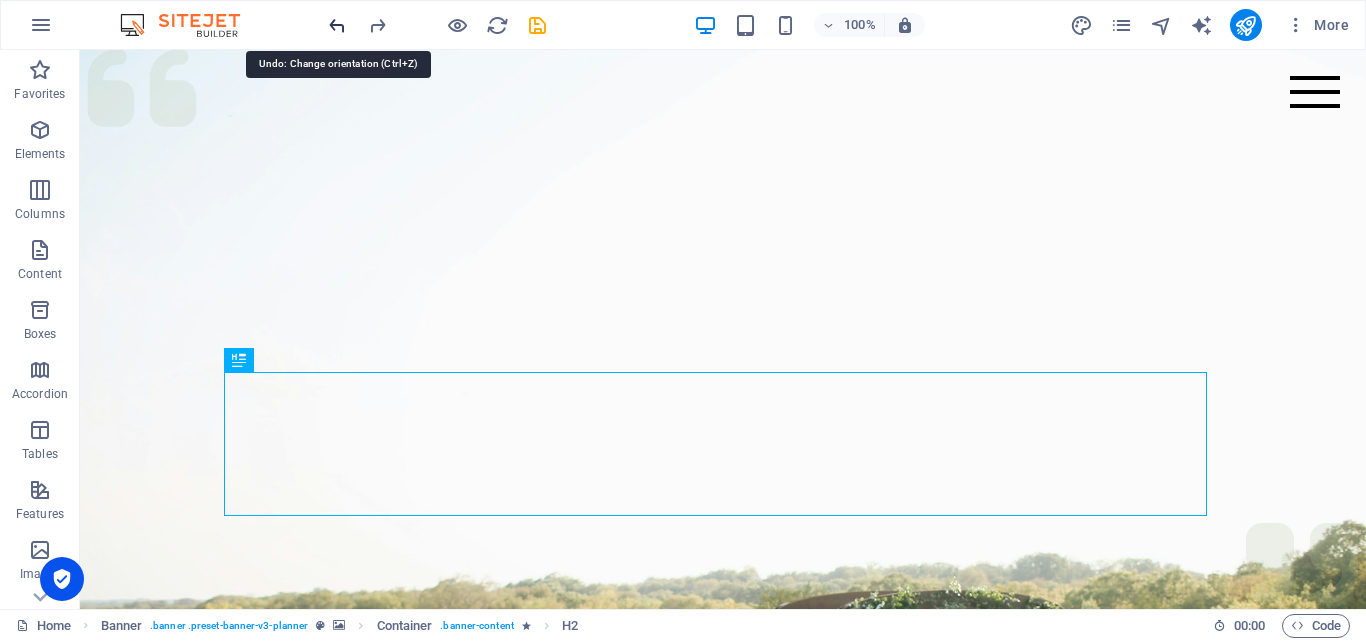 click at bounding box center [337, 25] 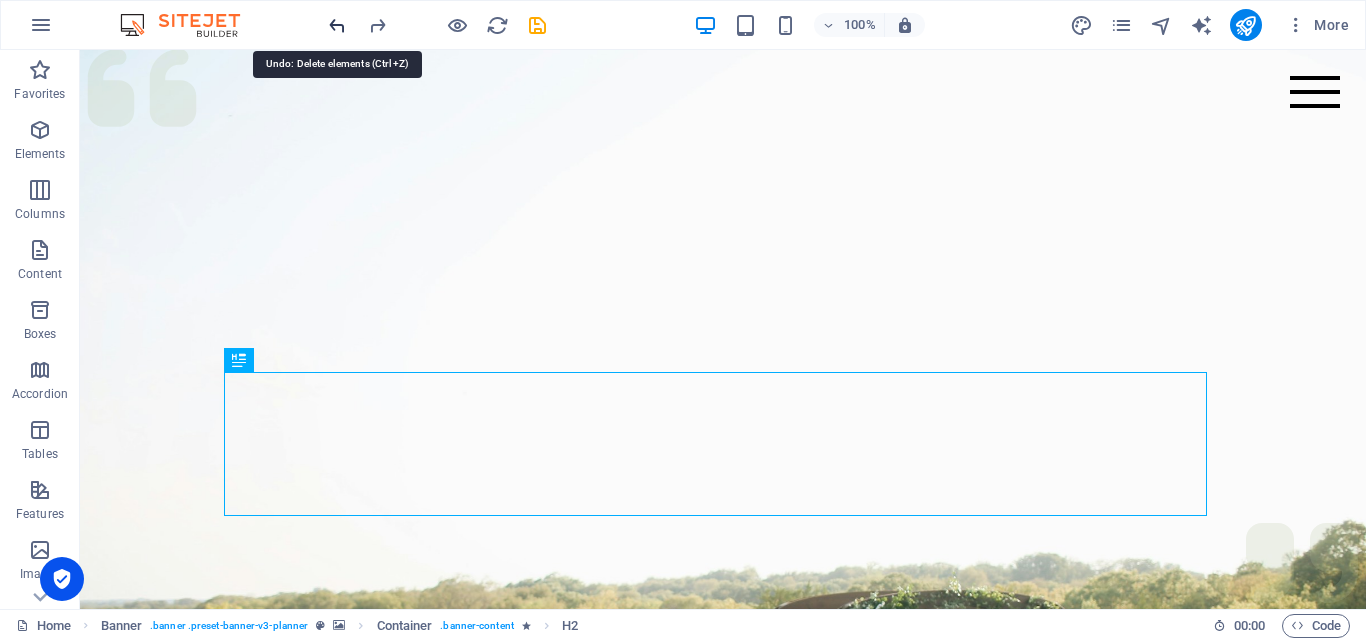 click at bounding box center (337, 25) 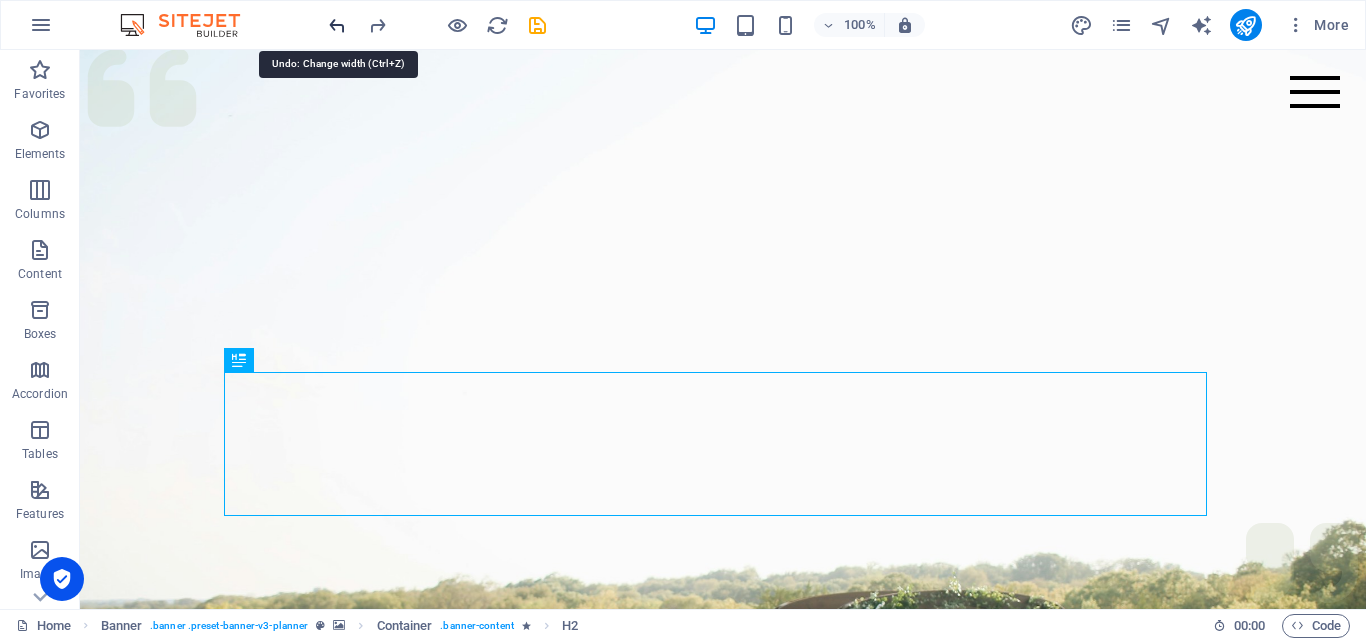 click at bounding box center (337, 25) 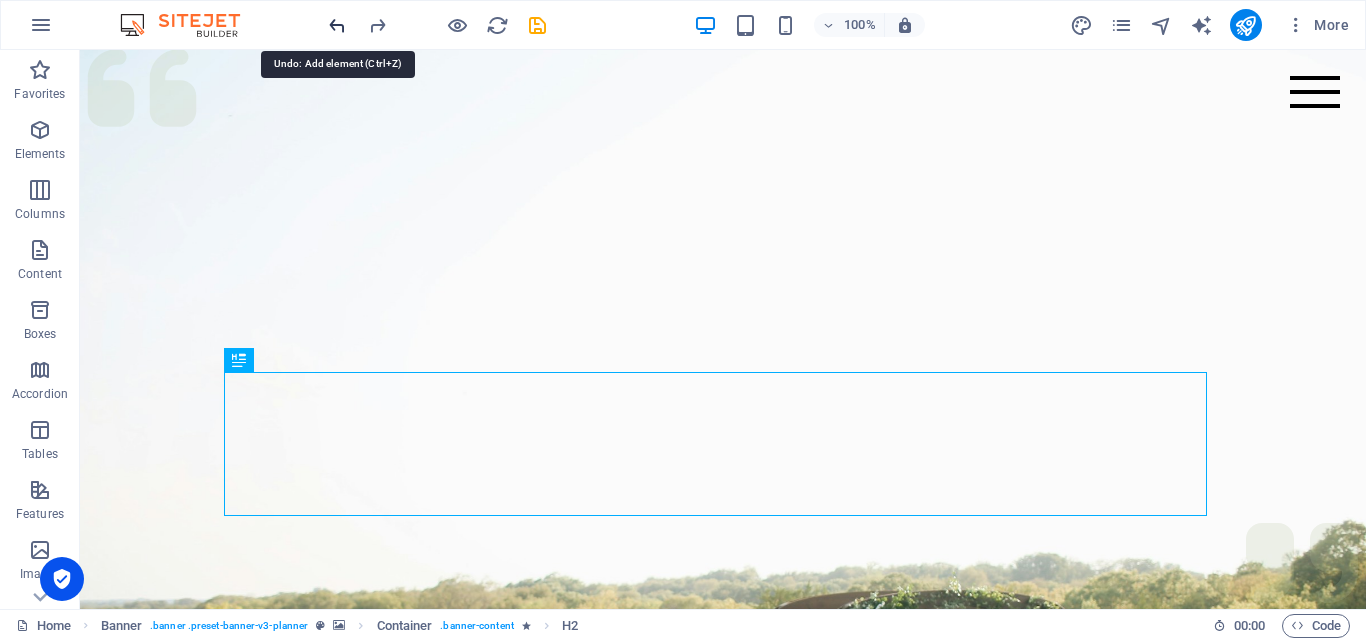 click at bounding box center (337, 25) 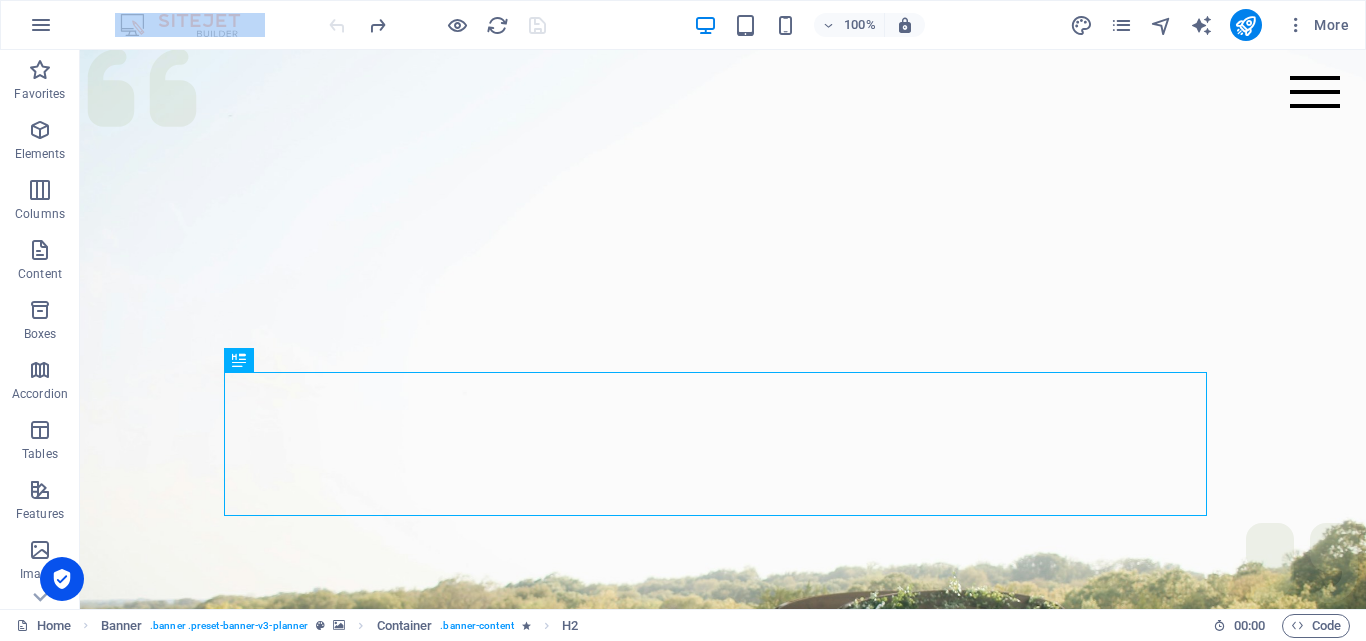 click at bounding box center [437, 25] 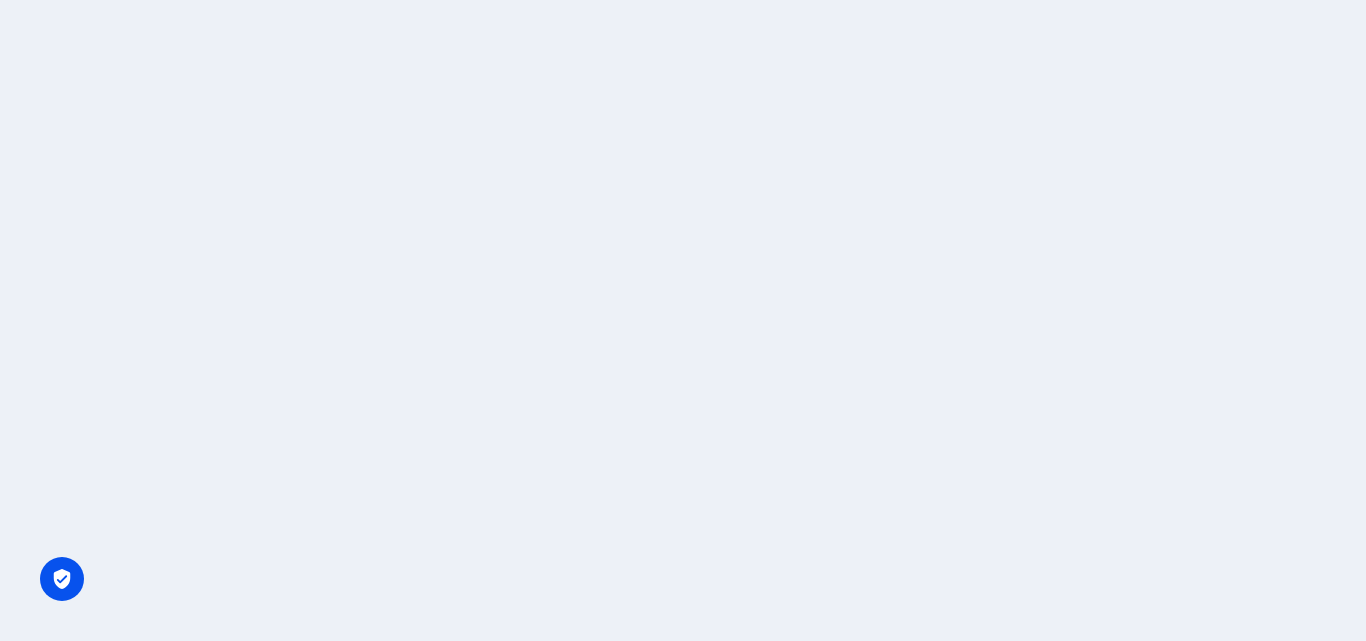 scroll, scrollTop: 0, scrollLeft: 0, axis: both 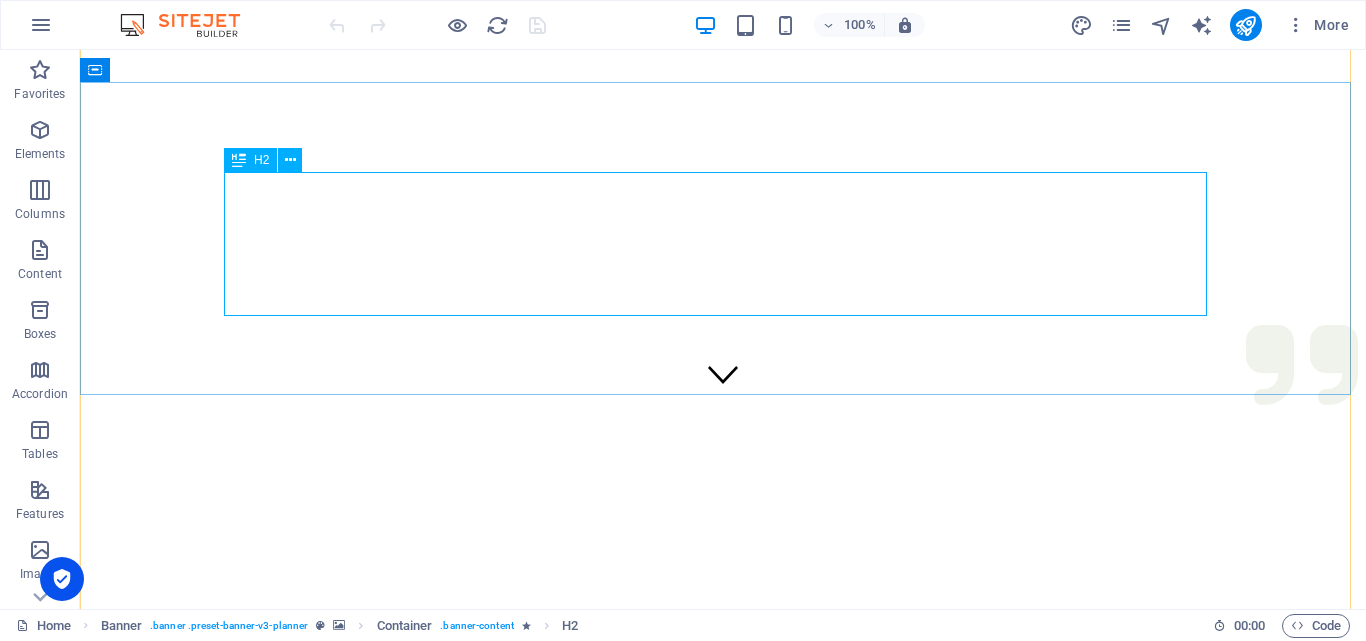 click on "Bantuan sejati bukan hanya memberi, tapi memudahkan." at bounding box center [723, 1260] 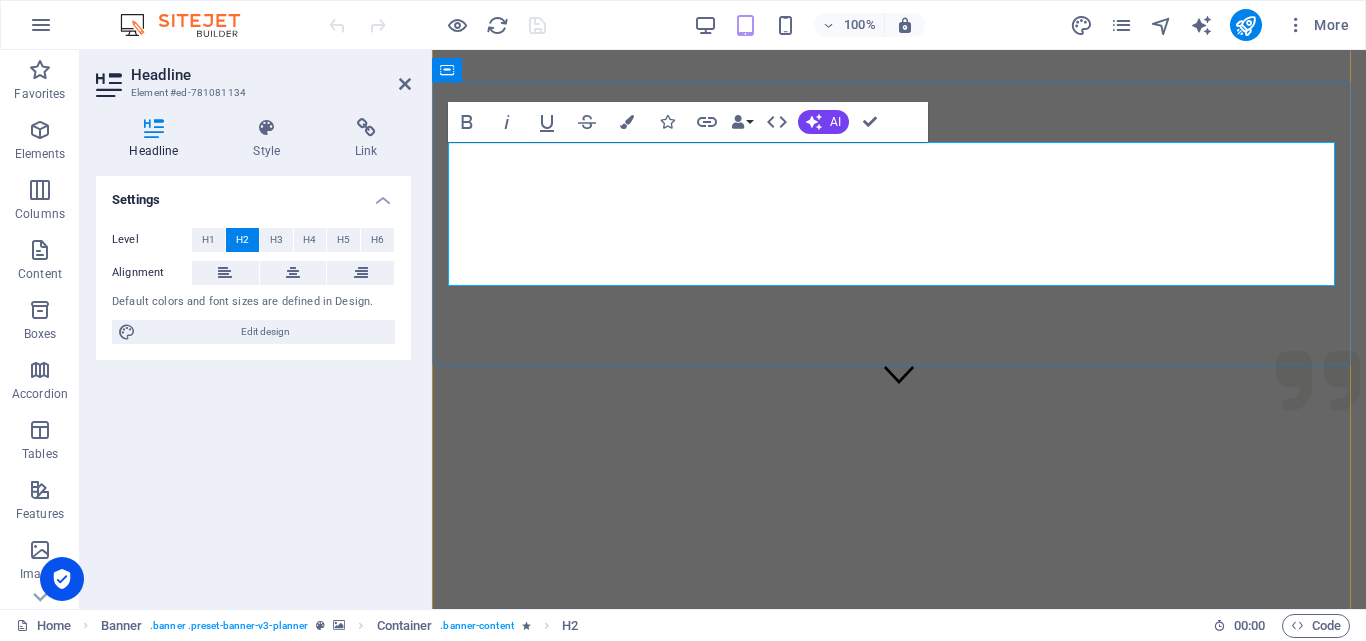 click on "Bantuan sejati bukan hanya memberi, tapi memudahkan." at bounding box center [899, 1230] 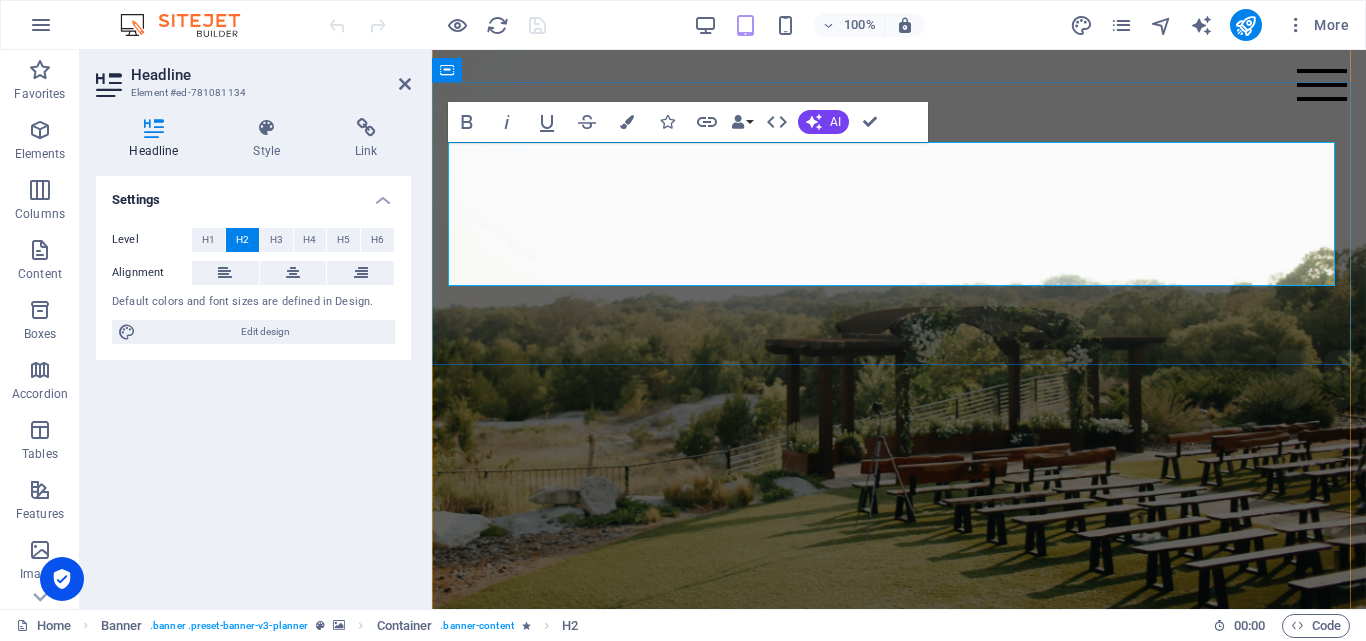 drag, startPoint x: 1063, startPoint y: 172, endPoint x: 1189, endPoint y: 180, distance: 126.253716 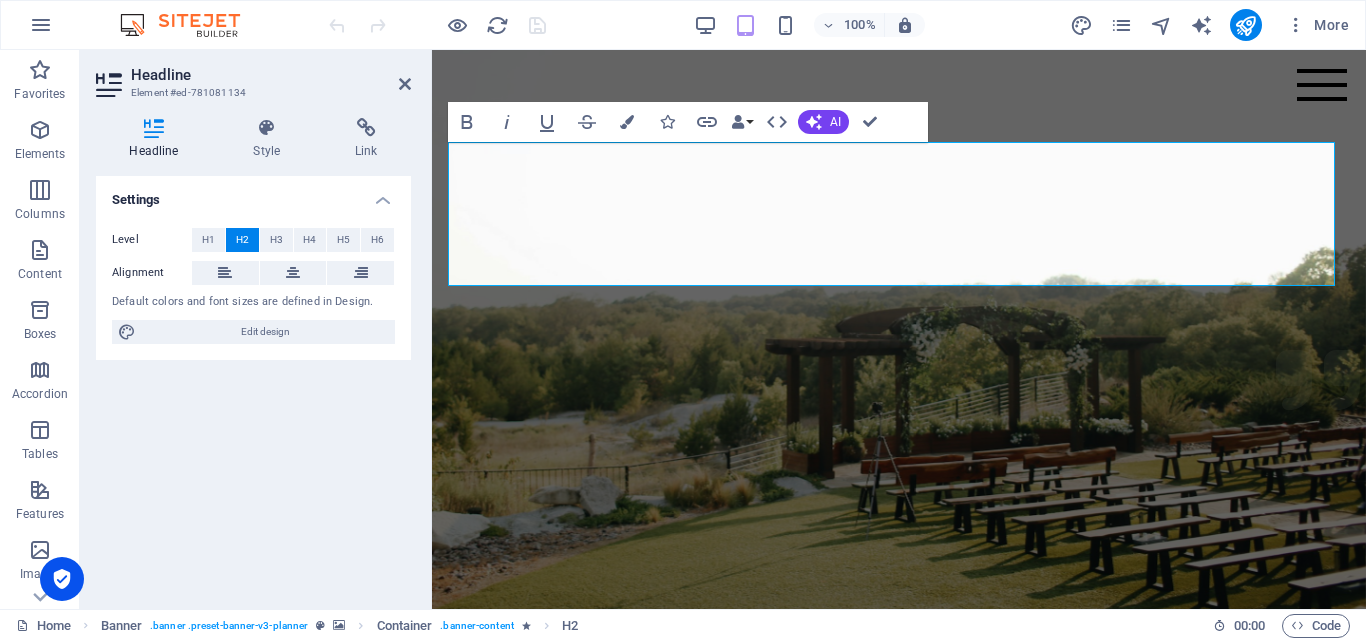click at bounding box center [899, 230] 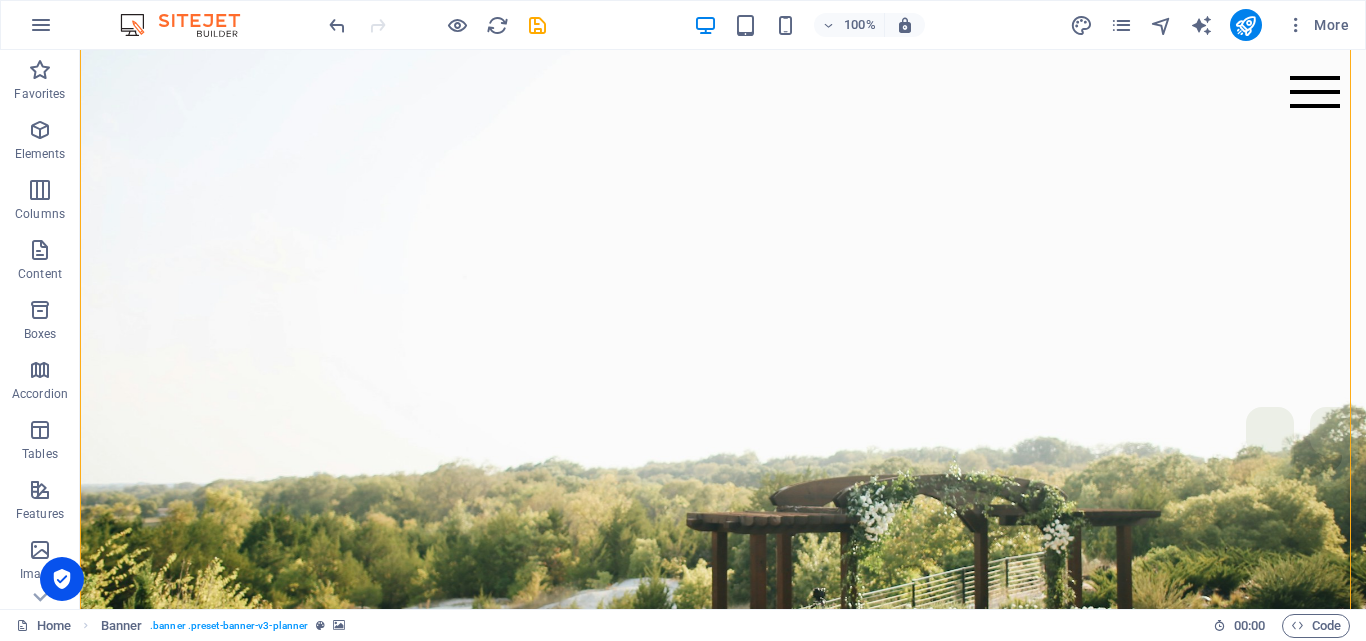 scroll, scrollTop: 100, scrollLeft: 0, axis: vertical 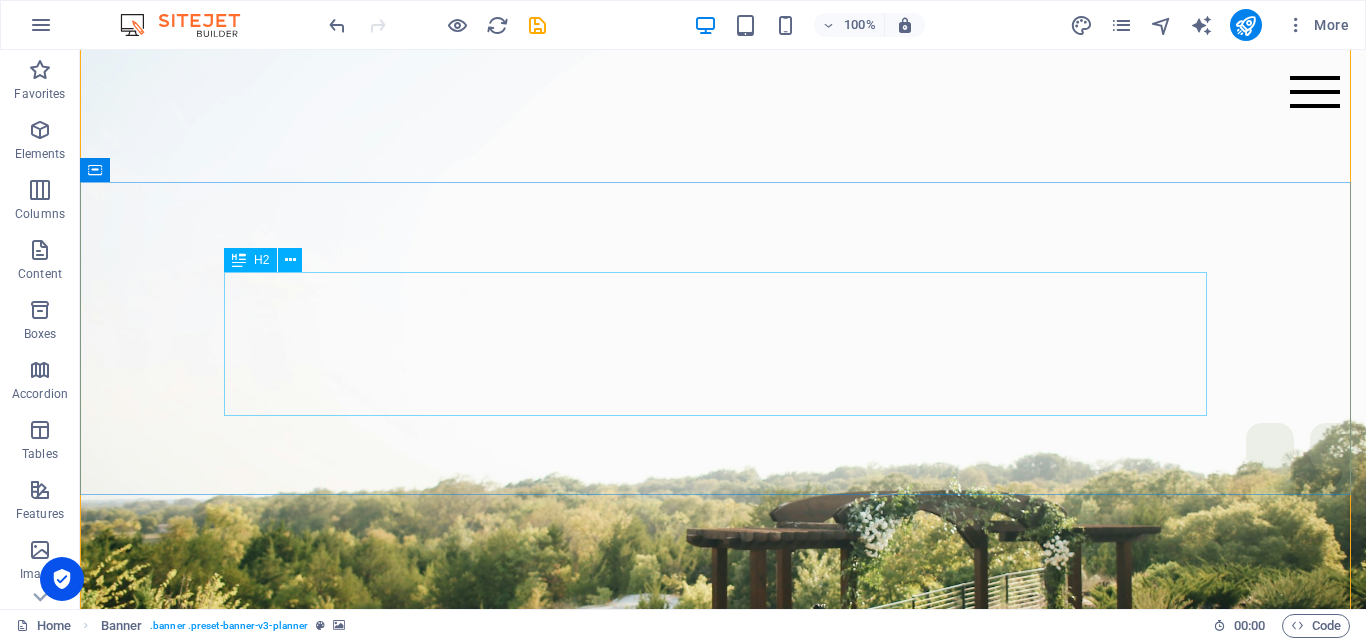 click on "Bantuan sejati bukan memberi, tapi memudahkan." at bounding box center (723, 1244) 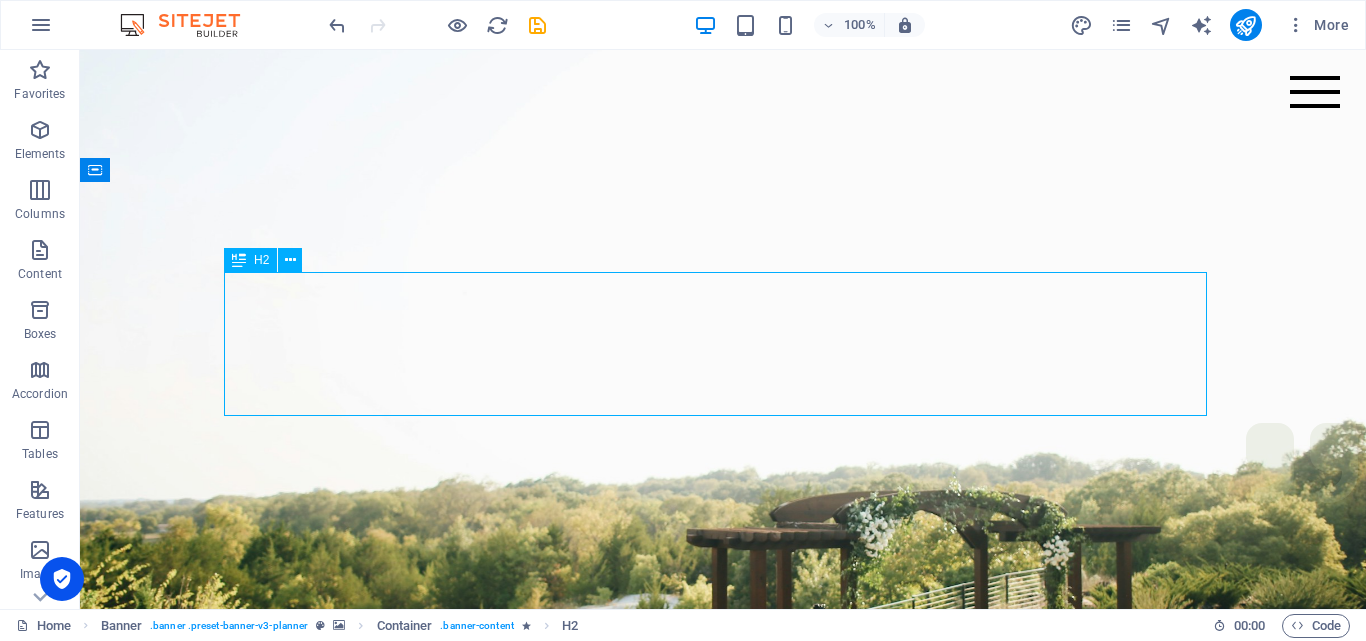 click on "Bantuan sejati bukan memberi, tapi memudahkan." at bounding box center [723, 1244] 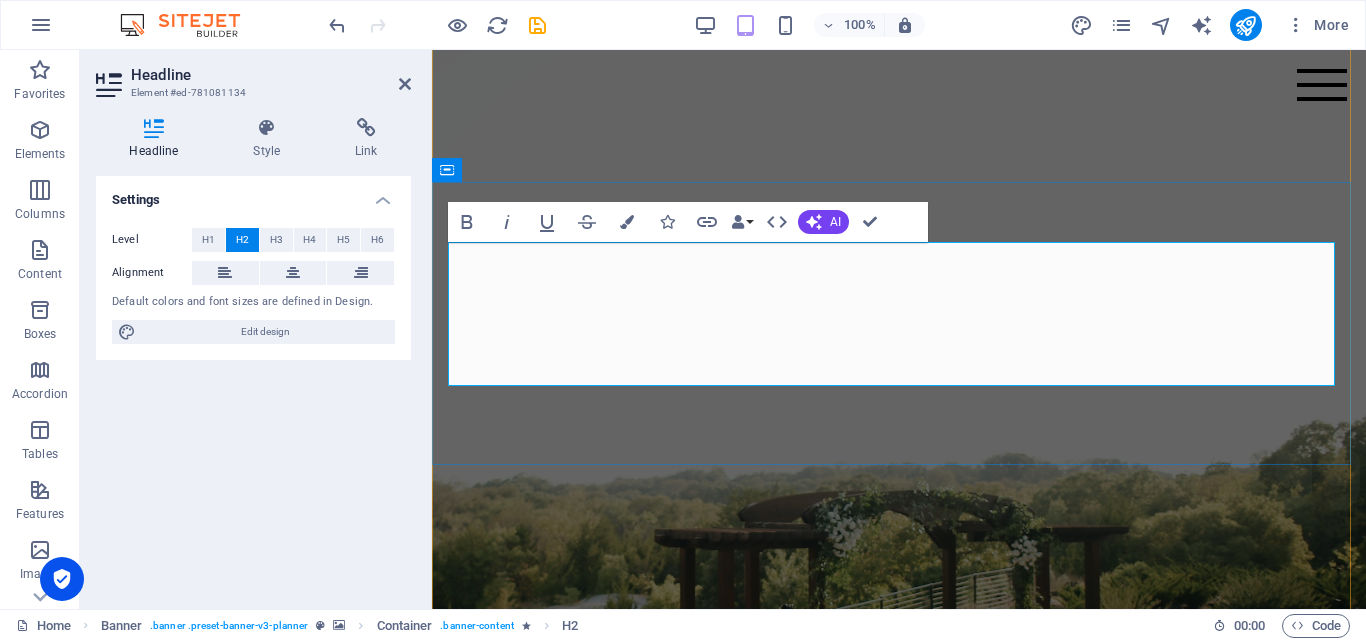 click on "Bantuan sejati bukan memberi, tapi memudahkan." at bounding box center (899, 1214) 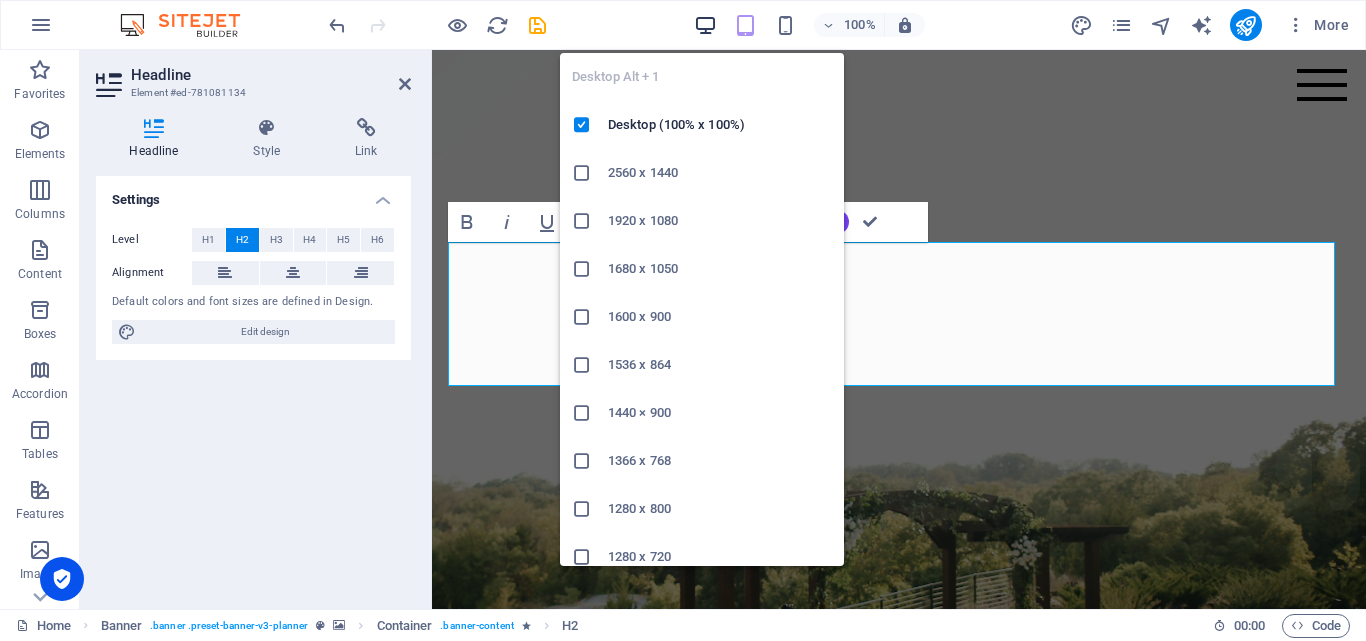 click at bounding box center [705, 25] 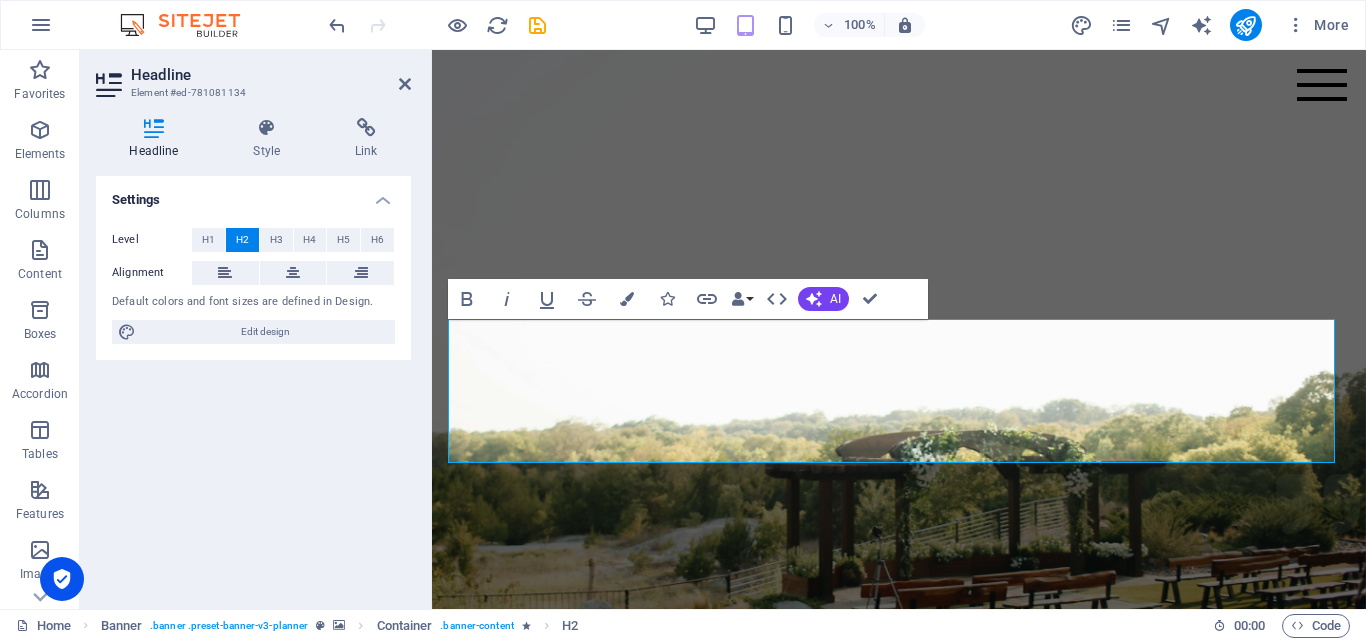 scroll, scrollTop: 0, scrollLeft: 0, axis: both 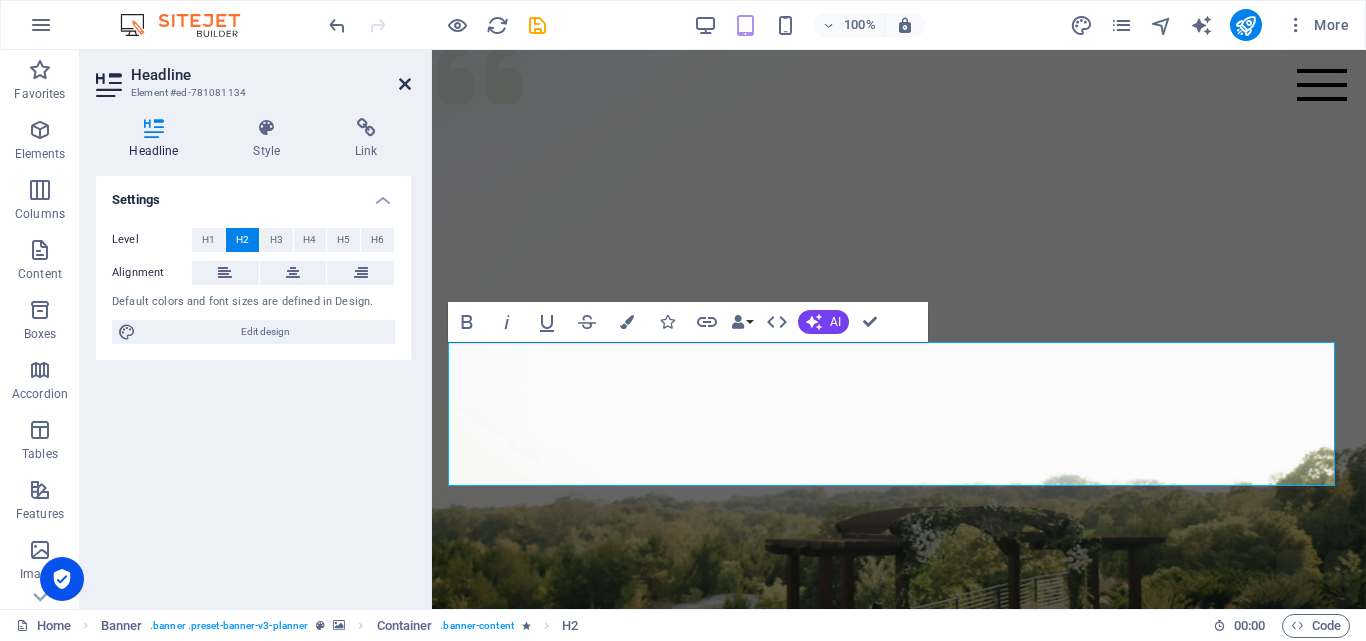 click at bounding box center (405, 84) 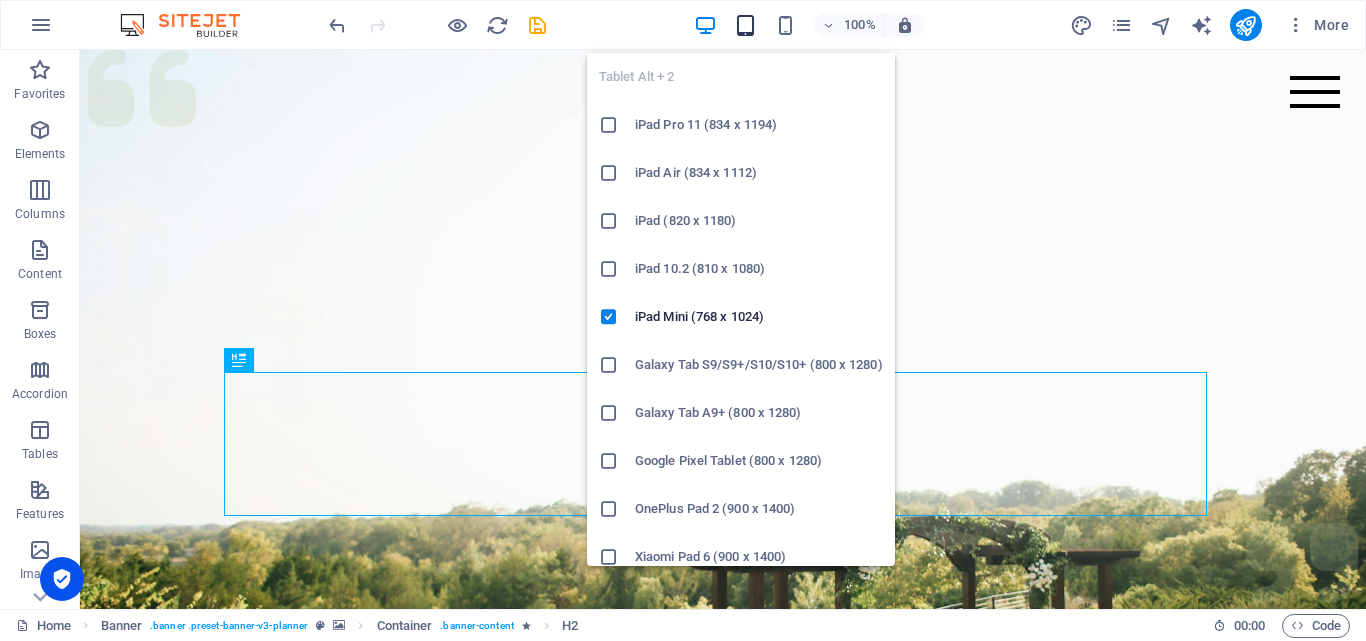 click at bounding box center [745, 25] 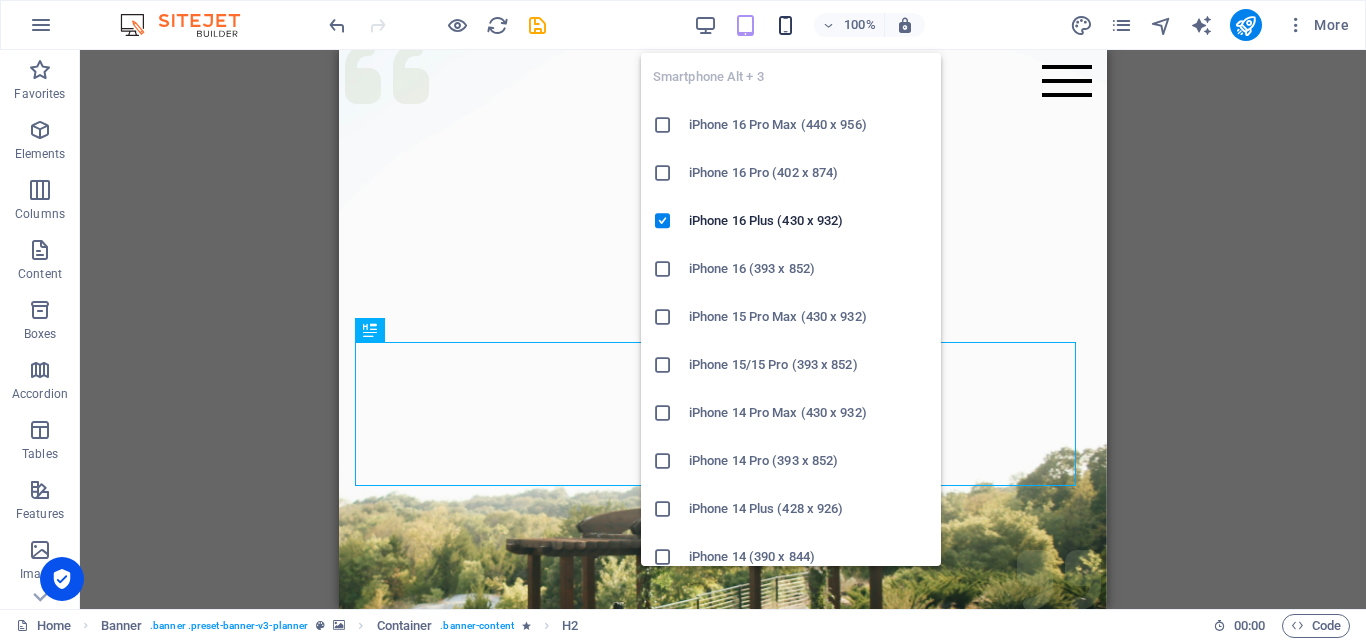 click at bounding box center (785, 25) 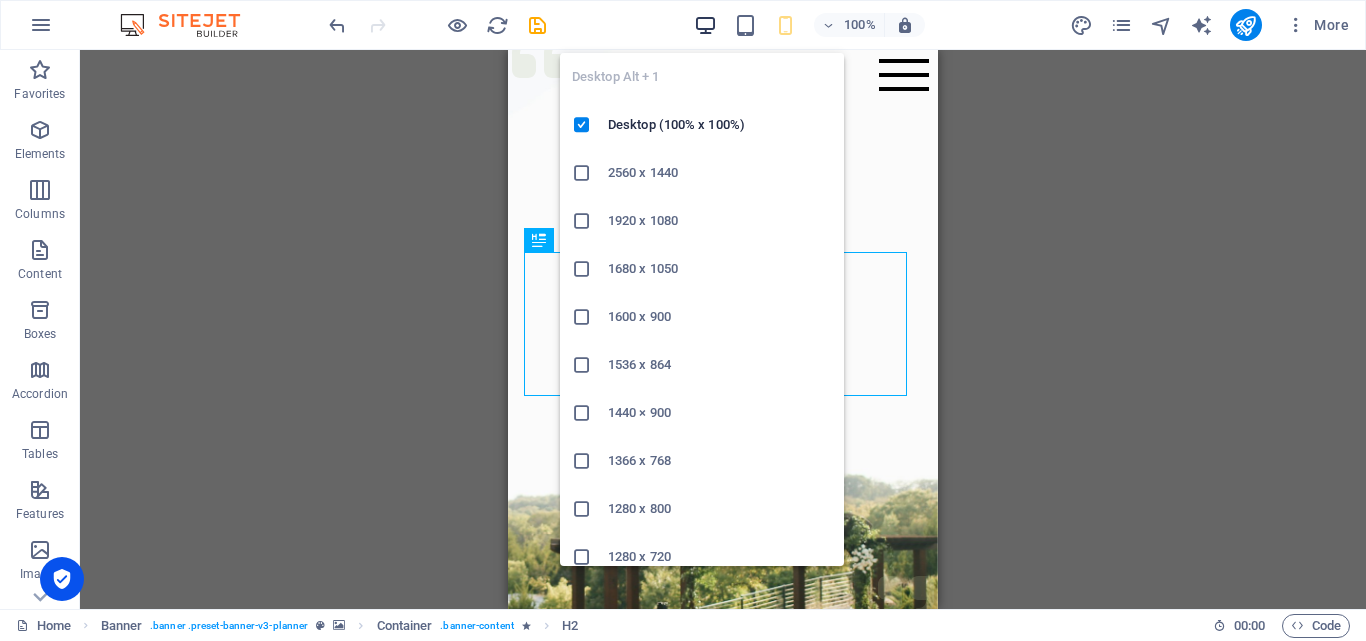 click at bounding box center [705, 25] 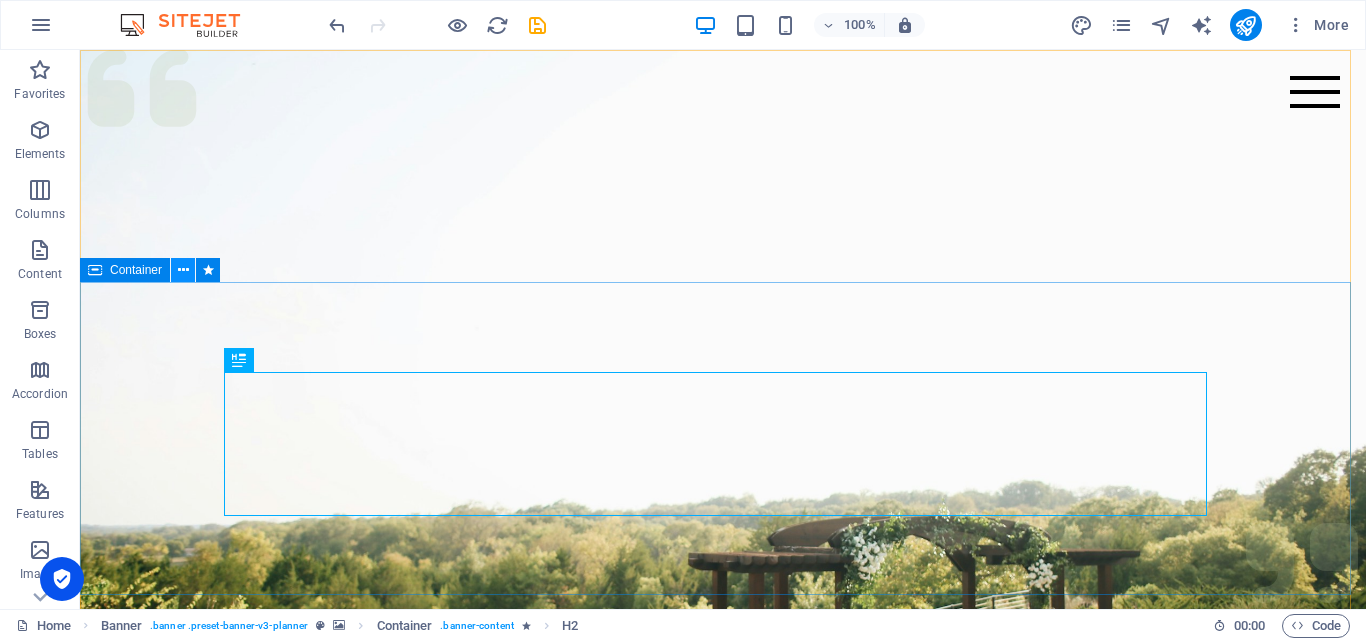 click at bounding box center [183, 270] 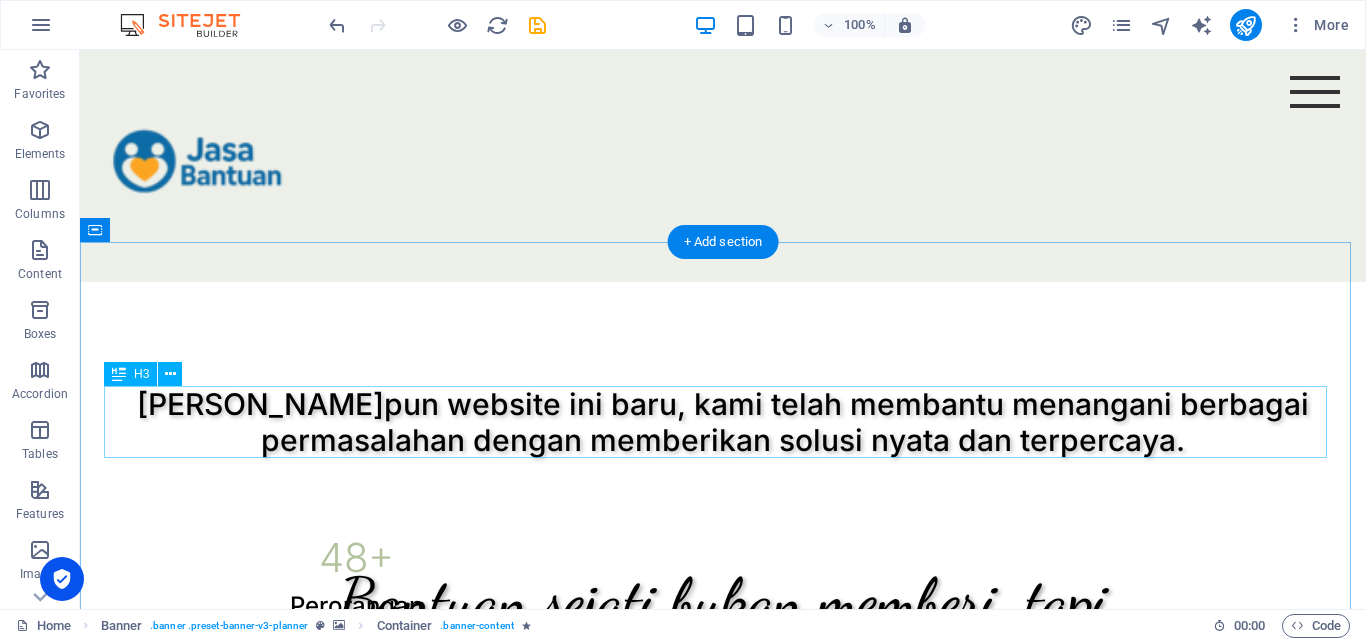 scroll, scrollTop: 700, scrollLeft: 0, axis: vertical 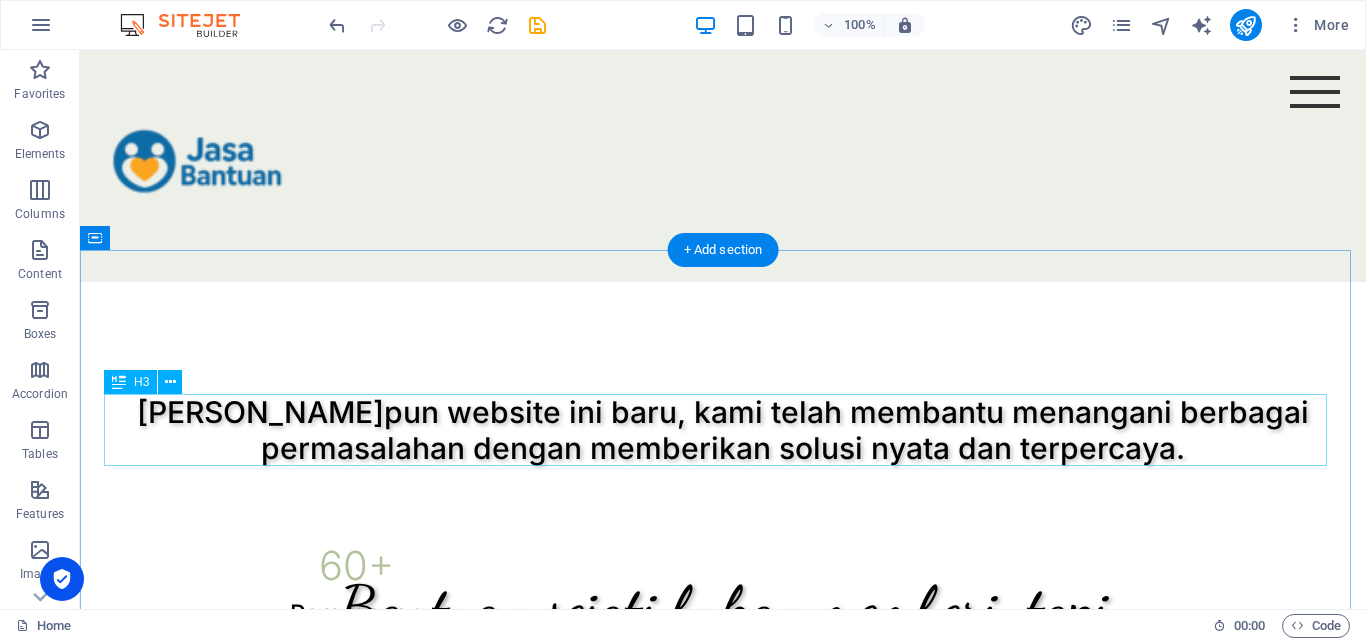 click on "[PERSON_NAME]pun website ini baru, kami telah membantu menangani berbagai permasalahan dengan memberikan solusi nyata dan terpercaya." at bounding box center (723, 430) 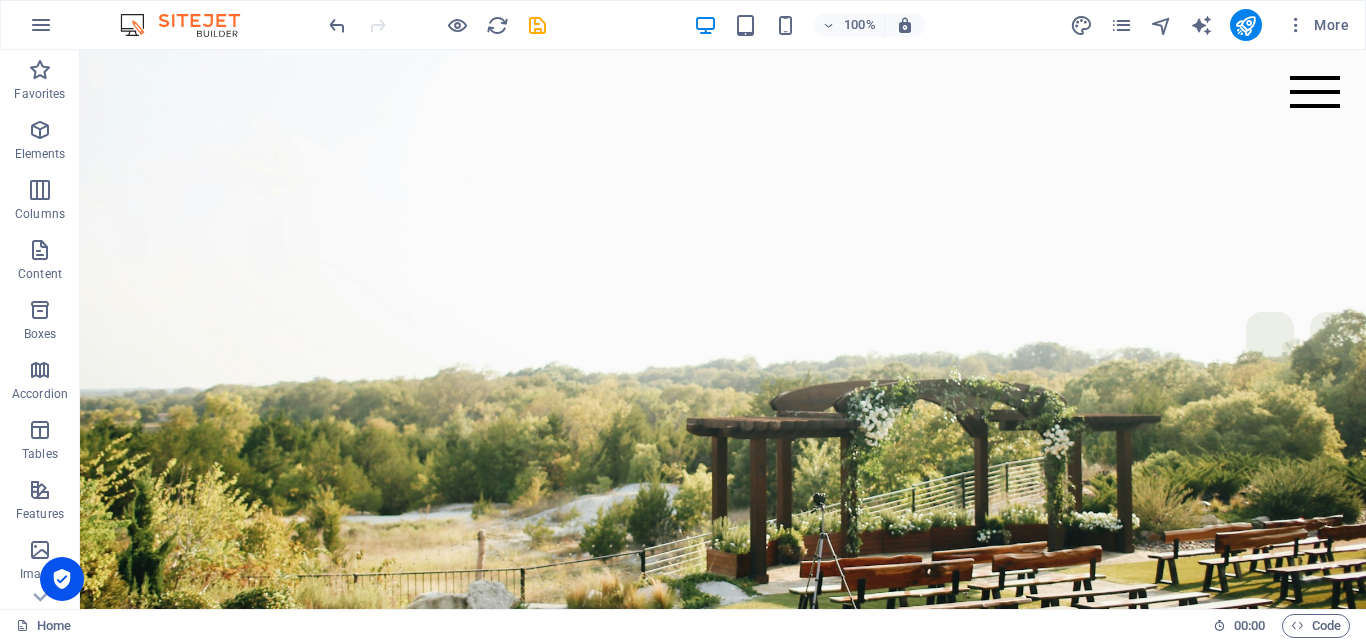 scroll, scrollTop: 100, scrollLeft: 0, axis: vertical 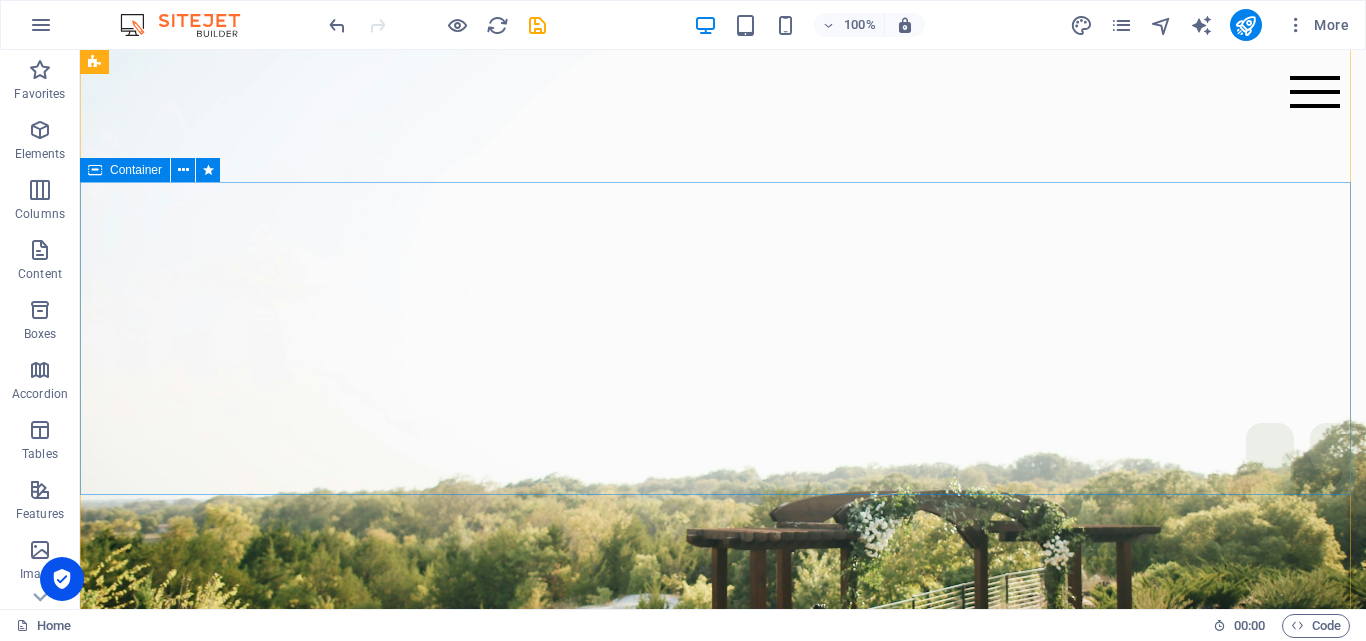 click on "Bantuan sejati bukan memberi, tapi memudahkan. Selesaikan bersama kami untuk kemudahanmu." at bounding box center [723, 1238] 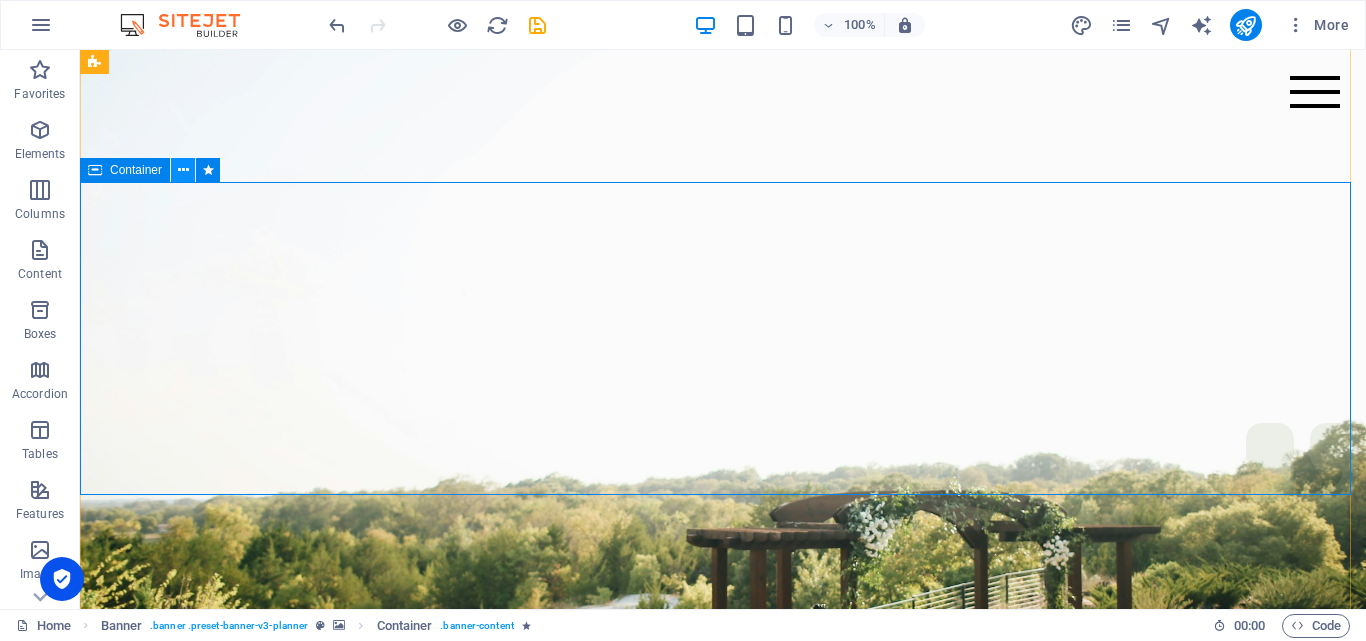 click at bounding box center [183, 170] 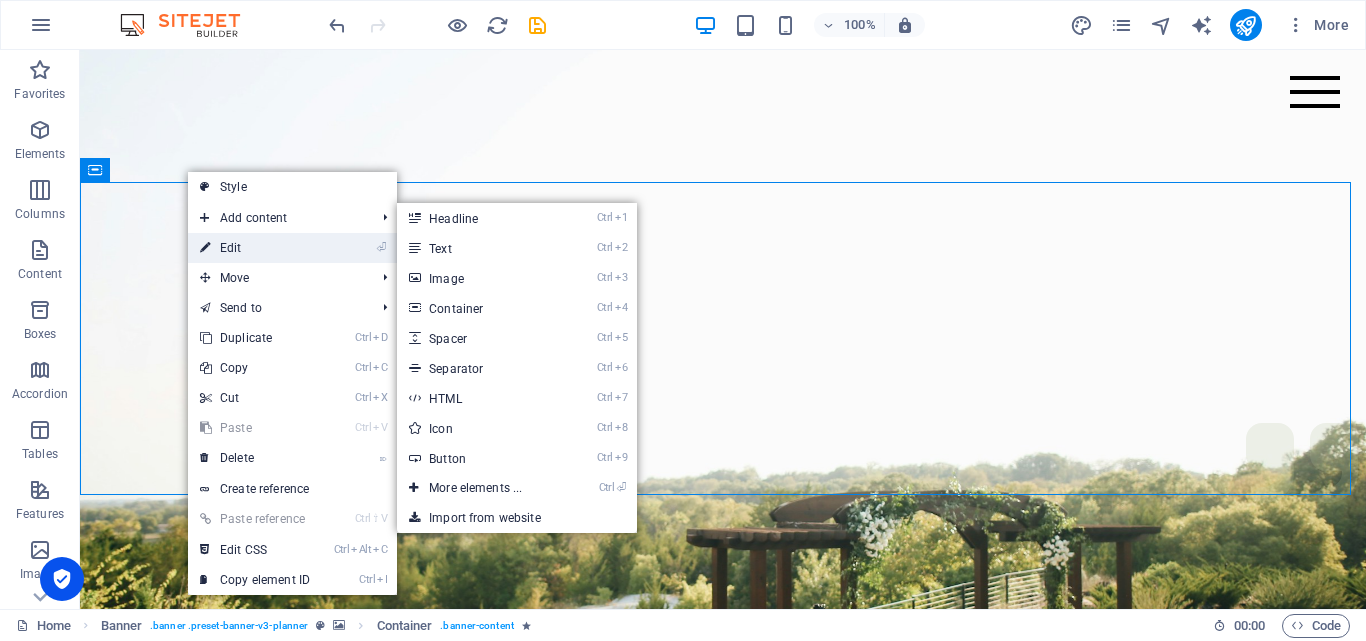click on "⏎  Edit" at bounding box center [255, 248] 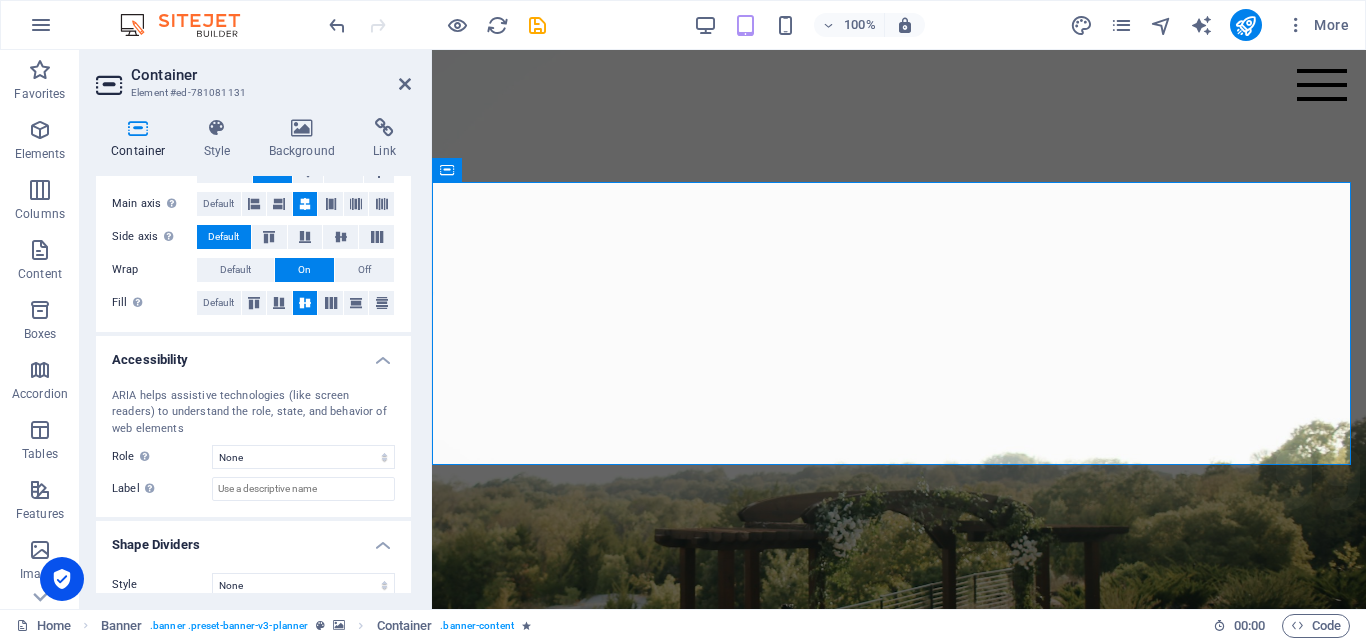 scroll, scrollTop: 358, scrollLeft: 0, axis: vertical 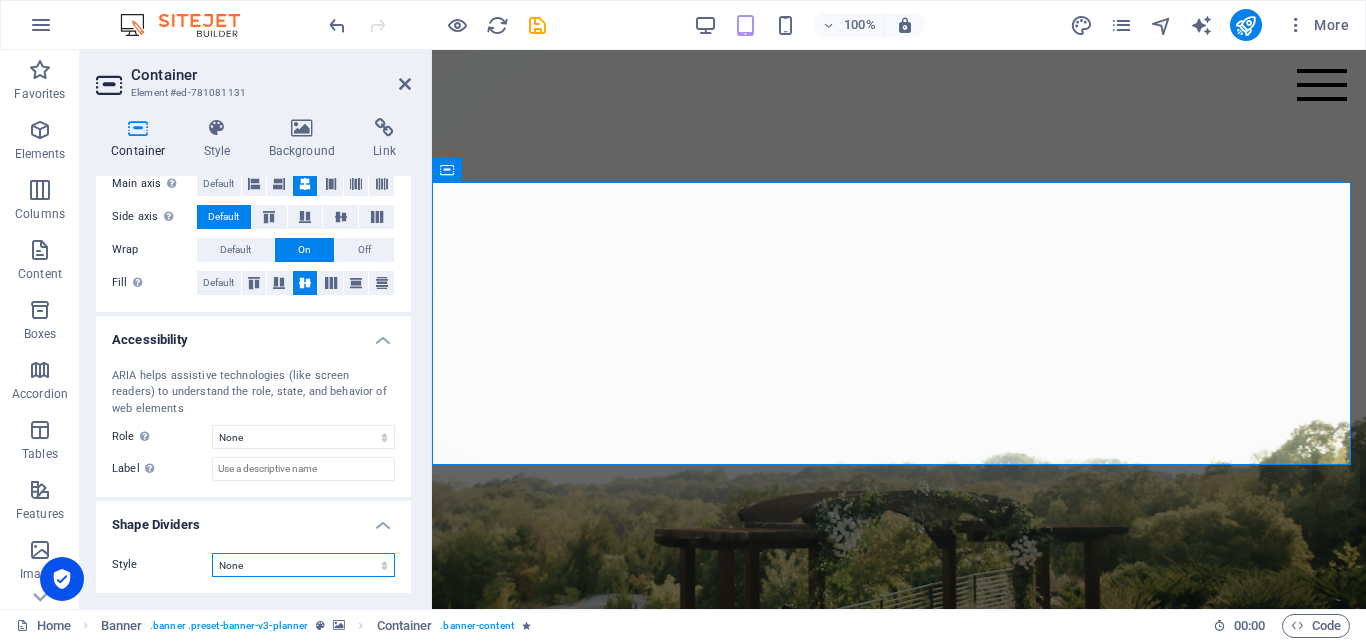 click on "None Triangle Square Diagonal Polygon 1 Polygon 2 Zigzag Multiple Zigzags Waves Multiple Waves Half Circle Circle Circle Shadow Blocks Hexagons Clouds Multiple Clouds Fan Pyramids Book Paint Drip Fire Shredded Paper Arrow" at bounding box center [303, 565] 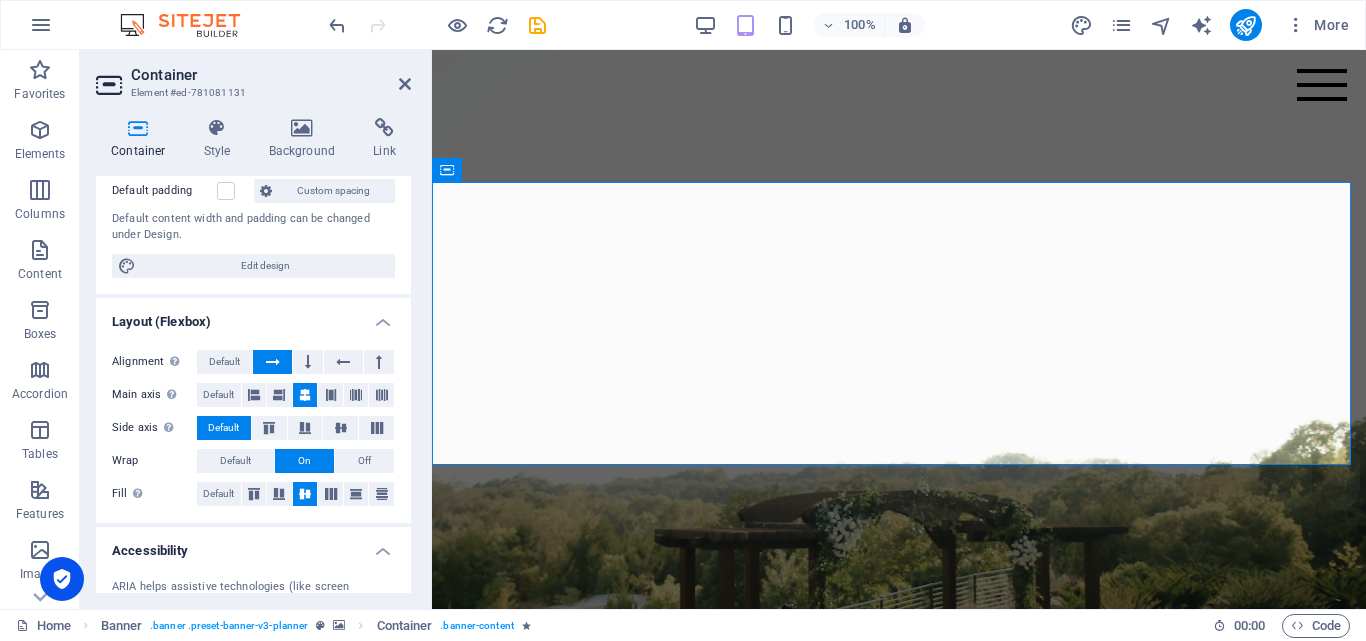 scroll, scrollTop: 0, scrollLeft: 0, axis: both 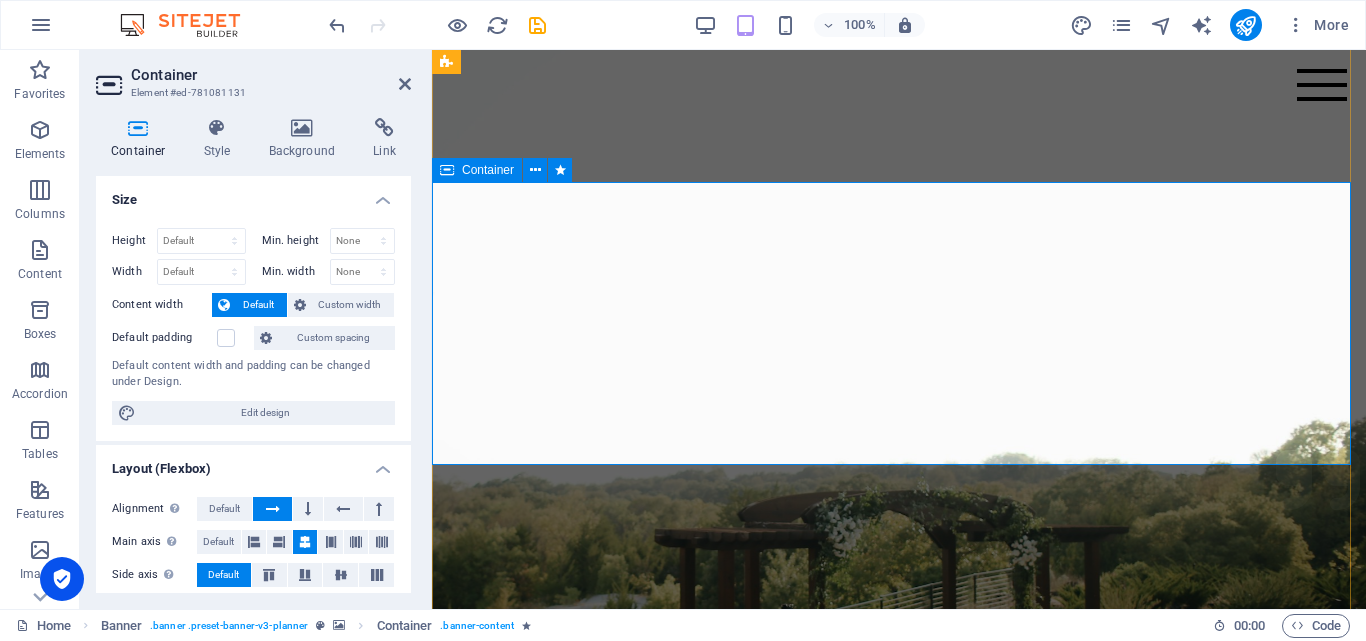 click on "Bantuan sejati bukan memberi, tapi memudahkan. Selesaikan bersama kami untuk kemudahanmu." at bounding box center (899, 1223) 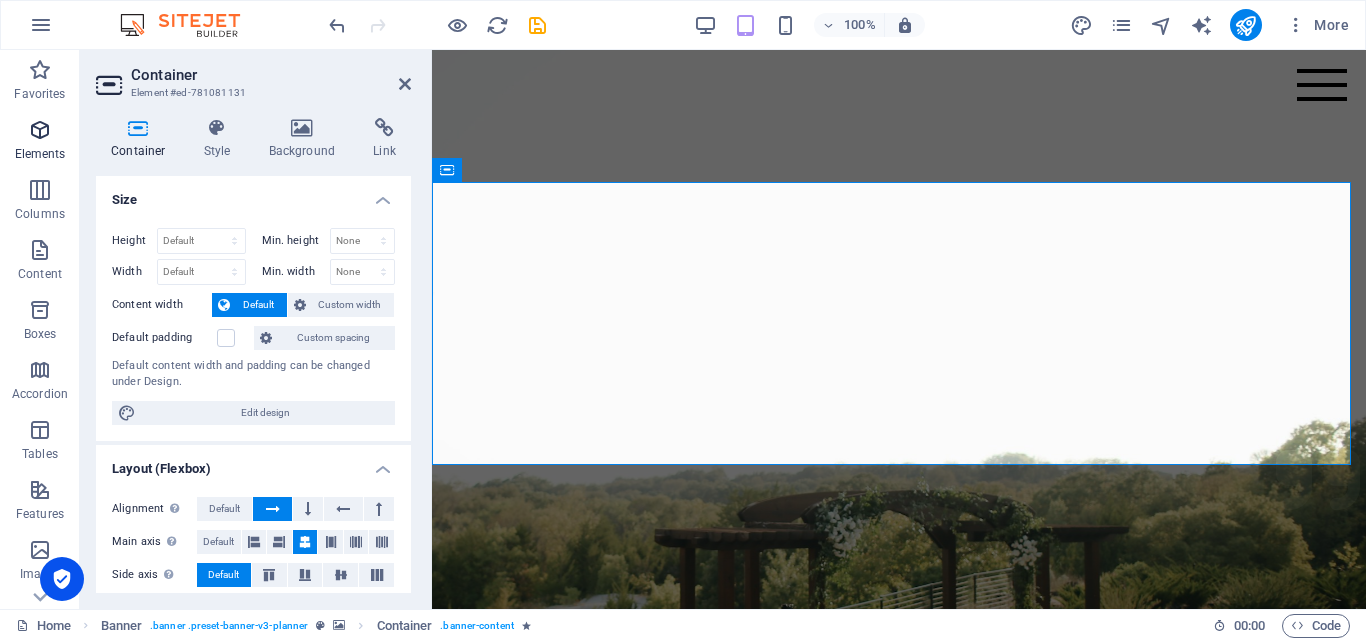 click at bounding box center [40, 130] 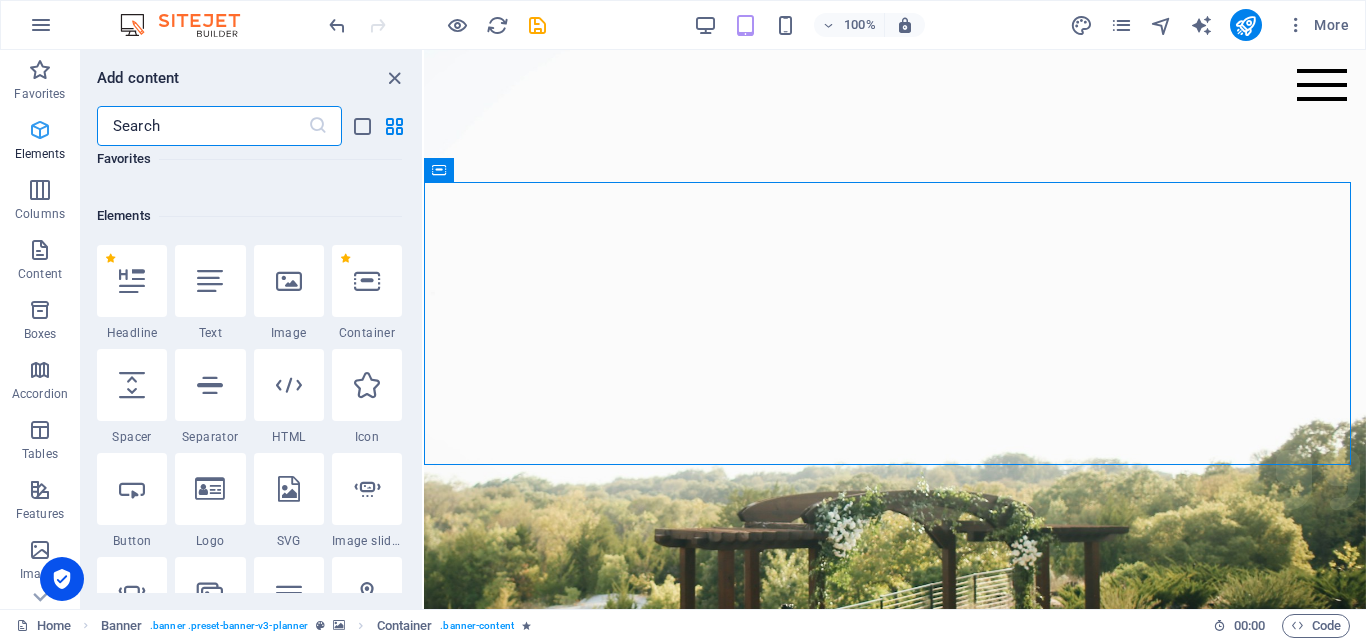 scroll, scrollTop: 213, scrollLeft: 0, axis: vertical 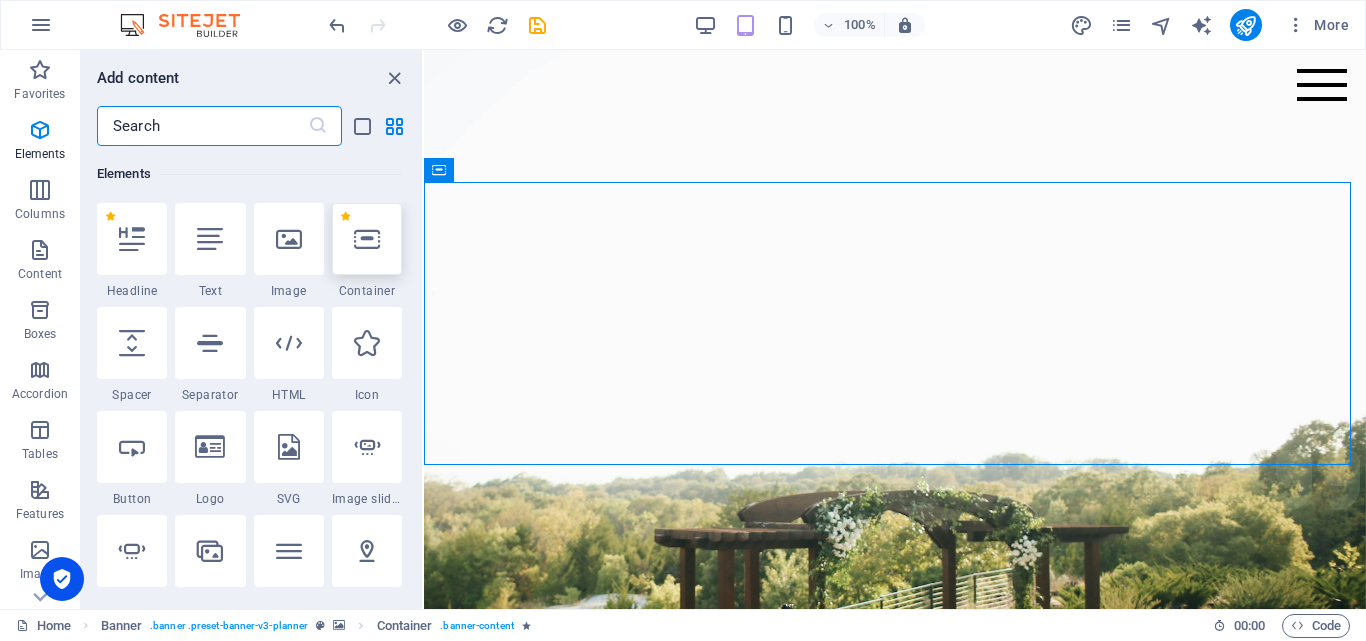 click at bounding box center [367, 239] 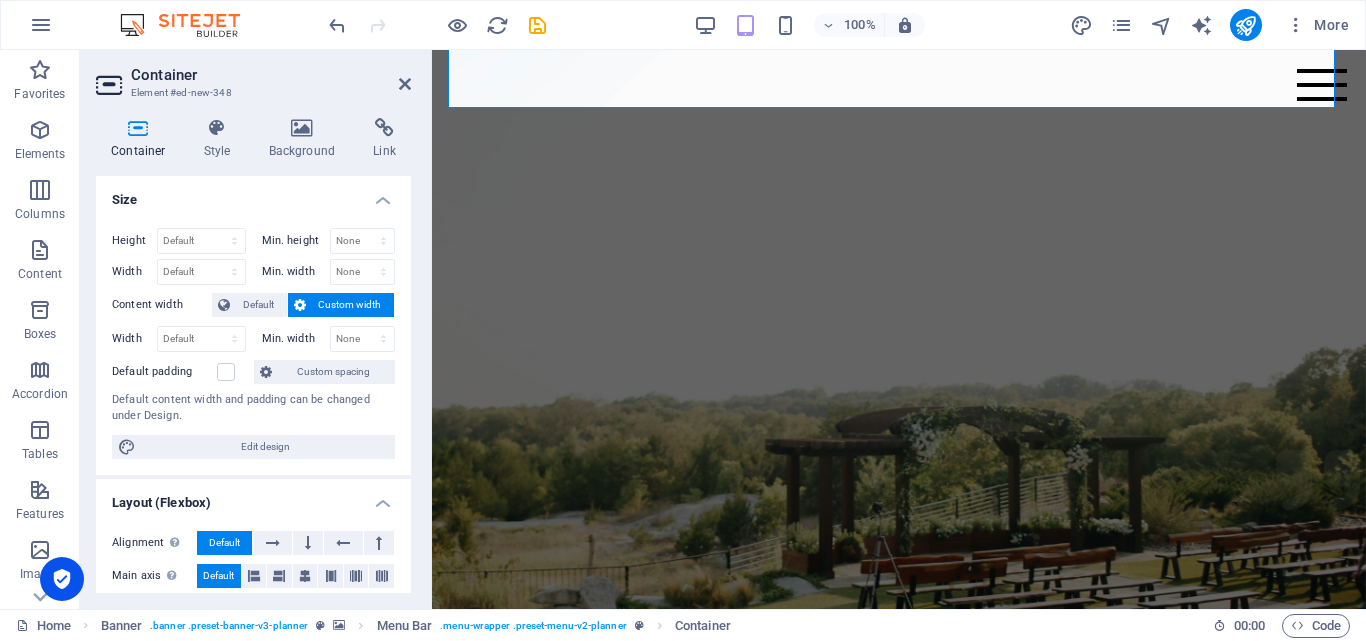 drag, startPoint x: 803, startPoint y: 297, endPoint x: 1111, endPoint y: 269, distance: 309.2701 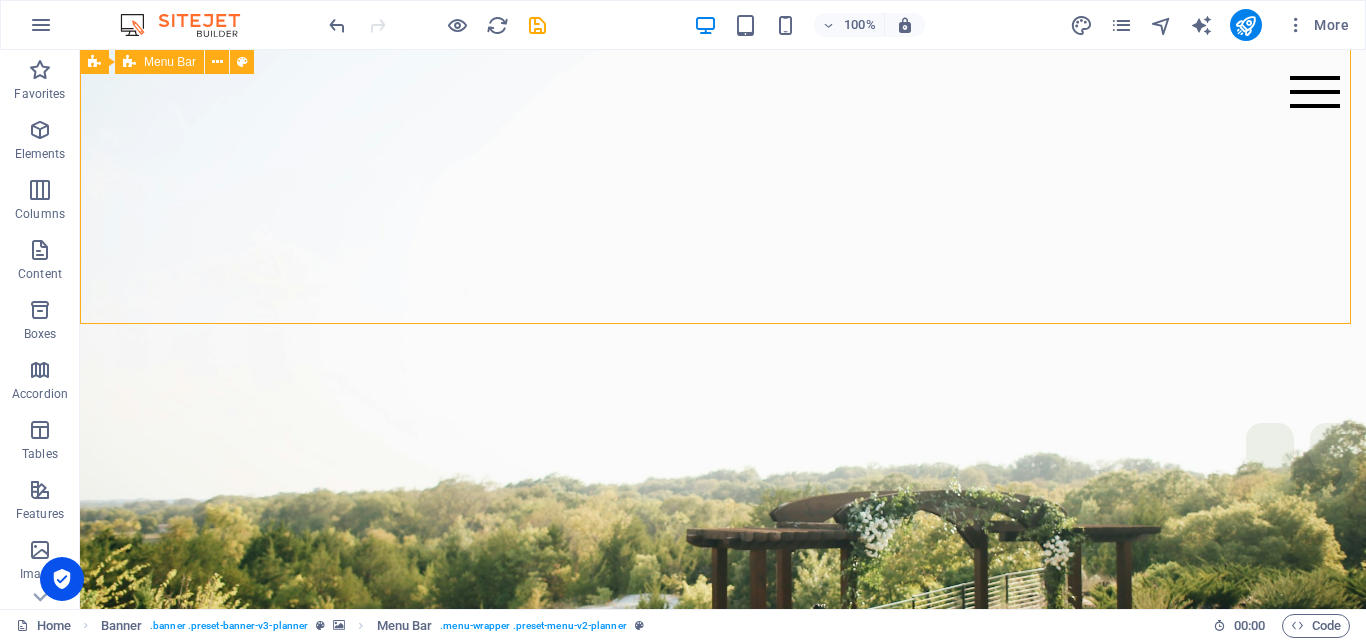 scroll, scrollTop: 0, scrollLeft: 0, axis: both 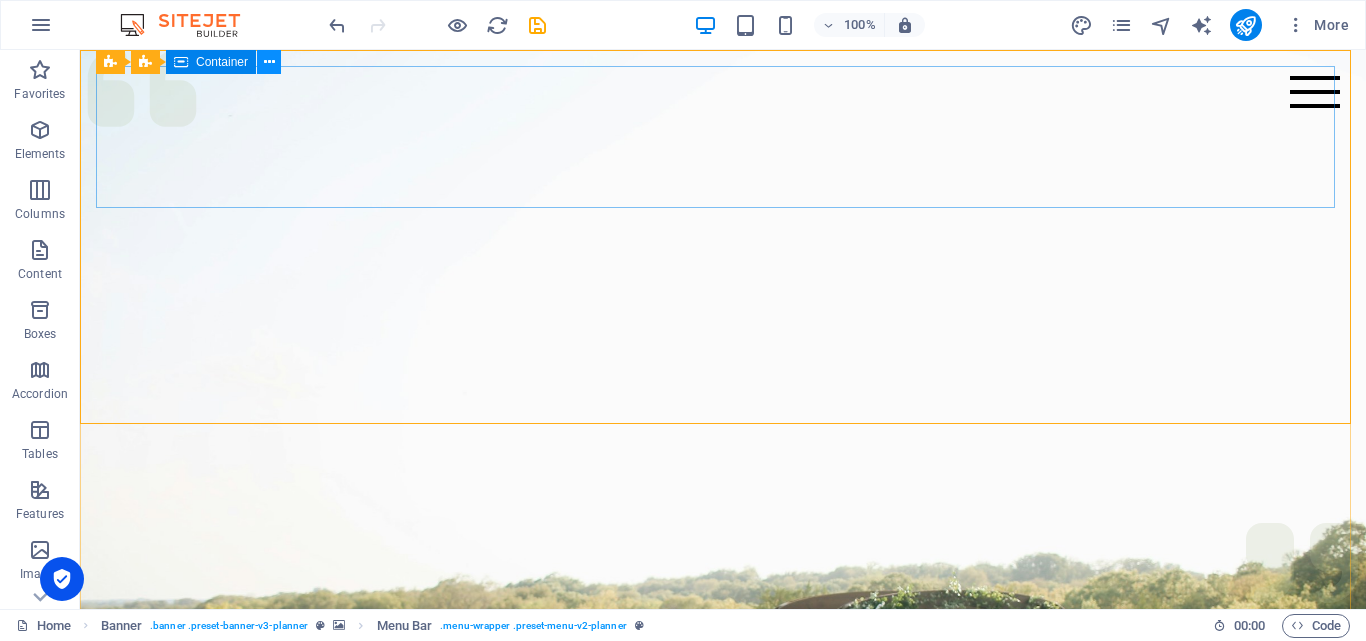 click at bounding box center [269, 62] 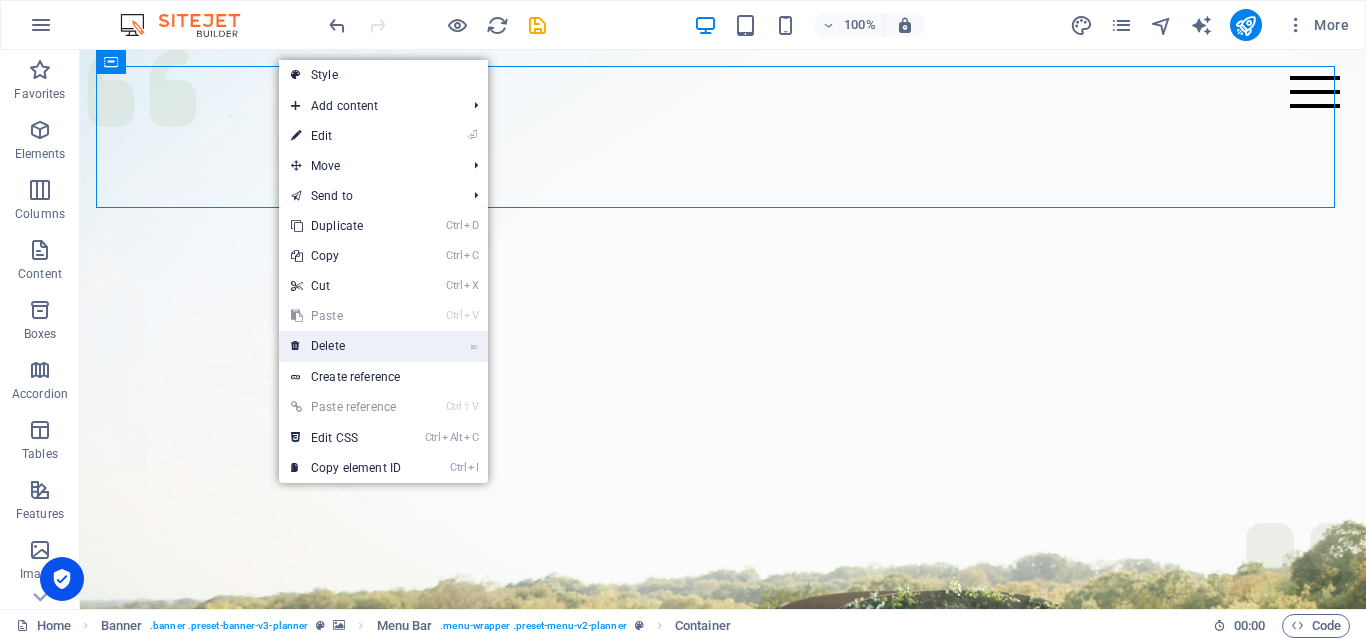 click on "⌦  Delete" at bounding box center [346, 346] 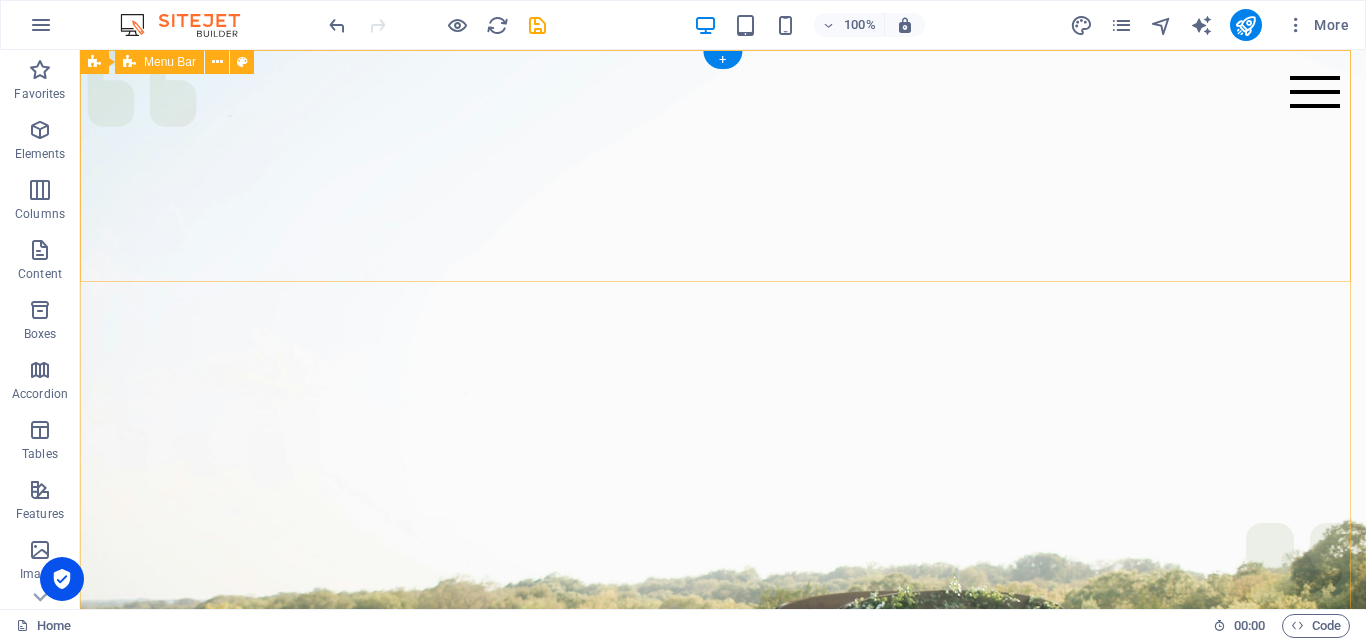 click on "Menu Services About Team Gallery Contact" at bounding box center [723, 1066] 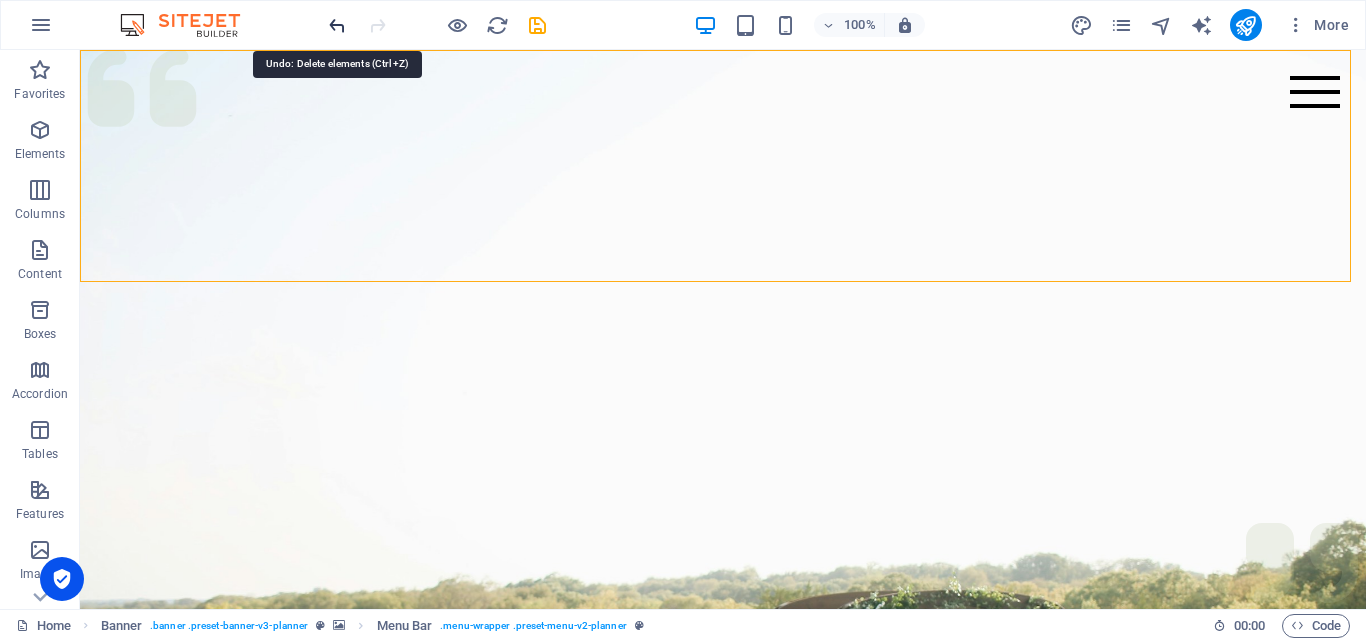 click at bounding box center (337, 25) 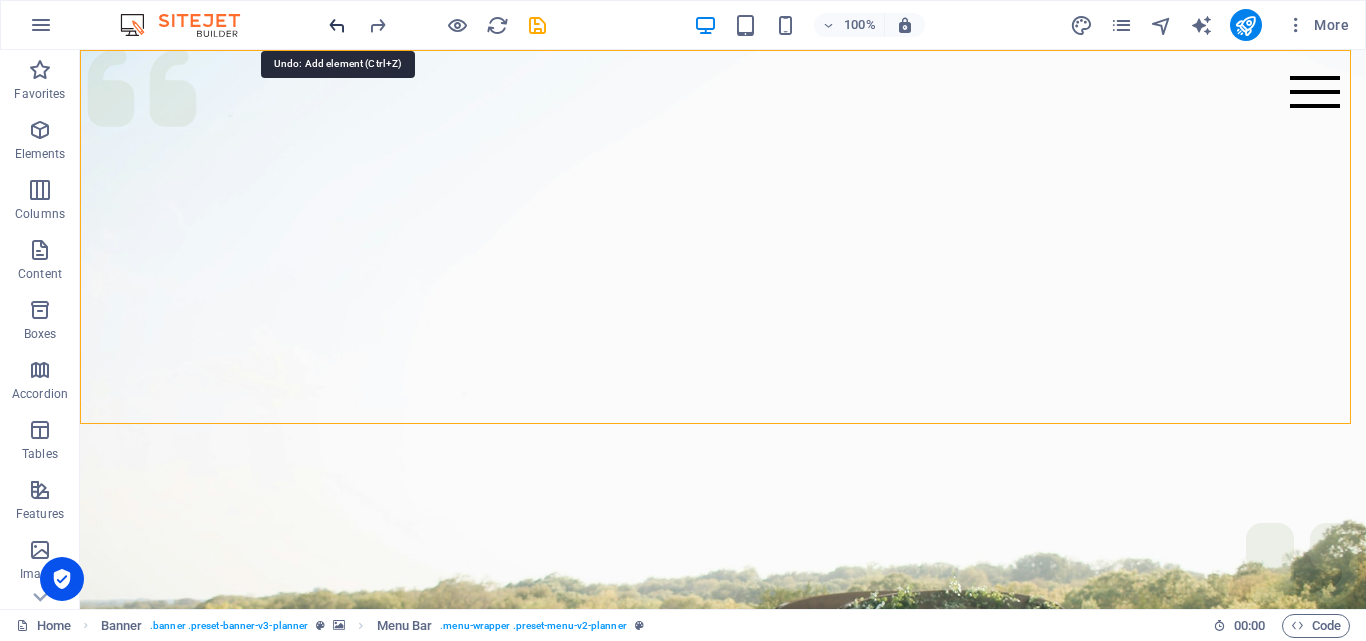 click at bounding box center (337, 25) 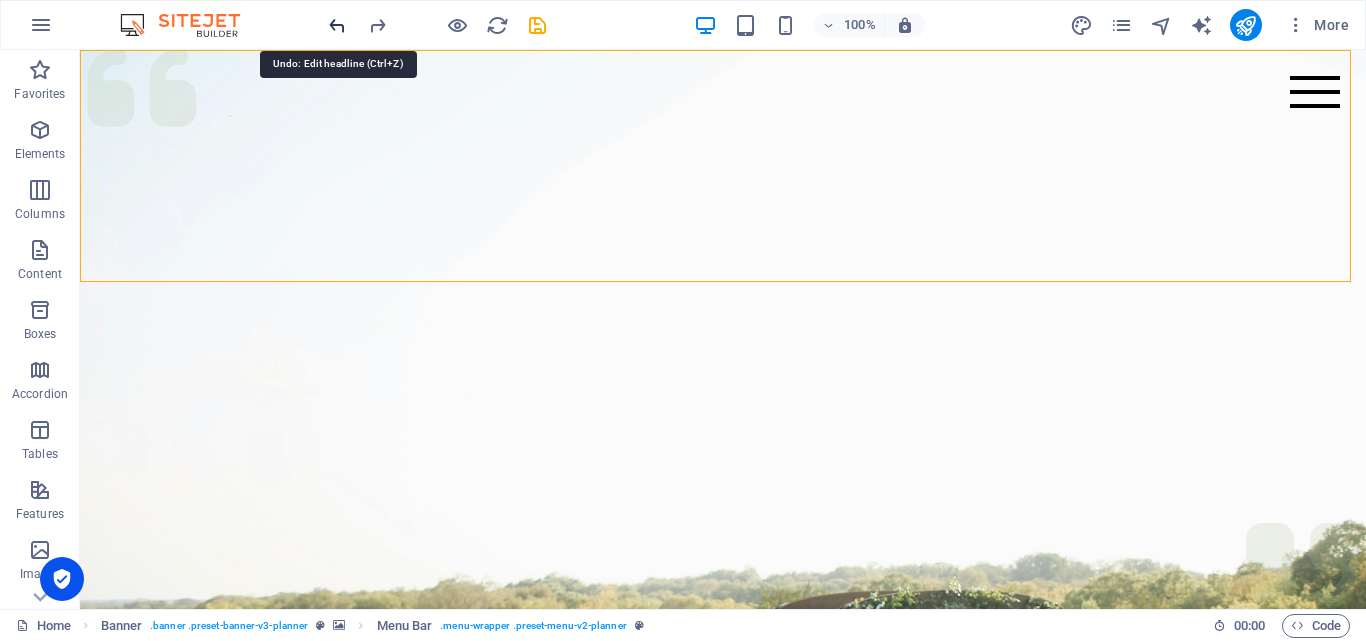 click at bounding box center [337, 25] 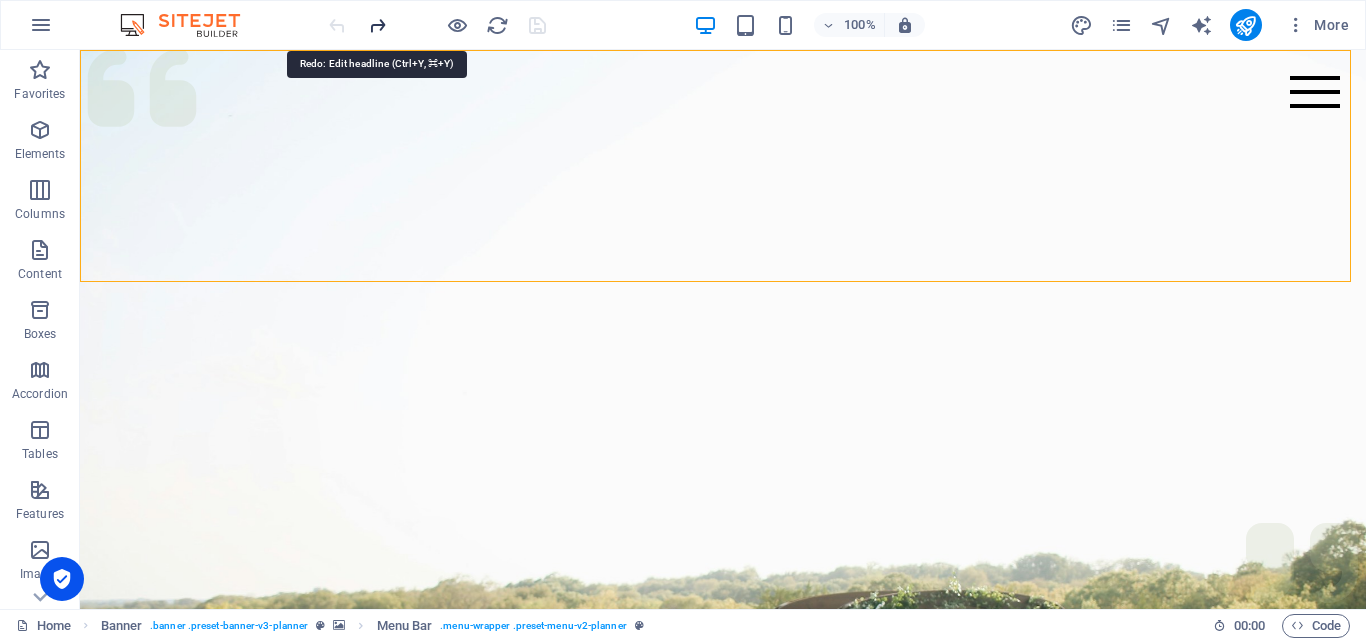 click at bounding box center (377, 25) 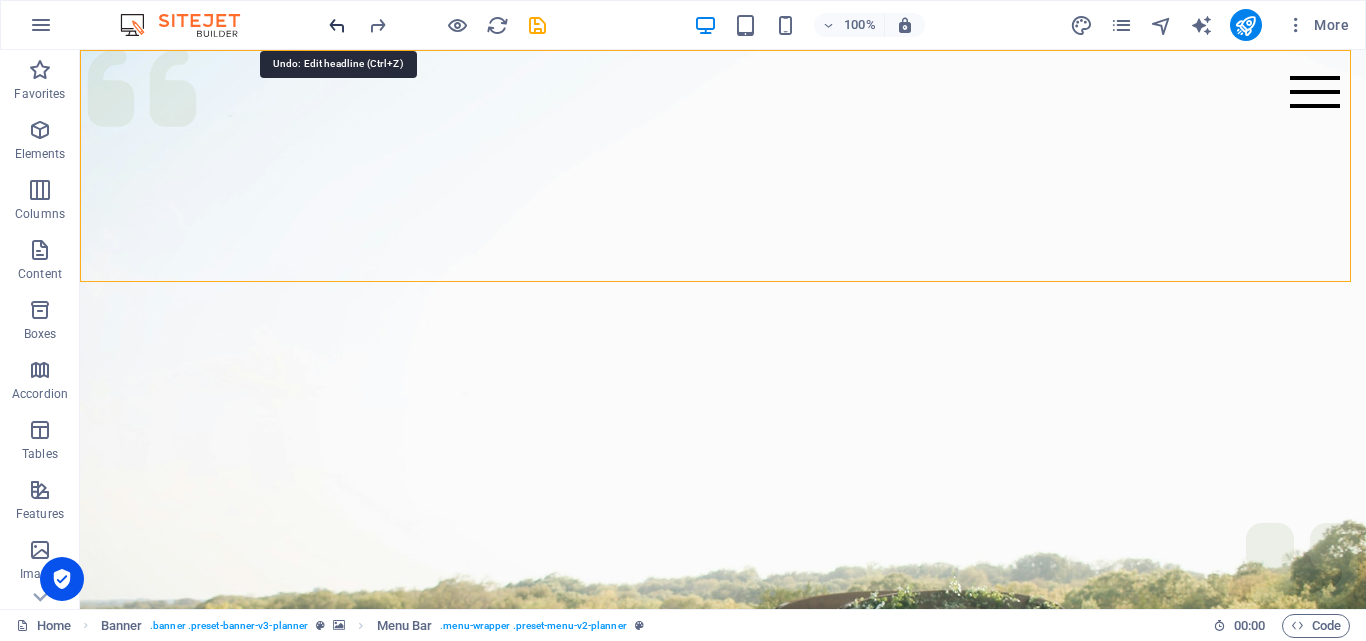 click at bounding box center [337, 25] 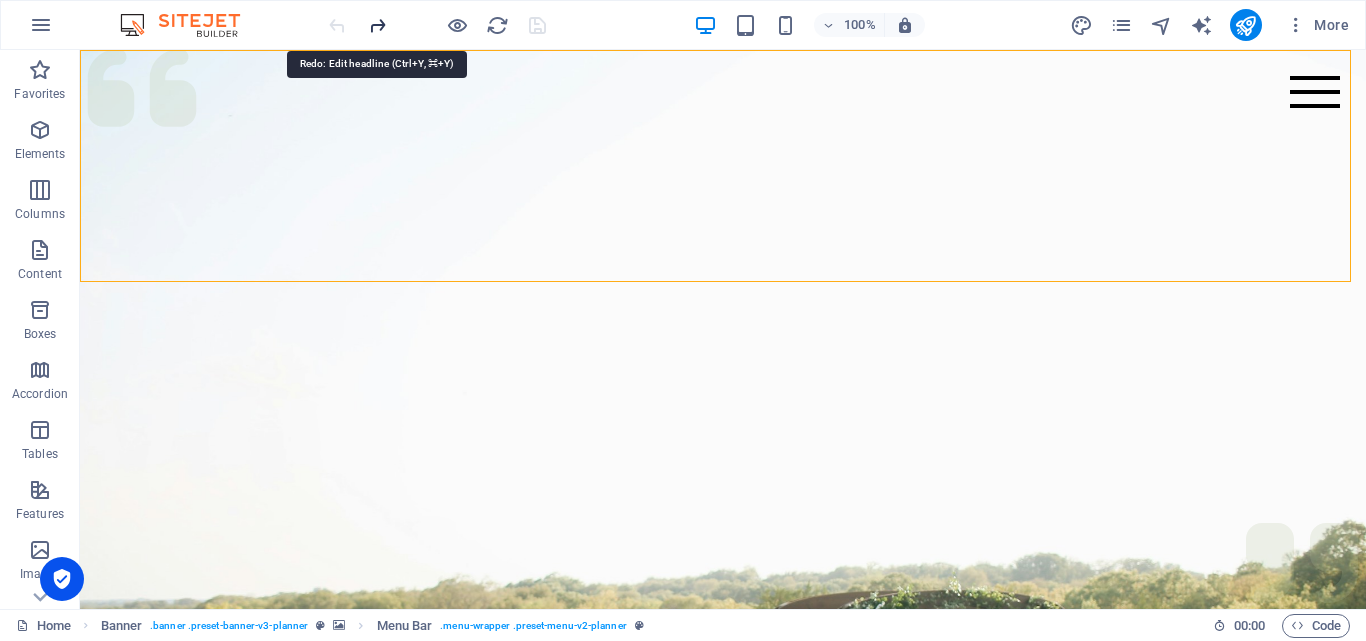click at bounding box center [377, 25] 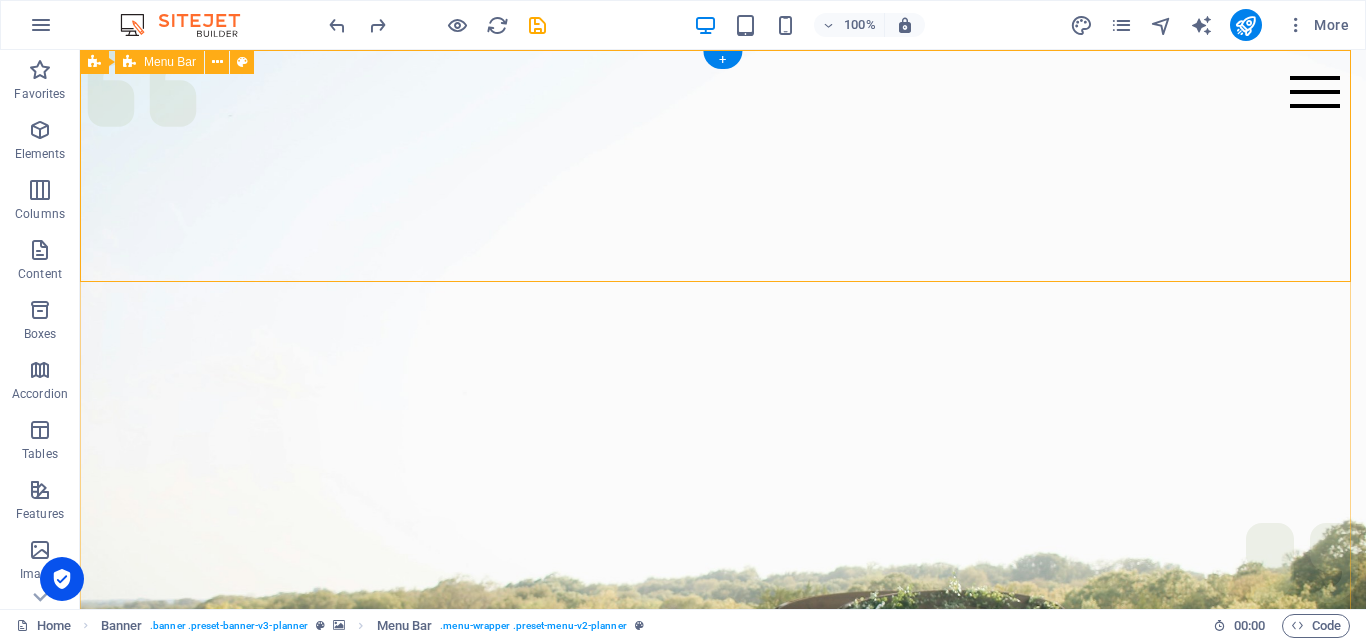 click on "Menu Services About Team Gallery Contact" at bounding box center (723, 1066) 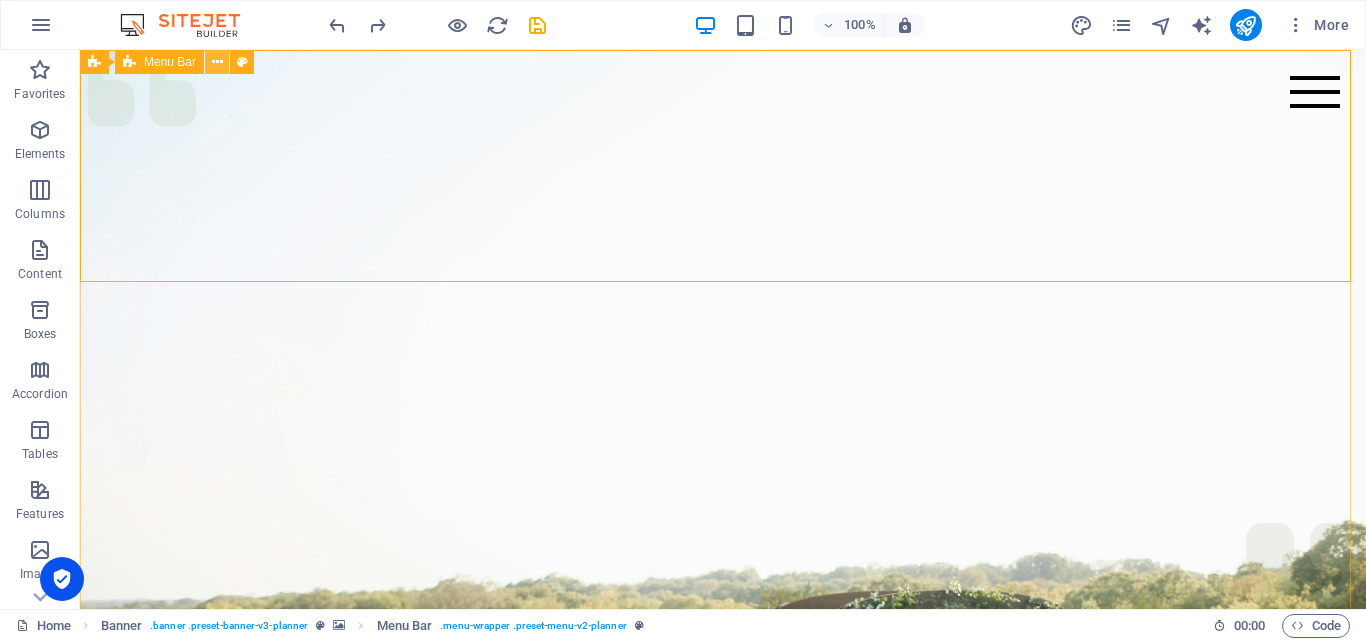 click at bounding box center (217, 62) 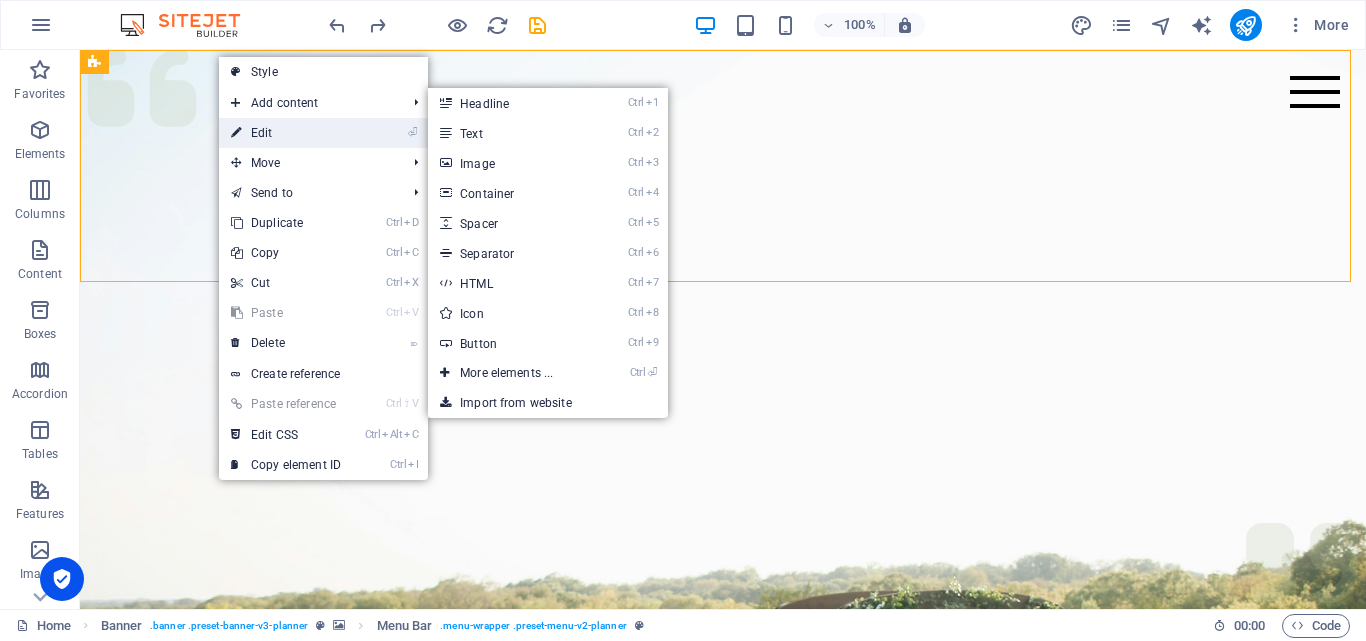 click on "⏎  Edit" at bounding box center [286, 133] 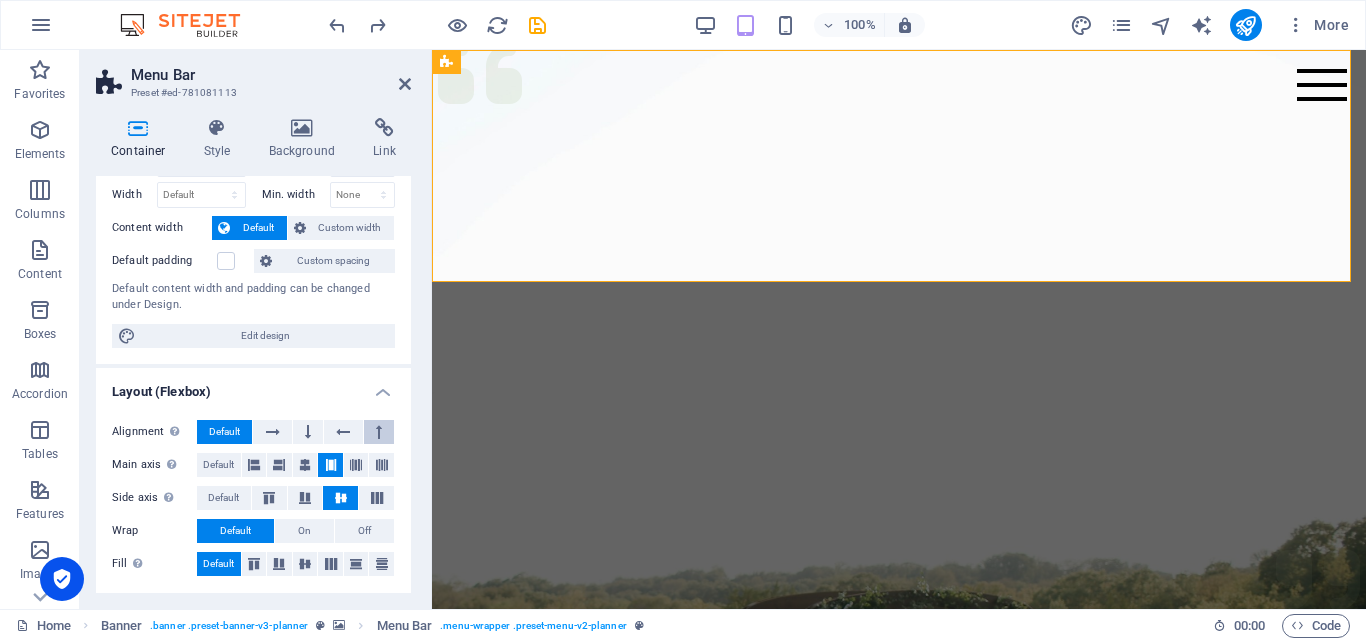 scroll, scrollTop: 200, scrollLeft: 0, axis: vertical 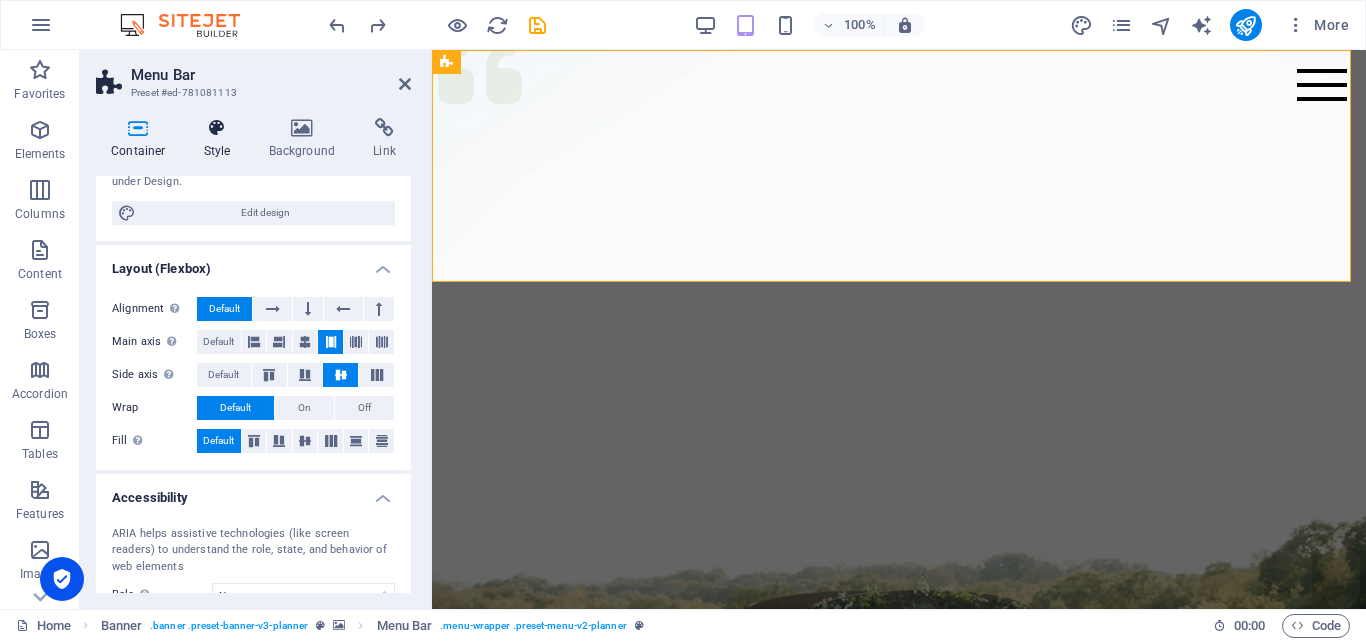 click at bounding box center (217, 128) 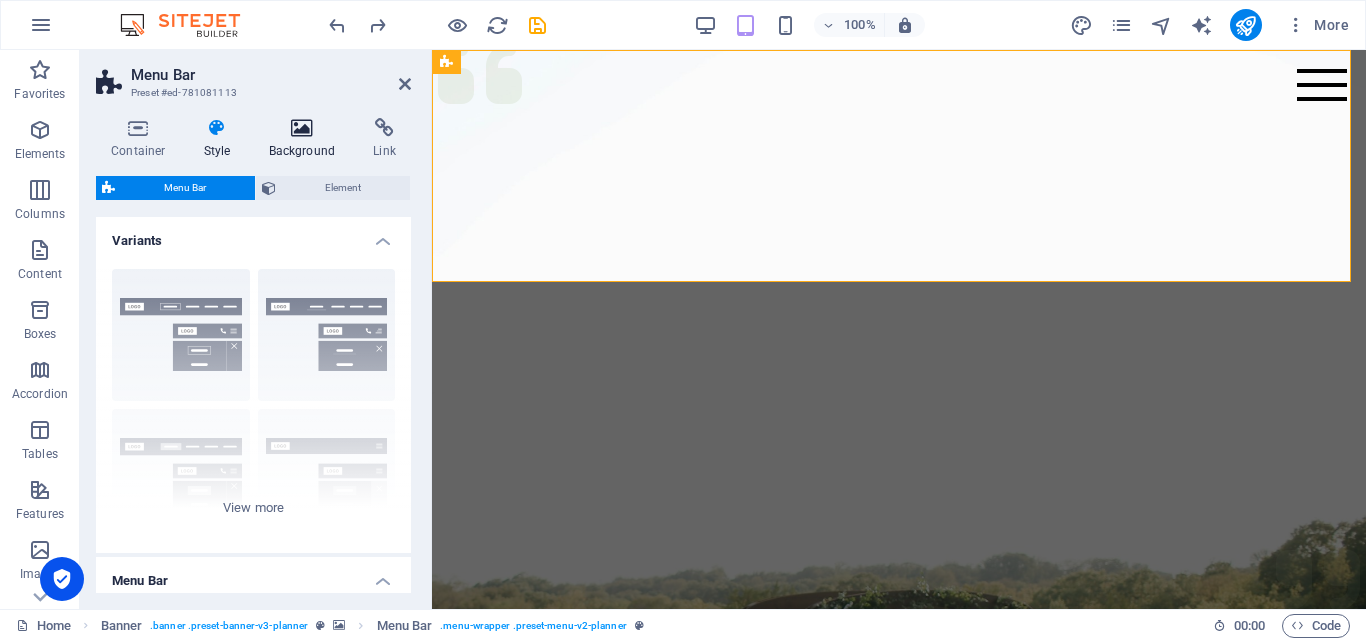 click at bounding box center (302, 128) 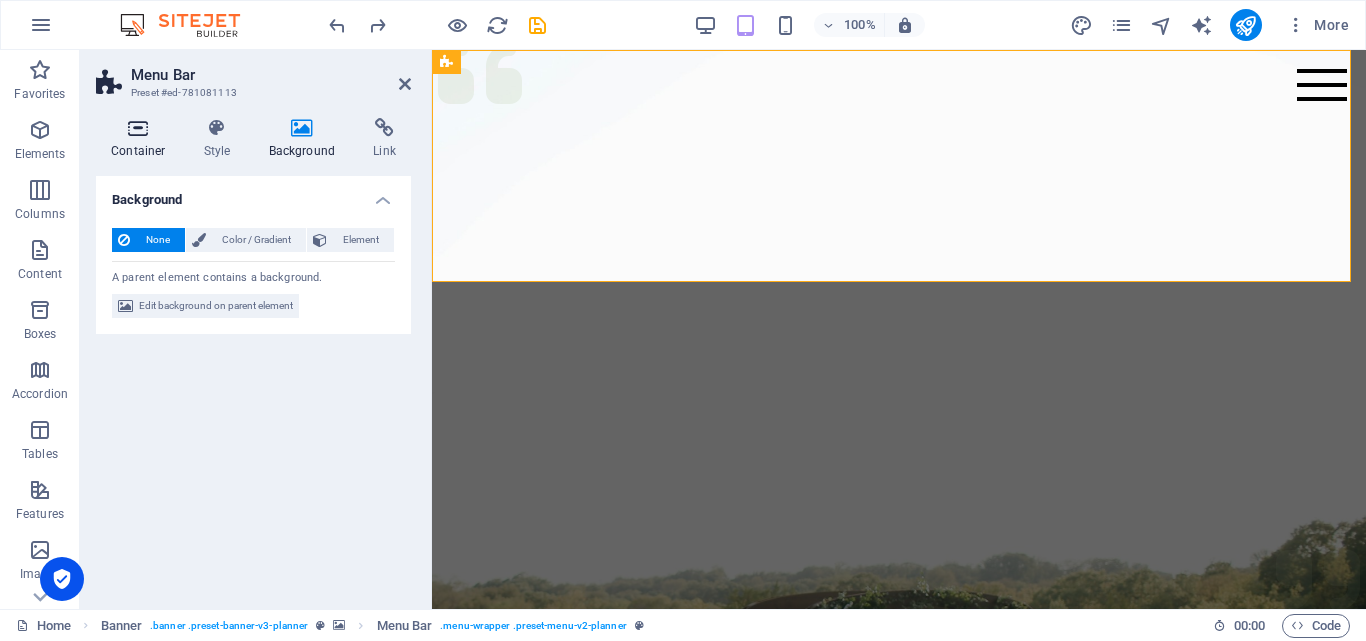 click at bounding box center (138, 128) 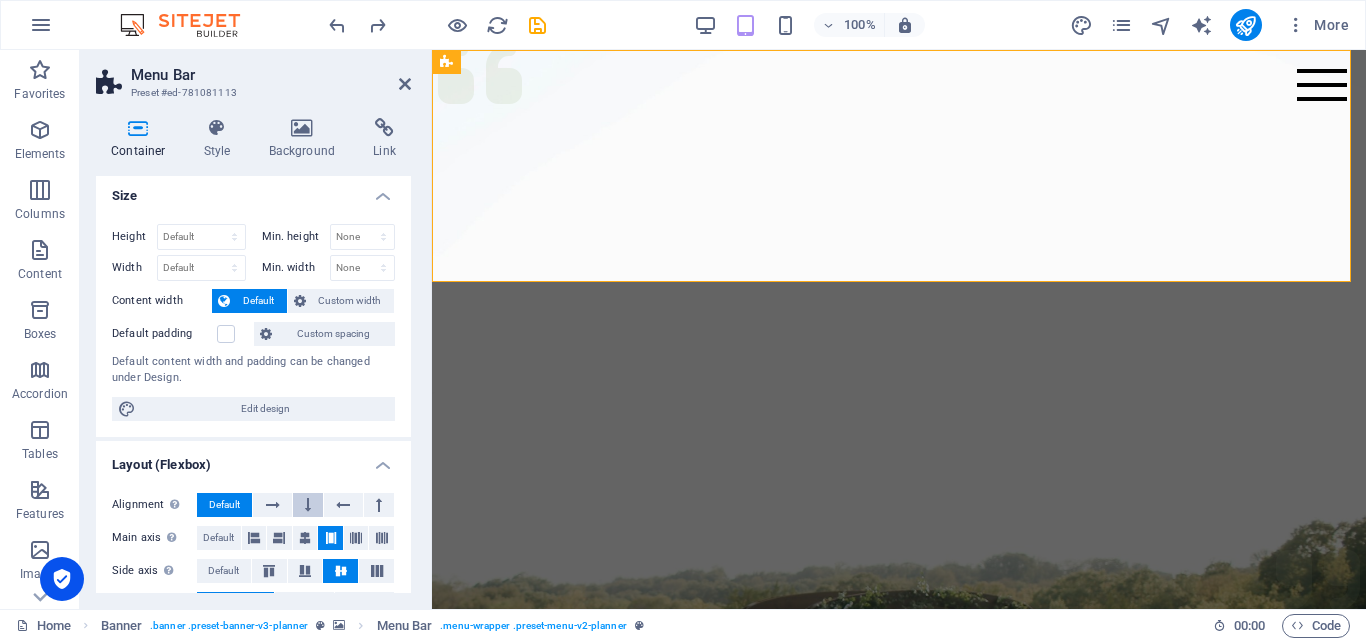 scroll, scrollTop: 0, scrollLeft: 0, axis: both 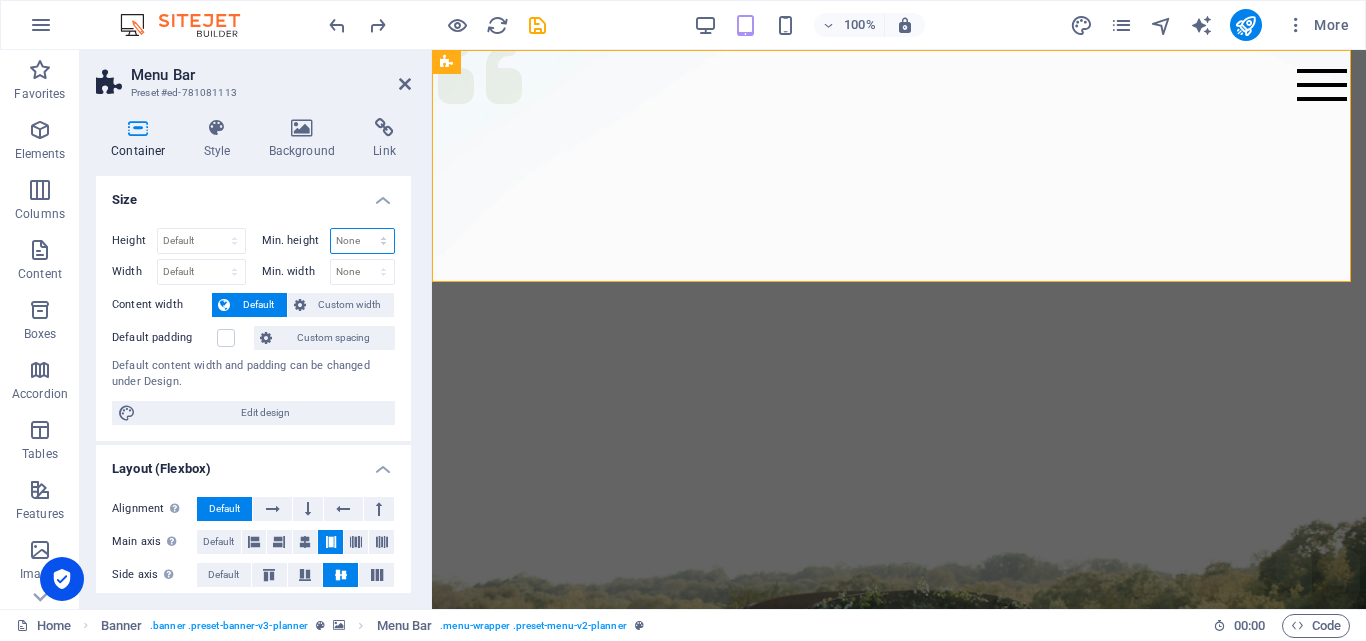 click on "None px rem % vh vw" at bounding box center (363, 241) 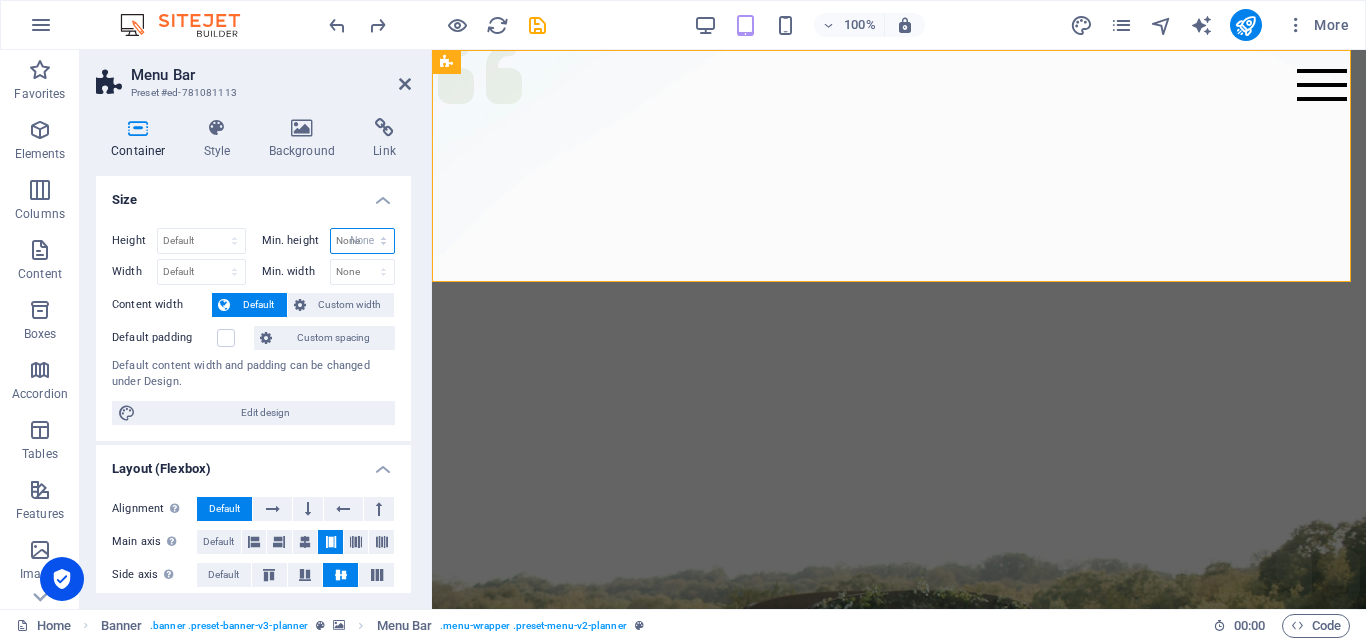 click on "None px rem % vh vw" at bounding box center (363, 241) 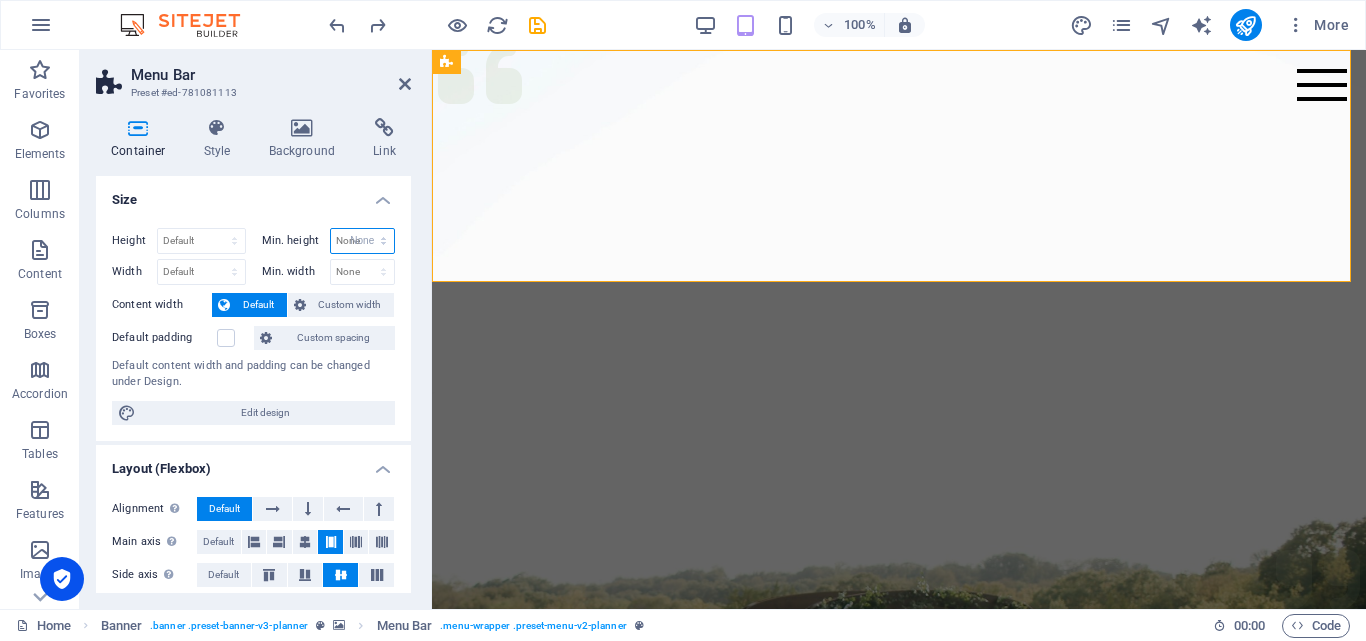 select on "DISABLED_OPTION_VALUE" 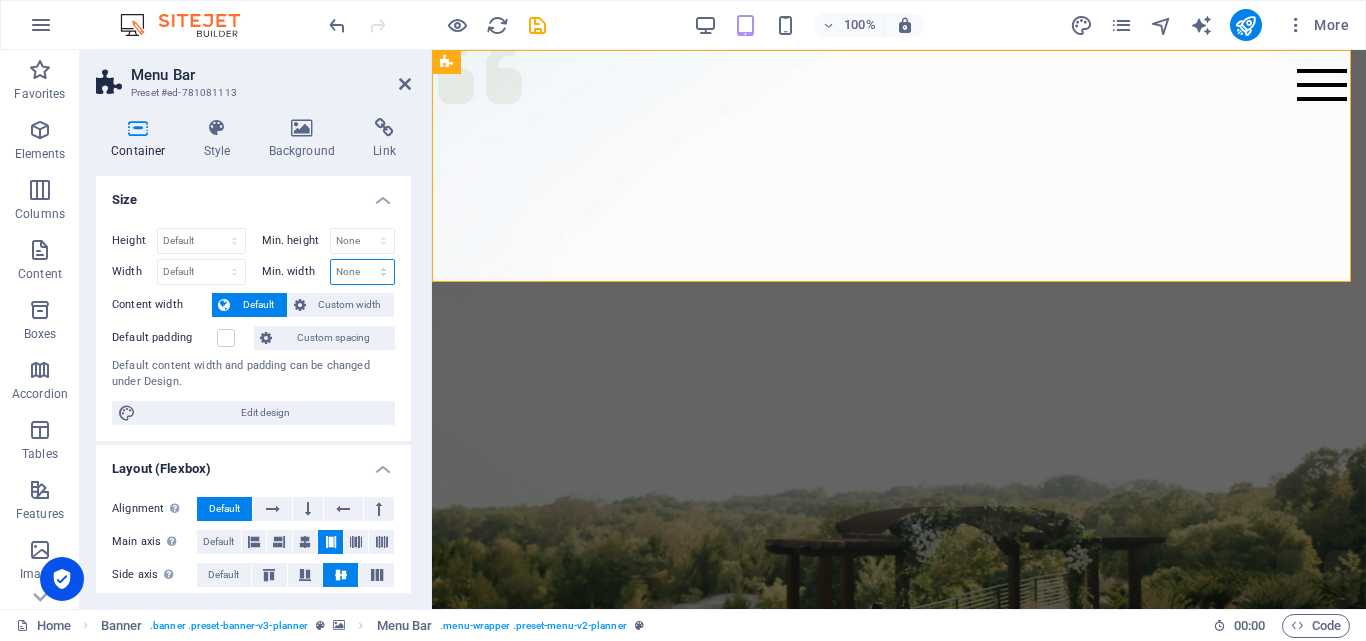 click on "None px rem % vh vw" at bounding box center (363, 272) 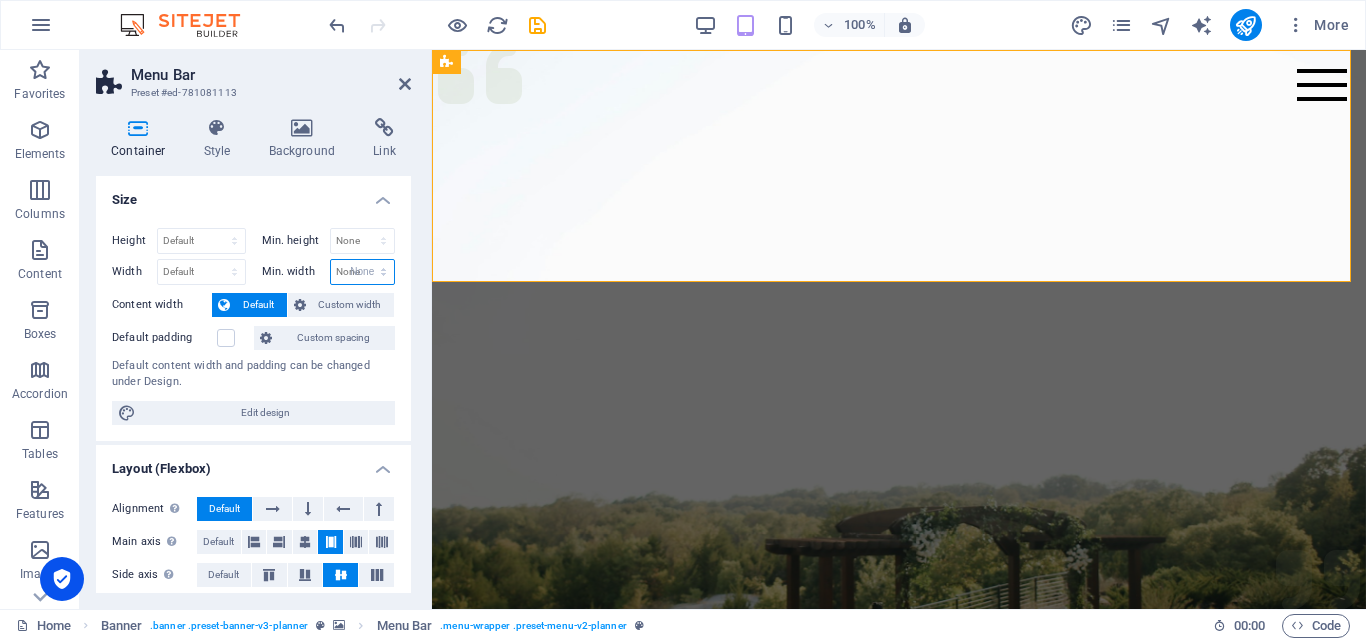 click on "None px rem % vh vw" at bounding box center [363, 272] 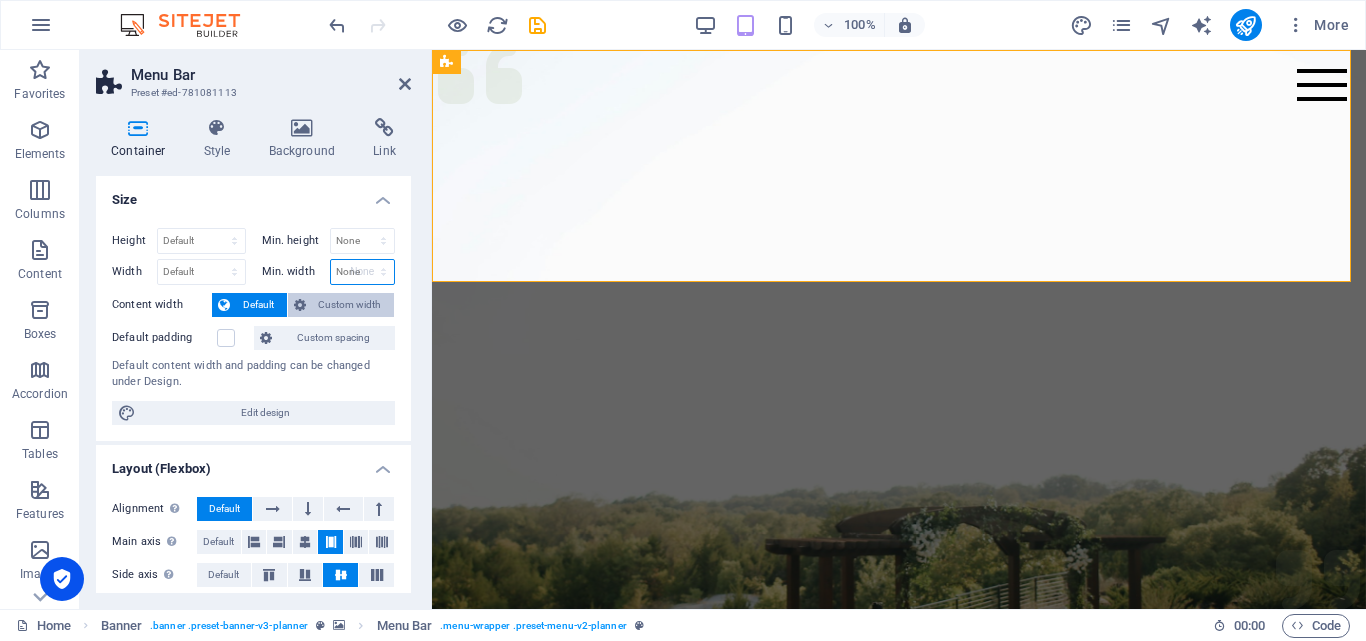 select on "DISABLED_OPTION_VALUE" 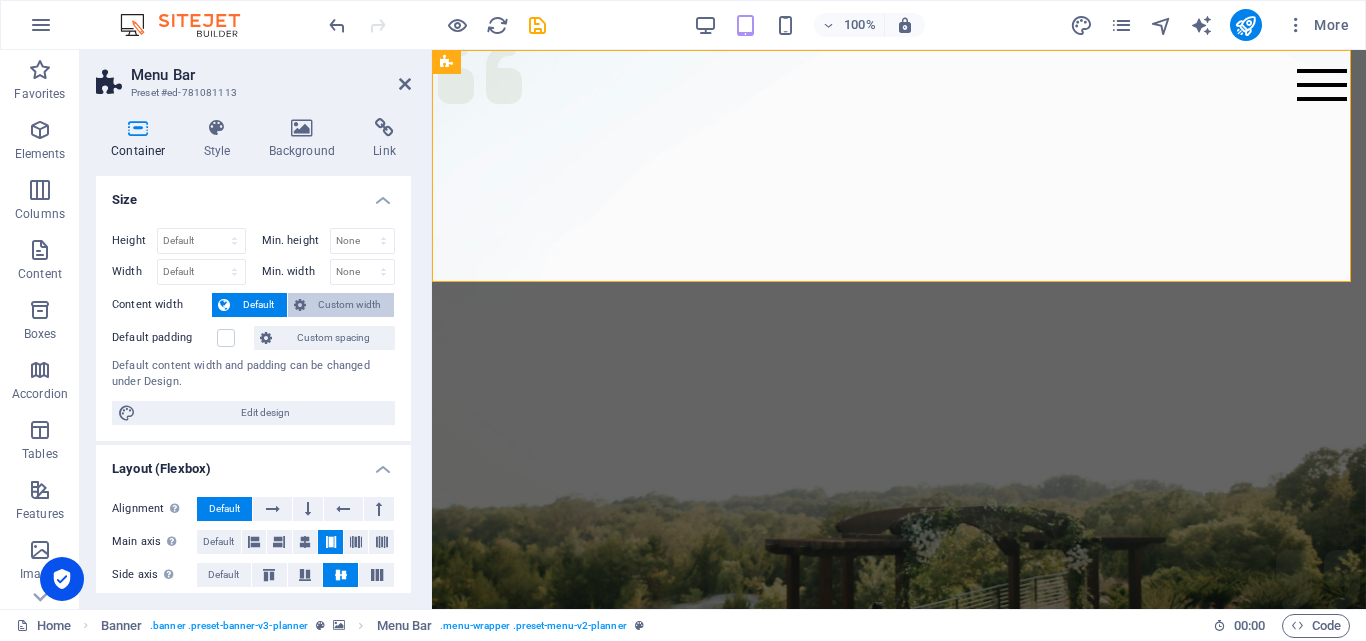 click at bounding box center [300, 305] 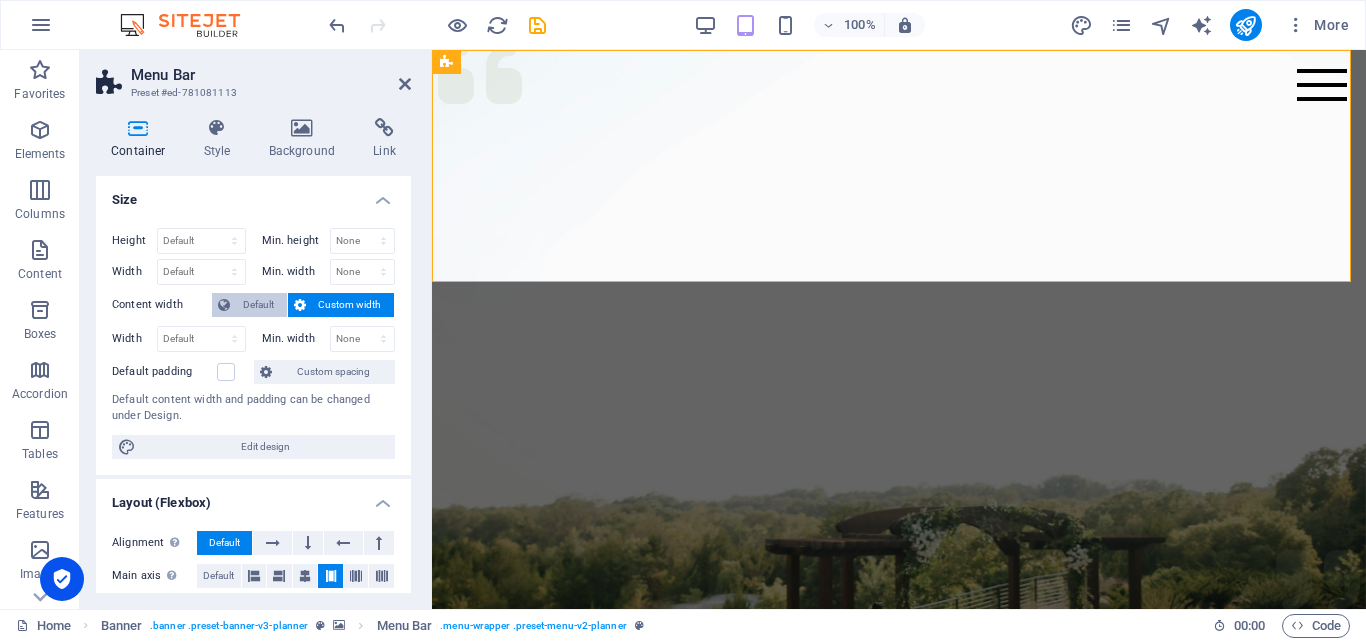 click on "Default" at bounding box center (258, 305) 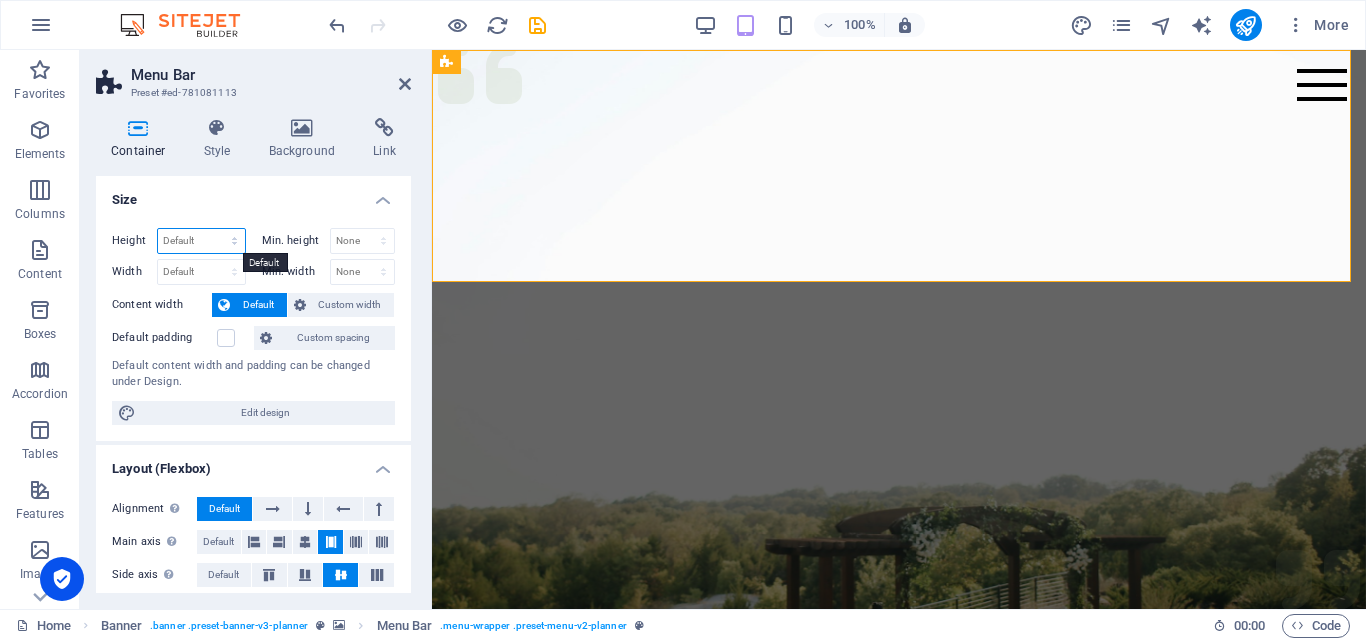click on "Default px rem % vh vw" at bounding box center (201, 241) 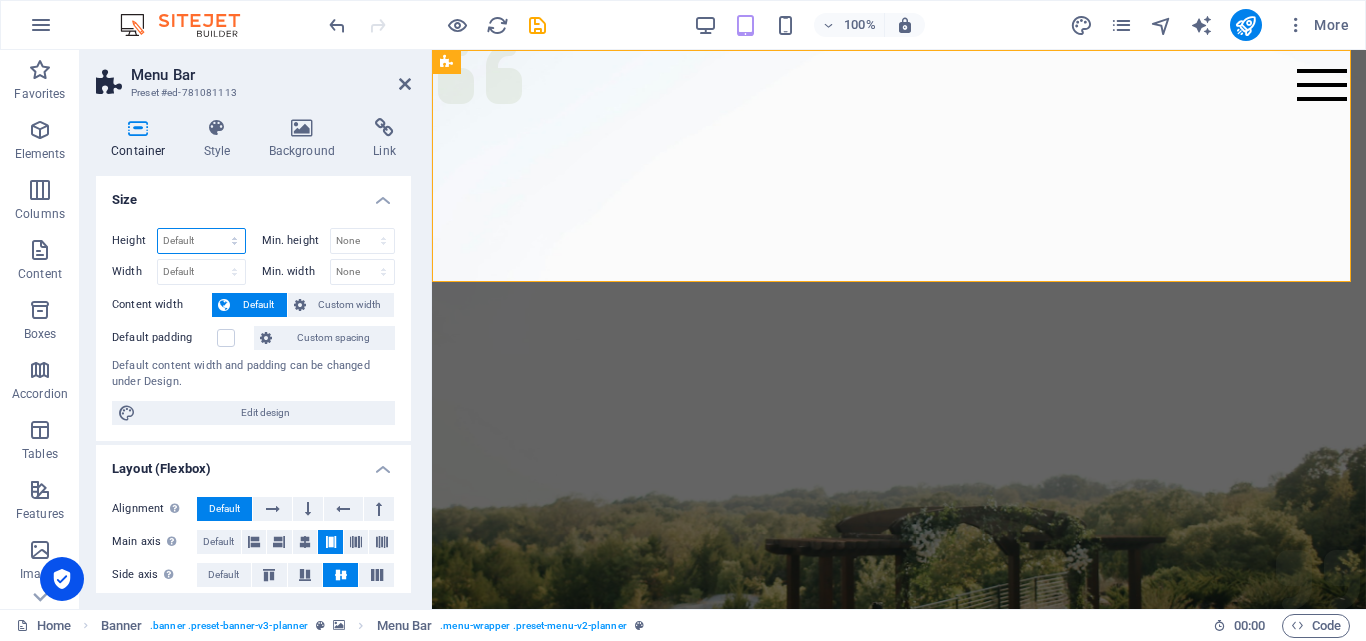 select on "%" 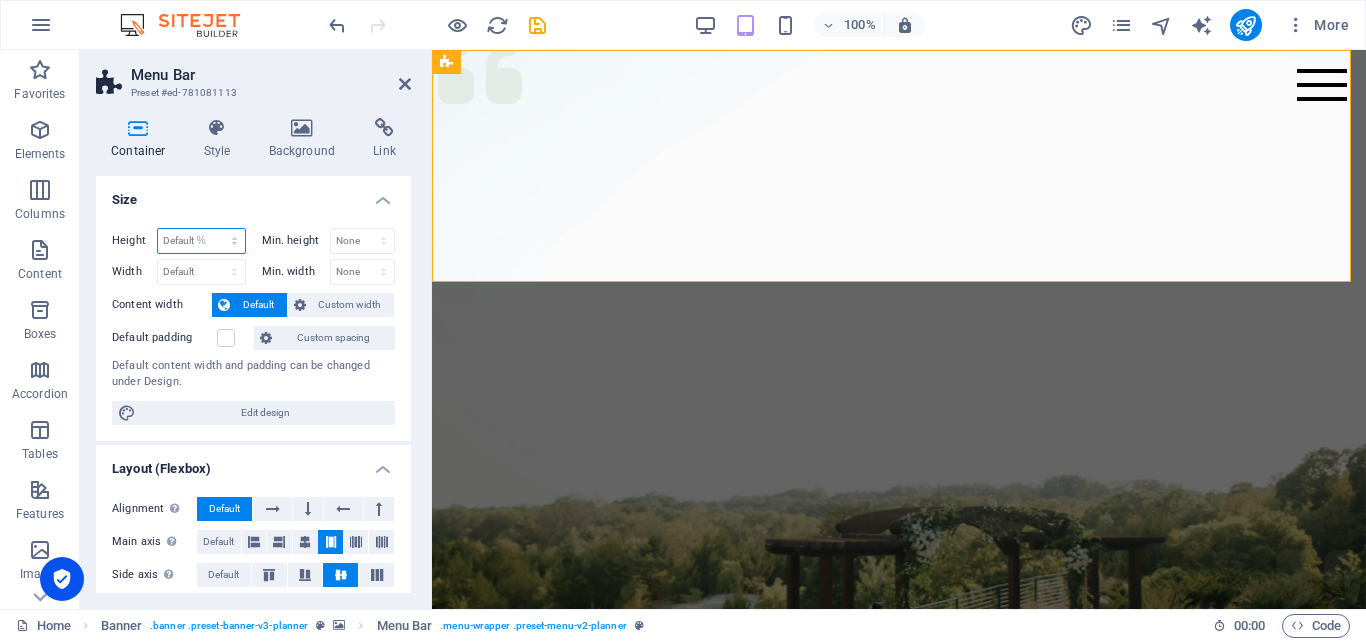 click on "Default px rem % vh vw" at bounding box center (201, 241) 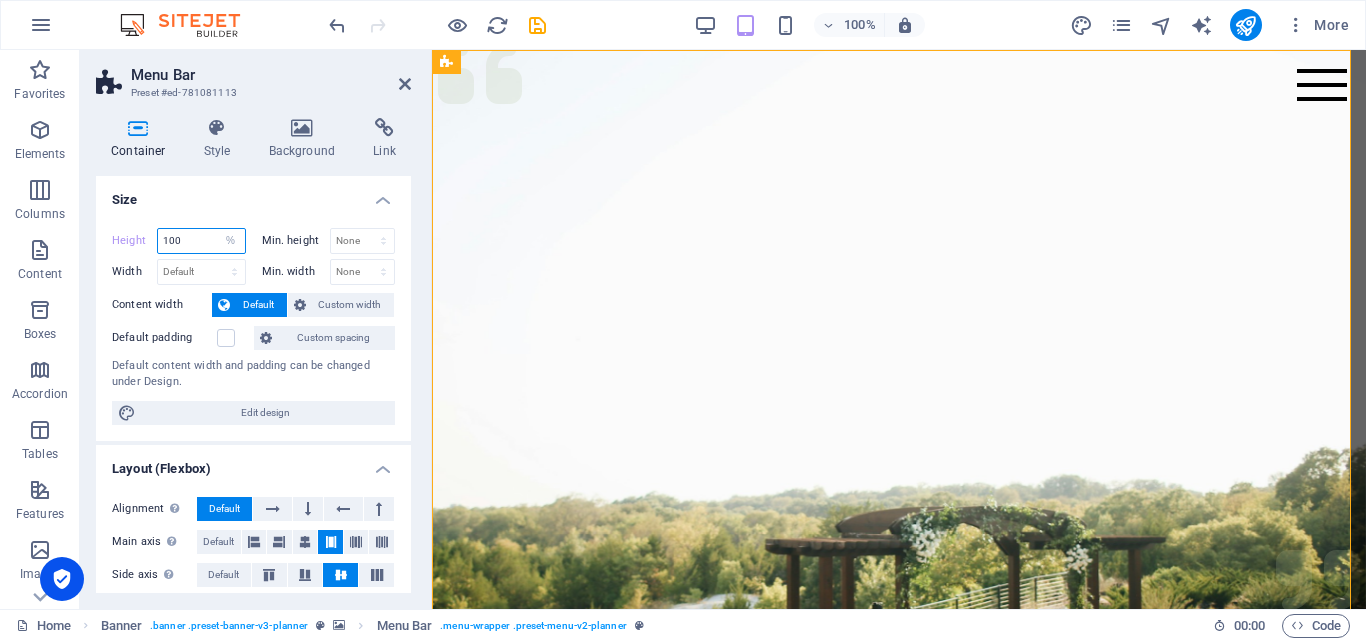 click on "100" at bounding box center [201, 241] 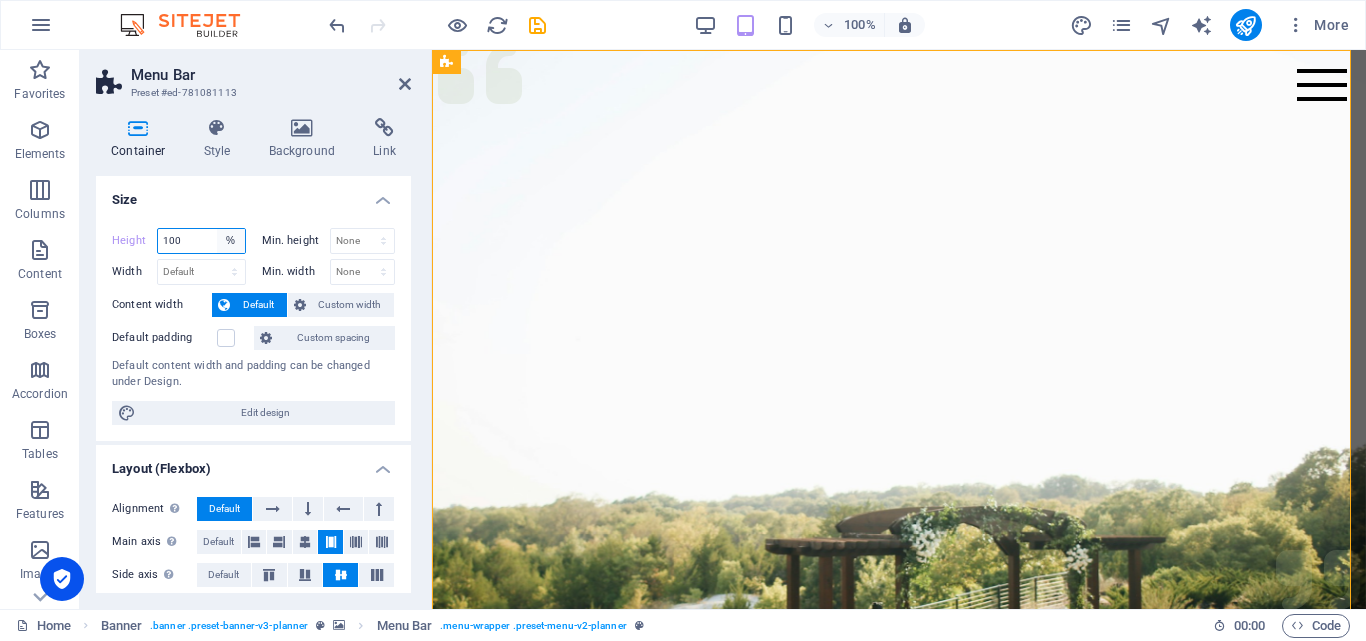 click on "Default px rem % vh vw" at bounding box center [231, 241] 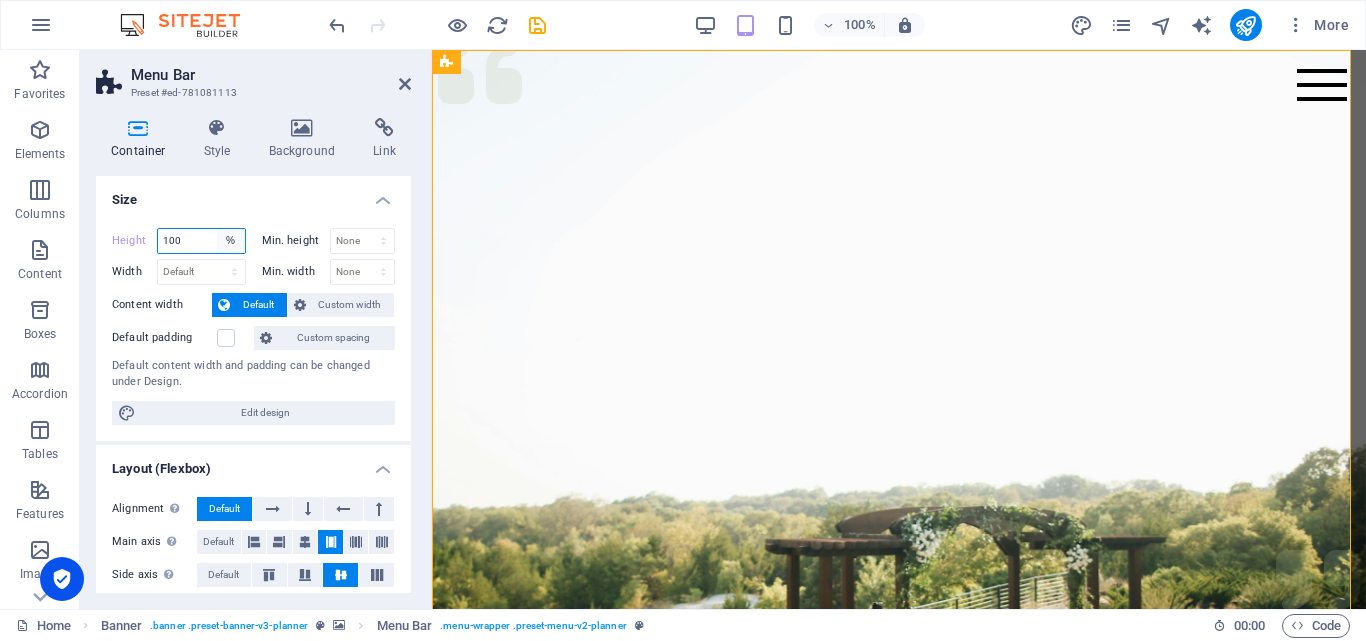 select on "default" 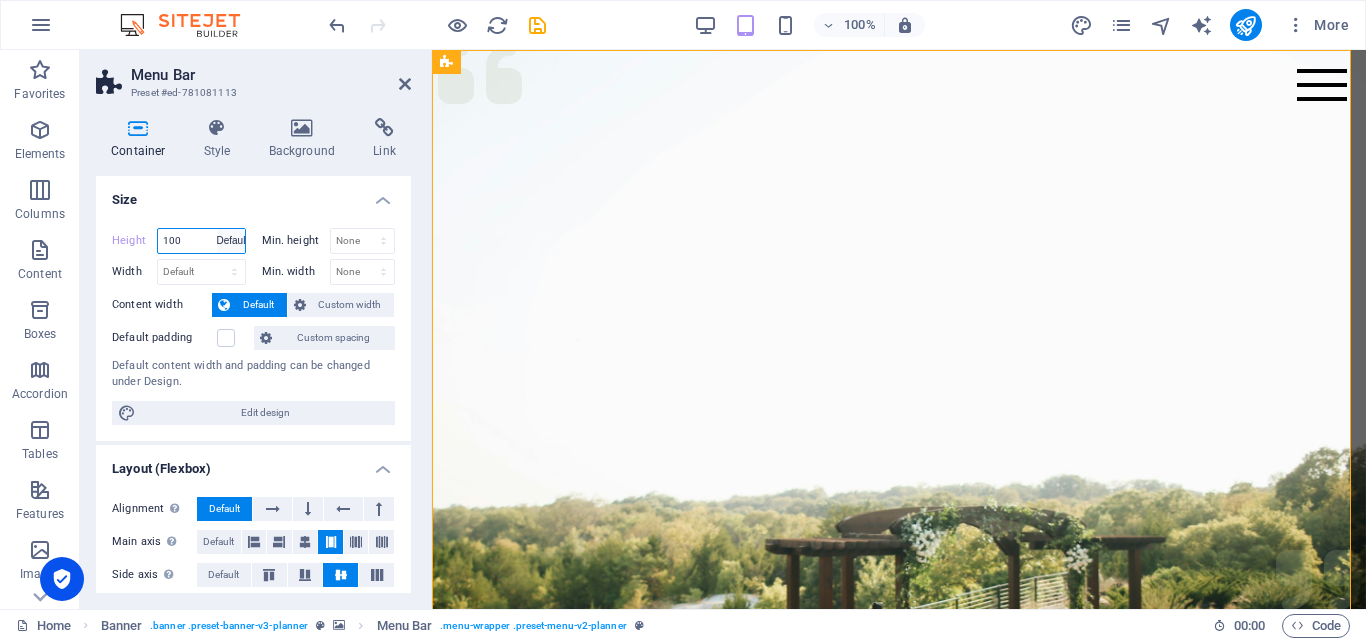 click on "Default px rem % vh vw" at bounding box center (231, 241) 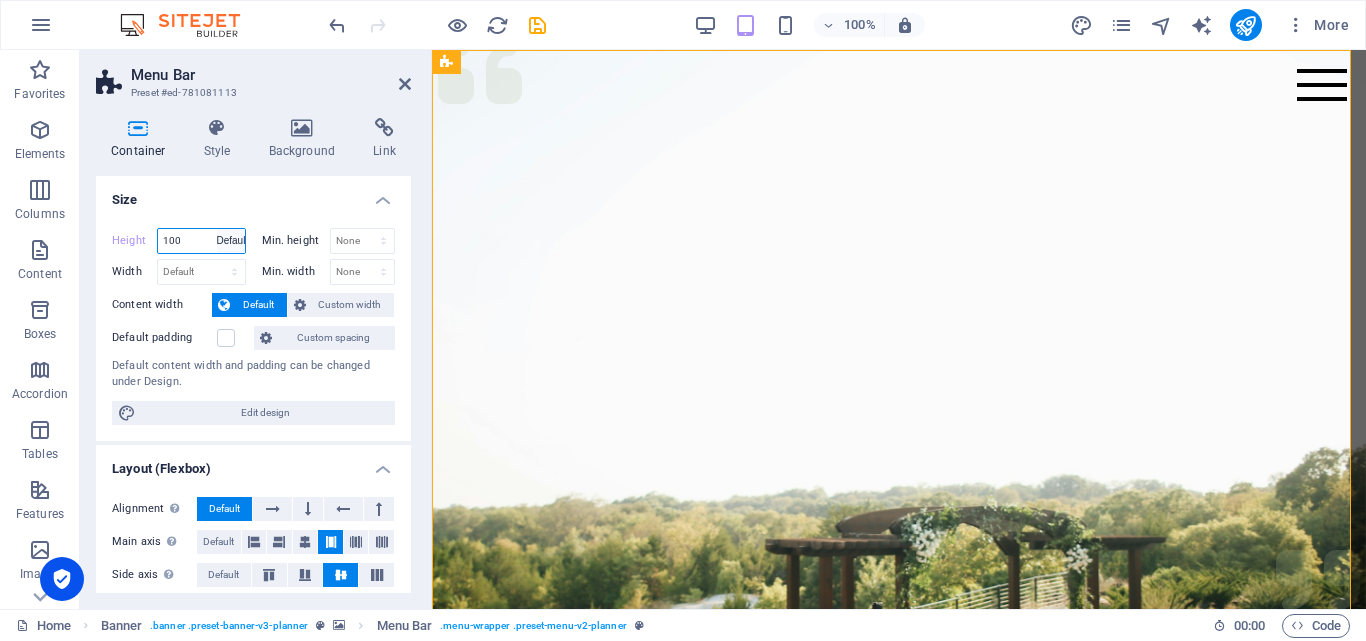 type on "100" 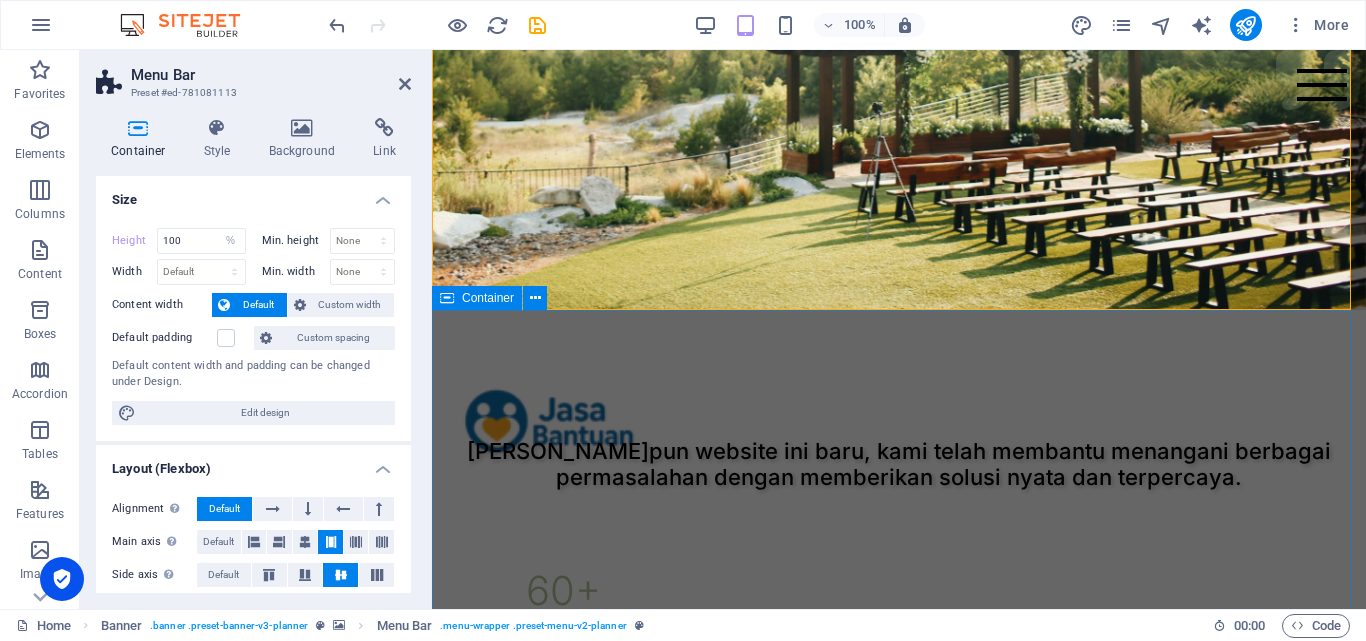 click on "Meskipun website ini baru, kami telah membantu menangani berbagai permasalahan dengan memberikan solusi nyata dan terpercaya. 60 + Perorangan 1 Lembaga 50 + Bisnis 2 Psikologi" at bounding box center [899, 710] 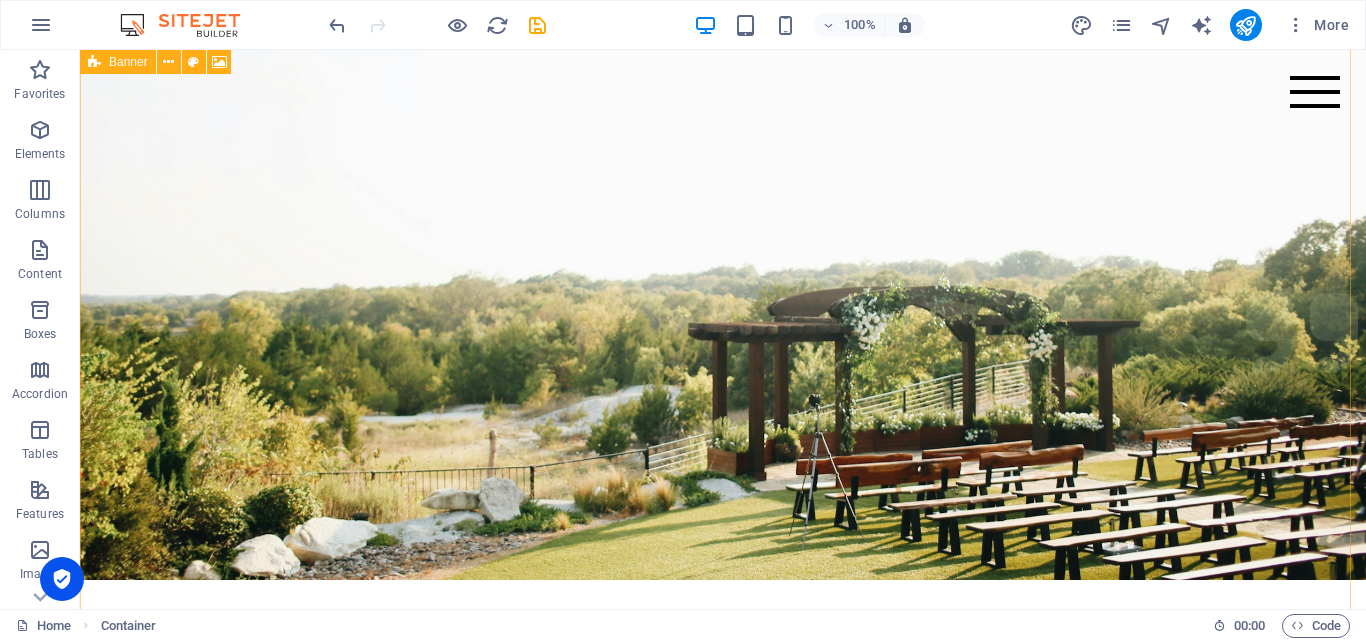 scroll, scrollTop: 0, scrollLeft: 0, axis: both 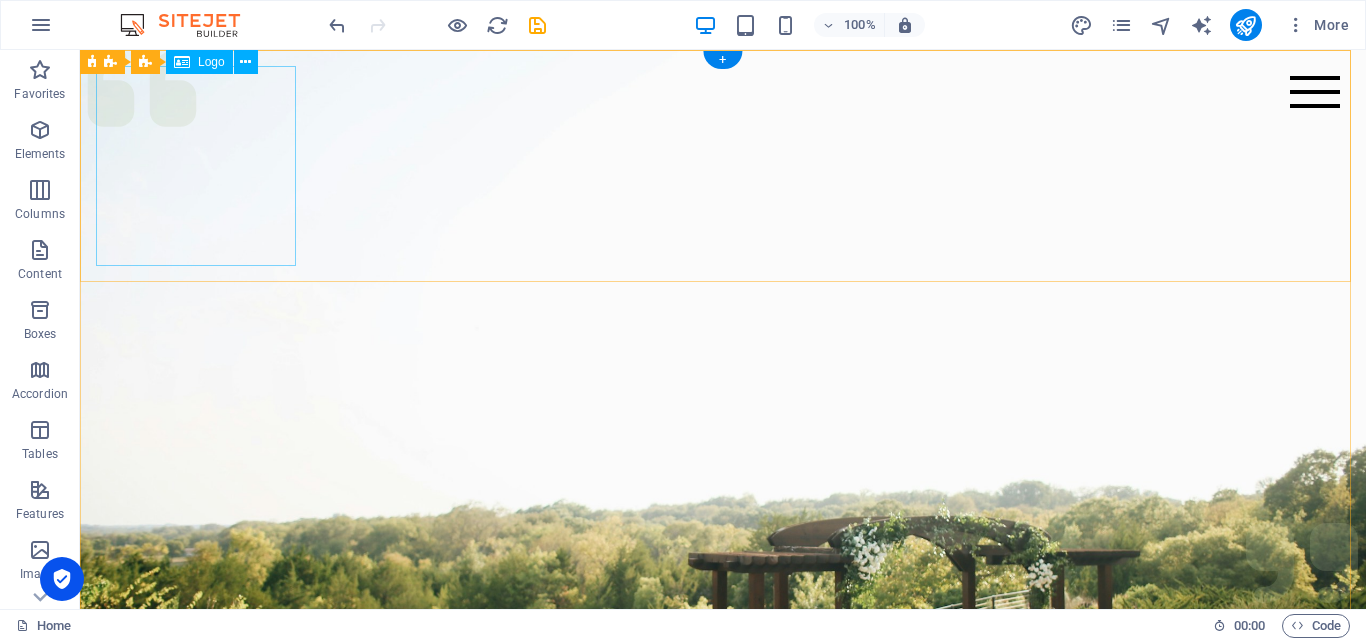 click at bounding box center [723, 926] 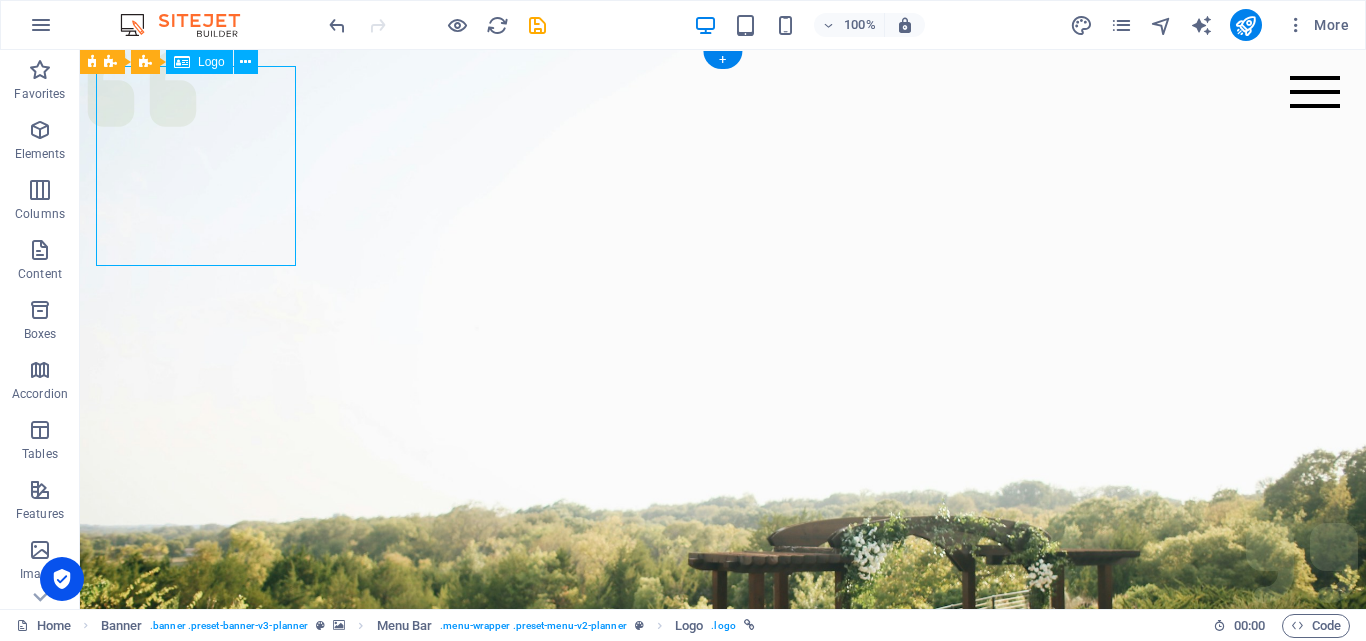 click at bounding box center (723, 926) 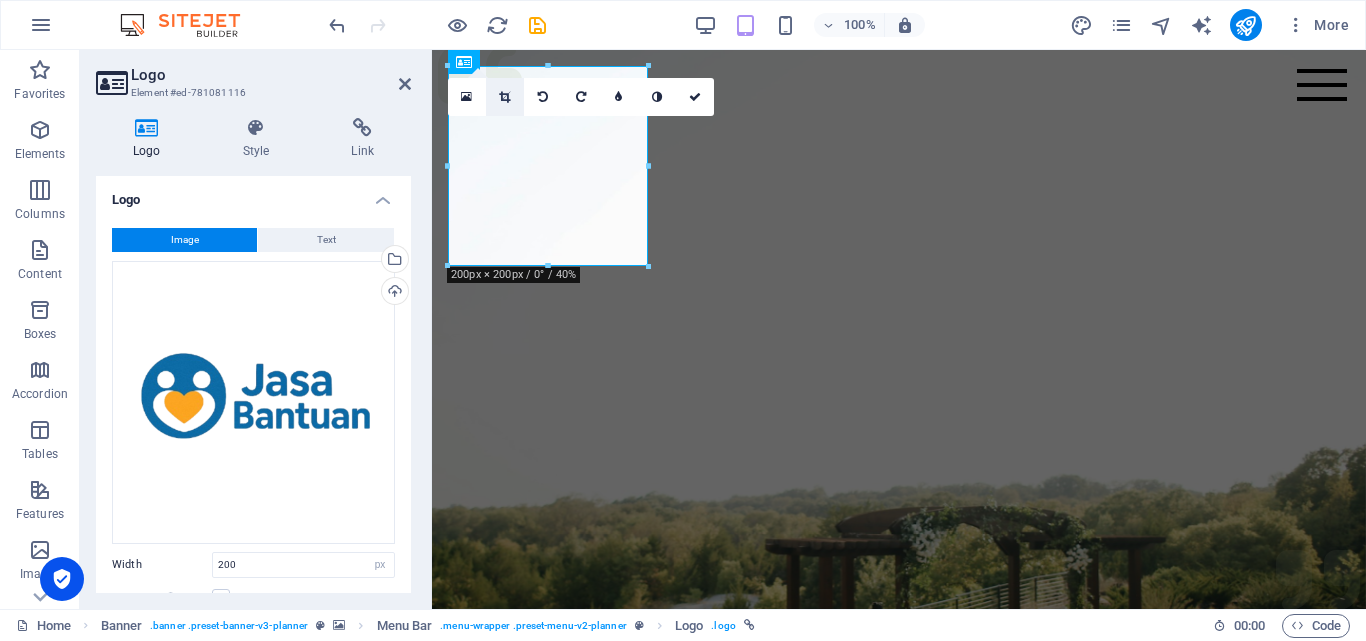 click at bounding box center (505, 97) 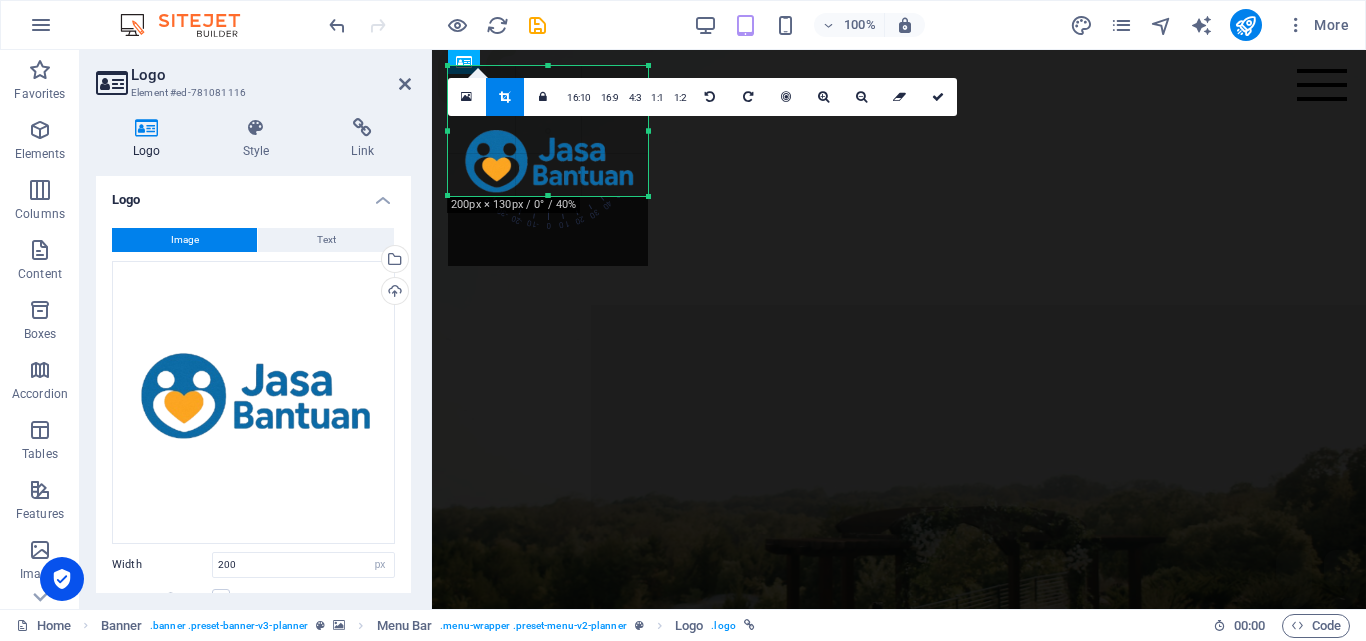 drag, startPoint x: 550, startPoint y: 264, endPoint x: 543, endPoint y: 194, distance: 70.34913 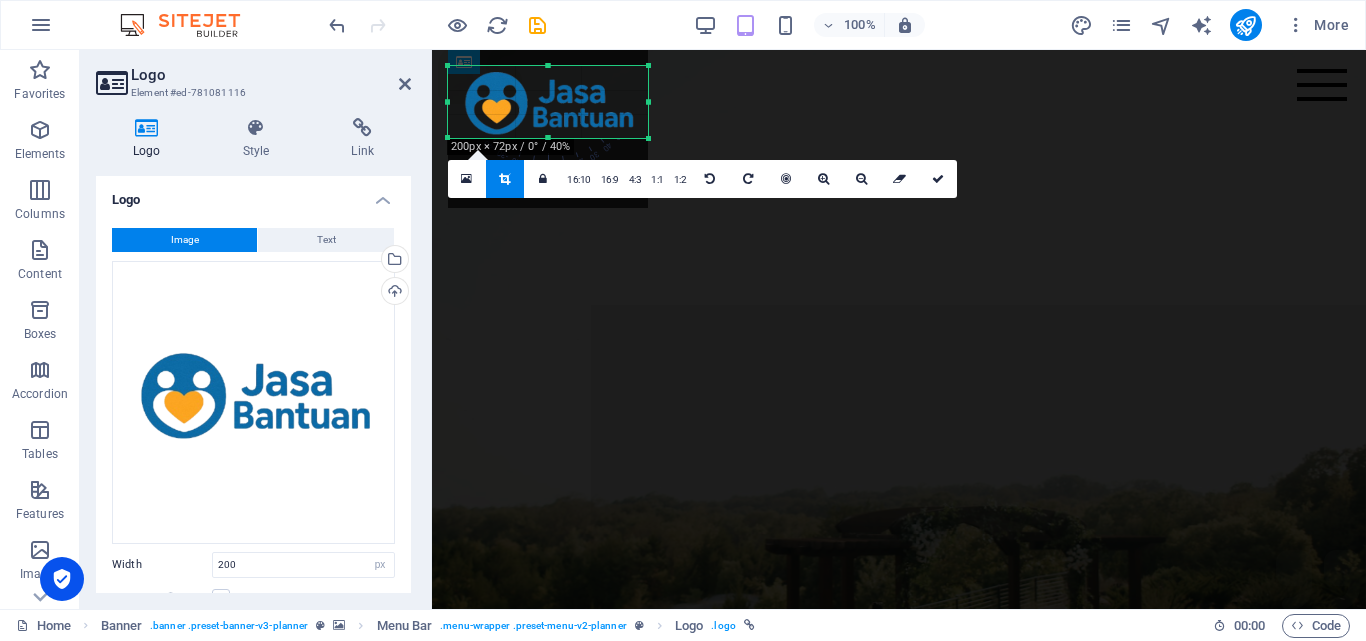 drag, startPoint x: 549, startPoint y: 68, endPoint x: 546, endPoint y: 126, distance: 58.077534 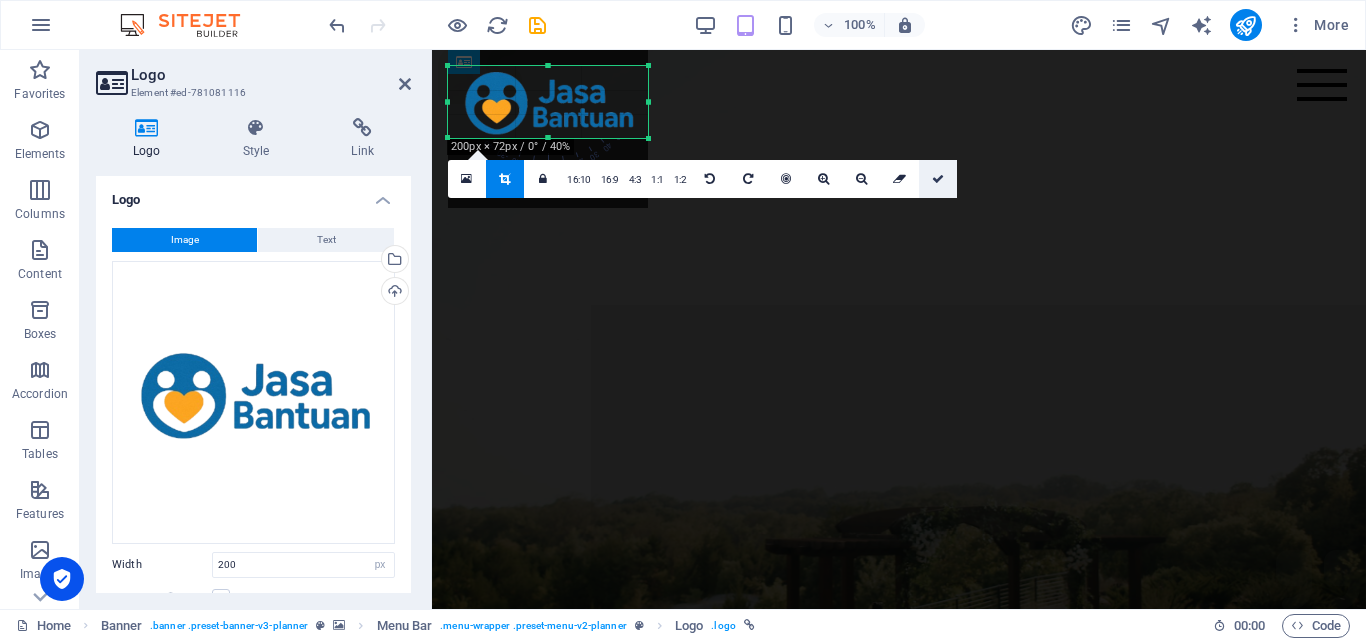 click at bounding box center (938, 179) 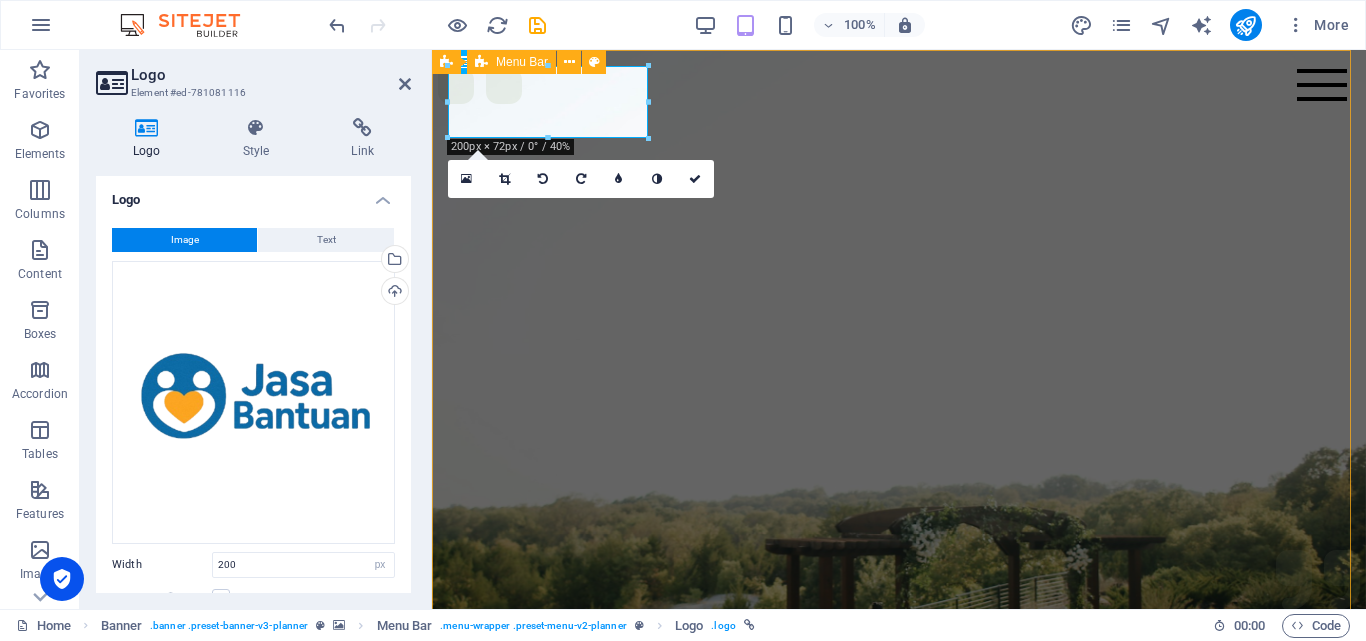 click on "Menu Services About Team Gallery Contact" at bounding box center [899, 862] 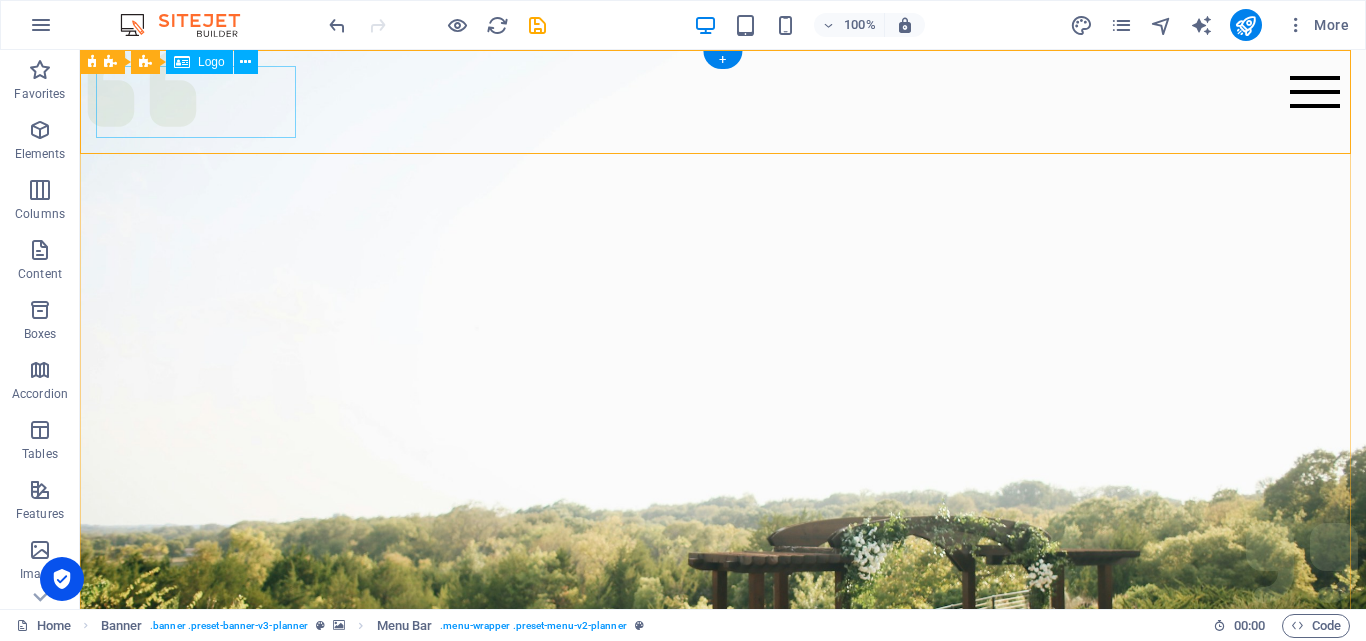 click at bounding box center (723, 862) 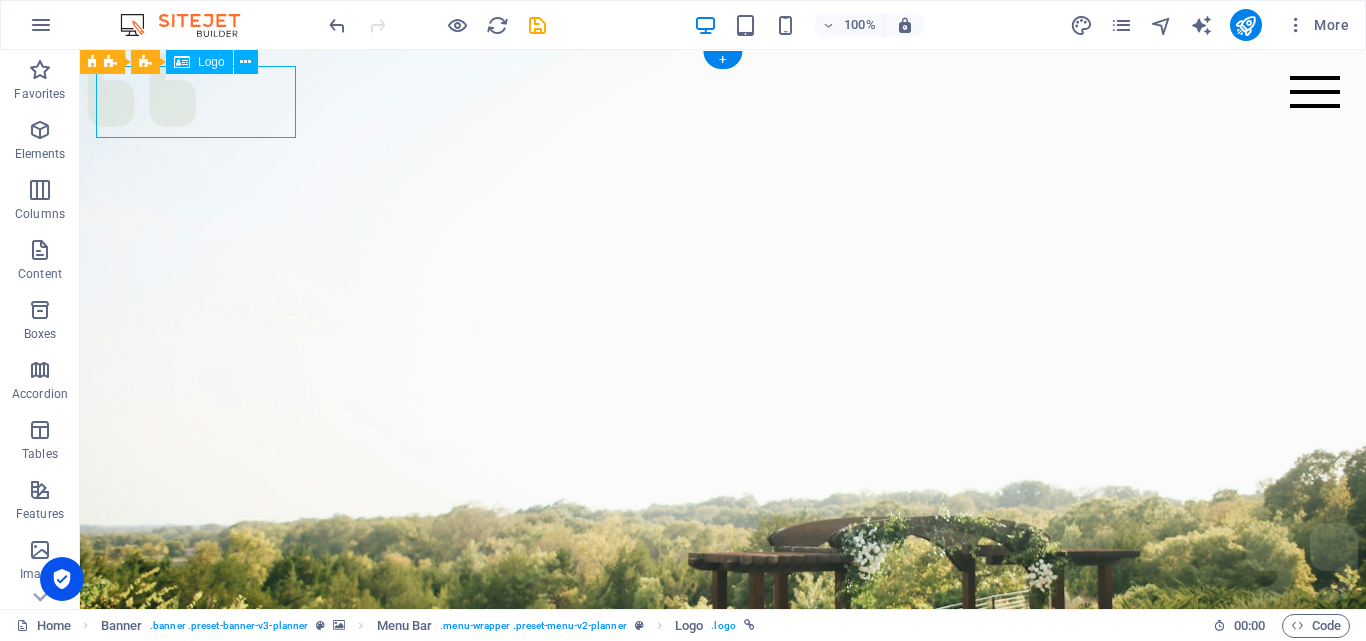 click at bounding box center (723, 862) 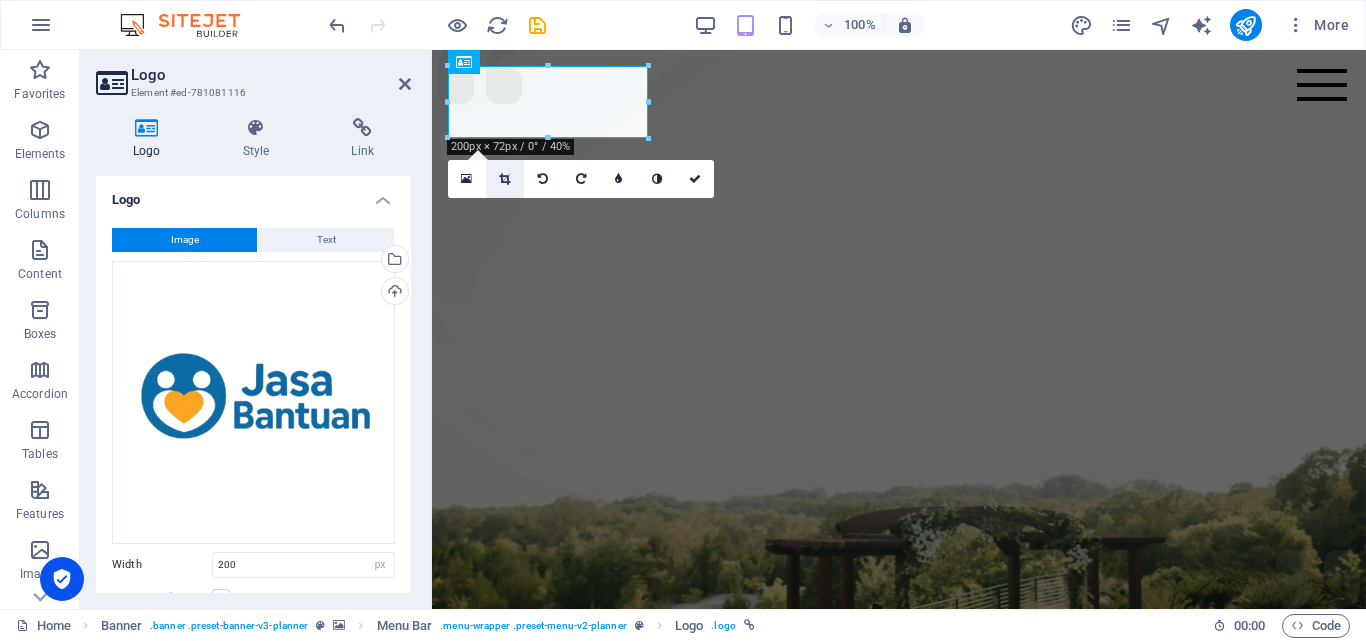 click at bounding box center (505, 179) 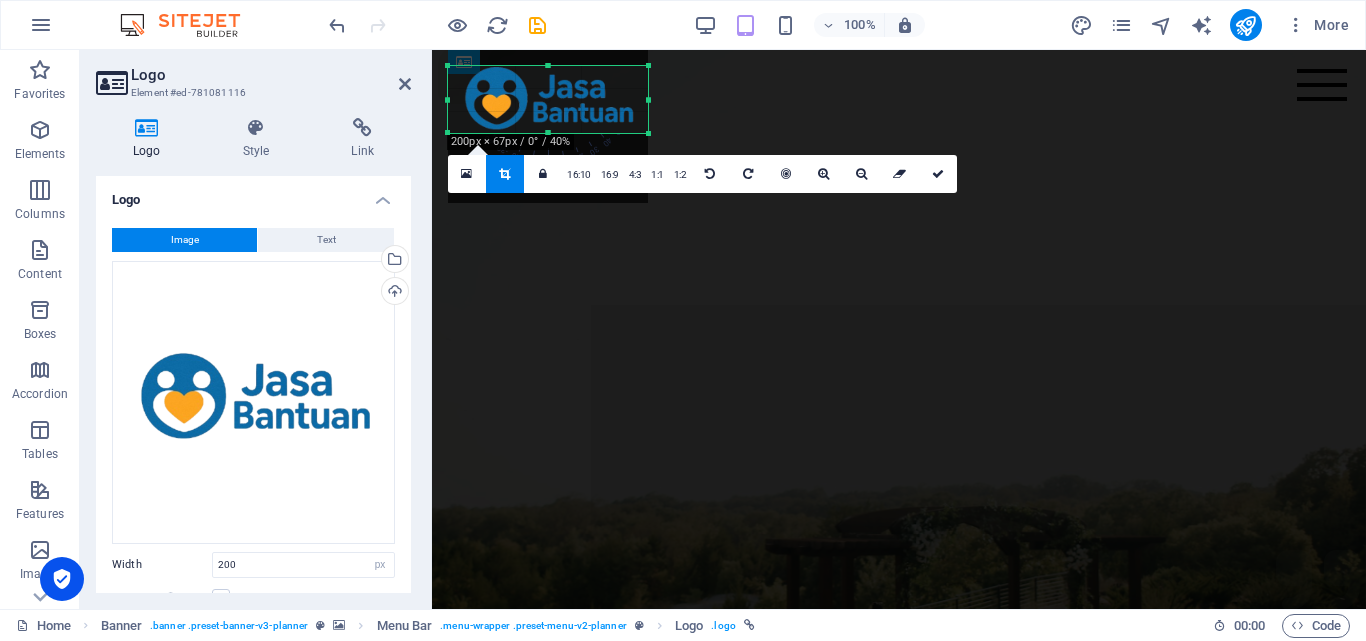 click on "180 170 160 150 140 130 120 110 100 90 80 70 60 50 40 30 20 10 0 -10 -20 -30 -40 -50 -60 -70 -80 -90 -100 -110 -120 -130 -140 -150 -160 -170 200px × 67px / 0° / 40% 16:10 16:9 4:3 1:1 1:2 0" at bounding box center [548, 99] 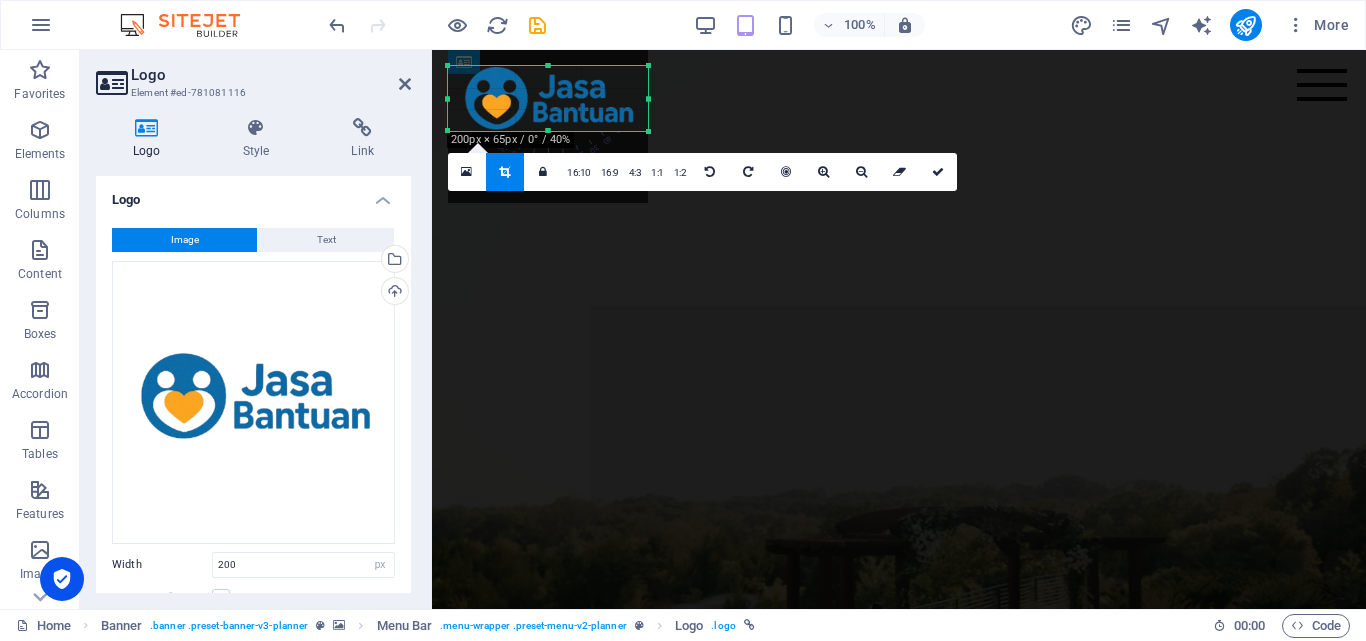 click at bounding box center (548, 131) 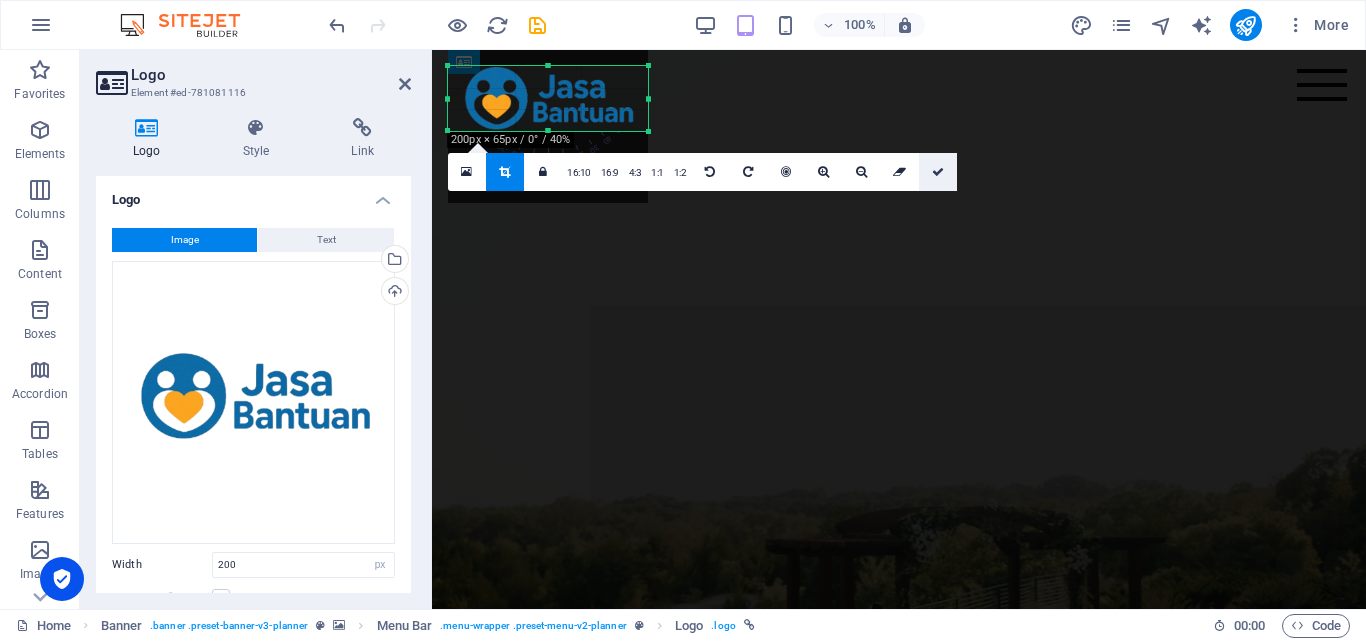 drag, startPoint x: 935, startPoint y: 168, endPoint x: 500, endPoint y: 119, distance: 437.75107 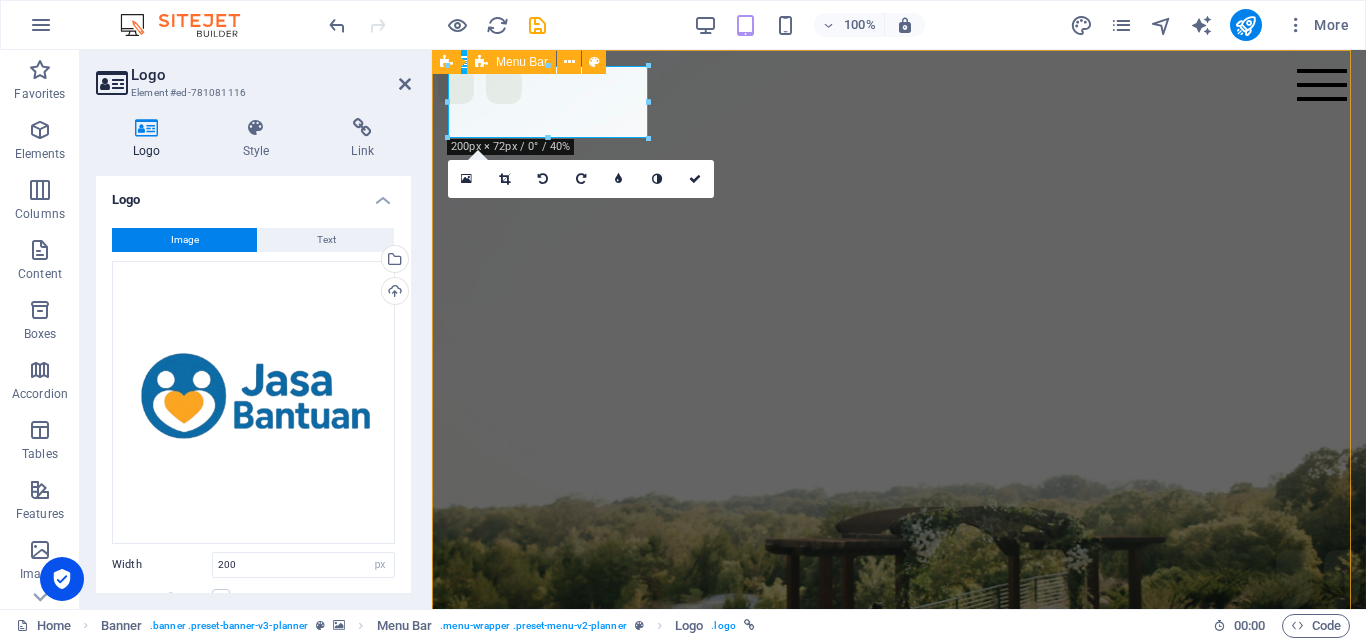 click on "Menu Services About Team Gallery Contact" at bounding box center (899, 858) 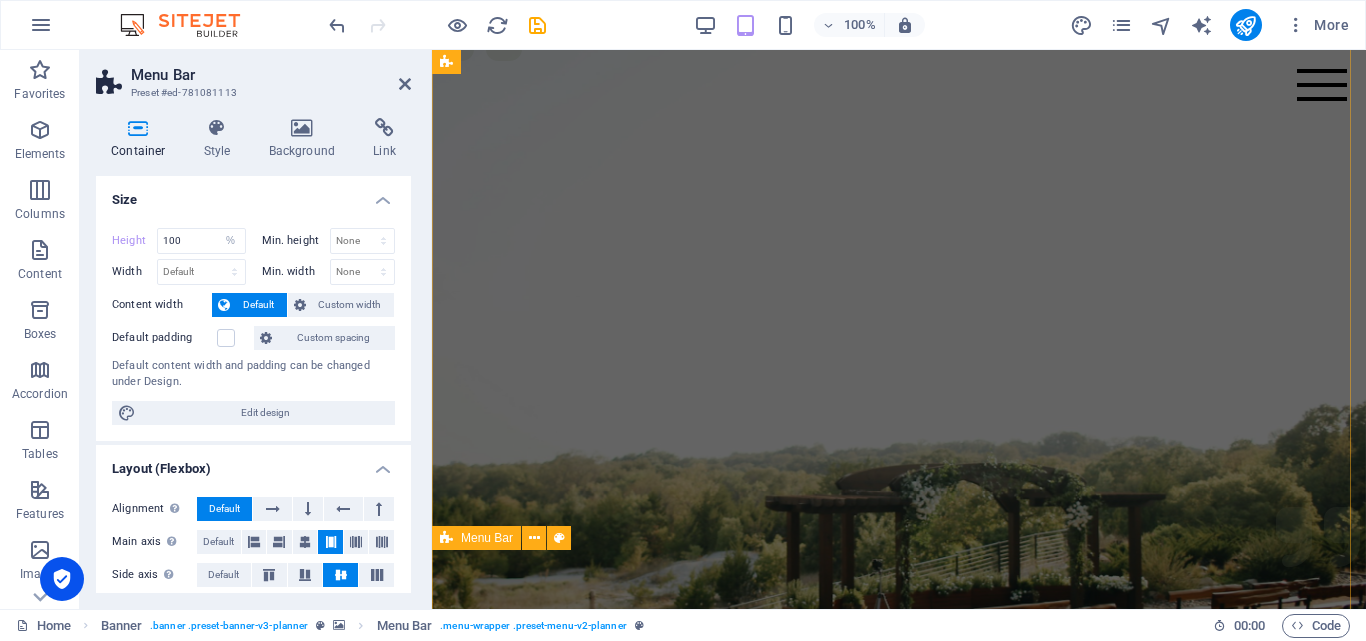 scroll, scrollTop: 0, scrollLeft: 0, axis: both 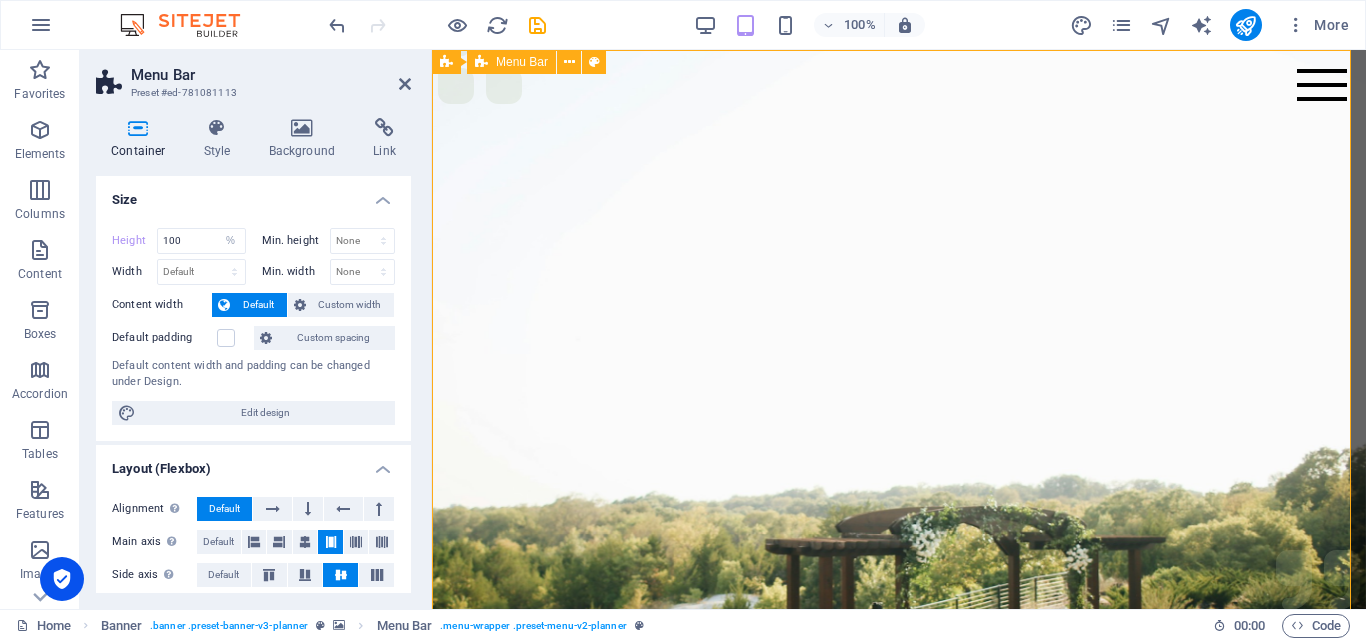 click on "Menu Services About Team Gallery Contact" at bounding box center (899, 858) 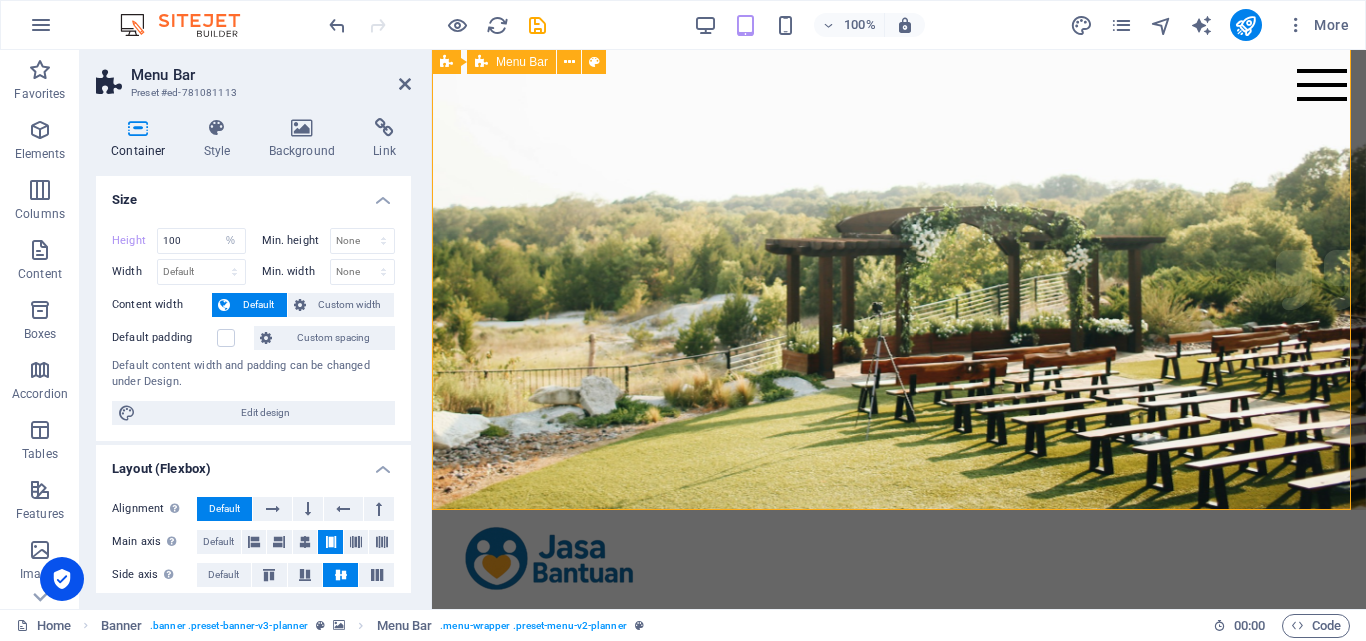 scroll, scrollTop: 0, scrollLeft: 0, axis: both 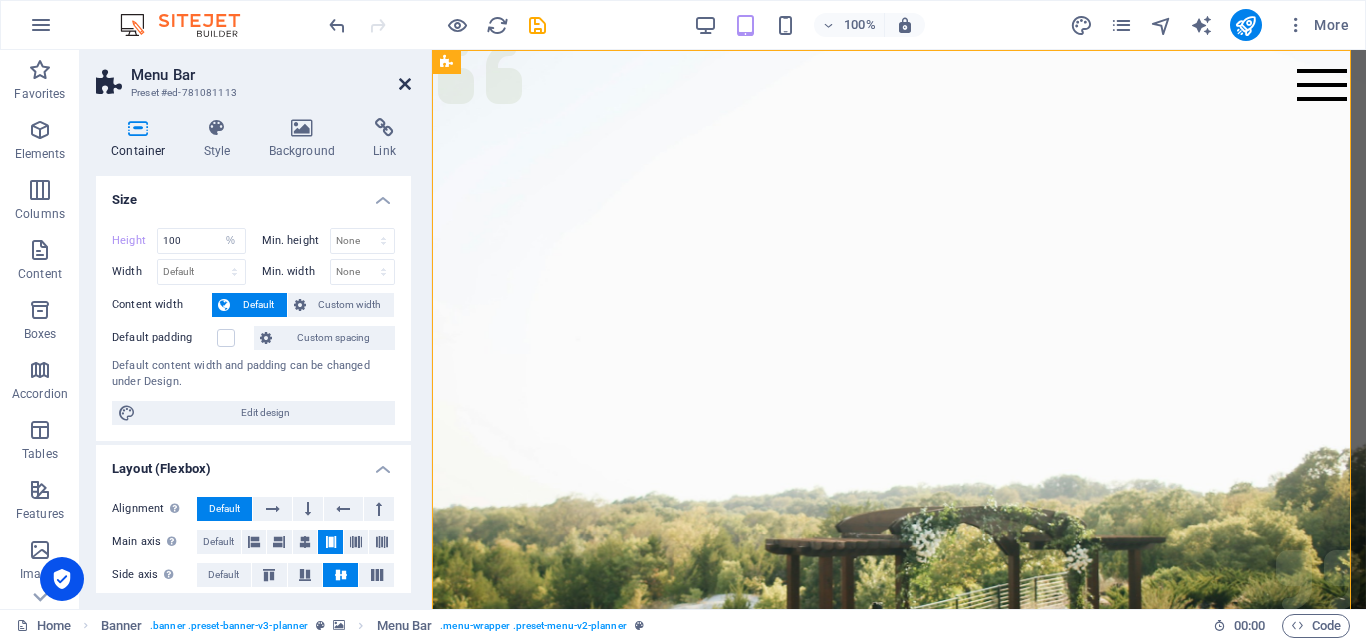 click at bounding box center (405, 84) 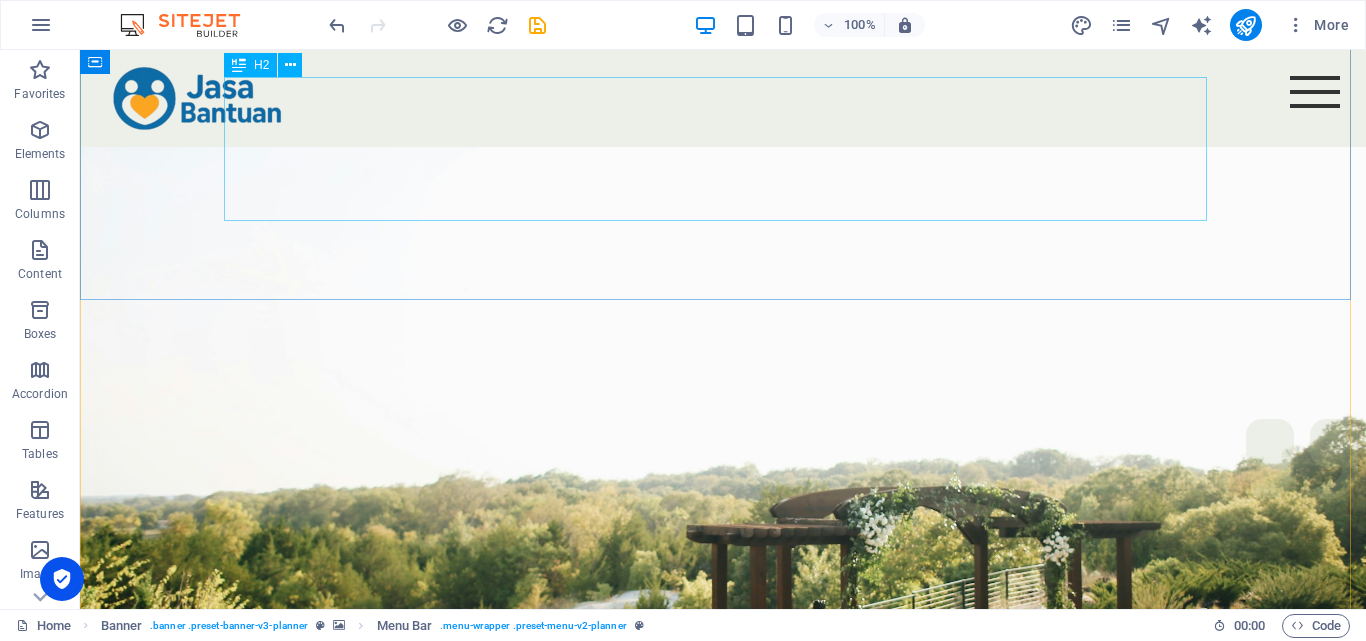 scroll, scrollTop: 0, scrollLeft: 0, axis: both 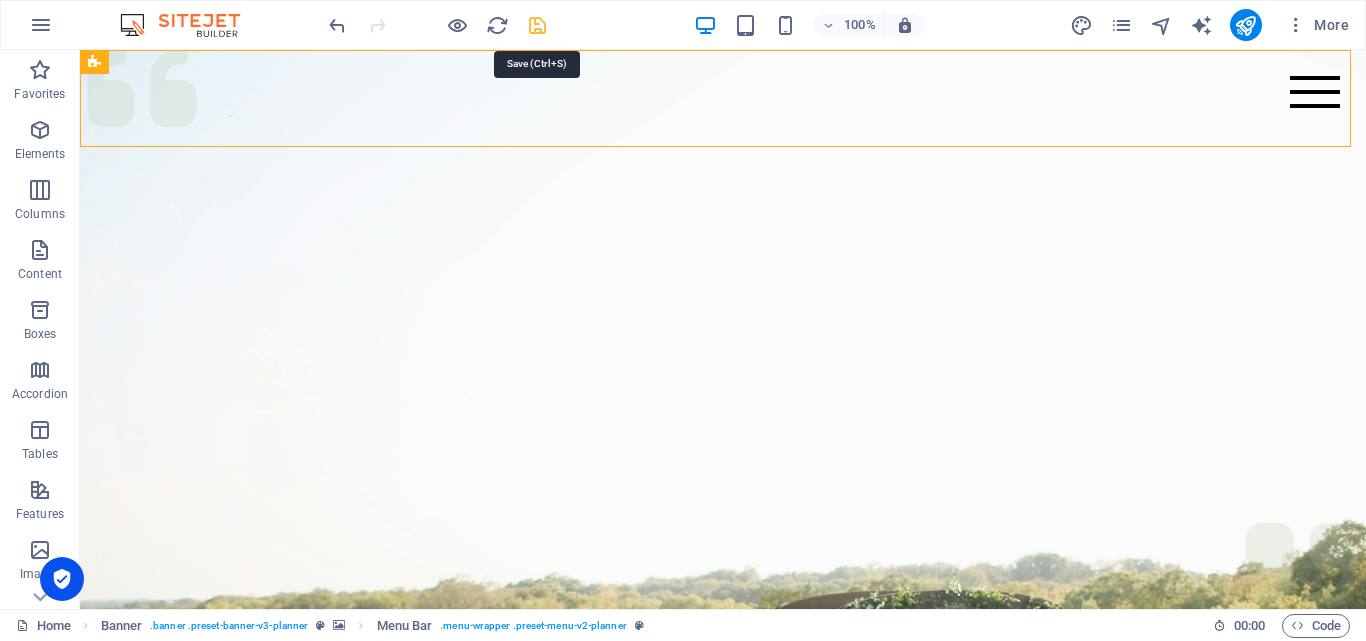 click at bounding box center (537, 25) 